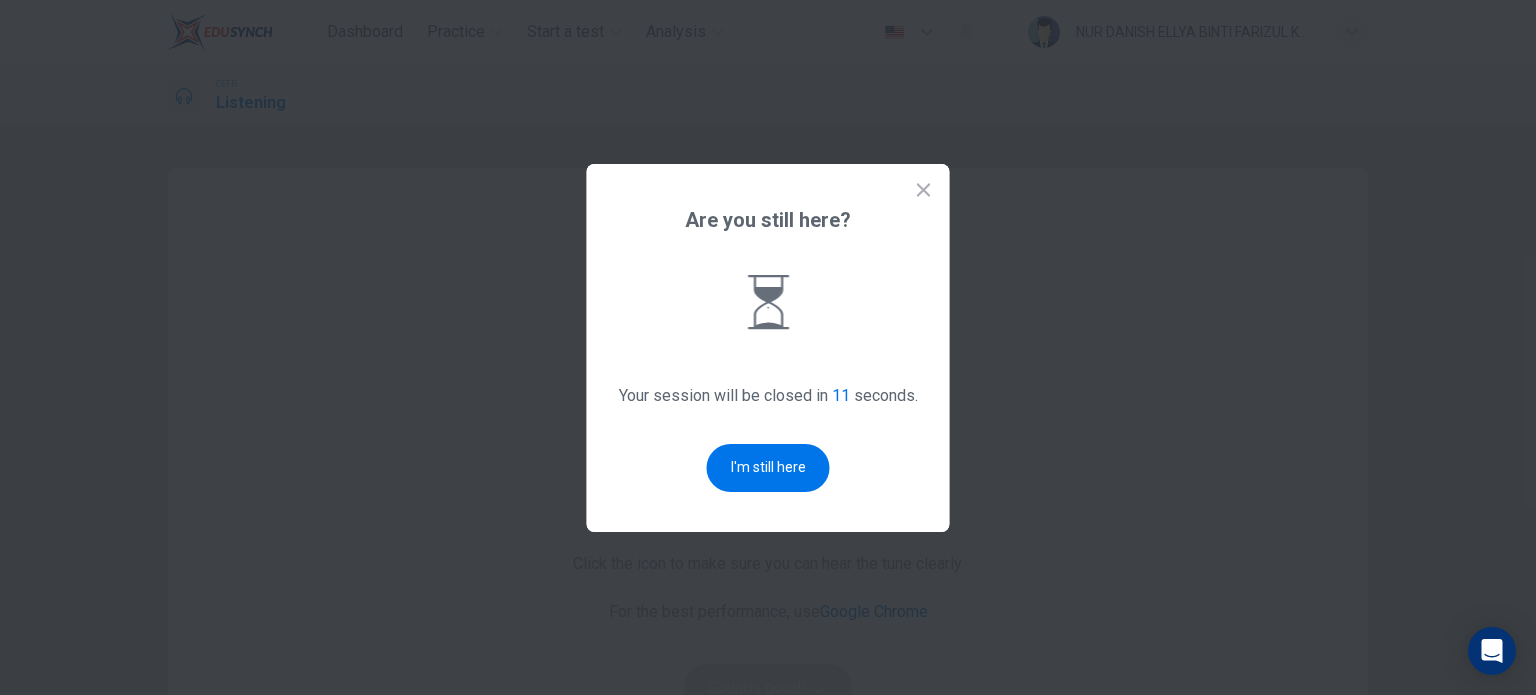 scroll, scrollTop: 0, scrollLeft: 0, axis: both 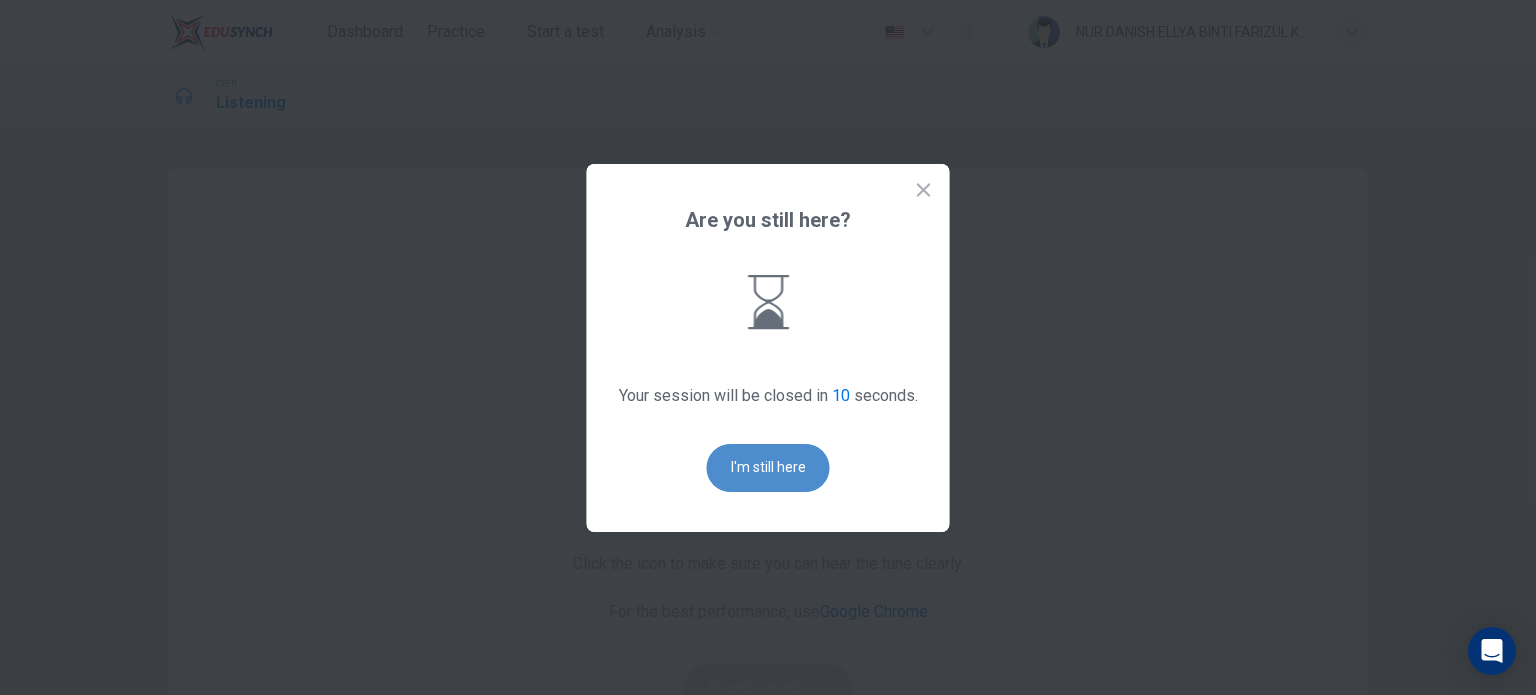 click on "I'm still here" at bounding box center (768, 468) 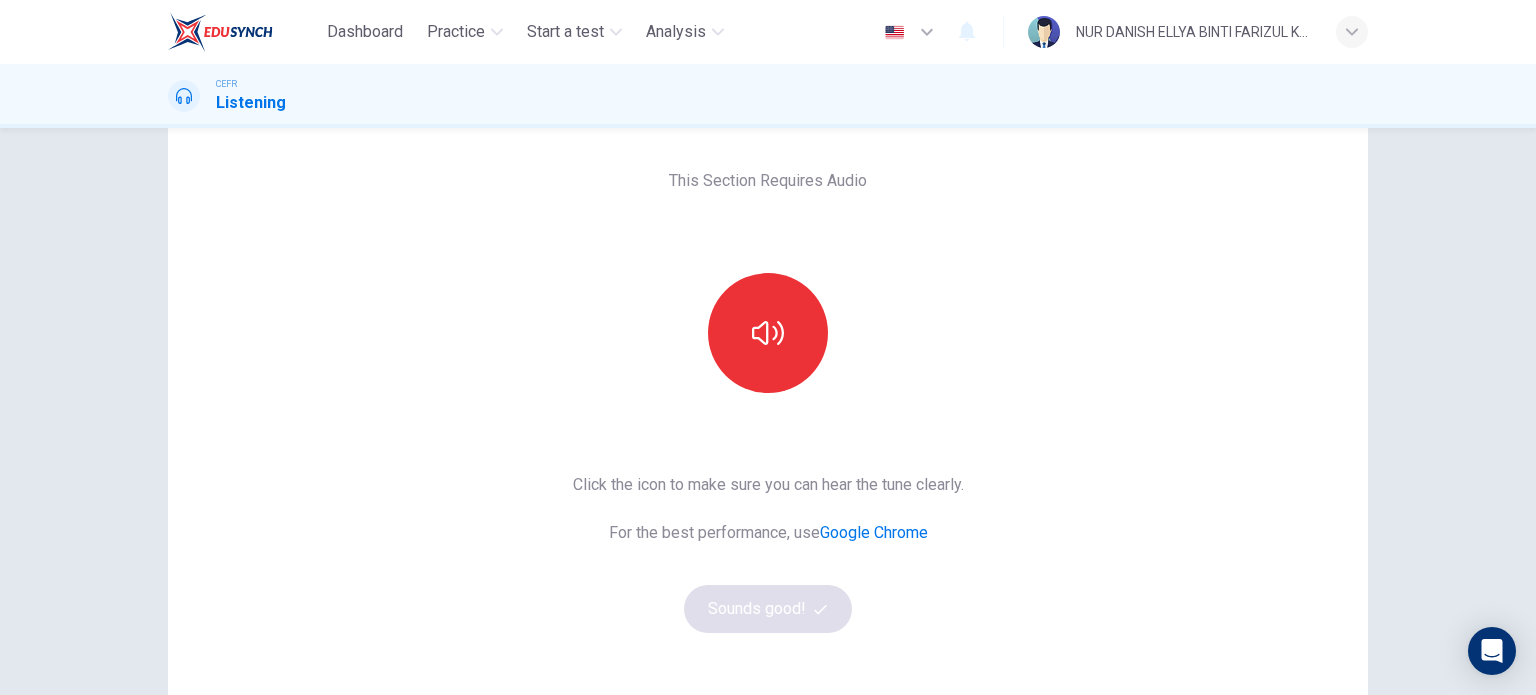 scroll, scrollTop: 82, scrollLeft: 0, axis: vertical 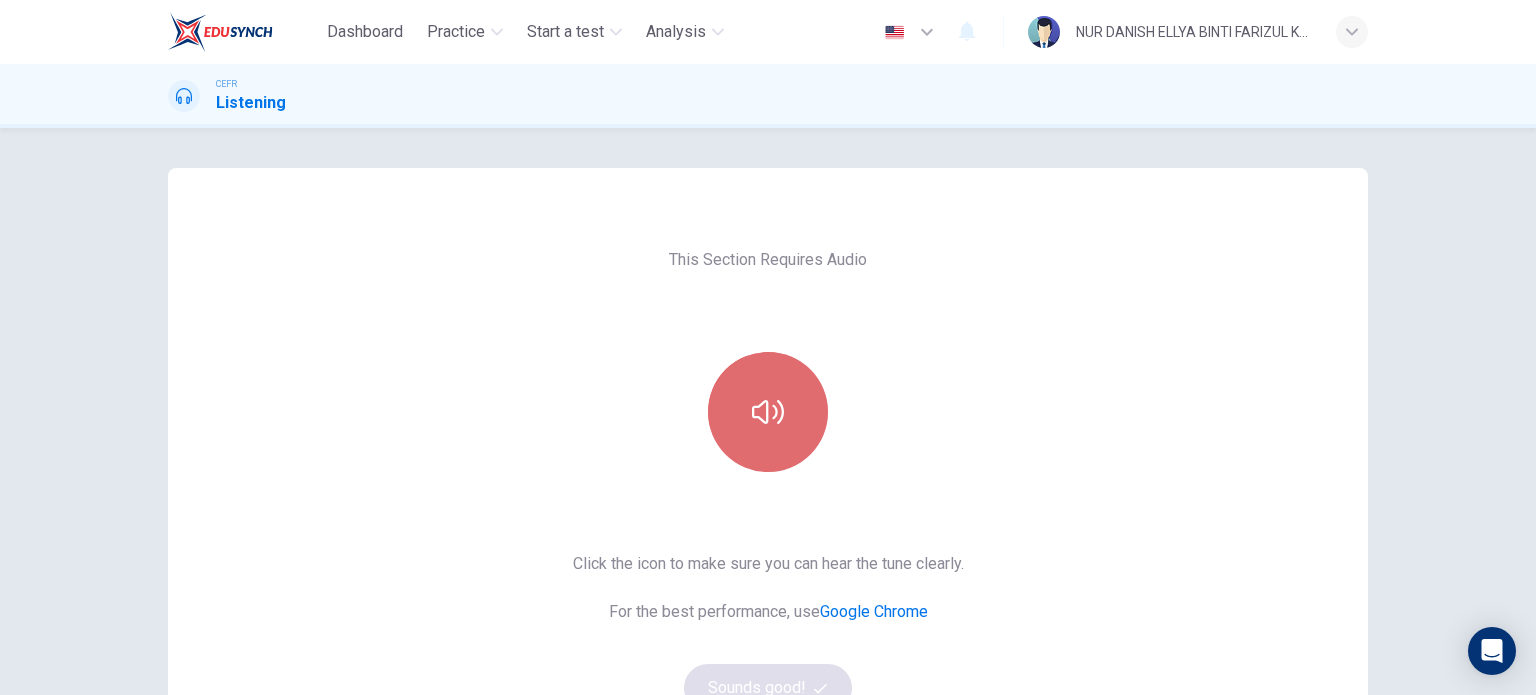 click at bounding box center (768, 412) 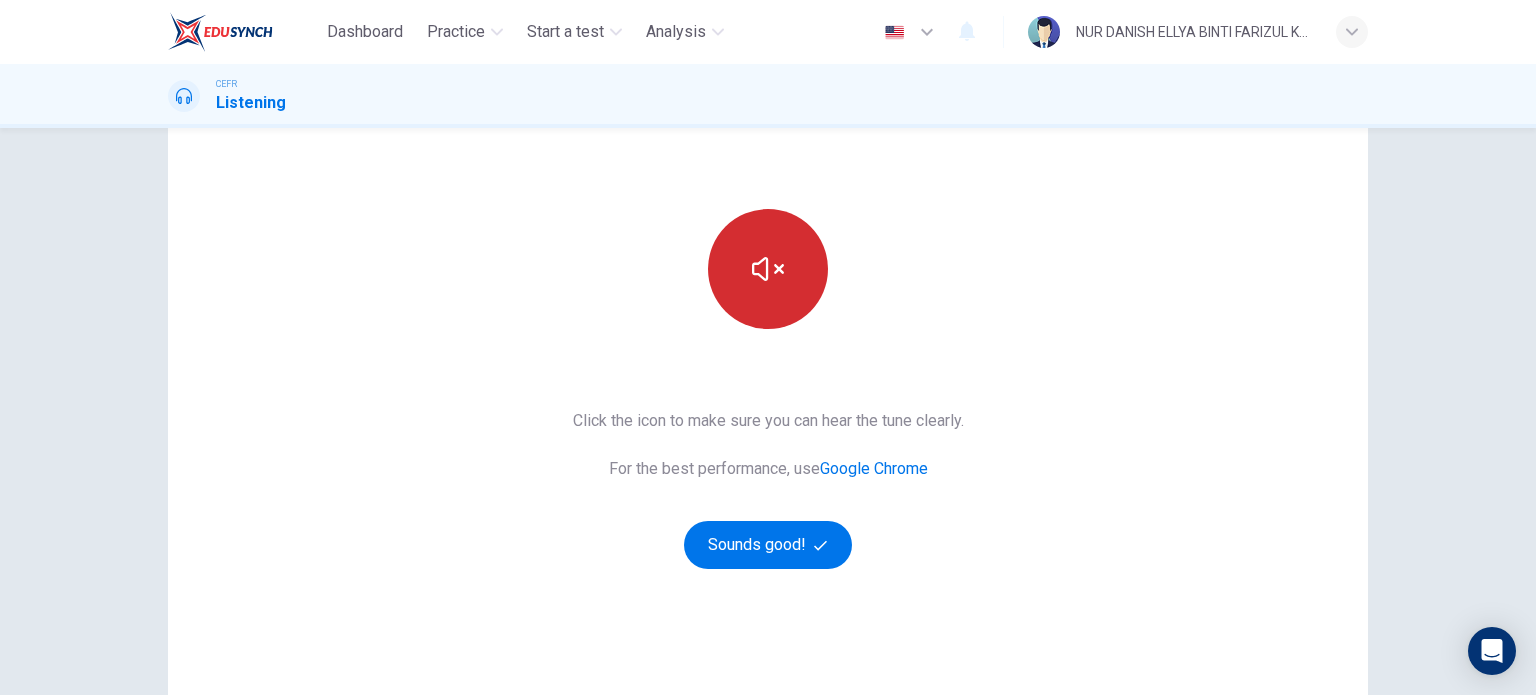 scroll, scrollTop: 202, scrollLeft: 0, axis: vertical 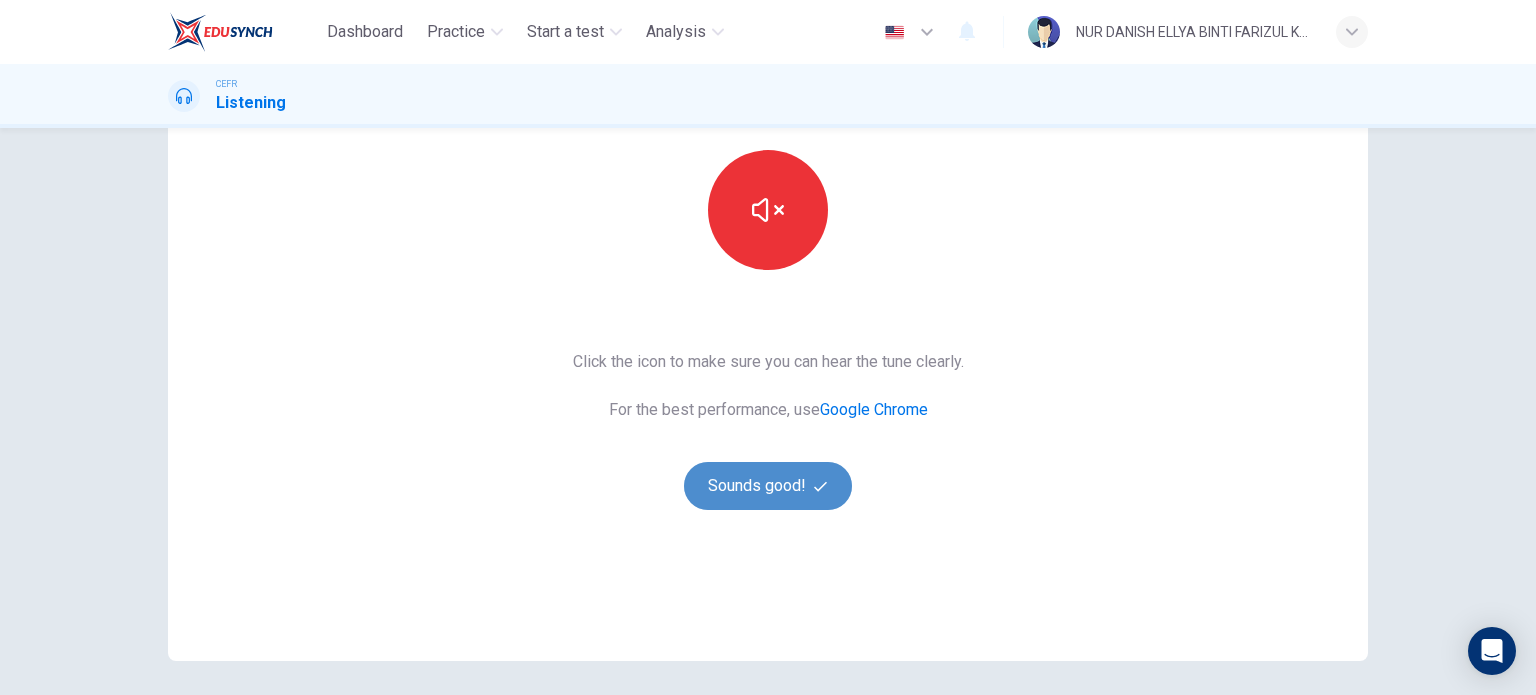 click on "Sounds good!" at bounding box center (768, 486) 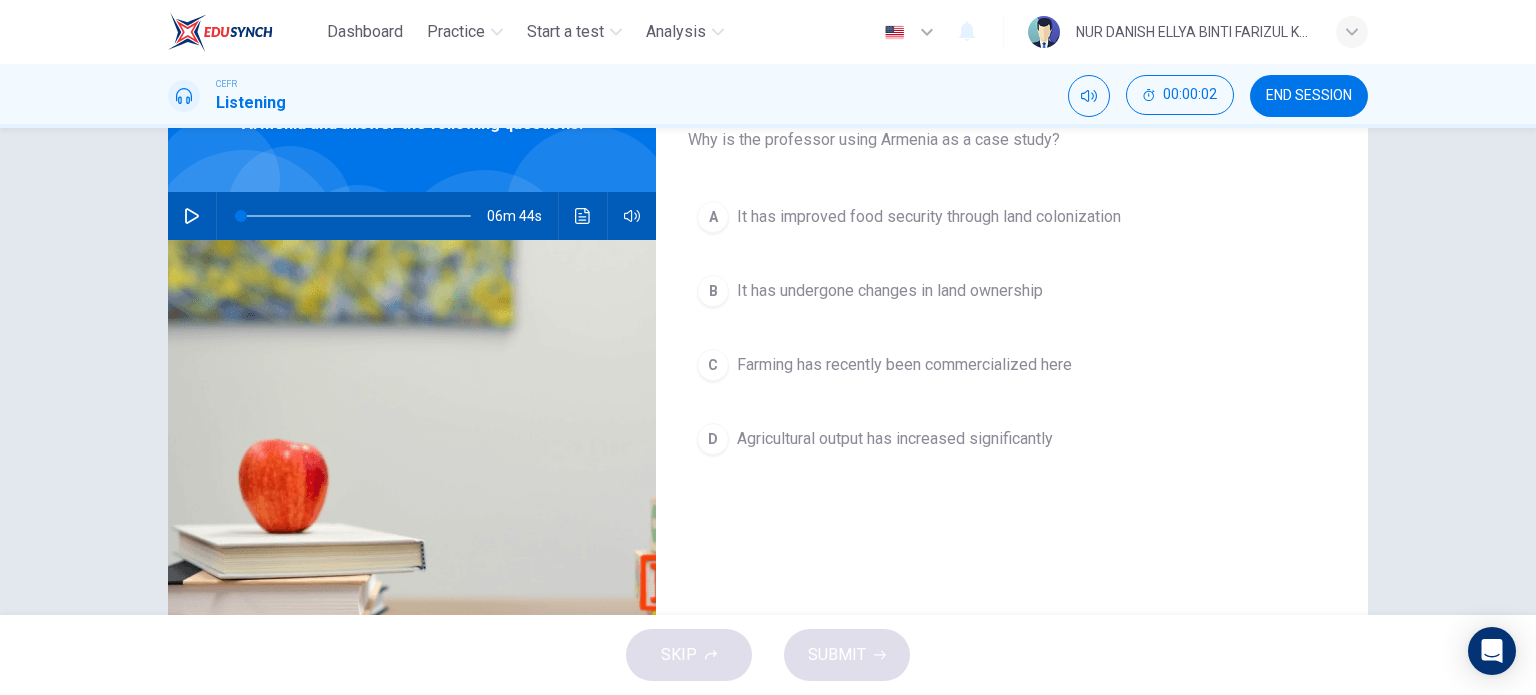 scroll, scrollTop: 36, scrollLeft: 0, axis: vertical 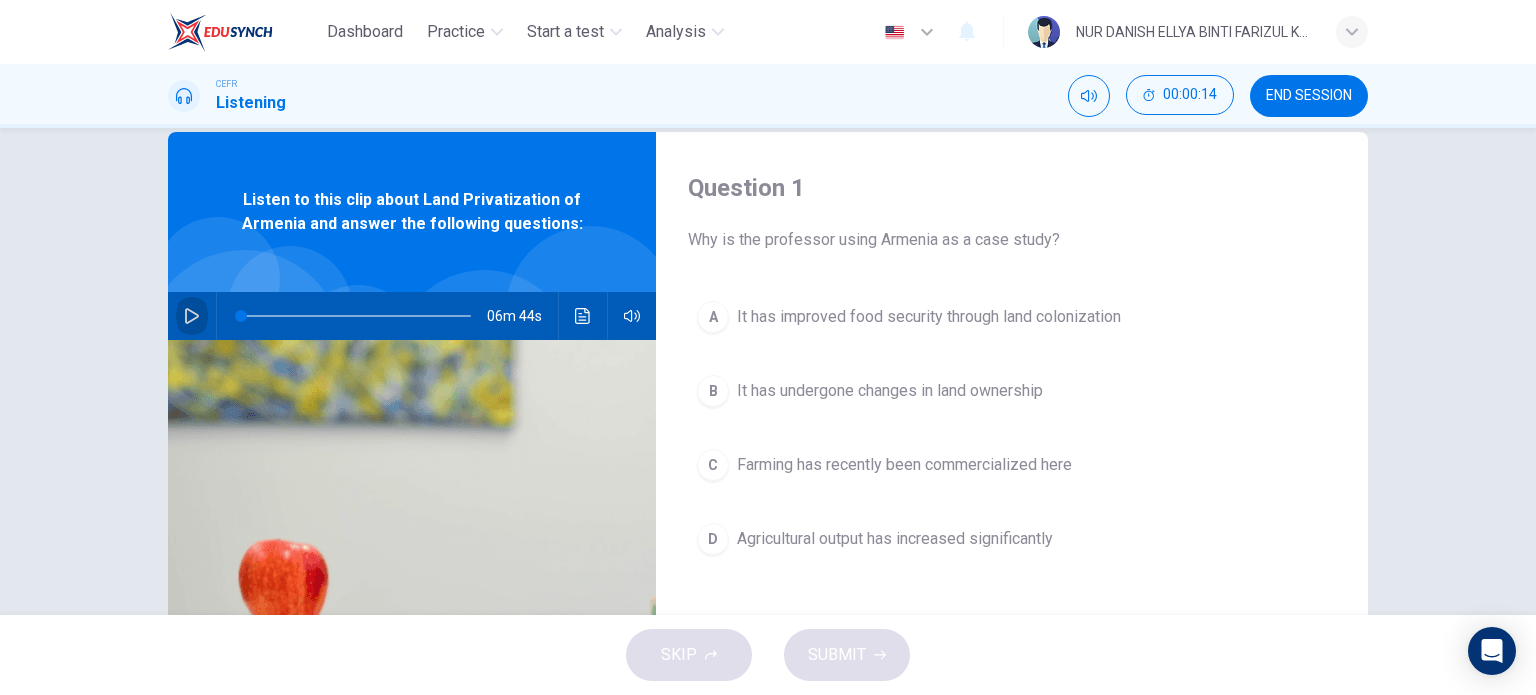 click at bounding box center [192, 316] 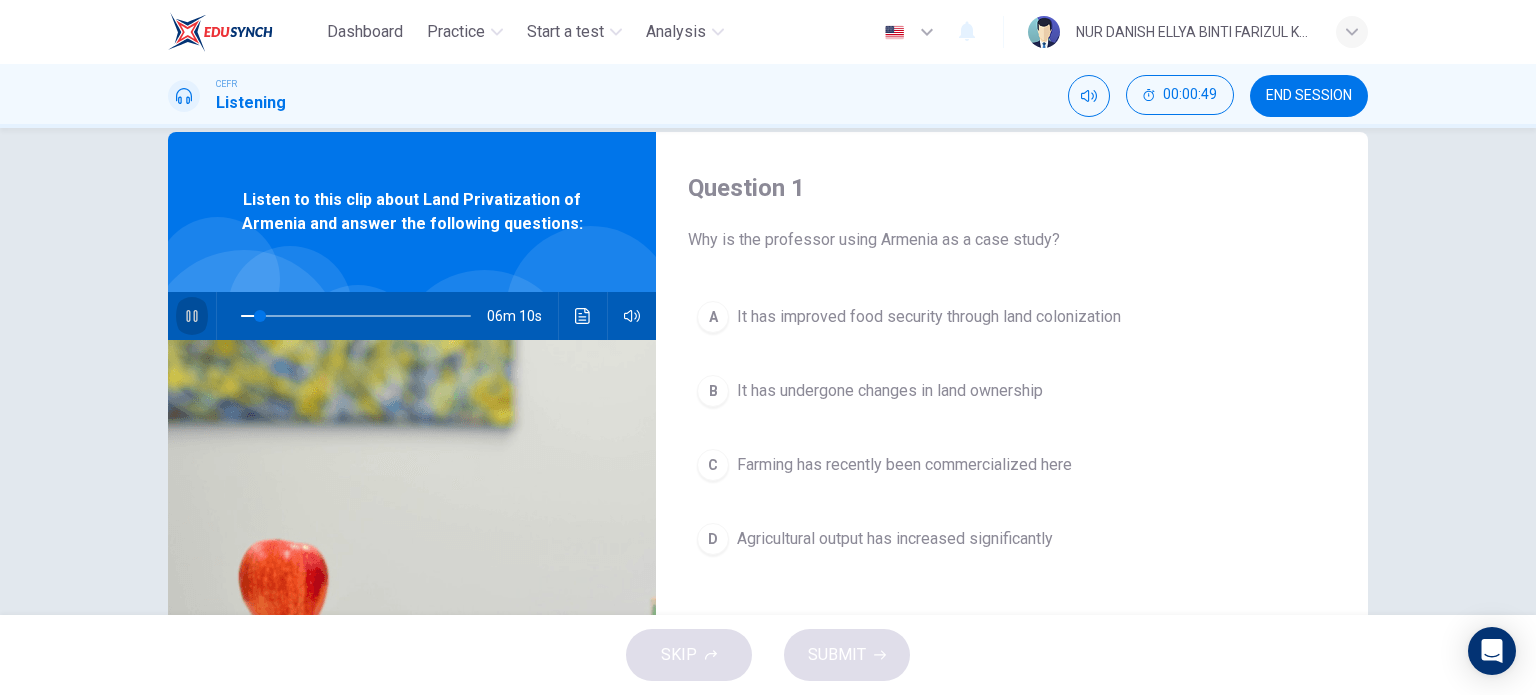 click at bounding box center [191, 316] 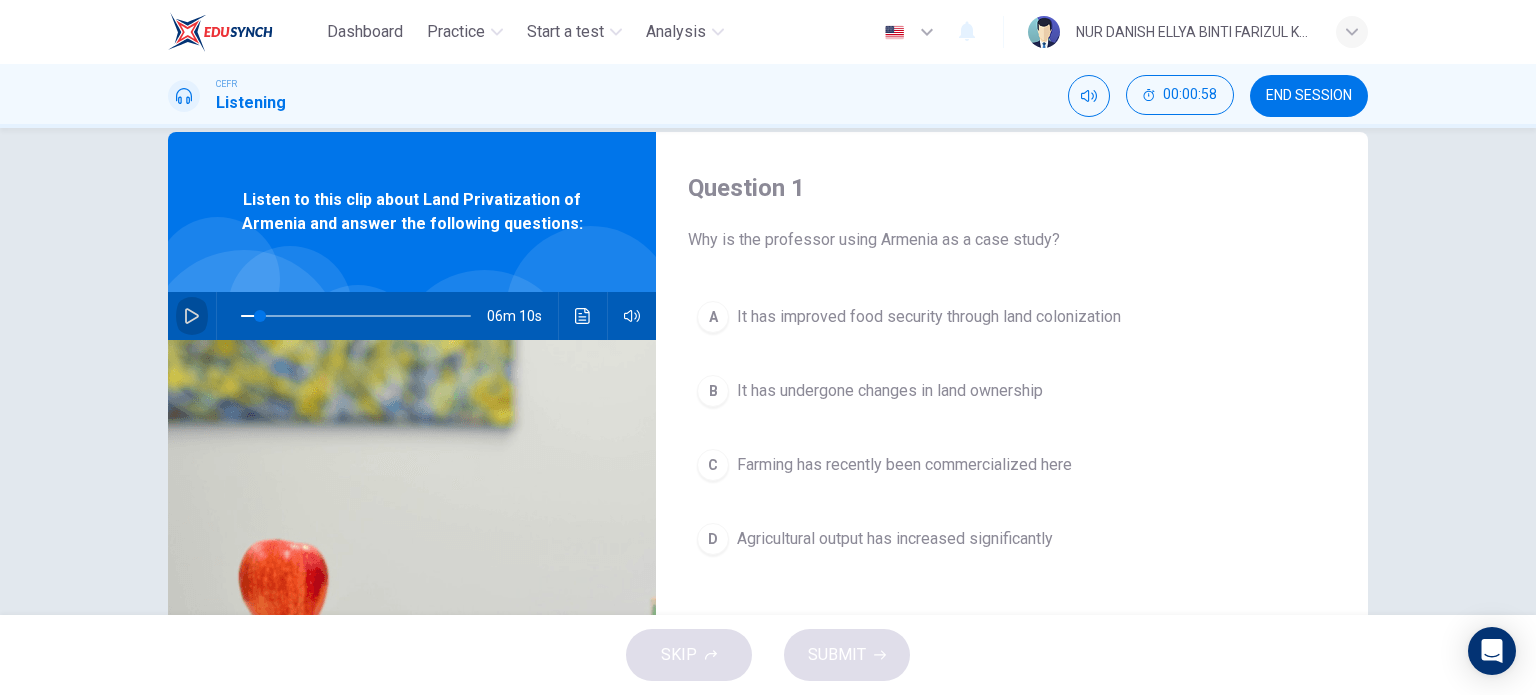 click at bounding box center [192, 316] 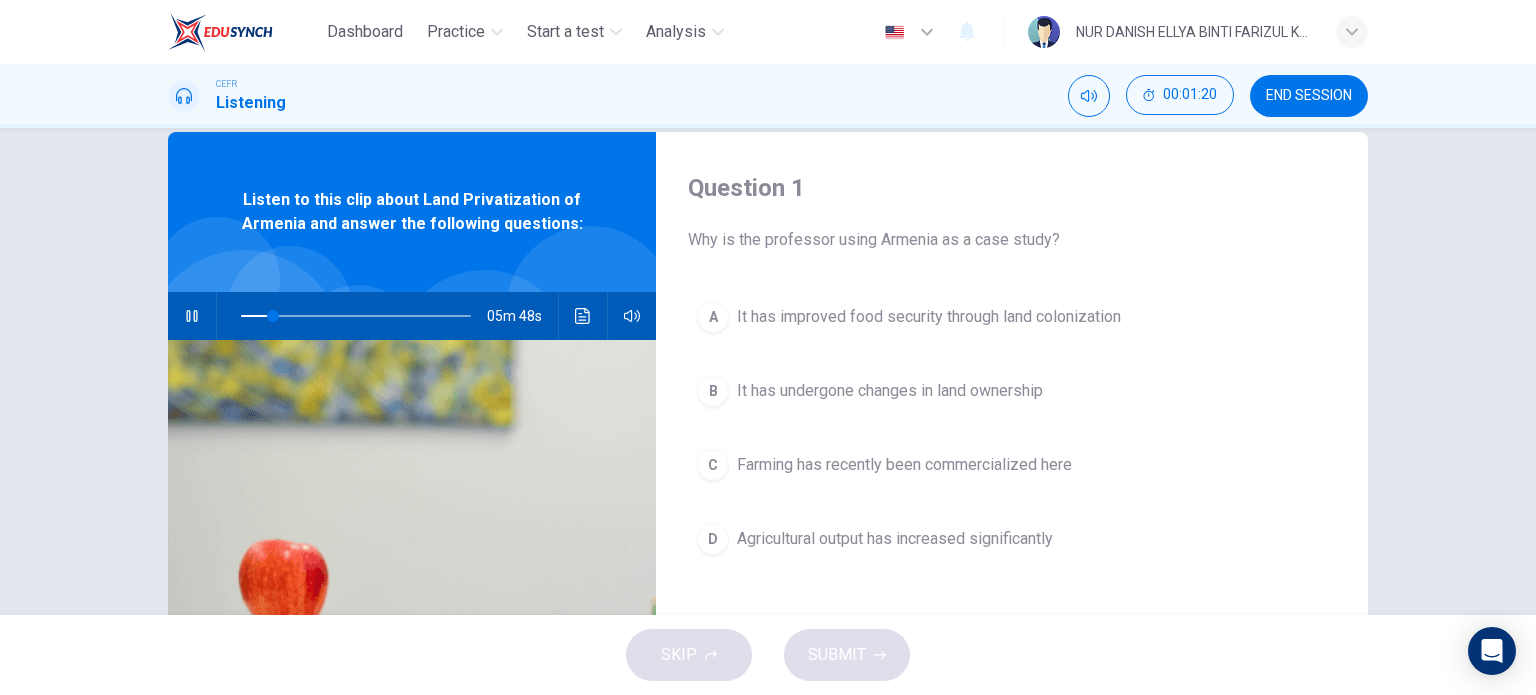 click on "D" at bounding box center [713, 317] 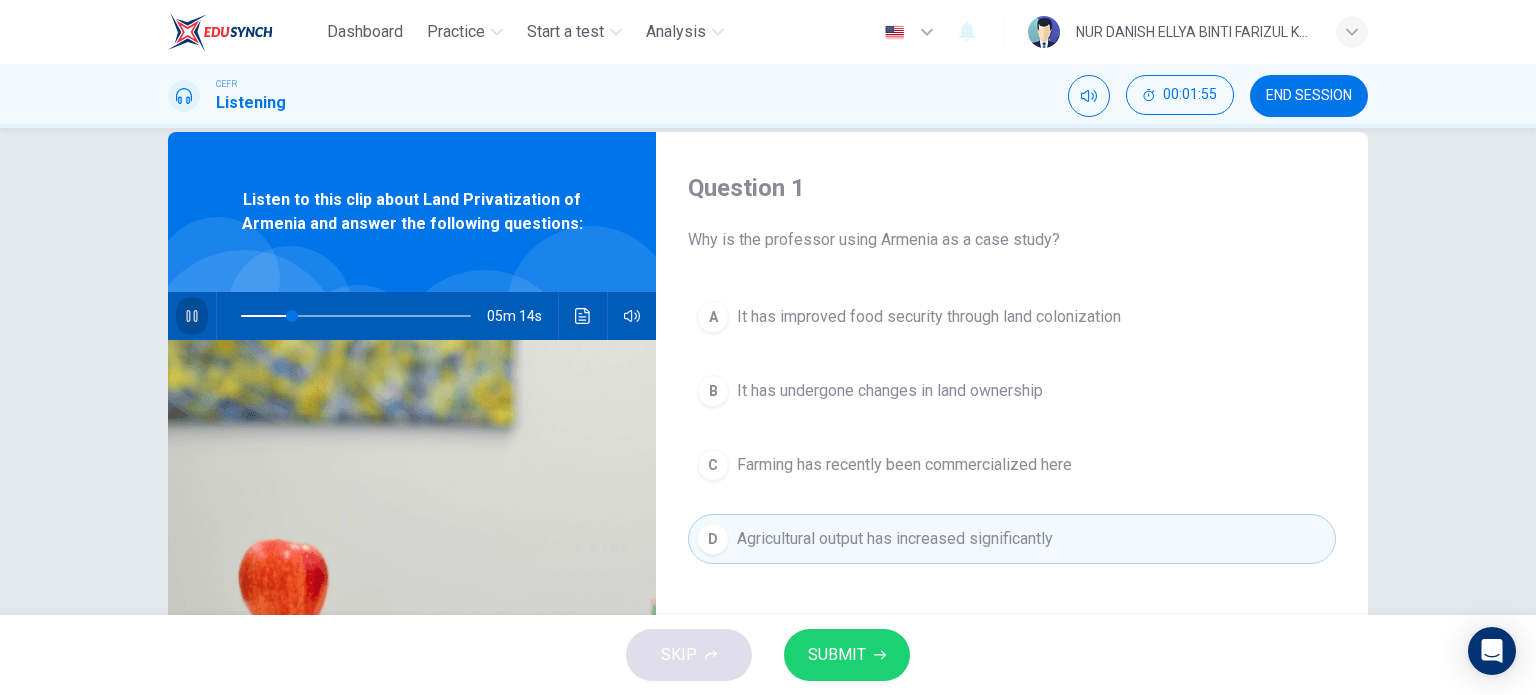 click at bounding box center [191, 316] 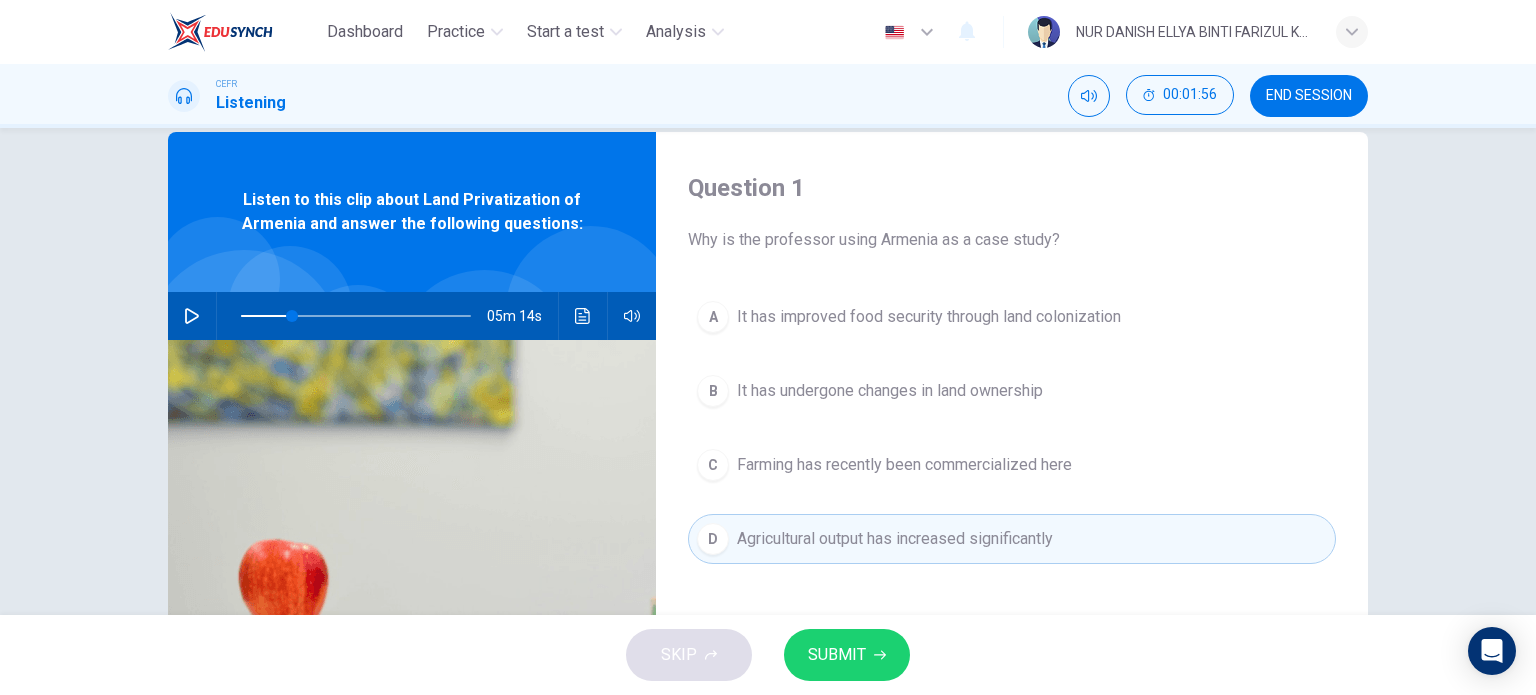 drag, startPoint x: 880, startPoint y: 683, endPoint x: 872, endPoint y: 653, distance: 31.04835 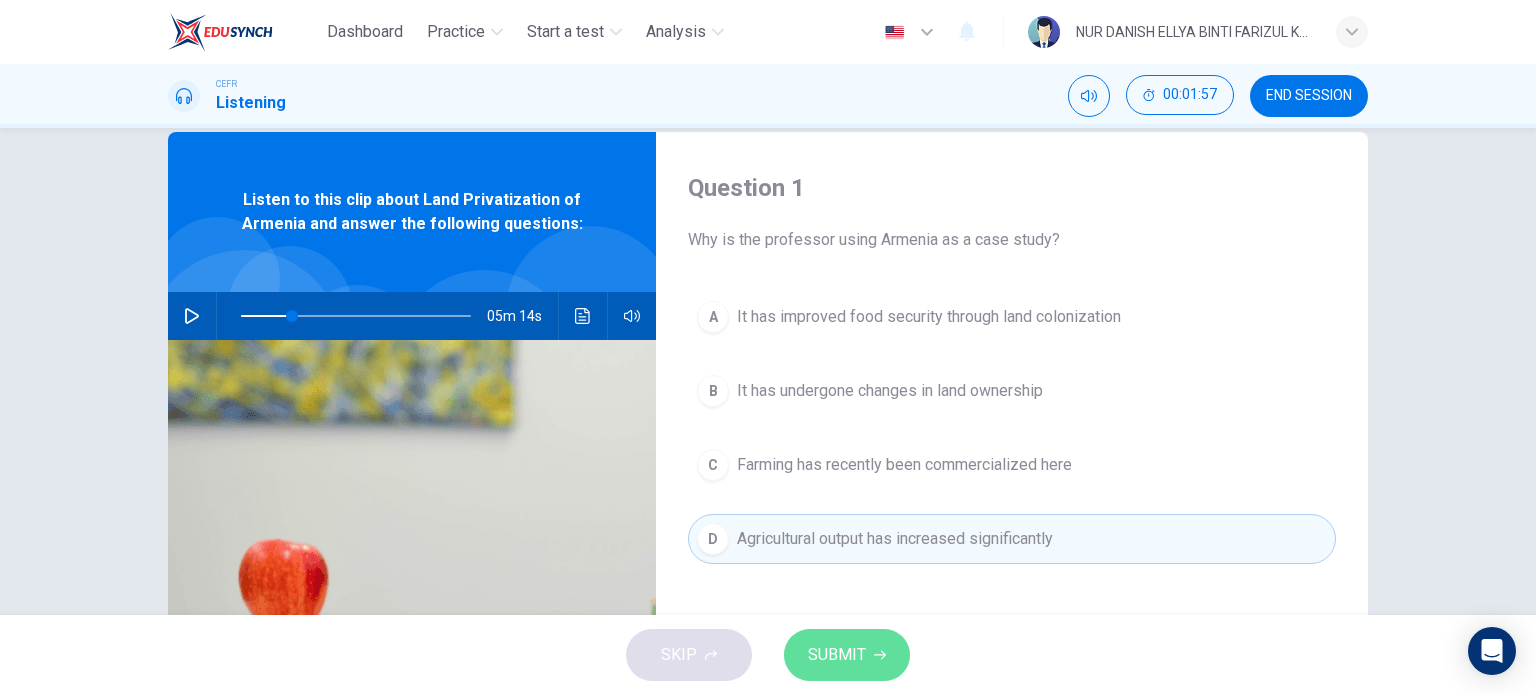 click at bounding box center [880, 655] 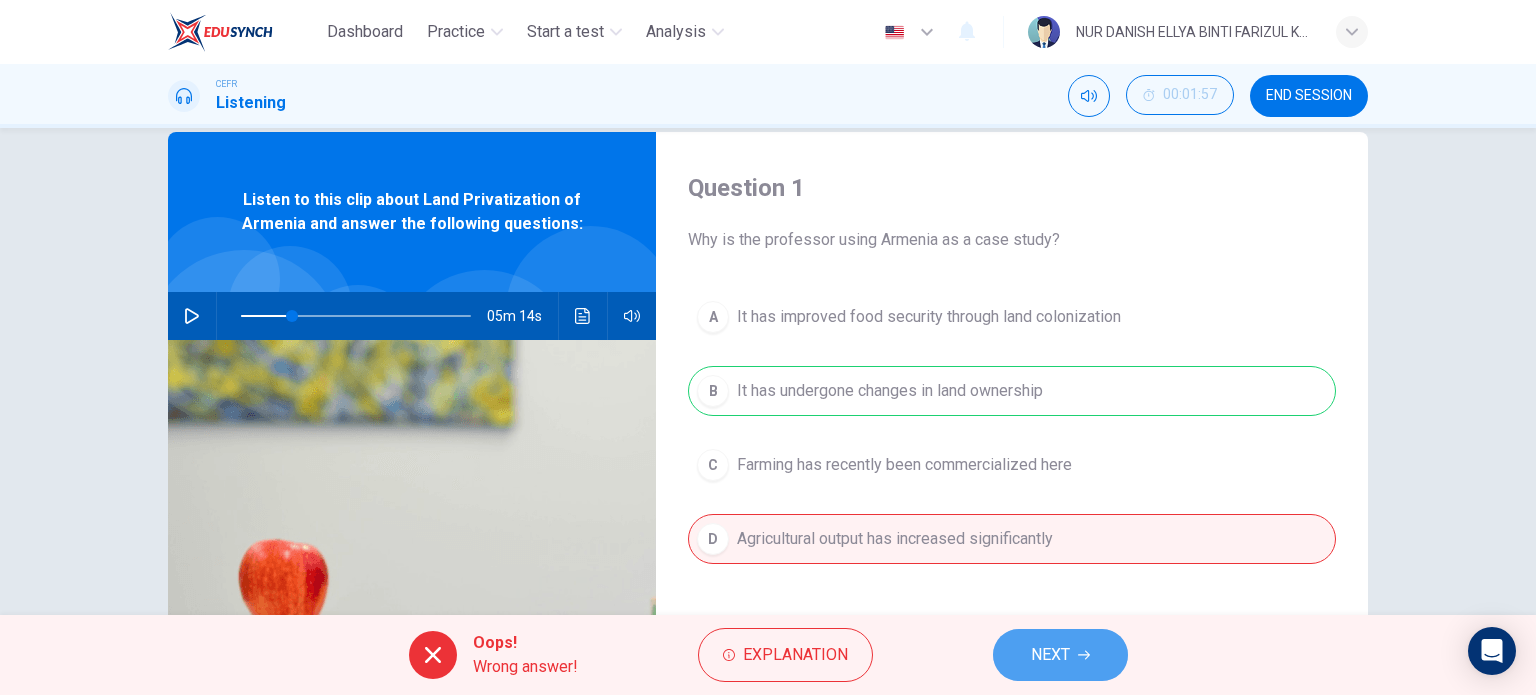 click on "NEXT" at bounding box center [1050, 655] 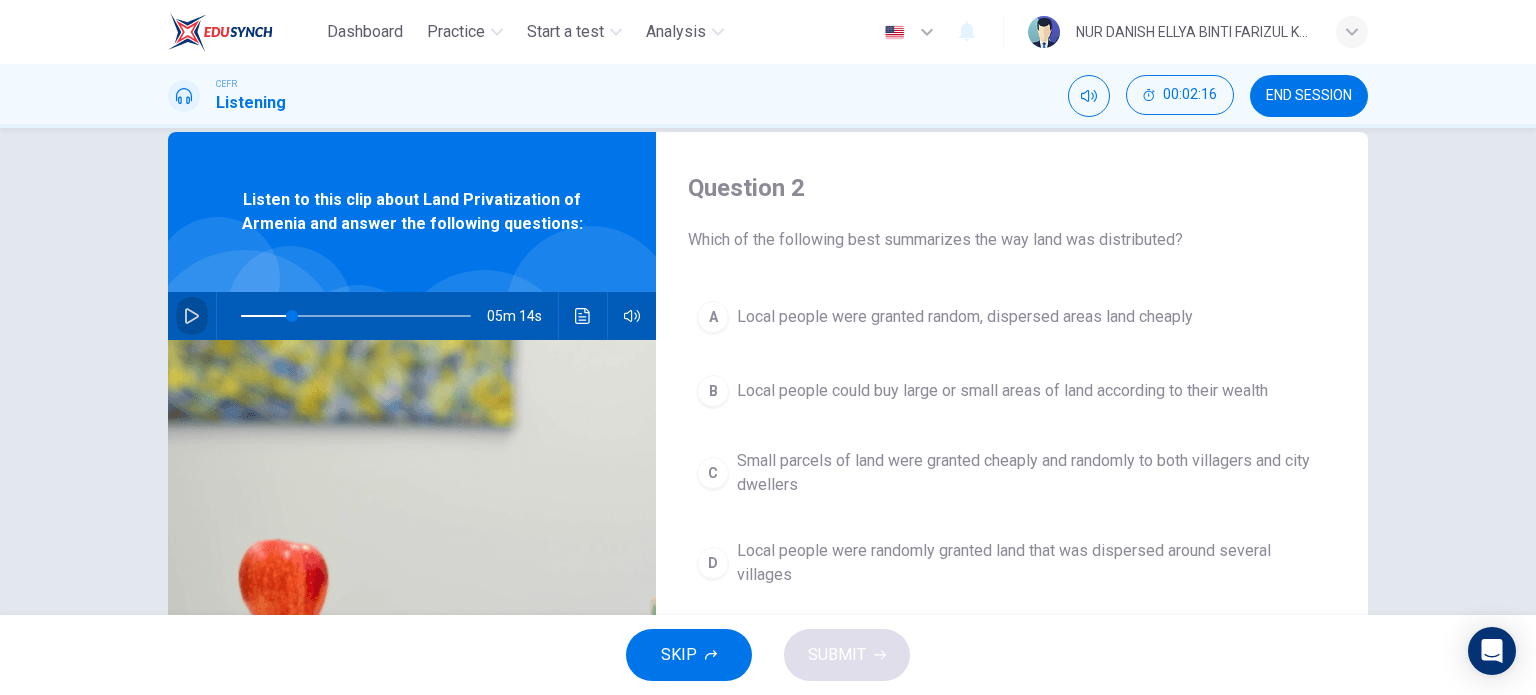 click at bounding box center [192, 316] 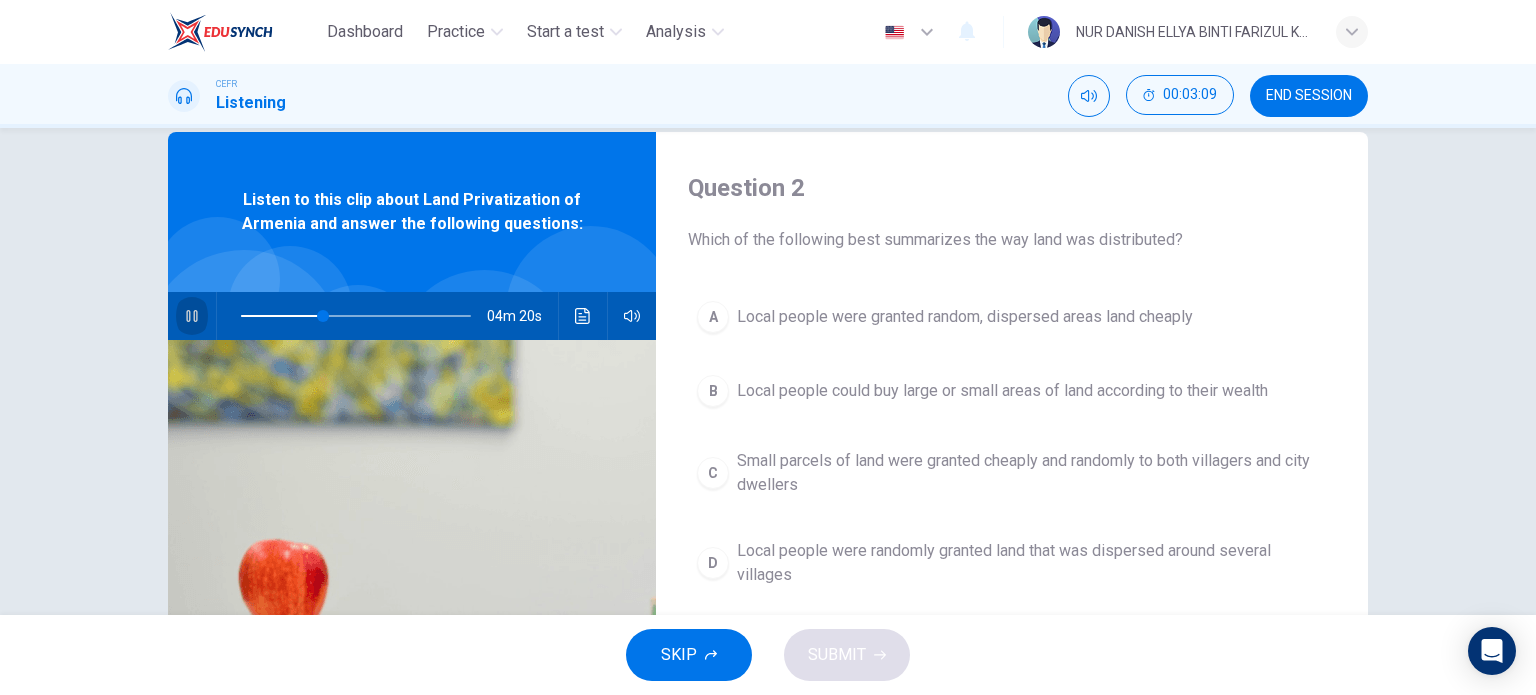 click at bounding box center [191, 316] 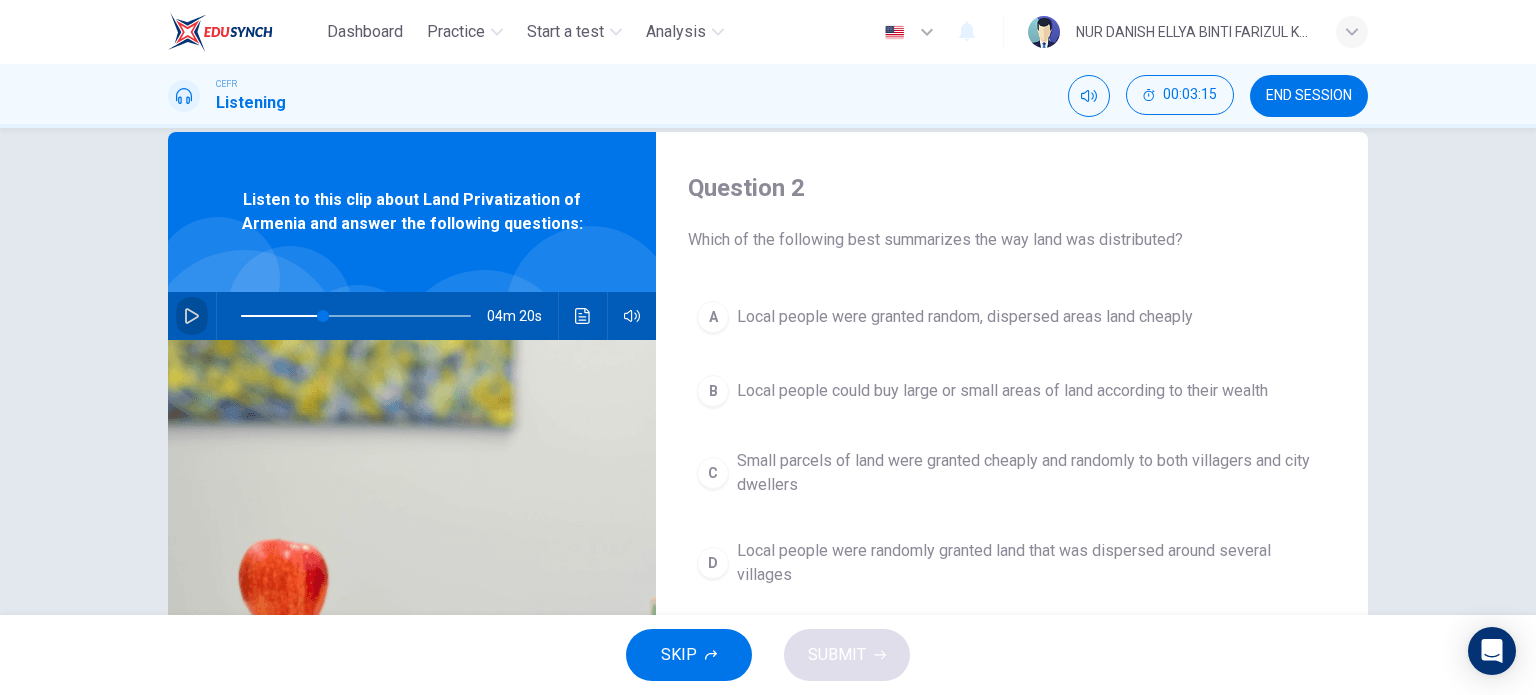 click at bounding box center [192, 316] 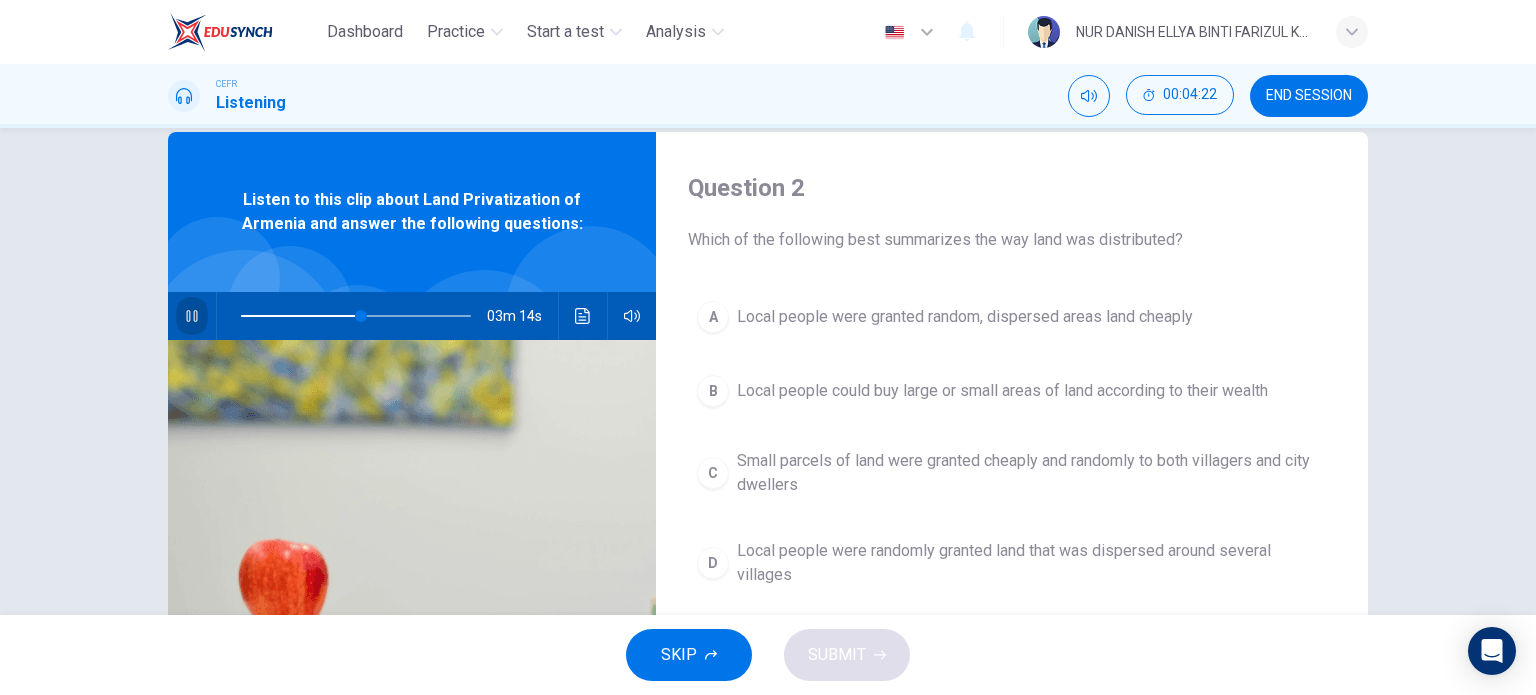 click at bounding box center (191, 316) 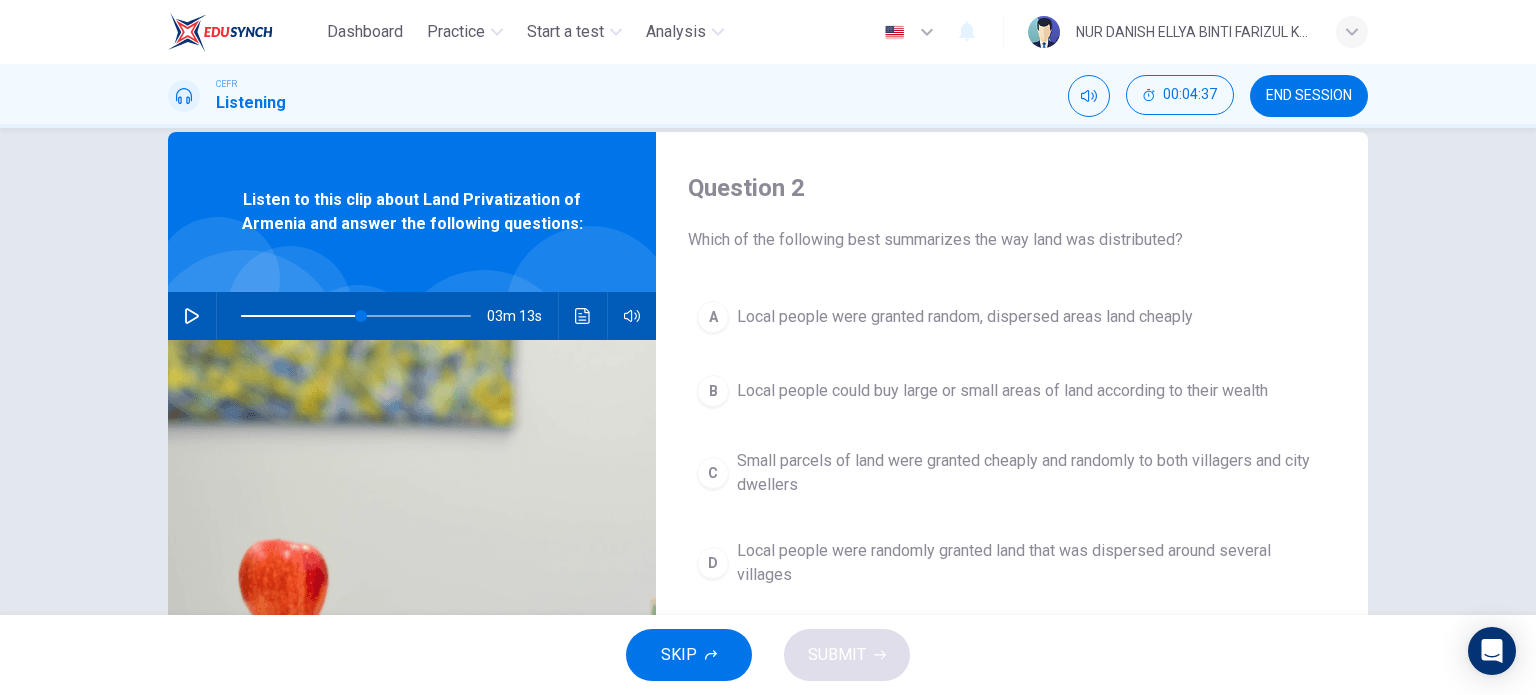 click at bounding box center [192, 316] 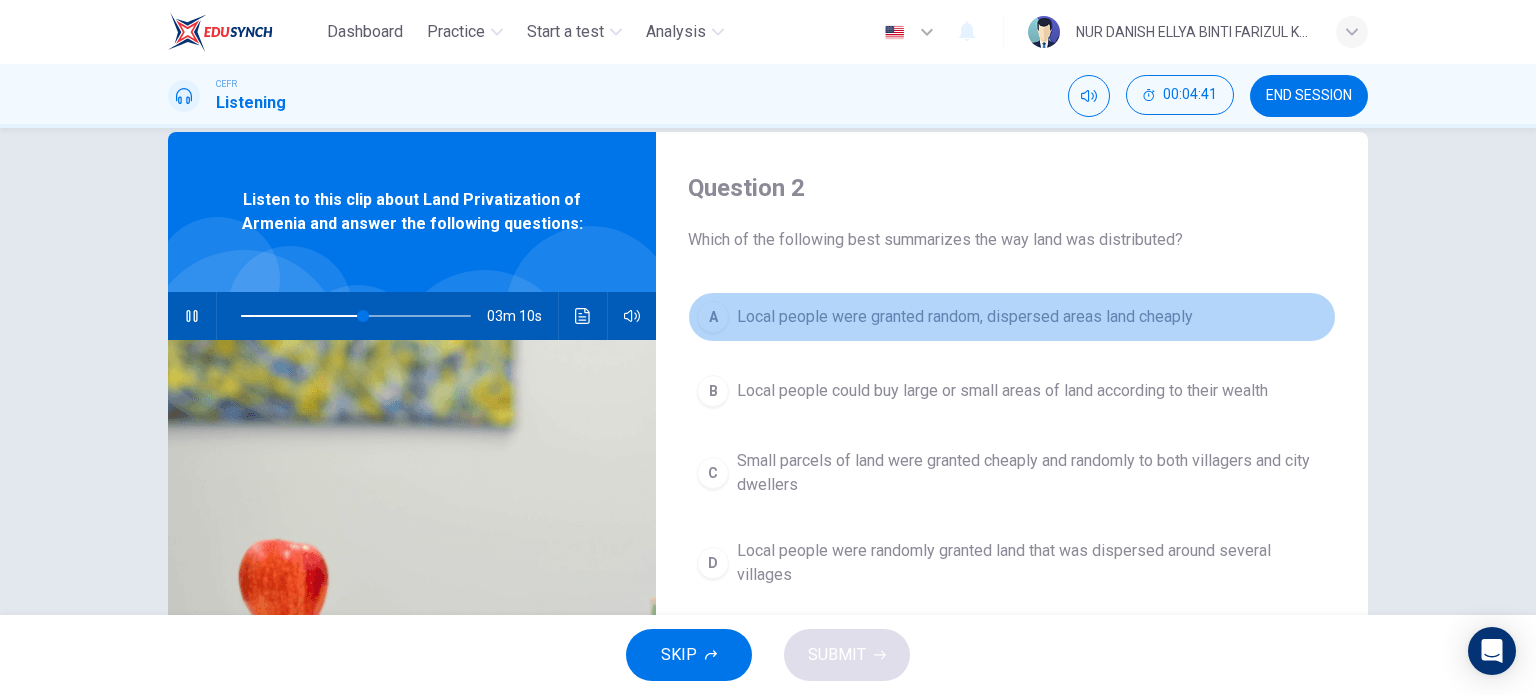click on "A Local people were granted random, dispersed areas land cheaply" at bounding box center [1012, 317] 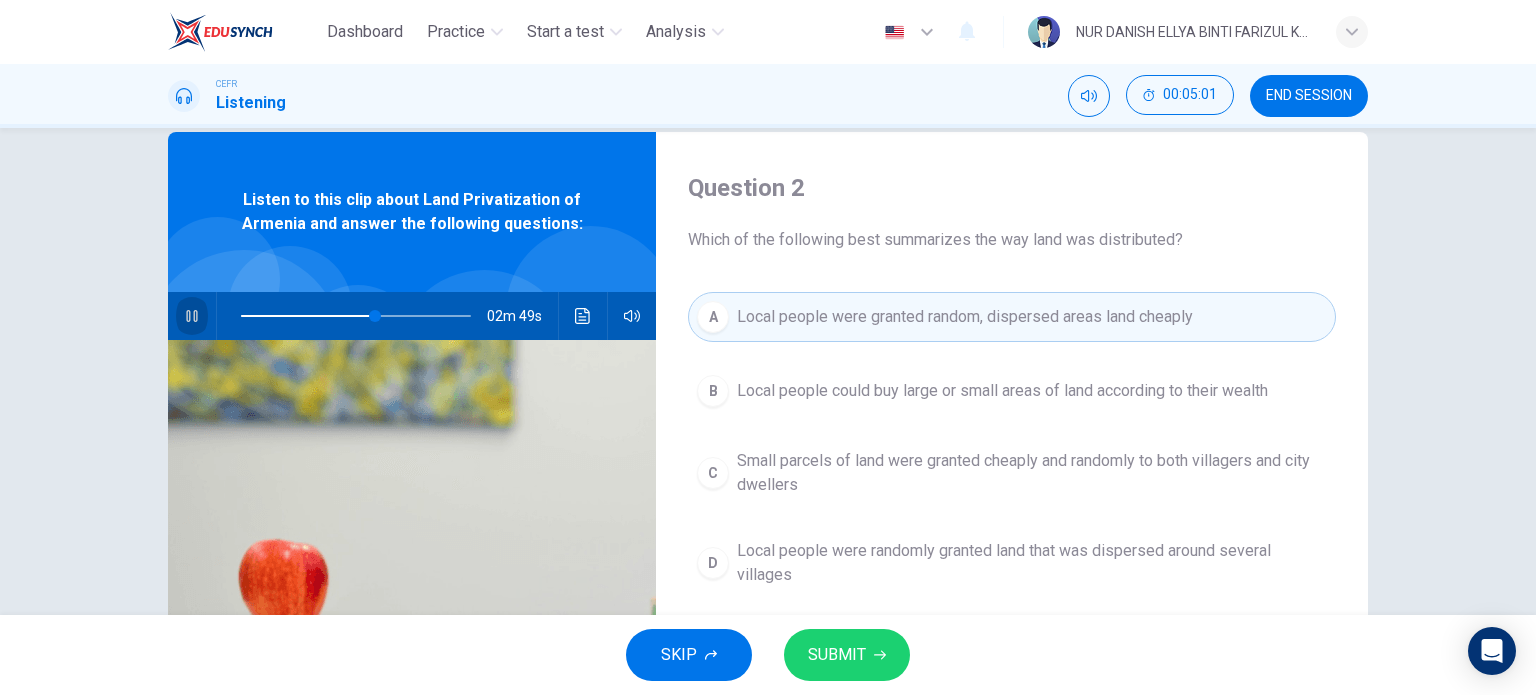 click at bounding box center (192, 316) 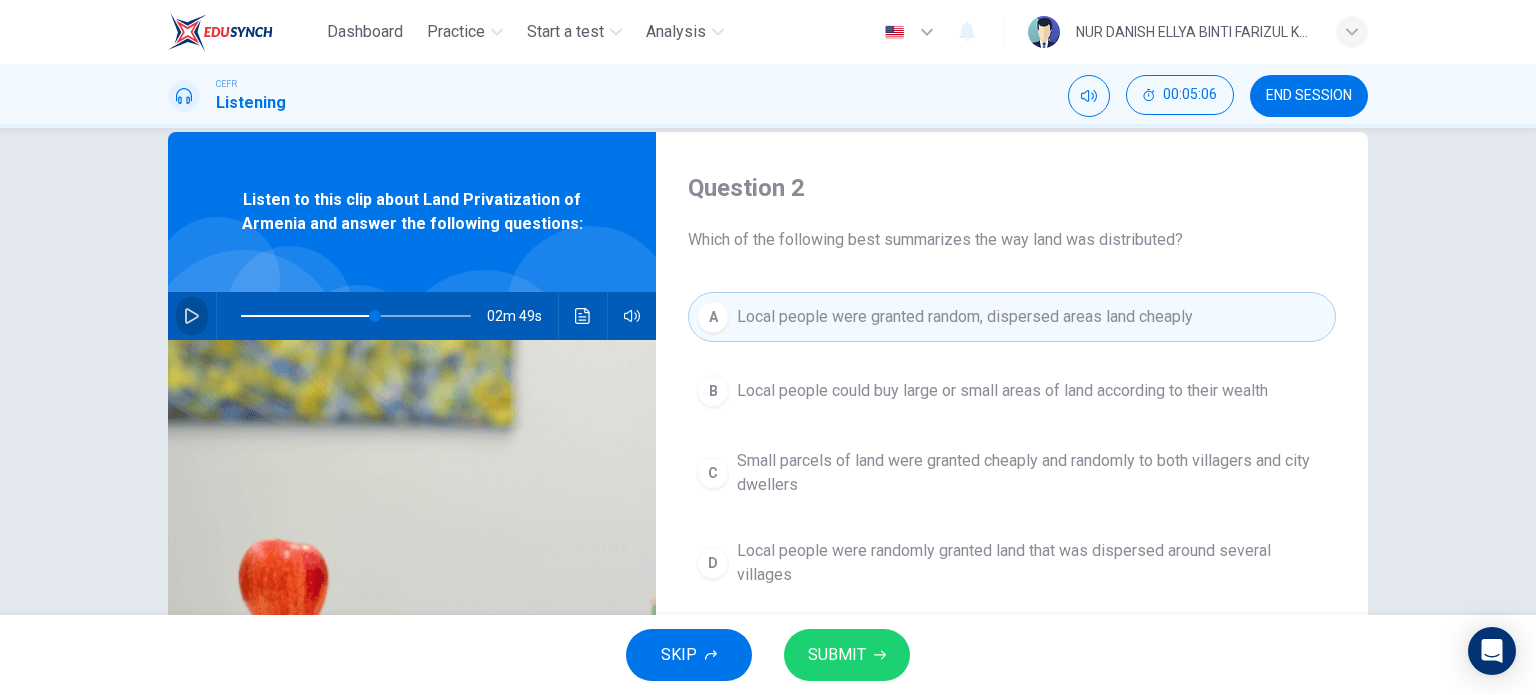 click at bounding box center (192, 316) 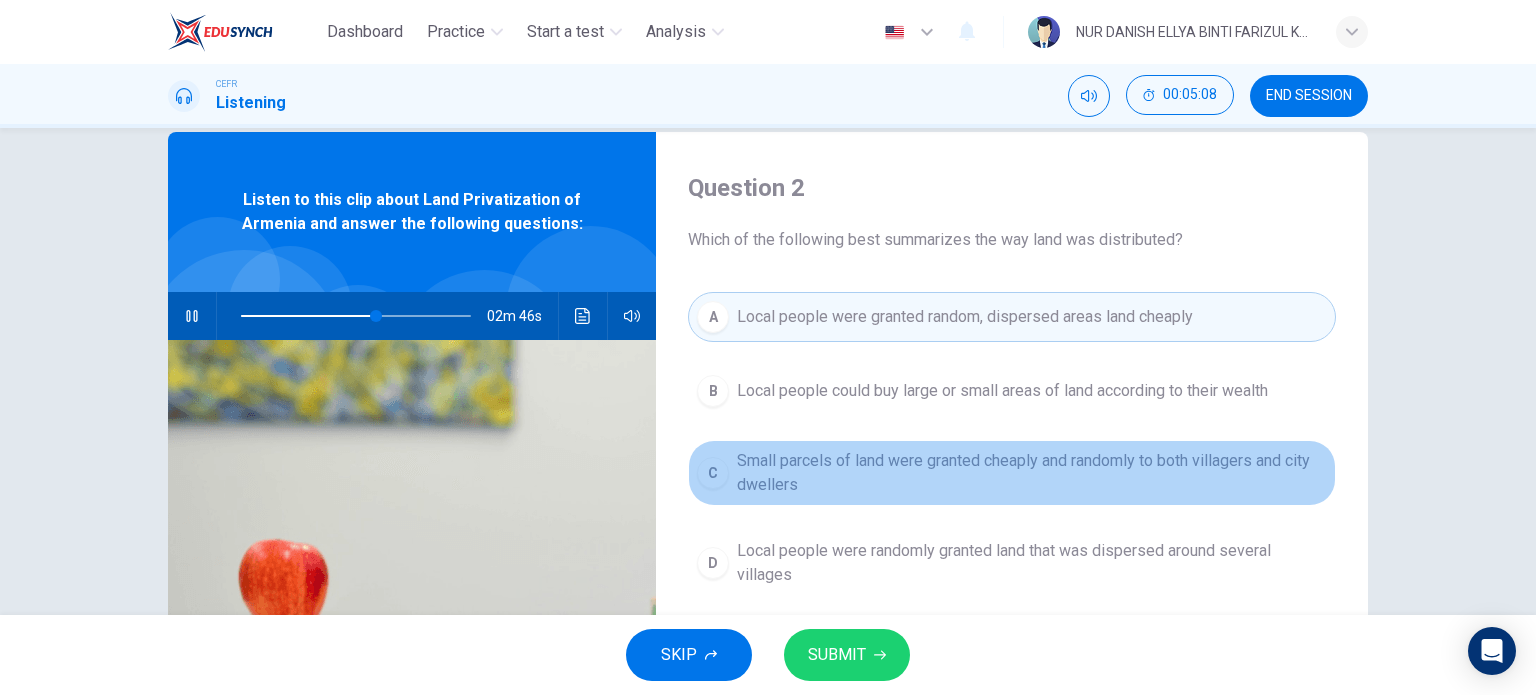 click on "C Small parcels of land were granted cheaply and randomly to both villagers and city dwellers" at bounding box center [1012, 473] 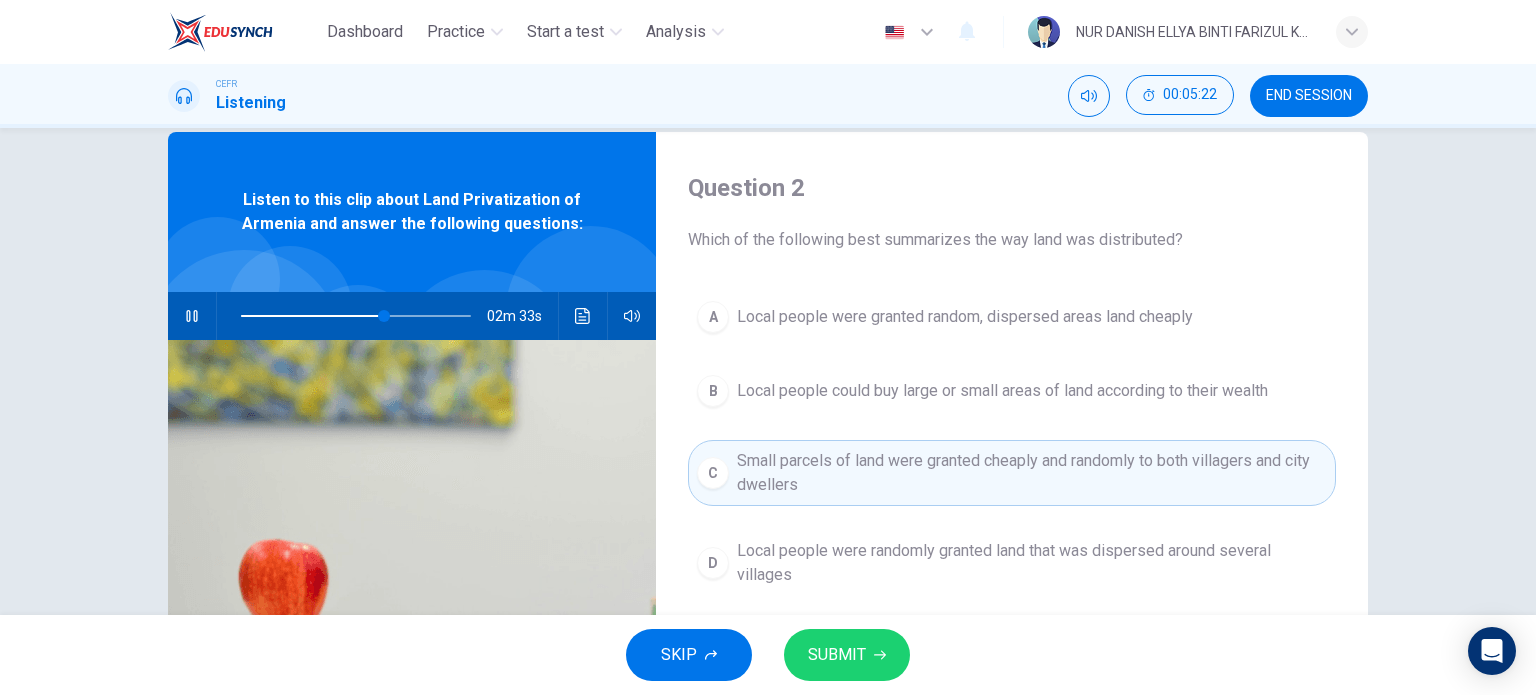 click at bounding box center (192, 316) 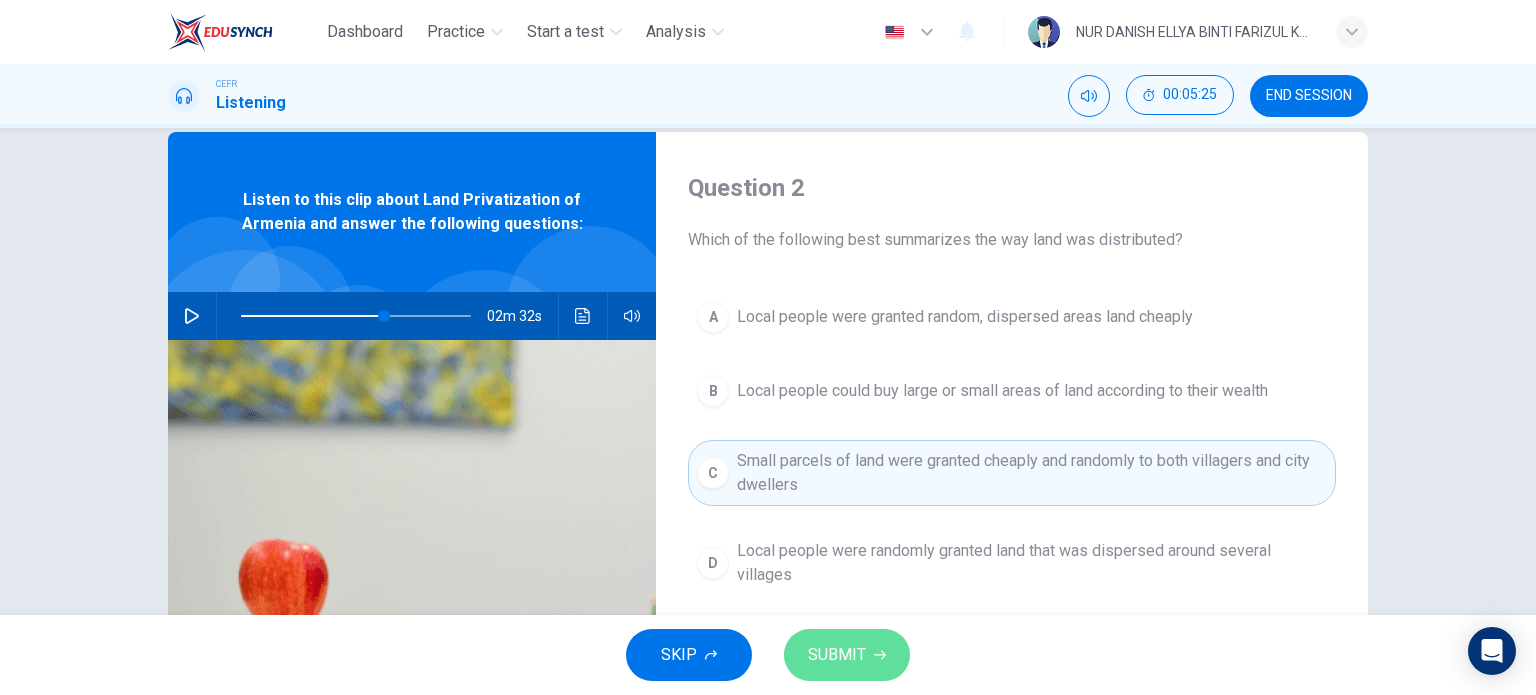 click on "SUBMIT" at bounding box center (837, 655) 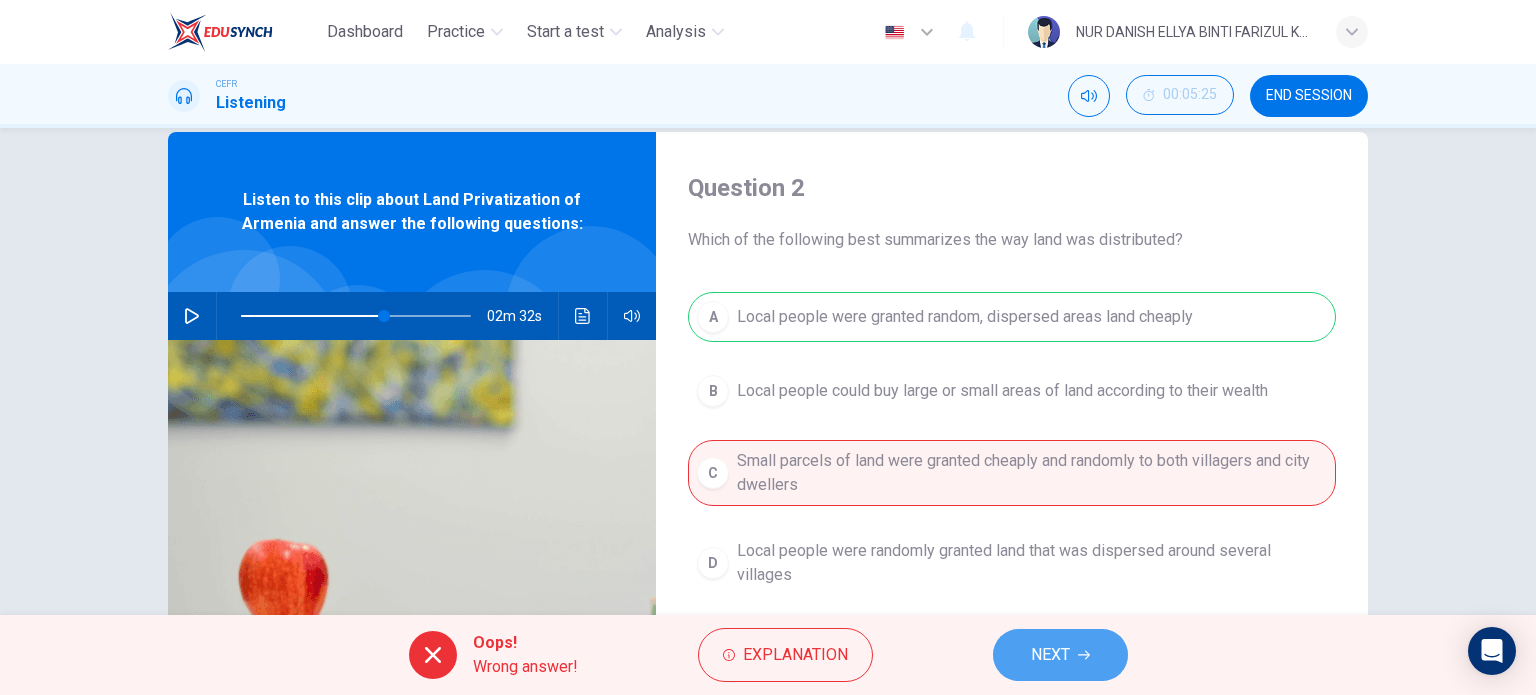 click on "NEXT" at bounding box center [1060, 655] 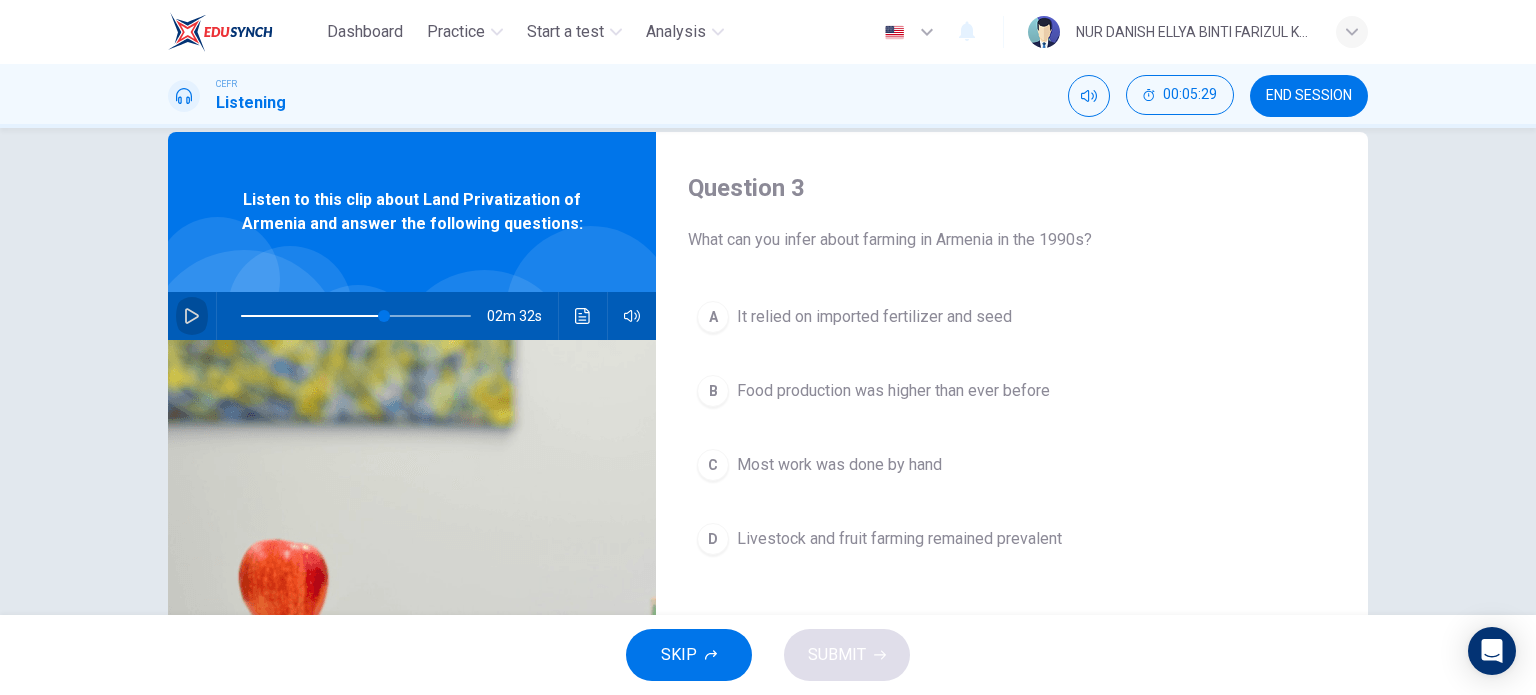 click at bounding box center (192, 316) 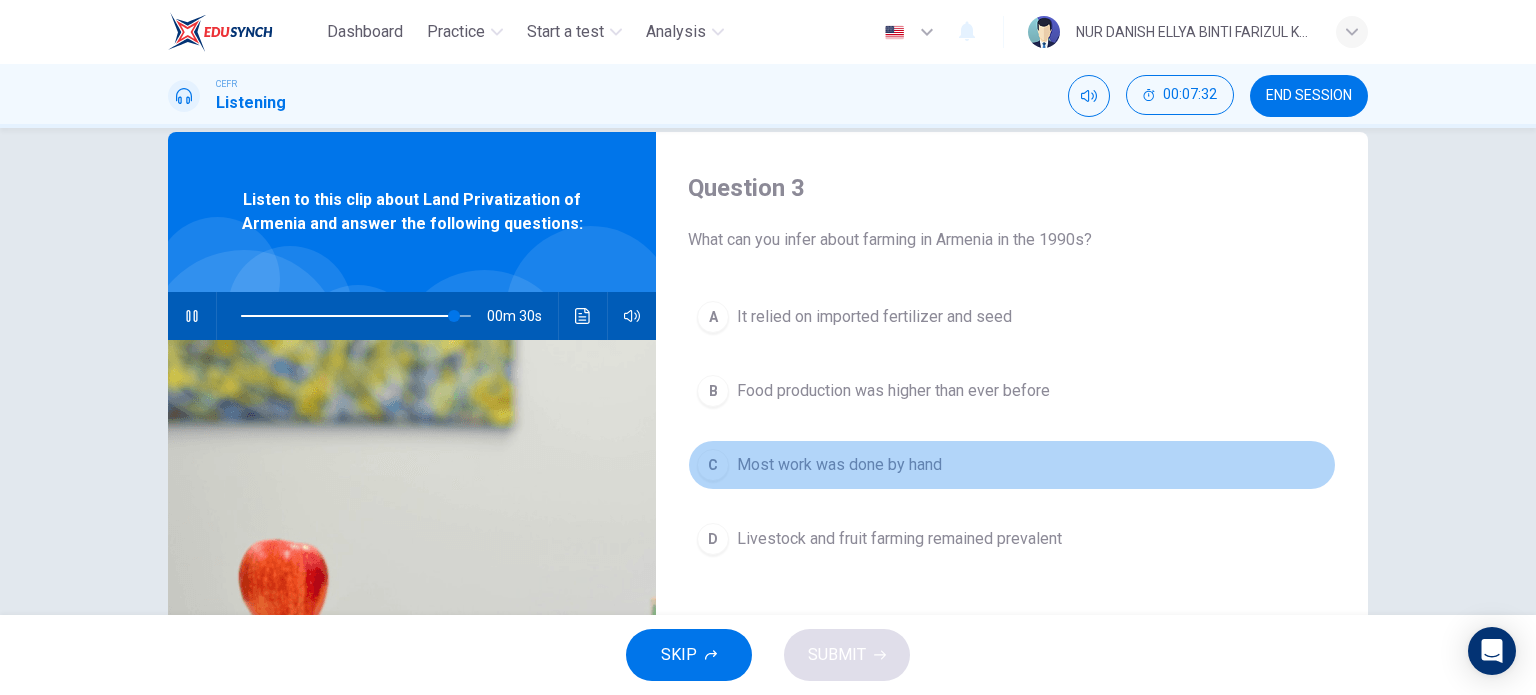 click on "Most work was done by hand" at bounding box center (874, 317) 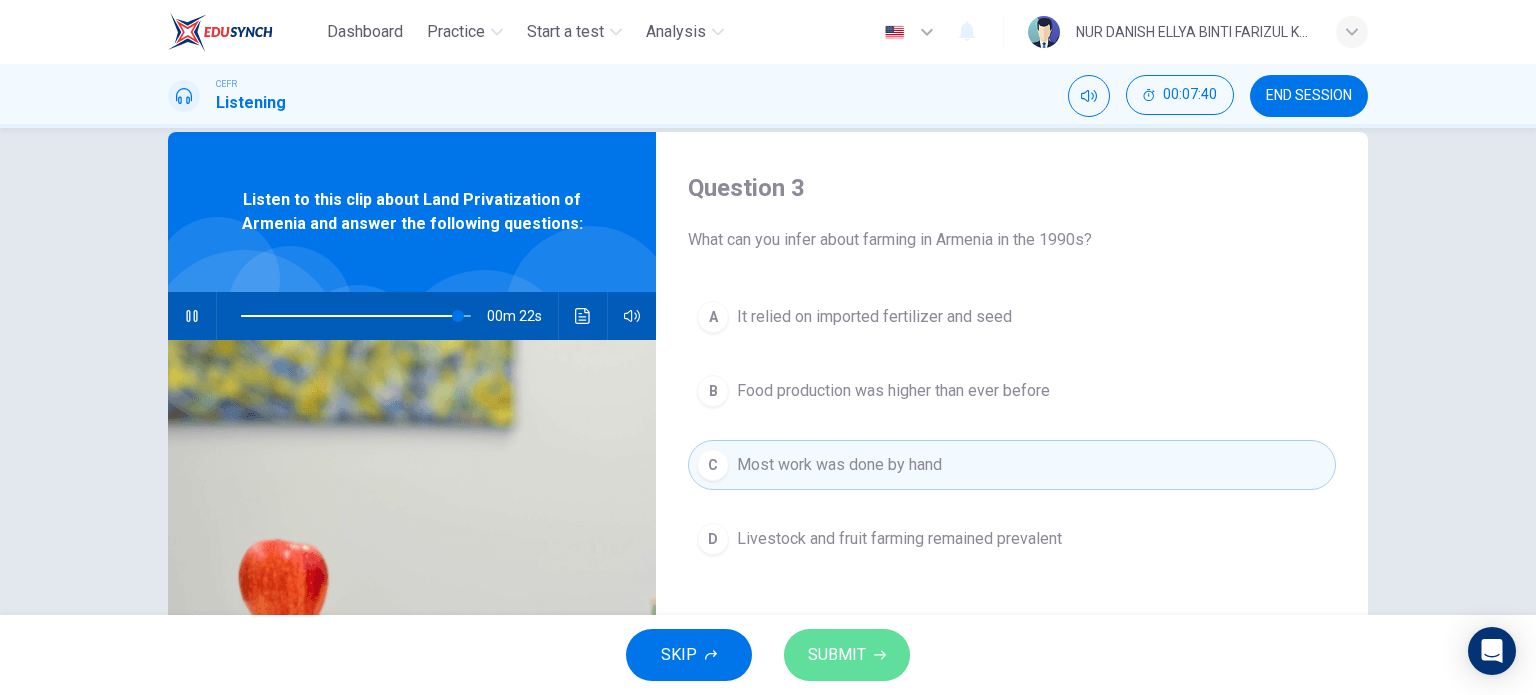 click on "SUBMIT" at bounding box center (847, 655) 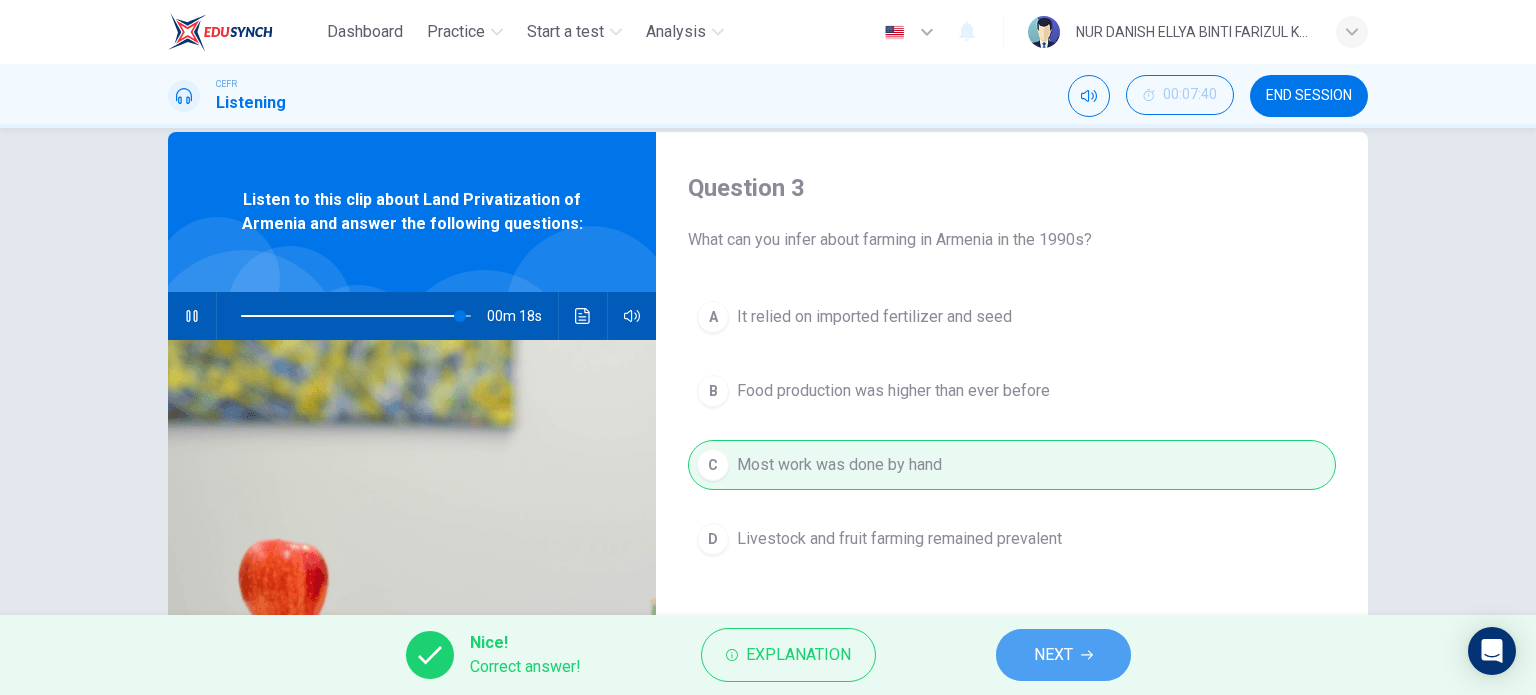 click on "NEXT" at bounding box center (1053, 655) 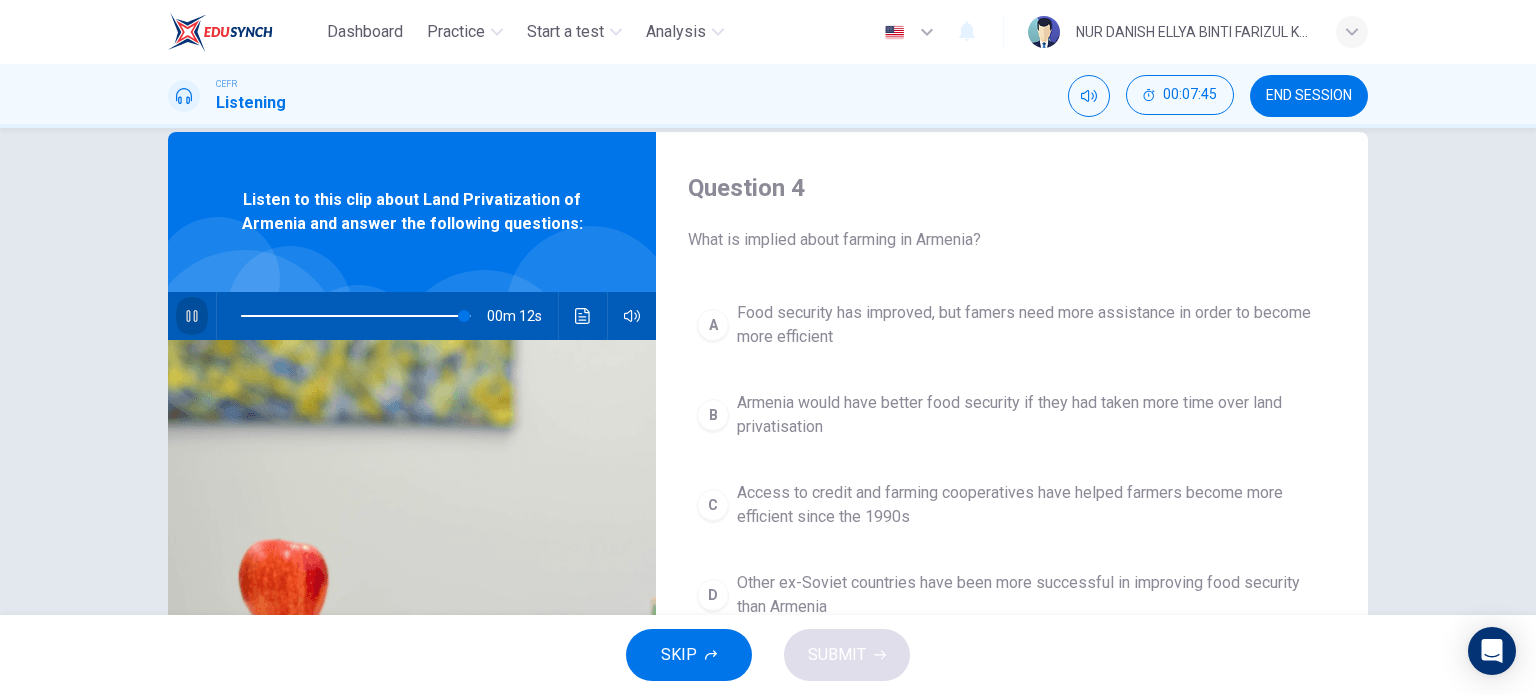 click at bounding box center [192, 316] 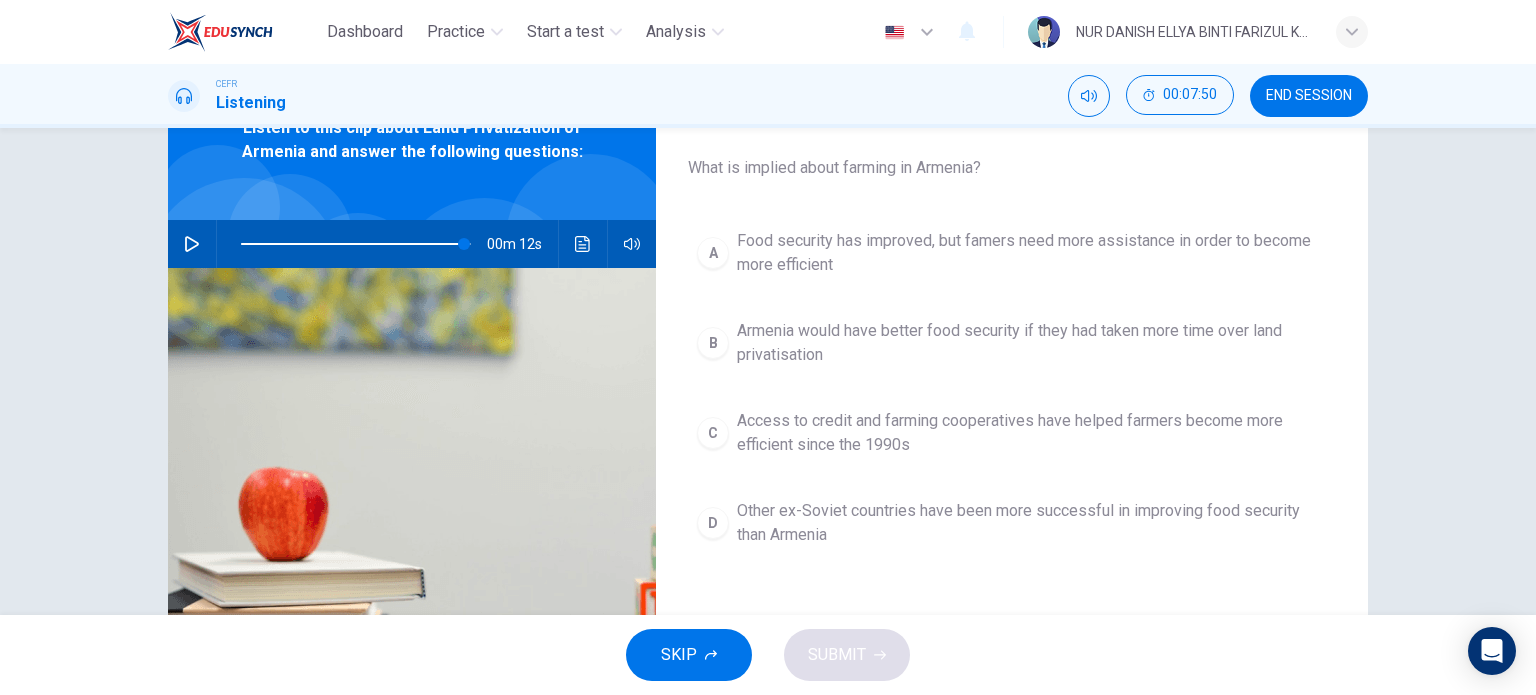 scroll, scrollTop: 108, scrollLeft: 0, axis: vertical 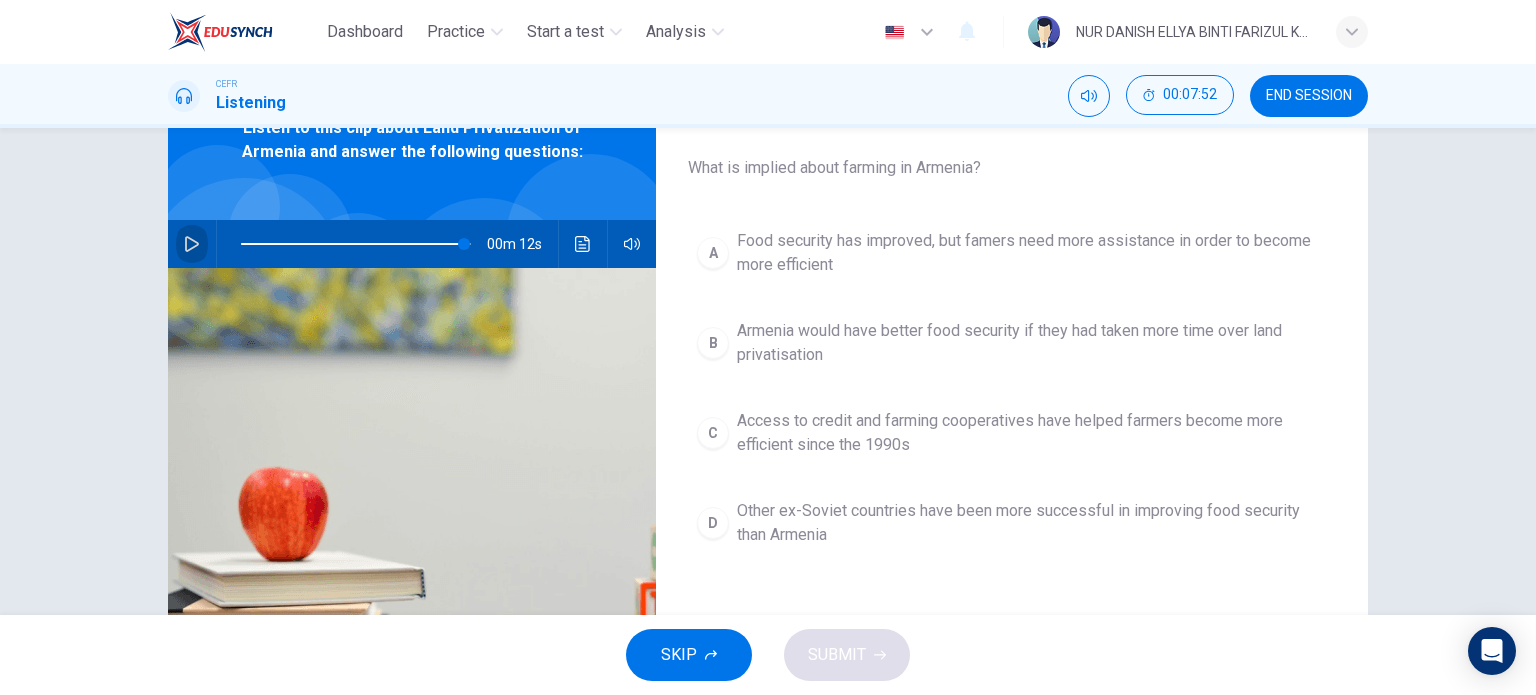 click at bounding box center [192, 244] 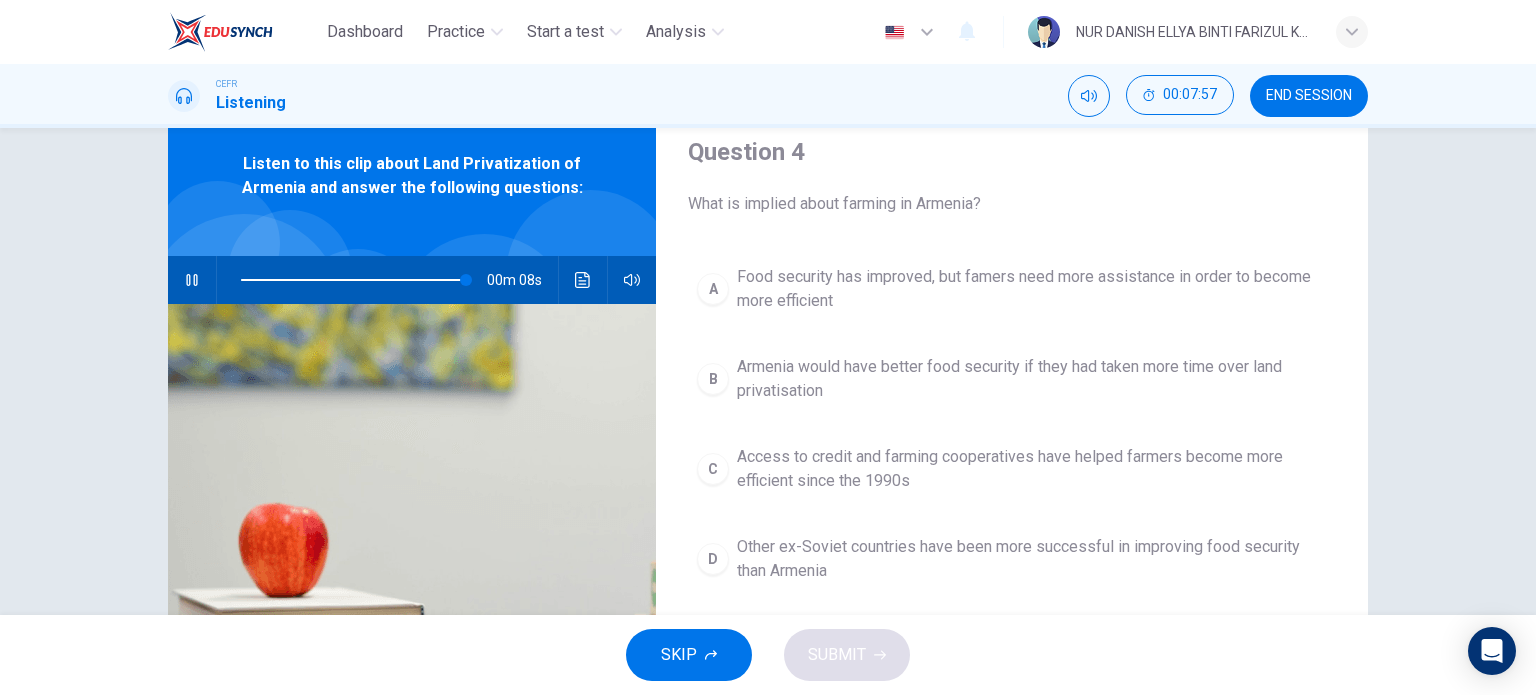 scroll, scrollTop: 70, scrollLeft: 0, axis: vertical 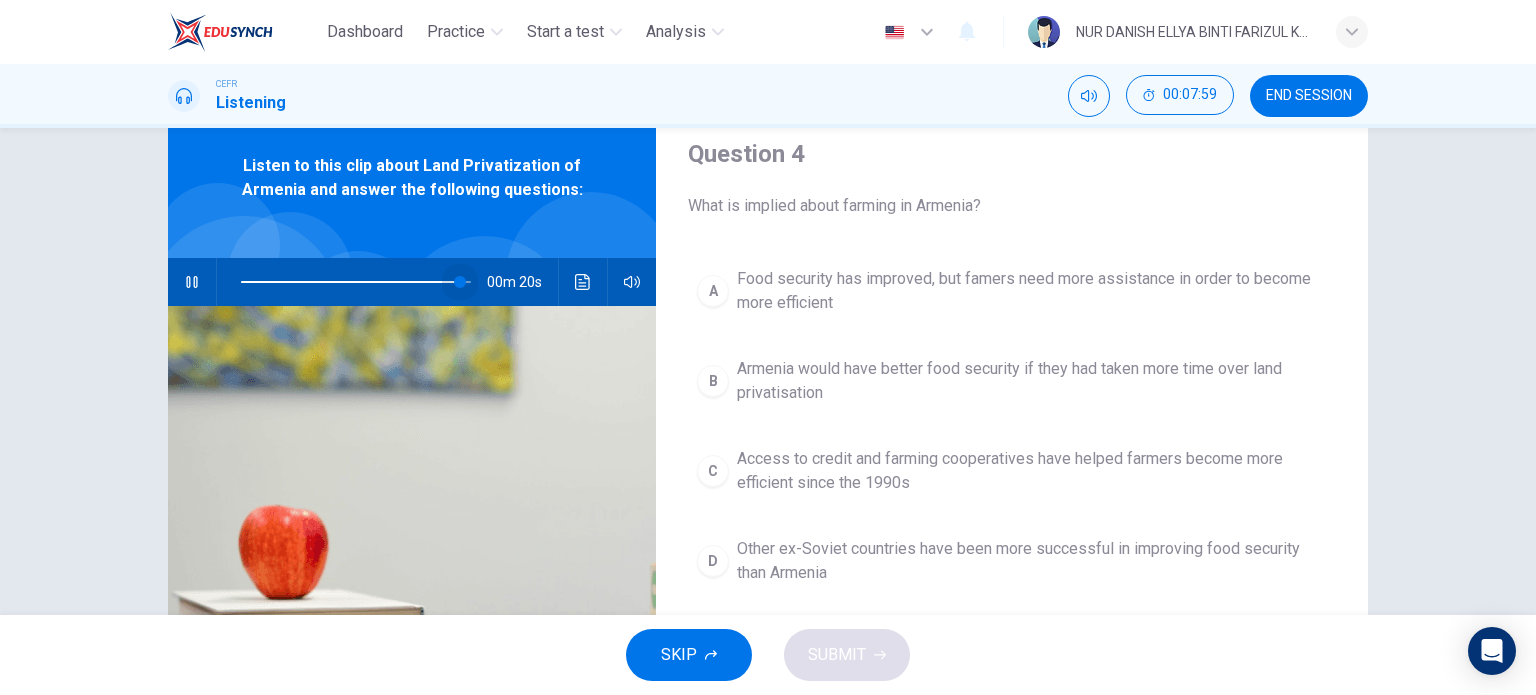 click at bounding box center [460, 282] 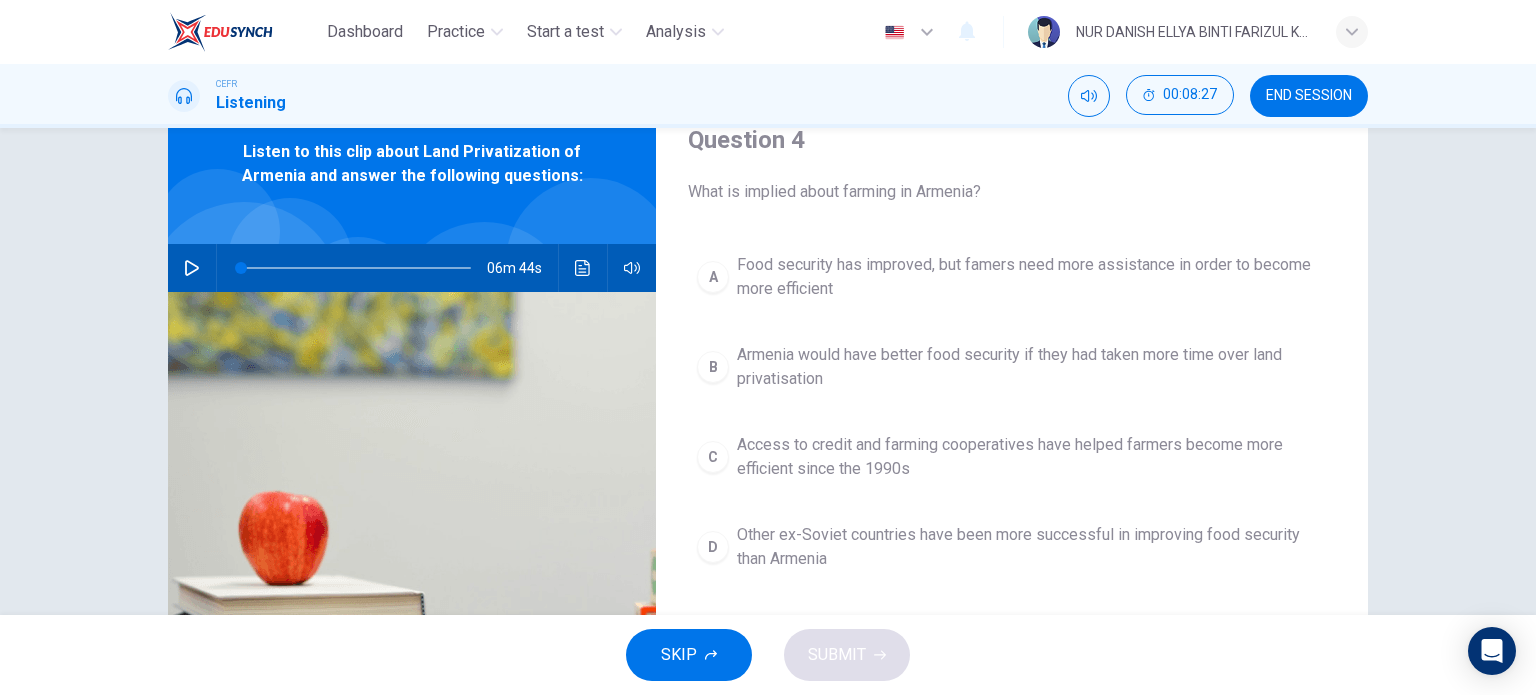 scroll, scrollTop: 68, scrollLeft: 0, axis: vertical 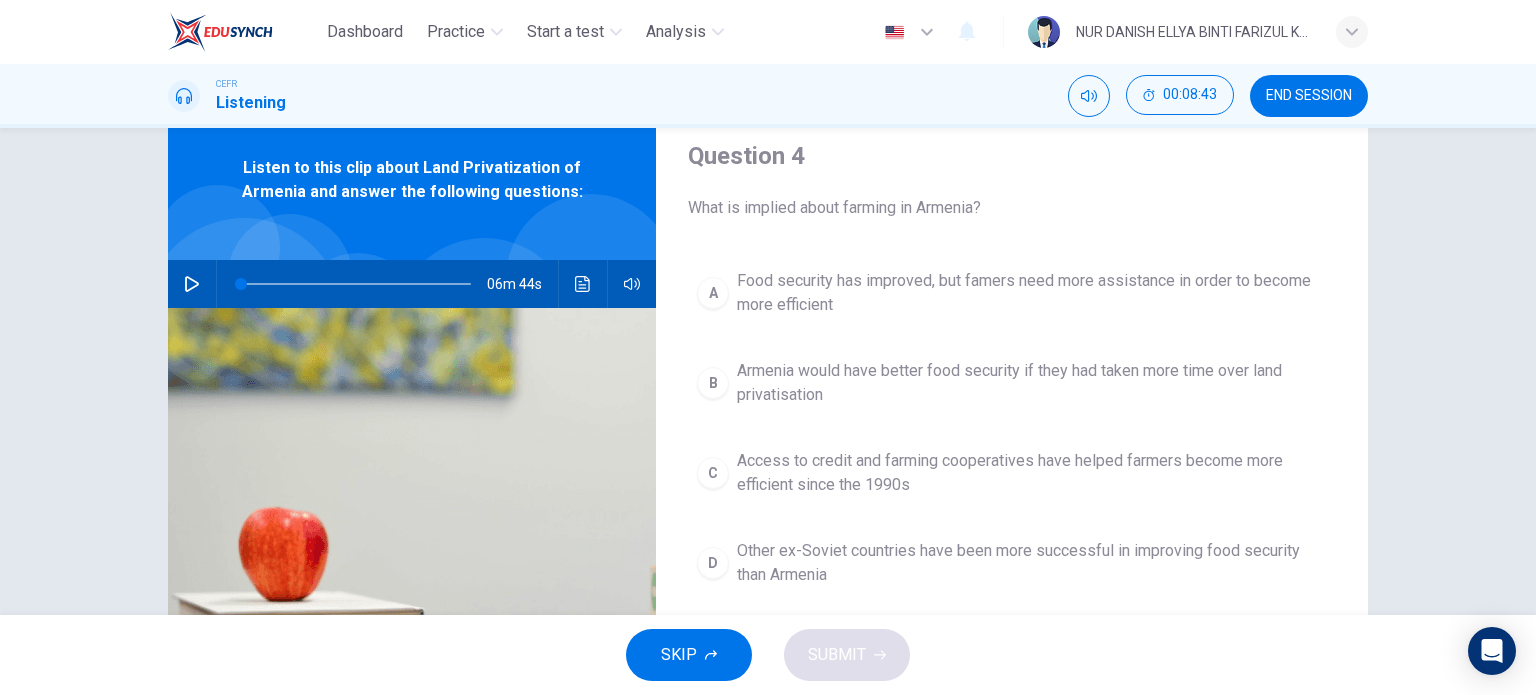 click on "Food security has improved, but famers need more assistance in order to become more efficient" at bounding box center (1032, 293) 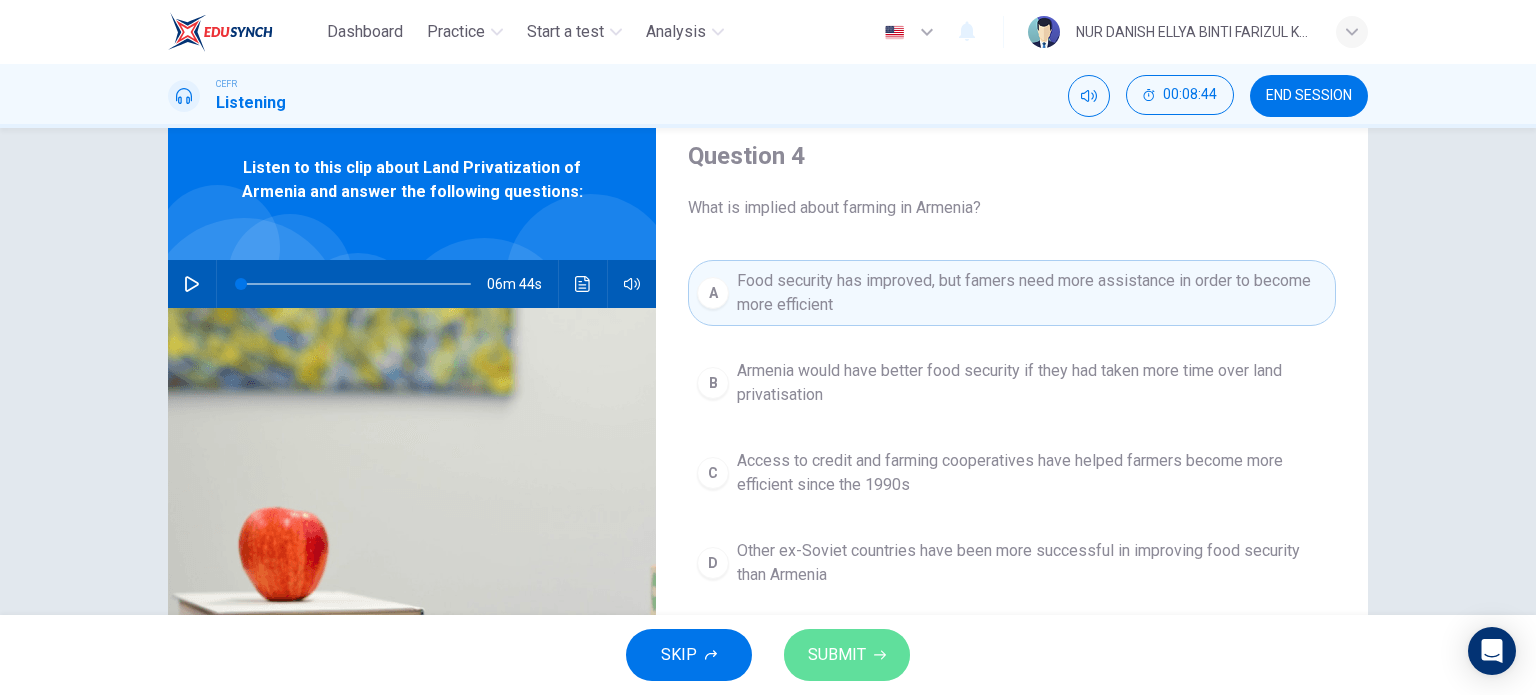 click on "SUBMIT" at bounding box center (847, 655) 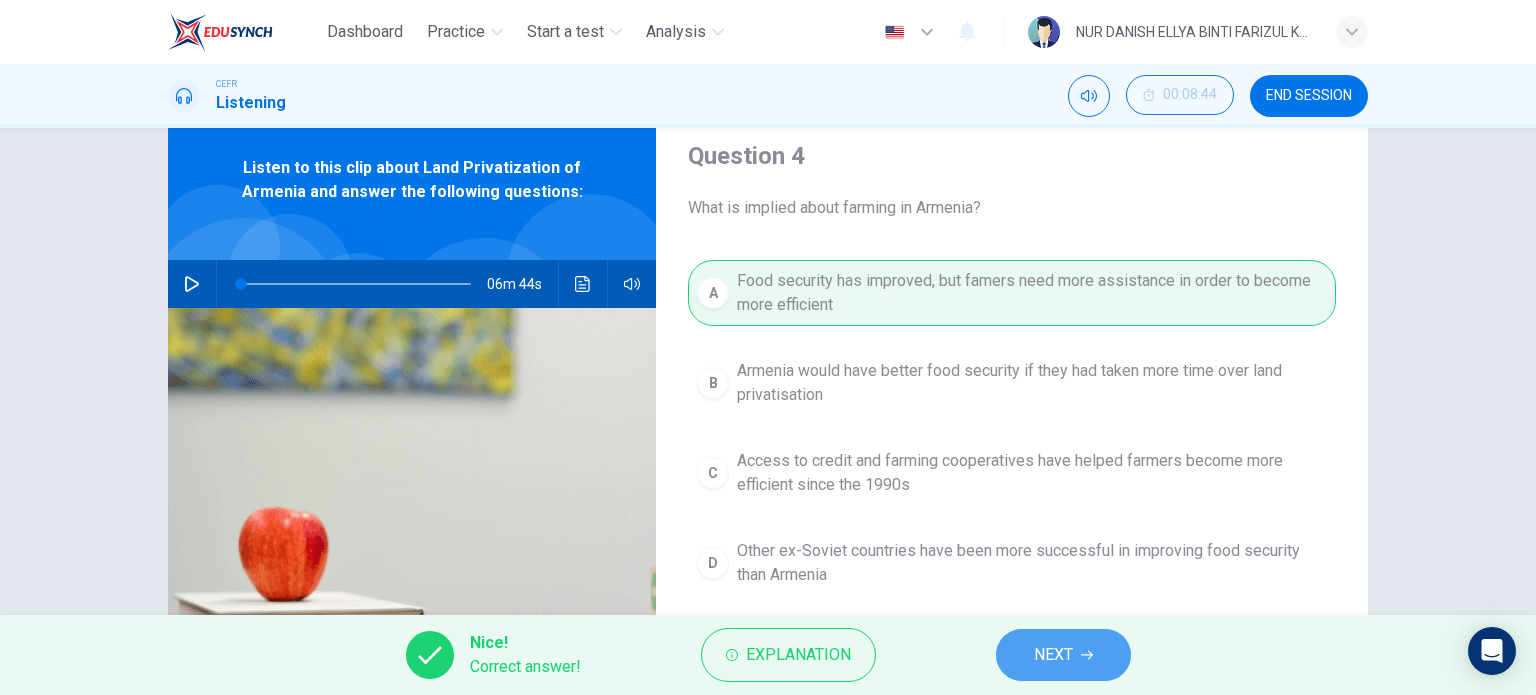 click on "NEXT" at bounding box center [1053, 655] 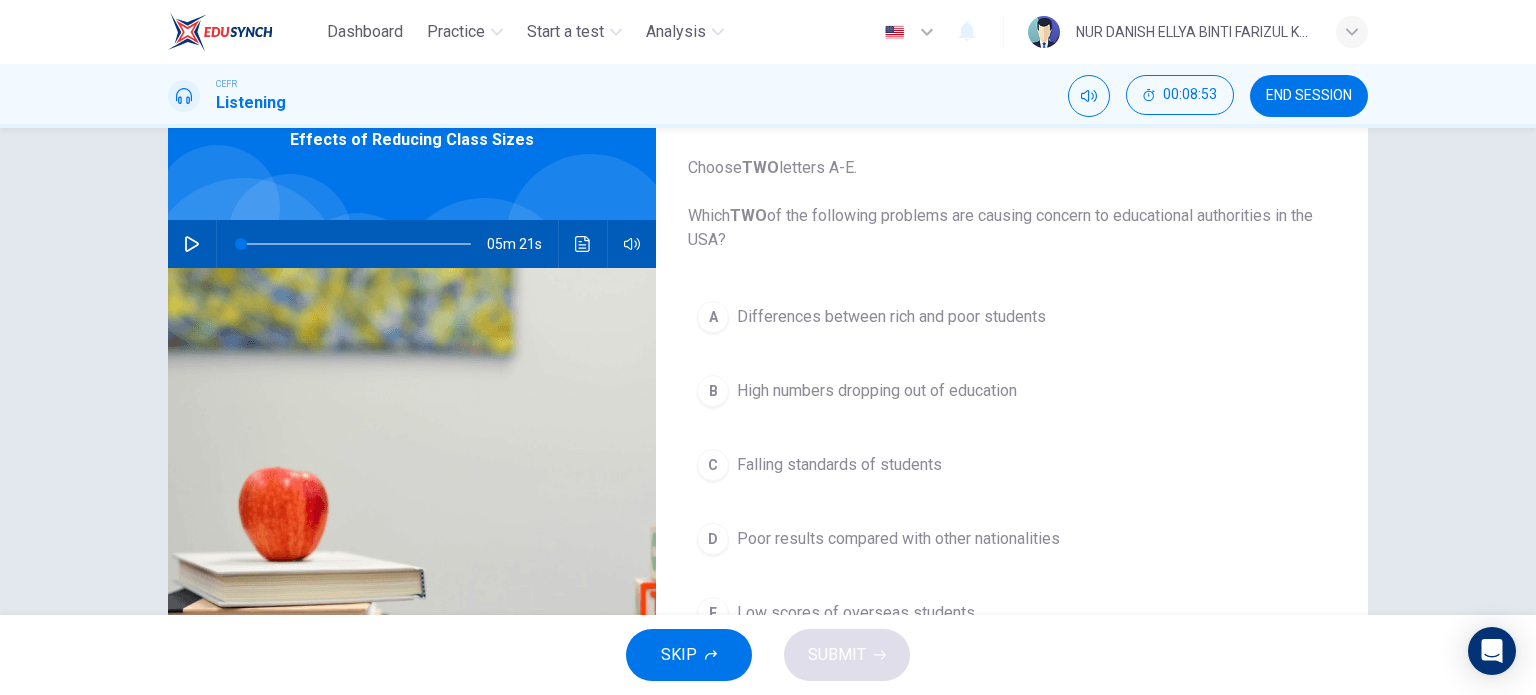scroll, scrollTop: 107, scrollLeft: 0, axis: vertical 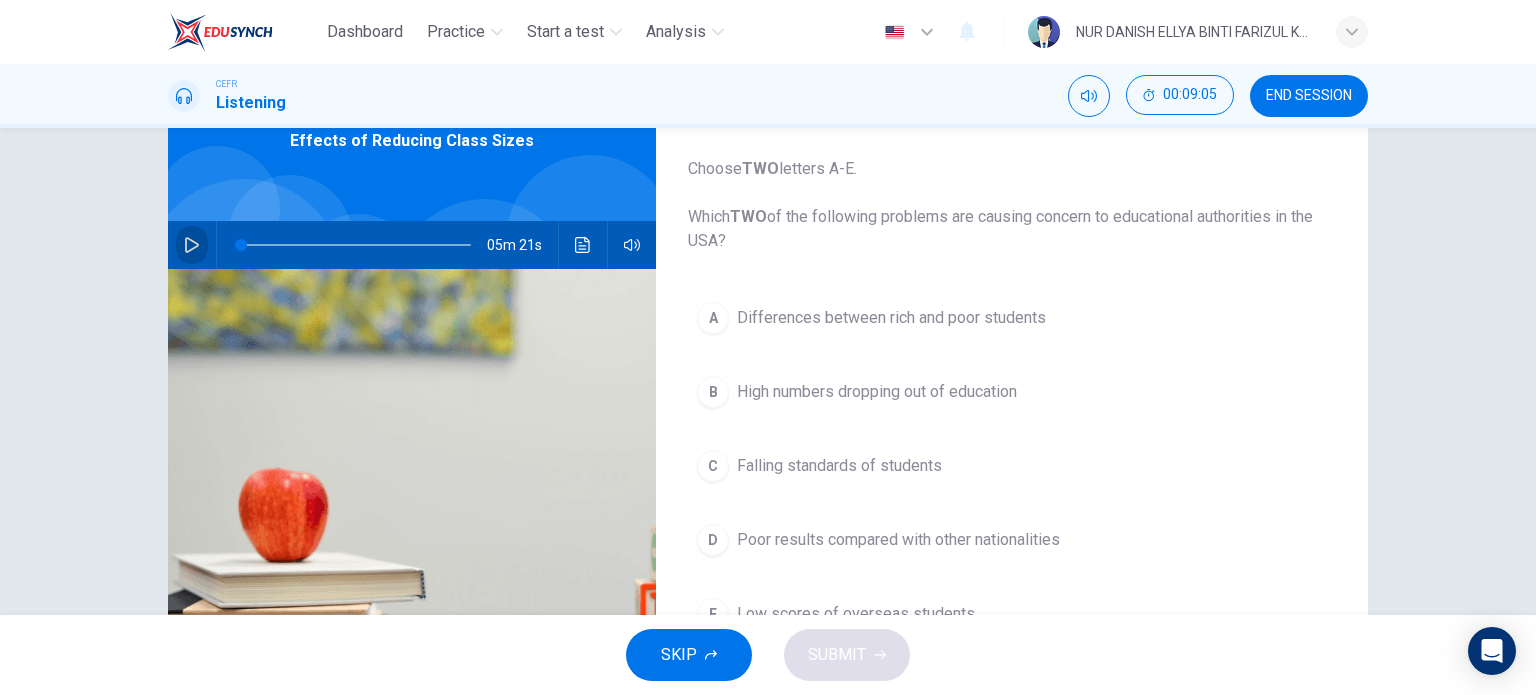 click at bounding box center (192, 245) 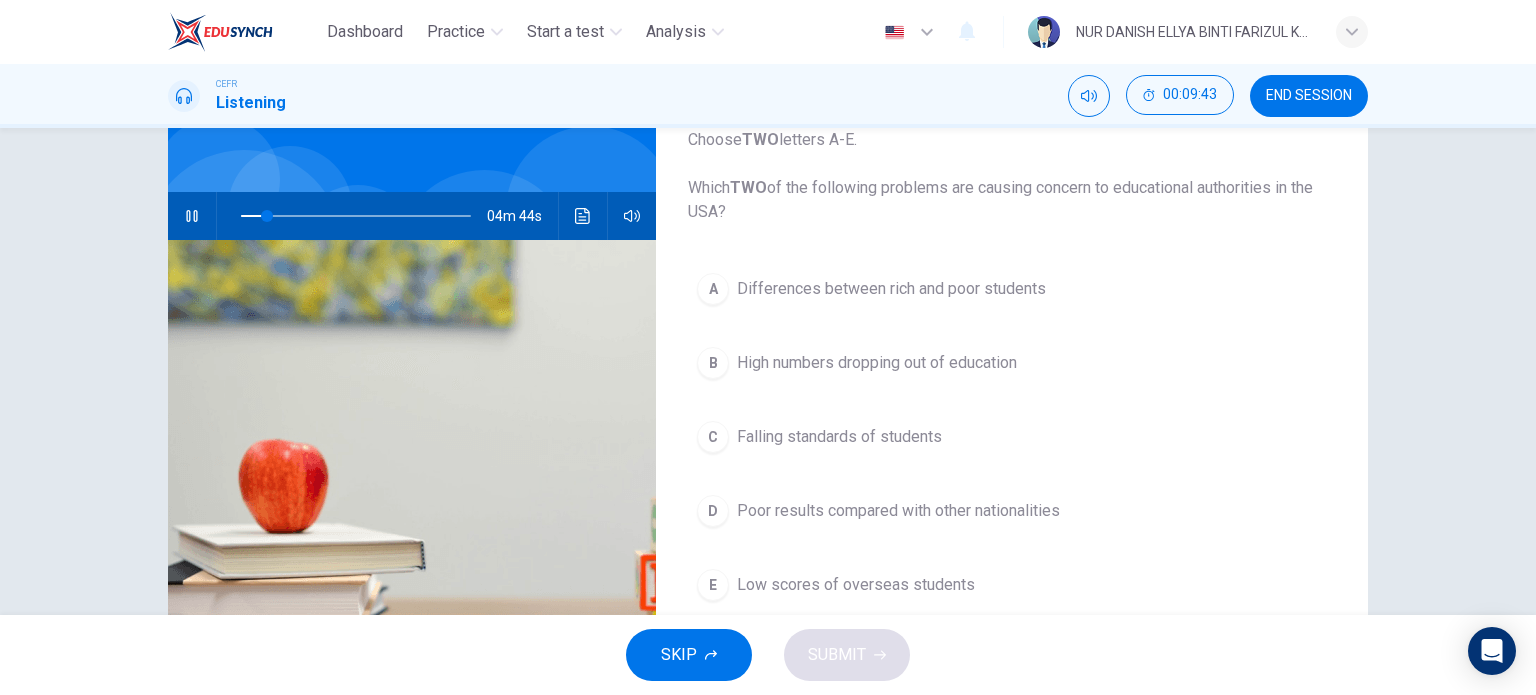 scroll, scrollTop: 146, scrollLeft: 0, axis: vertical 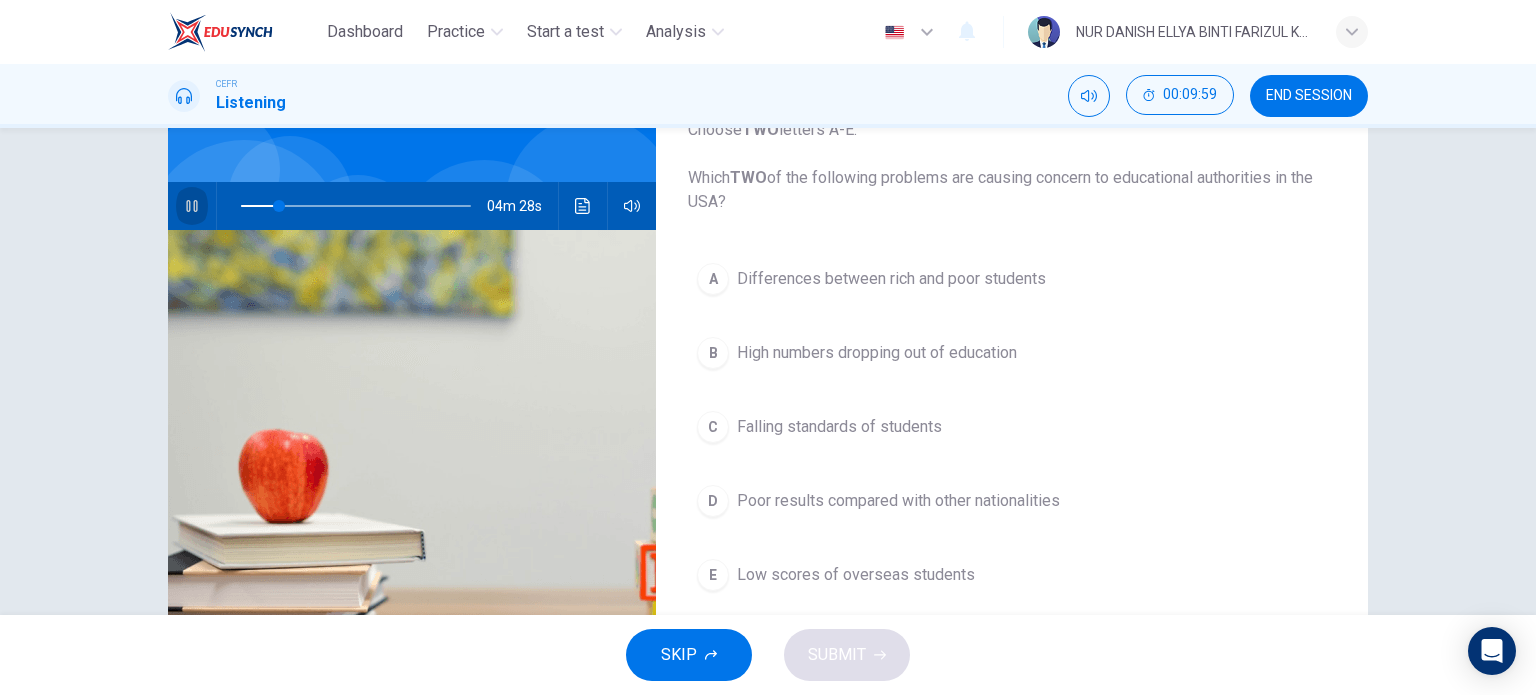 click at bounding box center [191, 206] 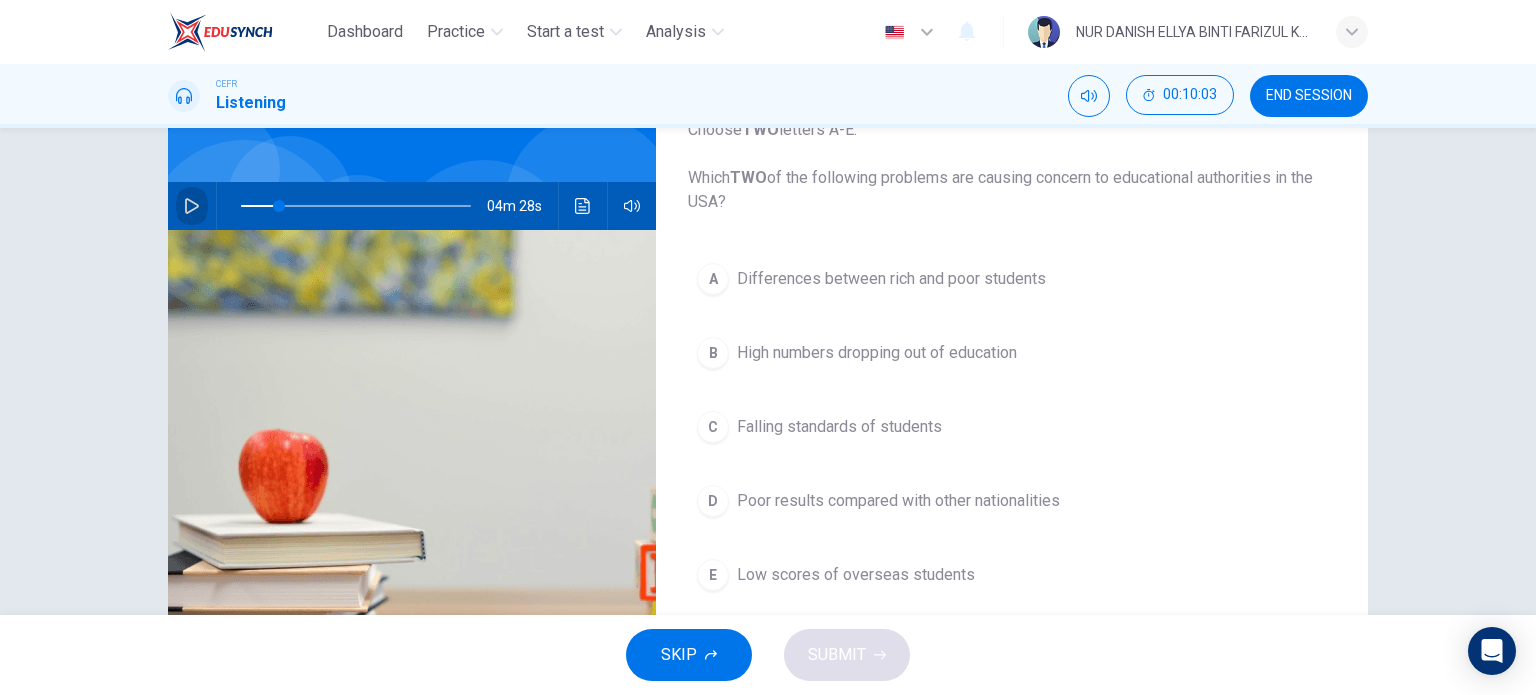 click at bounding box center (192, 206) 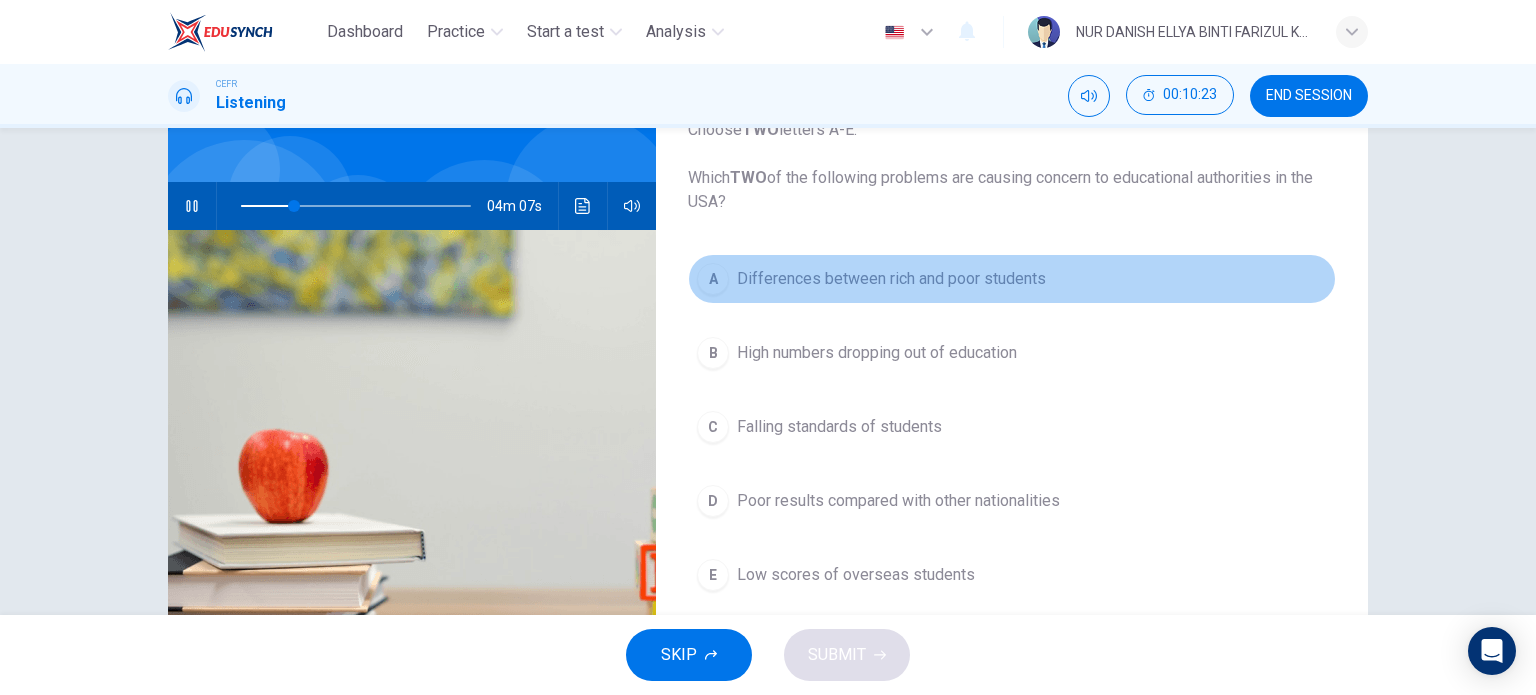 click on "Differences between rich and poor students" at bounding box center (891, 279) 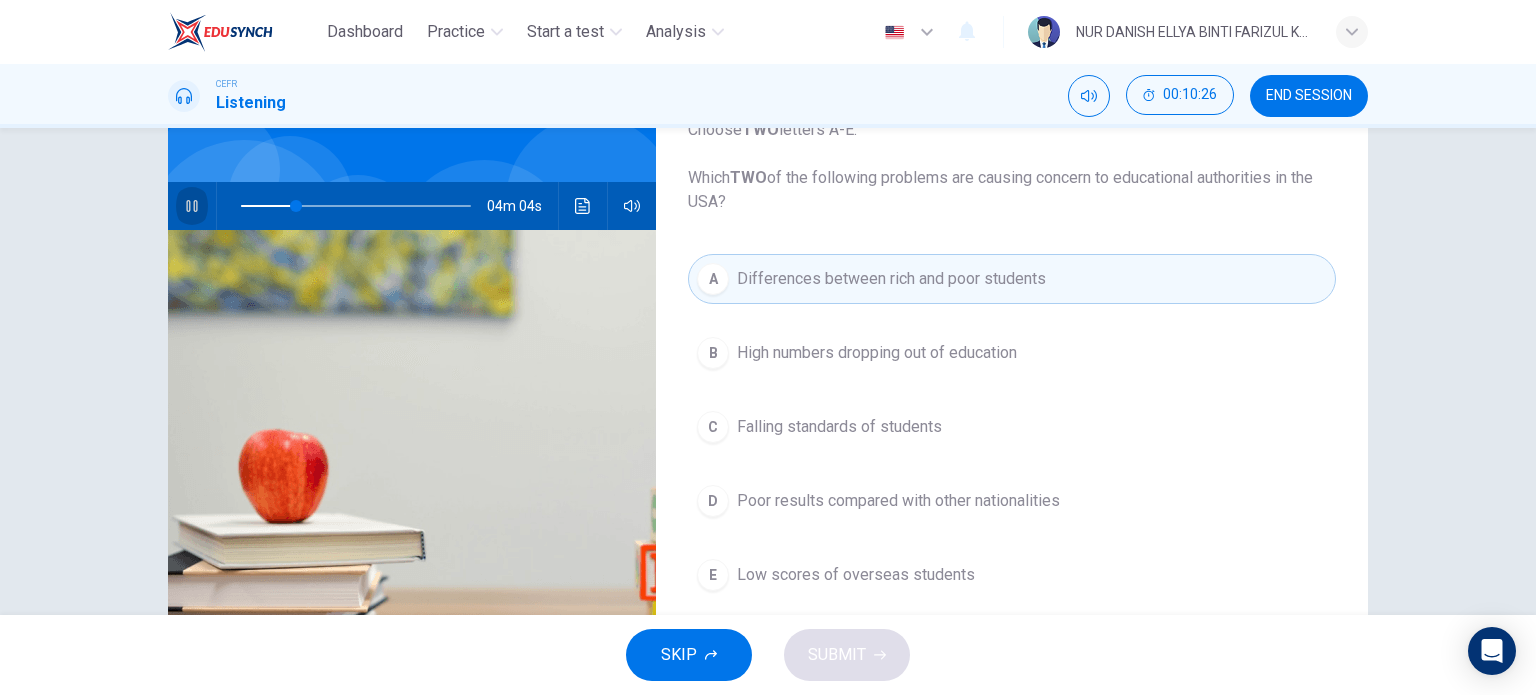 click at bounding box center (191, 206) 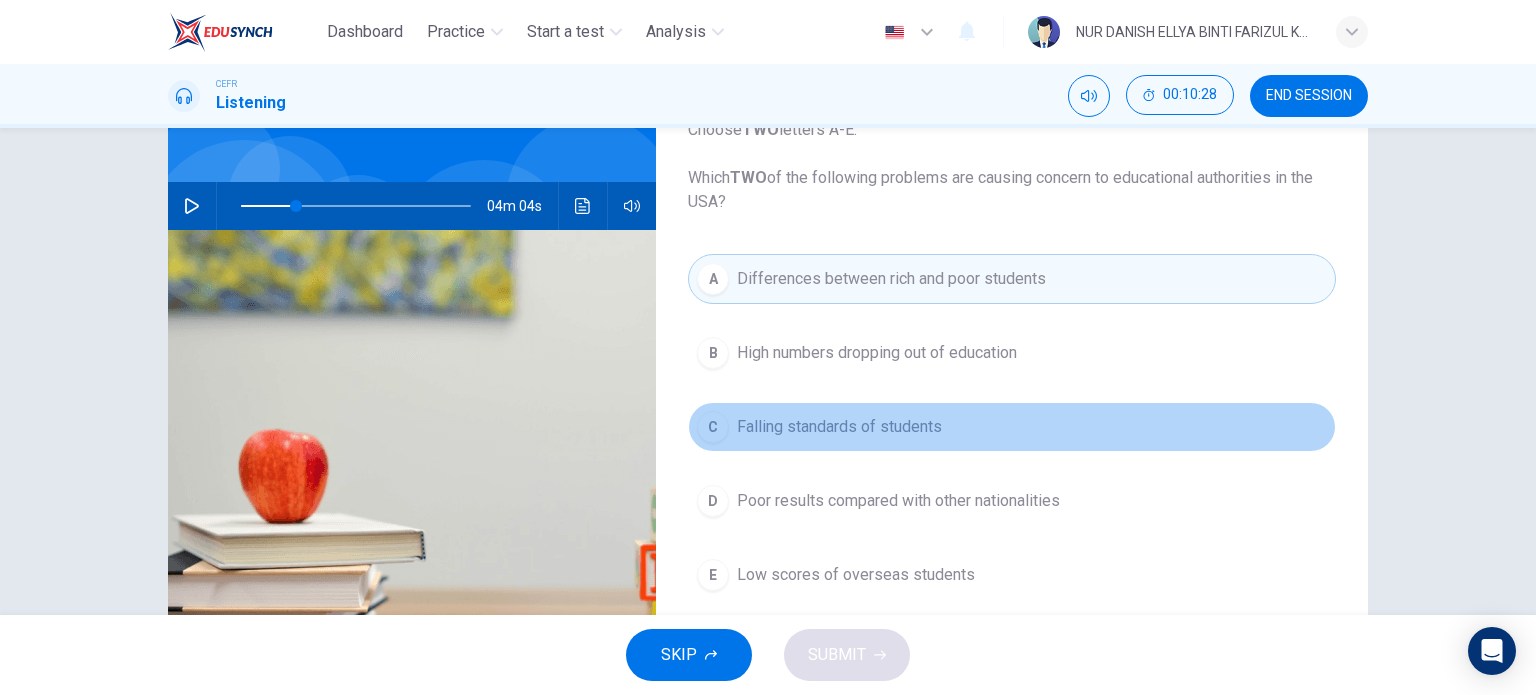 click on "C" at bounding box center (713, 353) 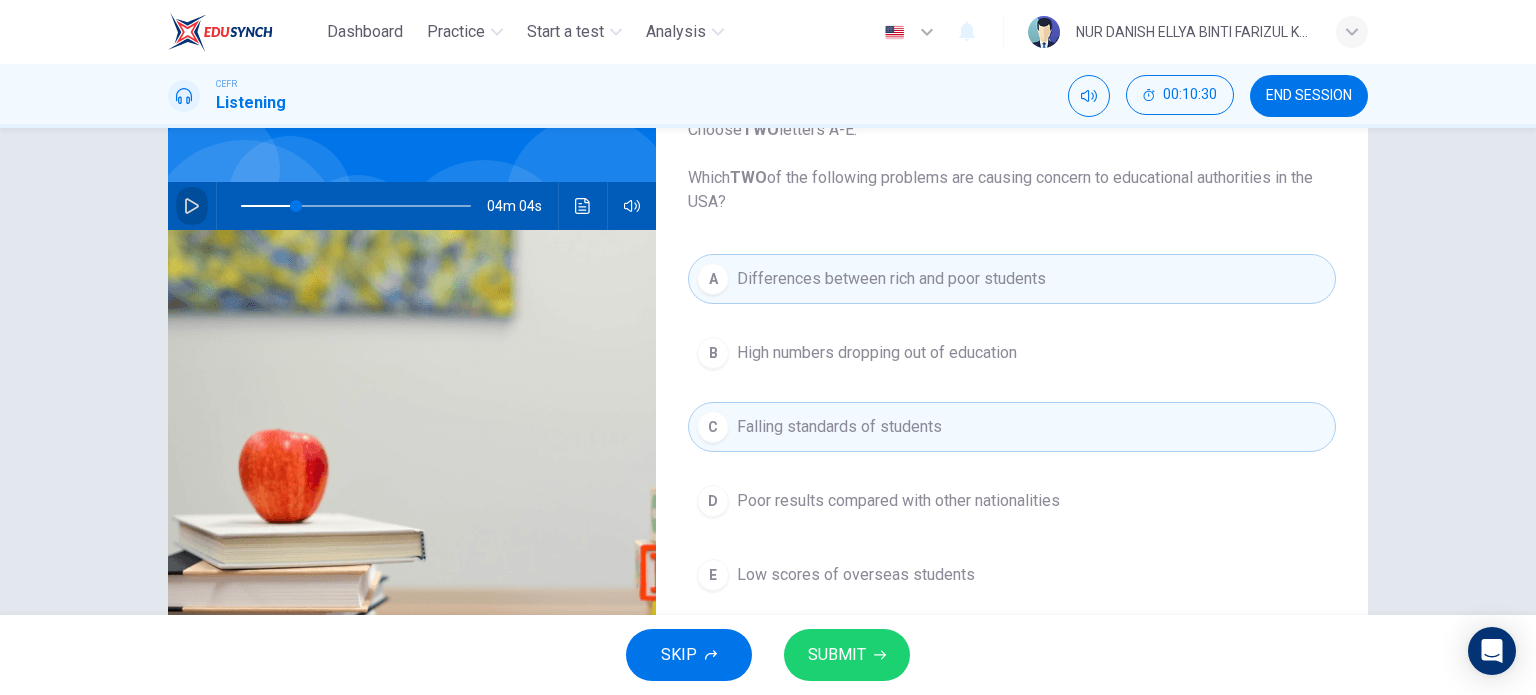 click at bounding box center [192, 206] 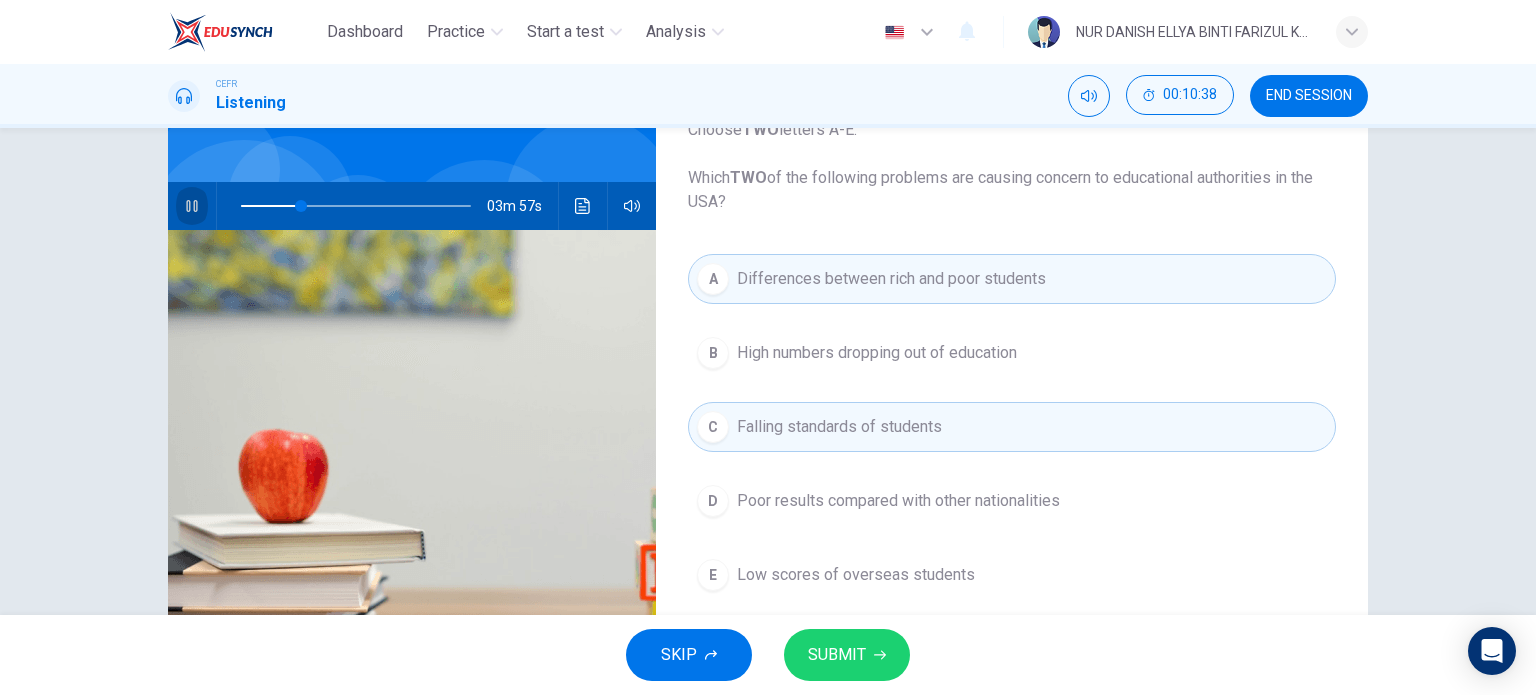 click at bounding box center (191, 206) 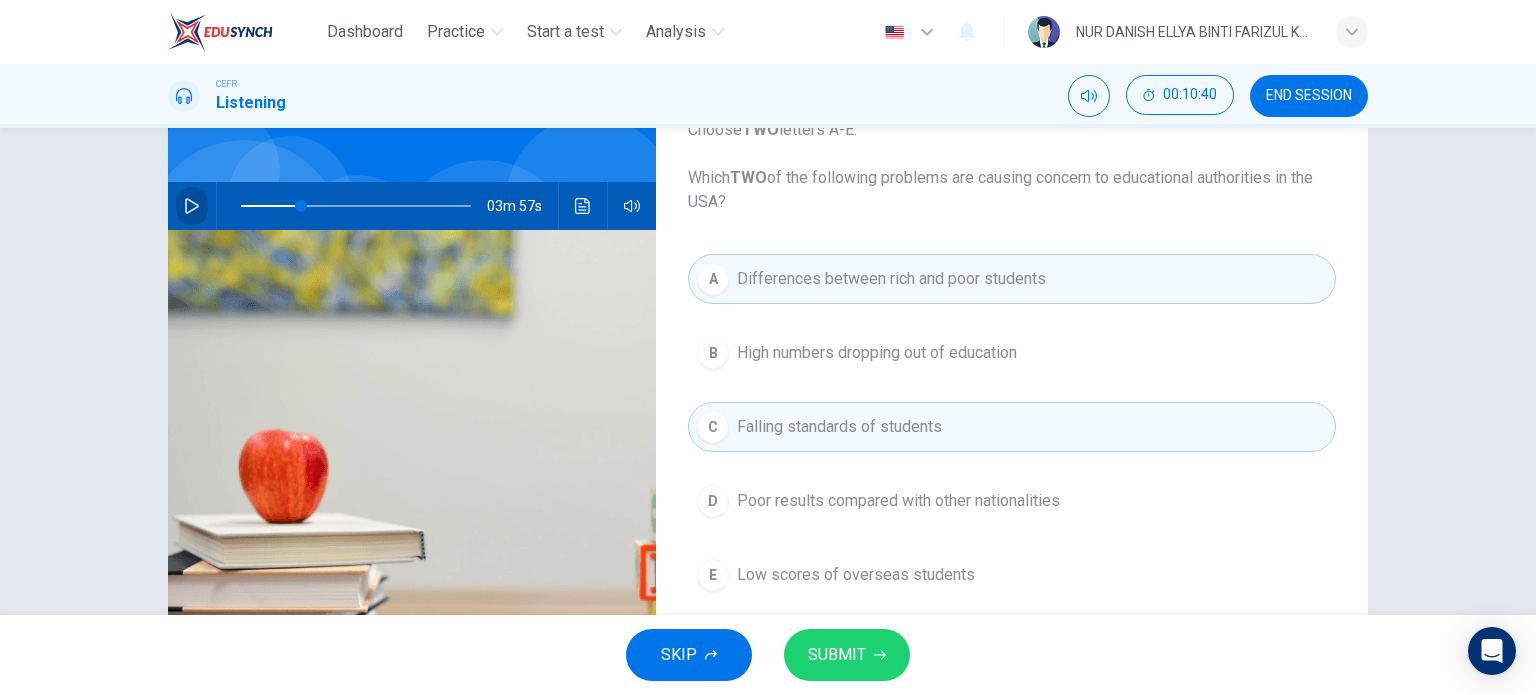 click at bounding box center [192, 206] 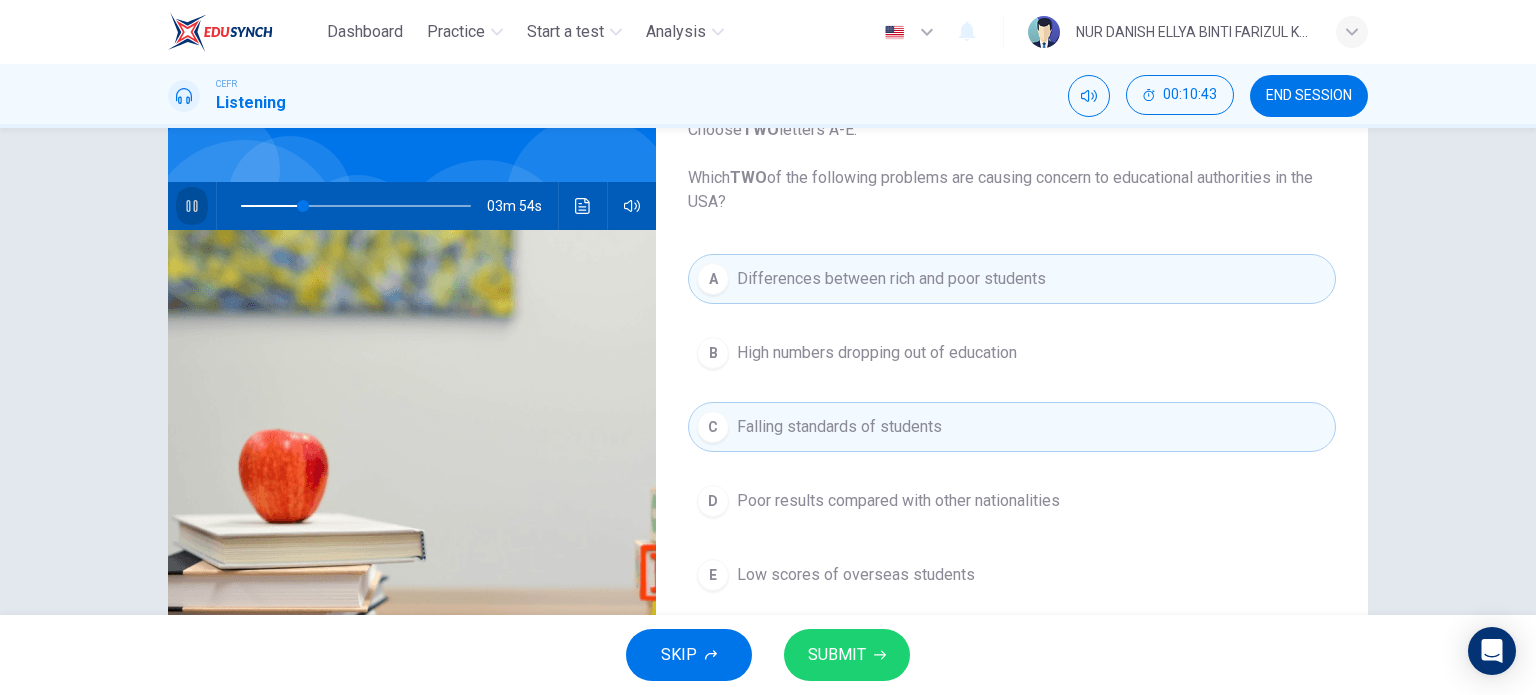 click at bounding box center (192, 206) 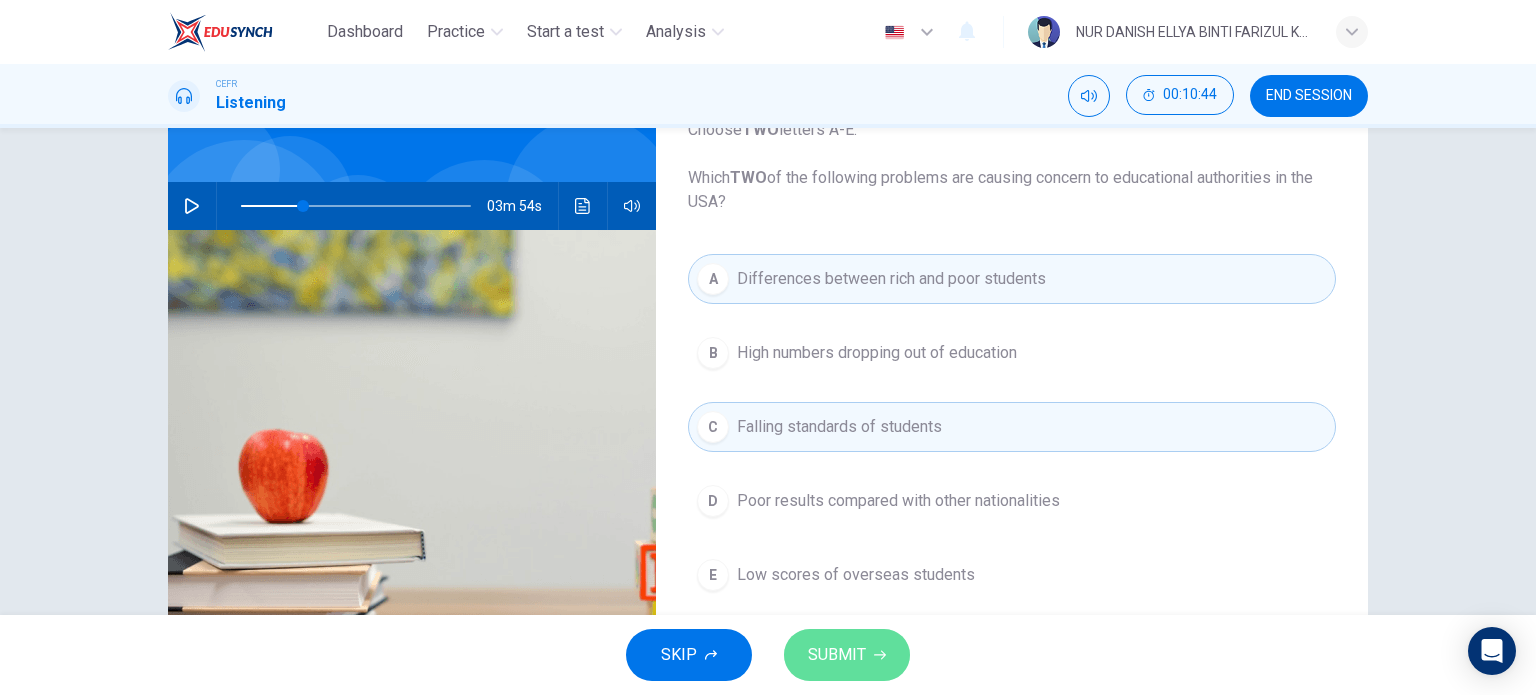 click on "SUBMIT" at bounding box center (847, 655) 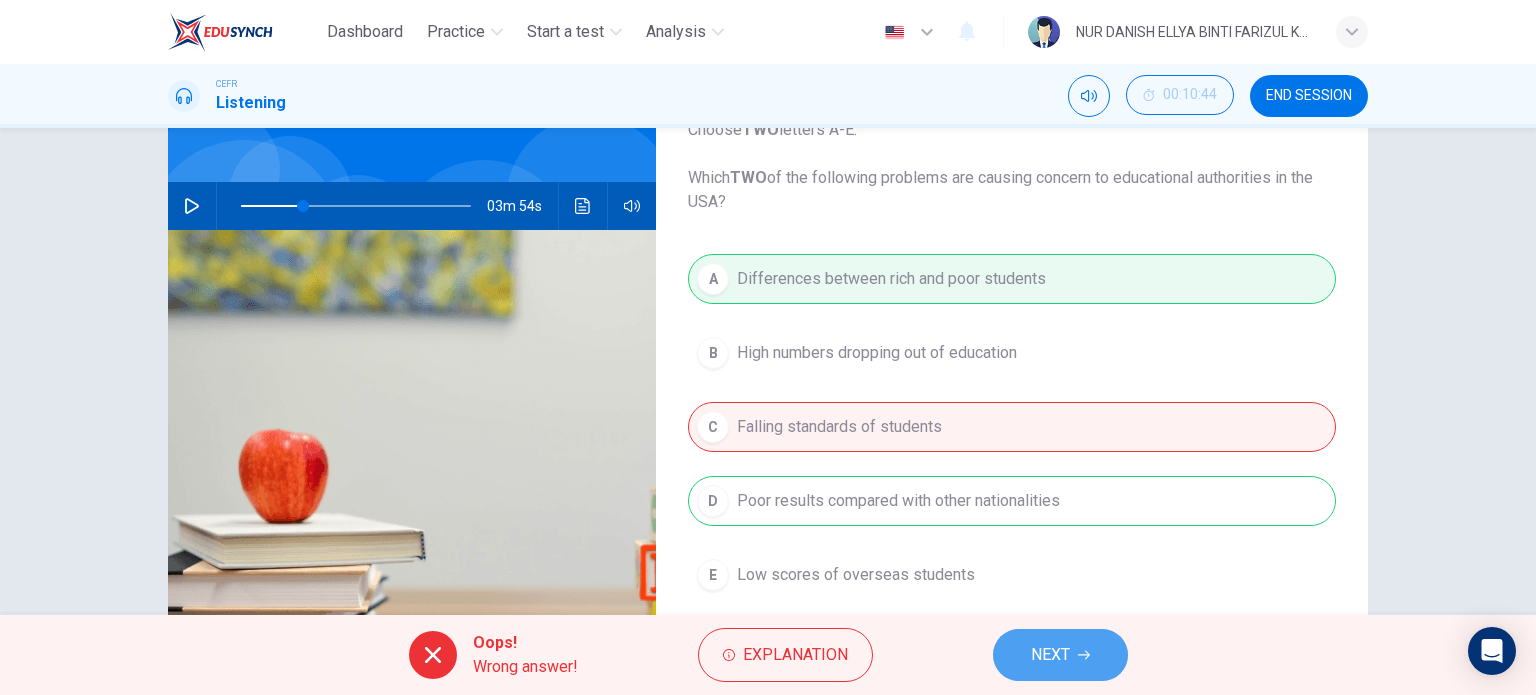click on "NEXT" at bounding box center [1050, 655] 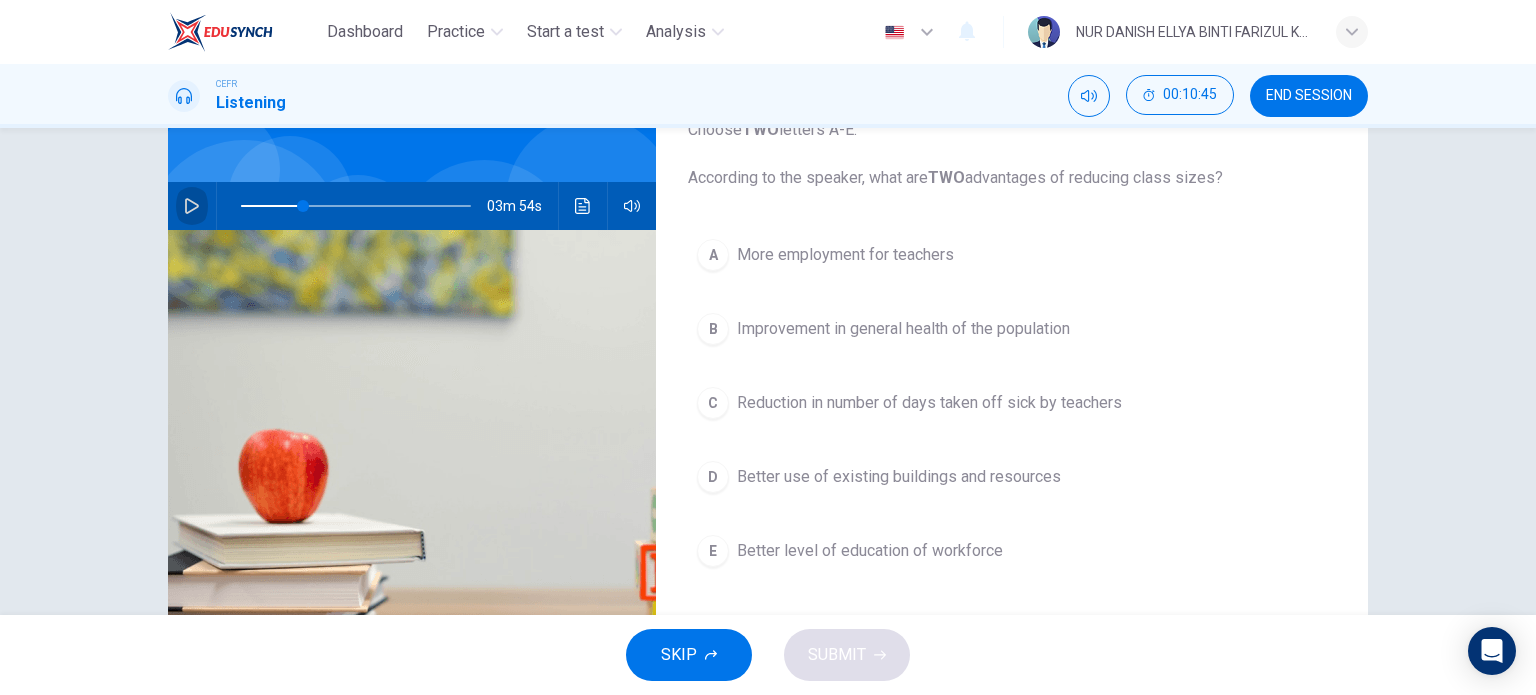 click at bounding box center (192, 206) 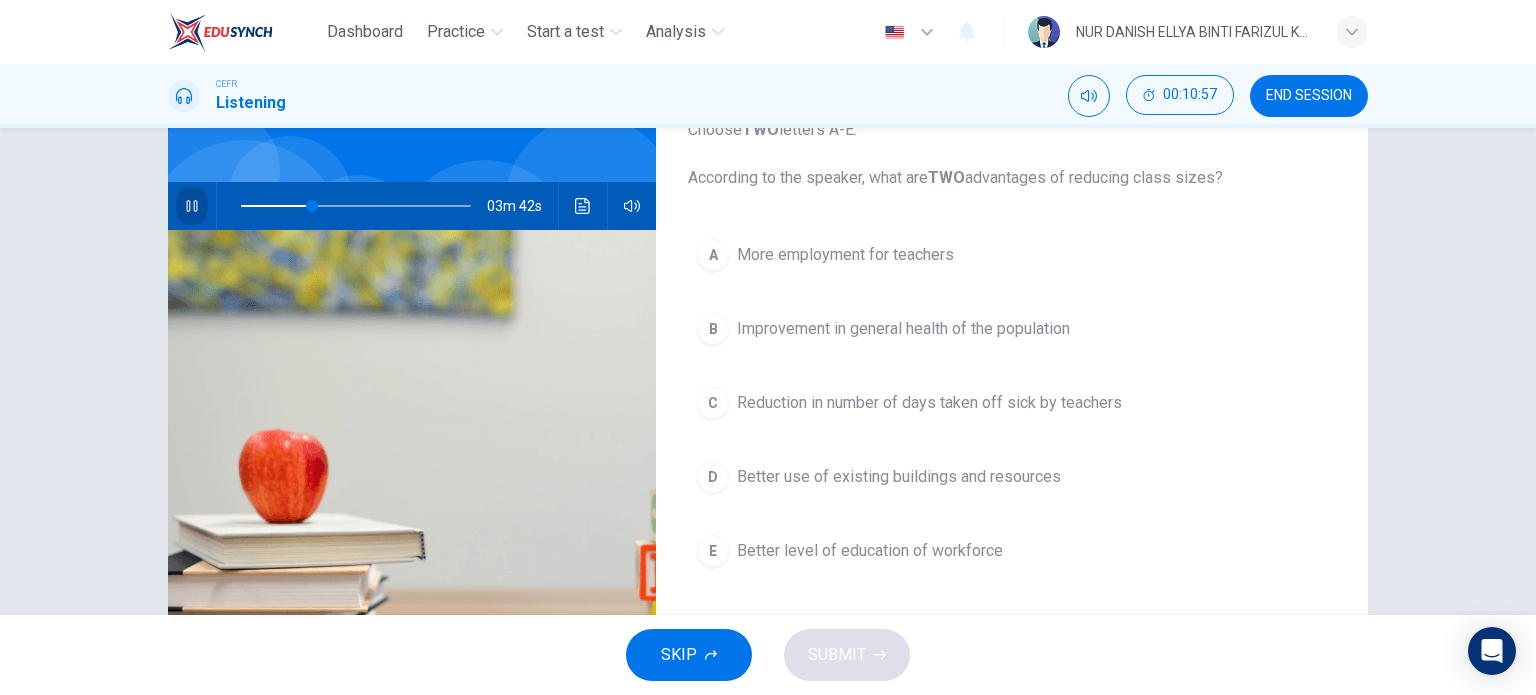 click at bounding box center [192, 206] 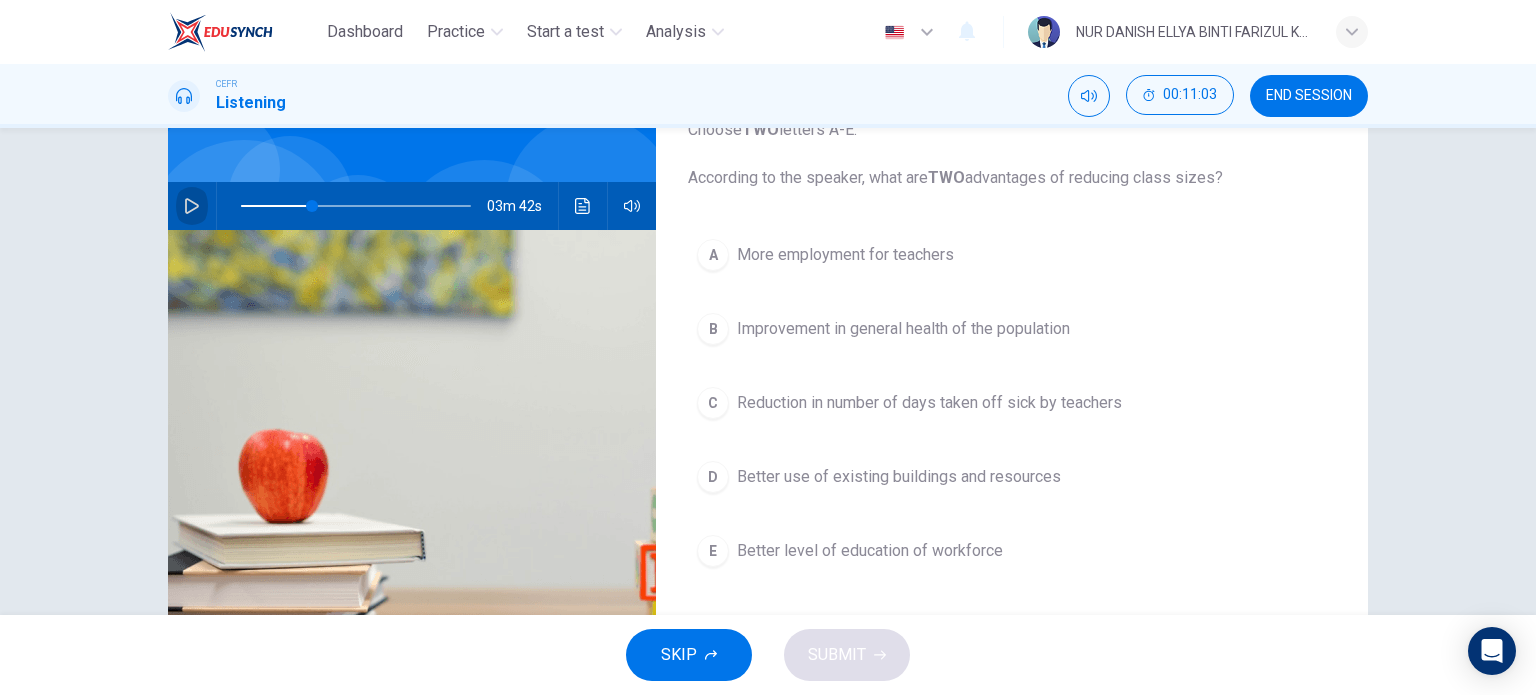 click at bounding box center (192, 206) 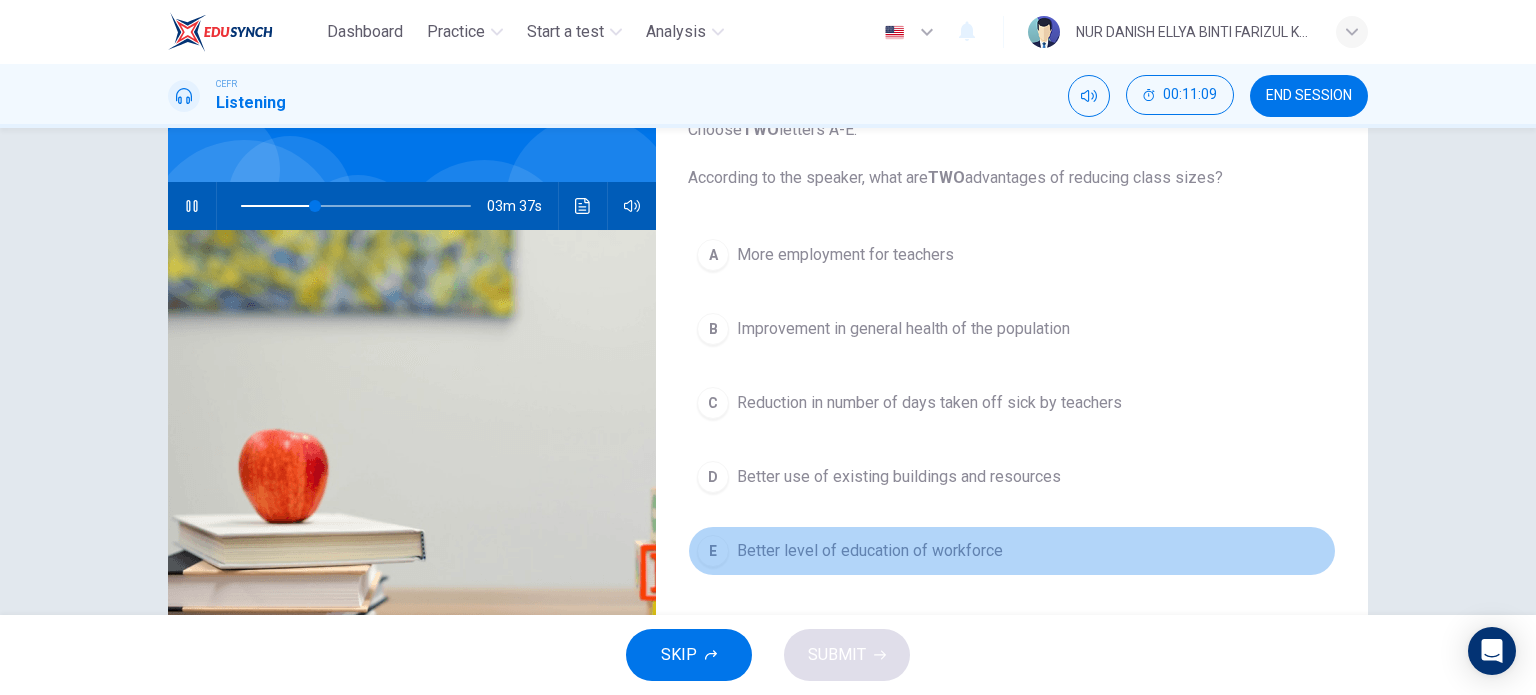 click on "Better level of education of workforce" at bounding box center (845, 255) 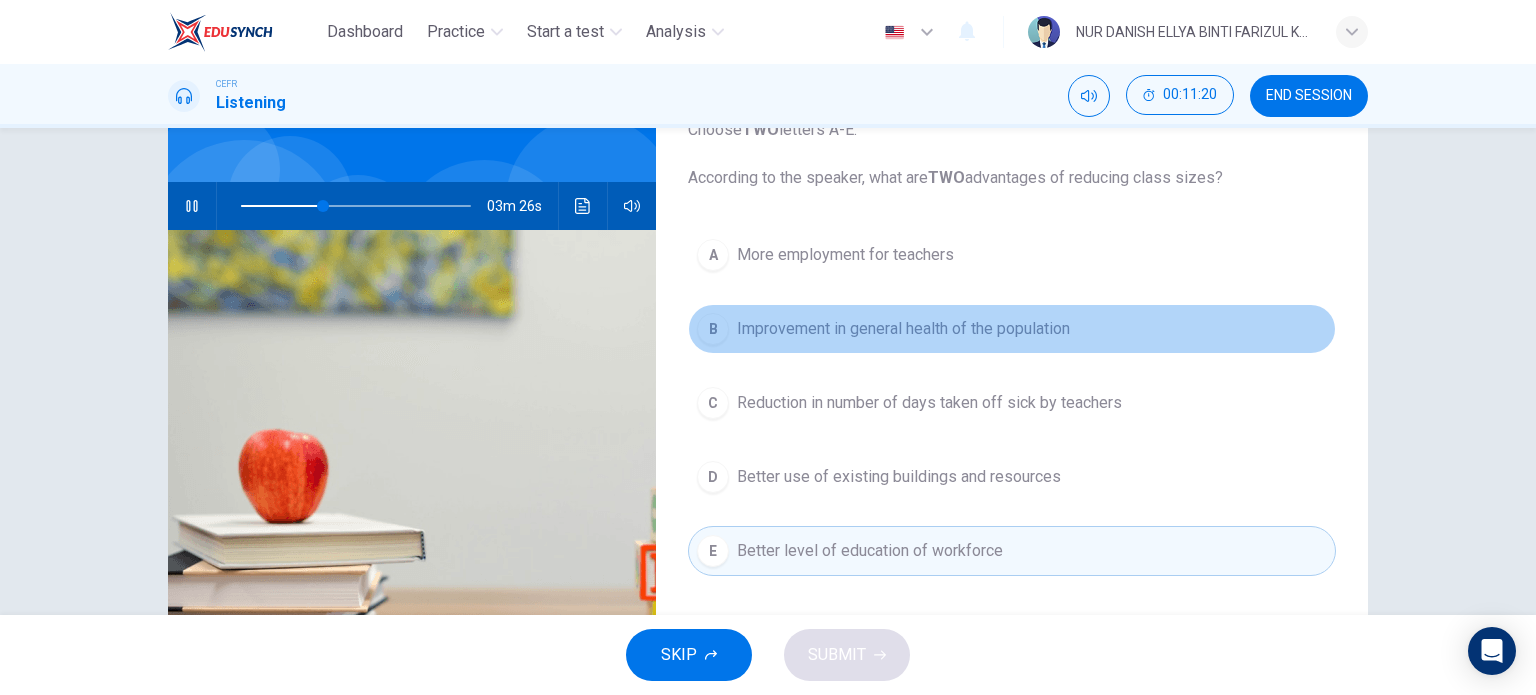 click on "Improvement in general health of the population" at bounding box center (845, 255) 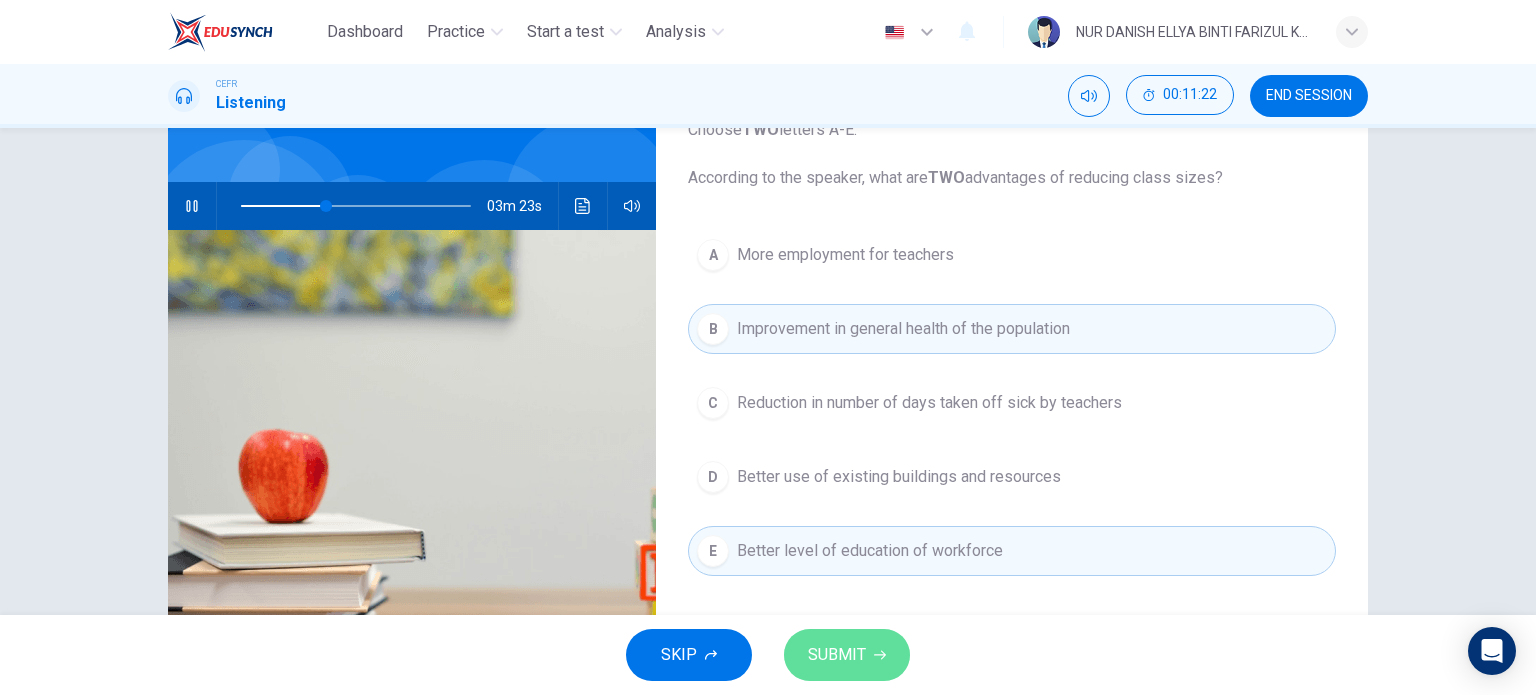 click on "SUBMIT" at bounding box center [847, 655] 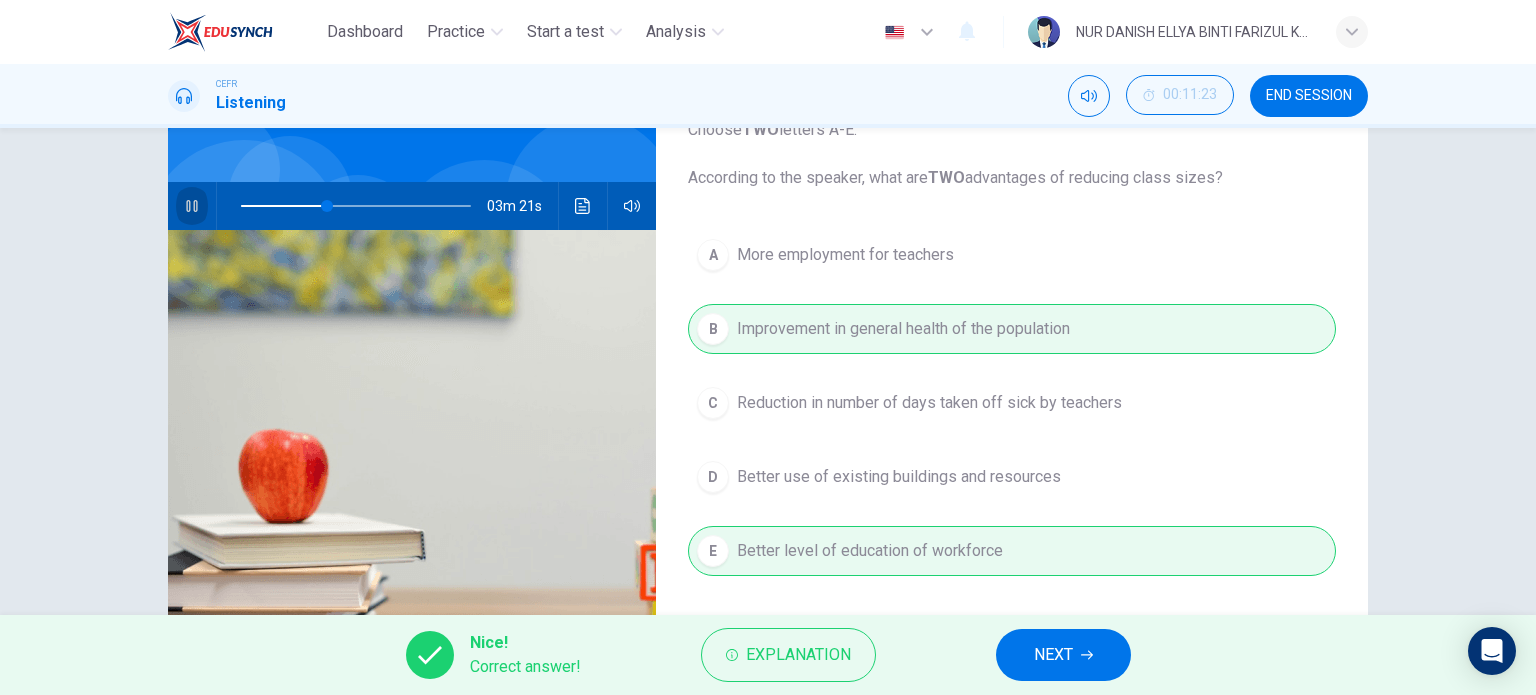 click at bounding box center (192, 206) 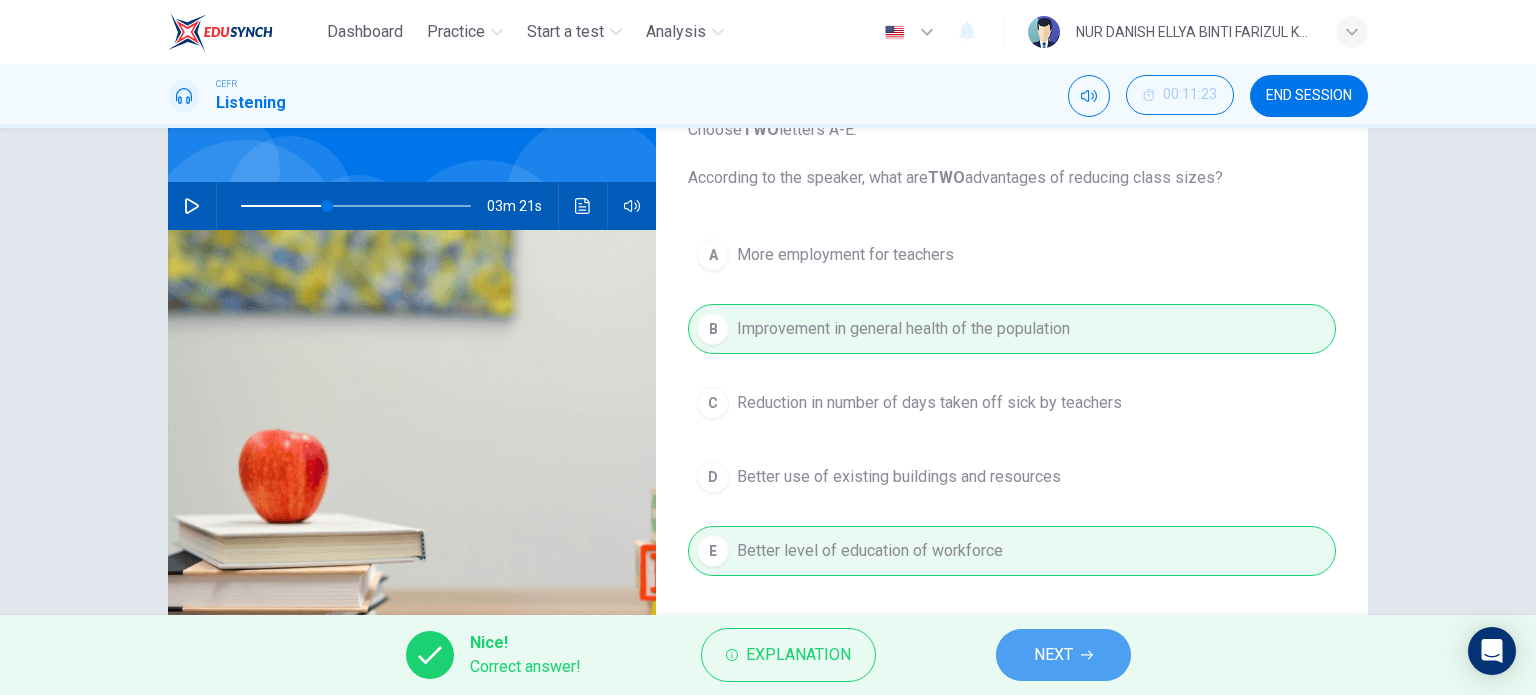 click on "NEXT" at bounding box center [1063, 655] 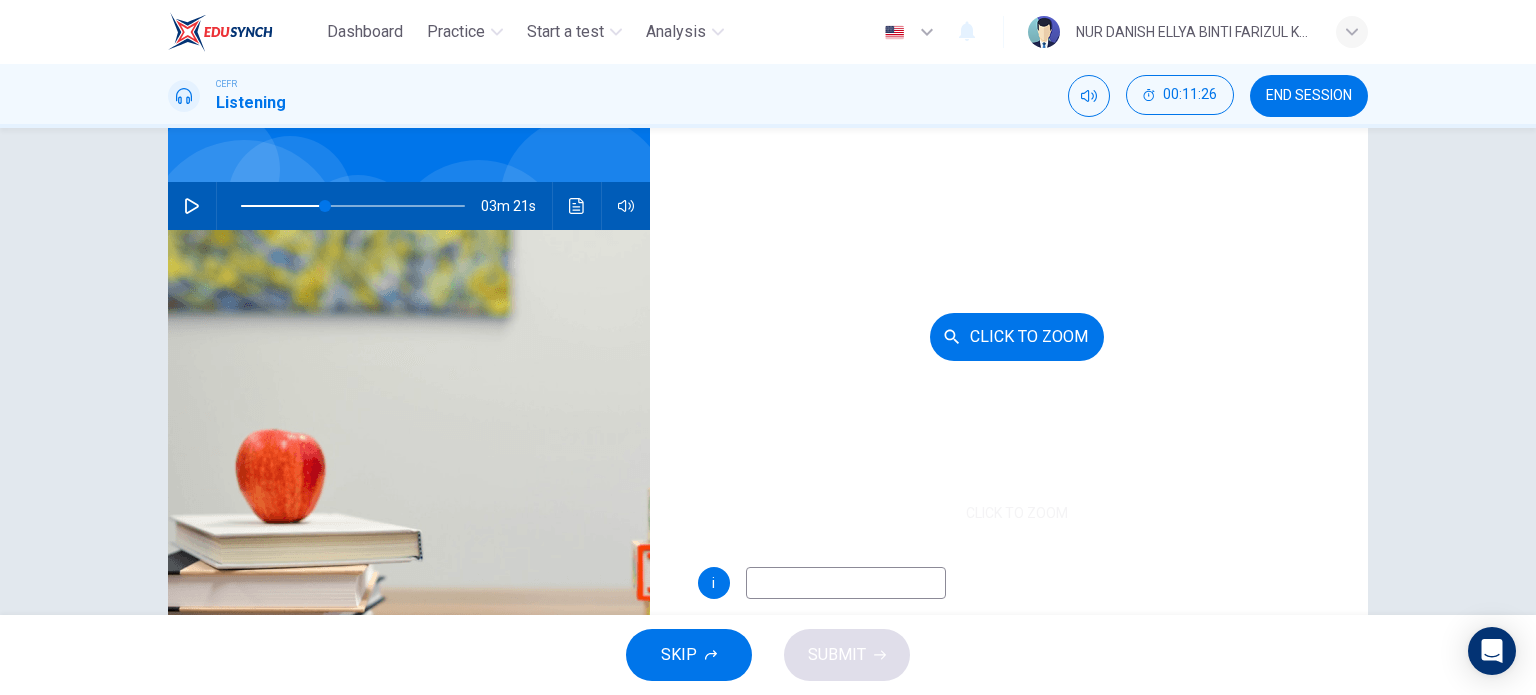 scroll, scrollTop: 0, scrollLeft: 0, axis: both 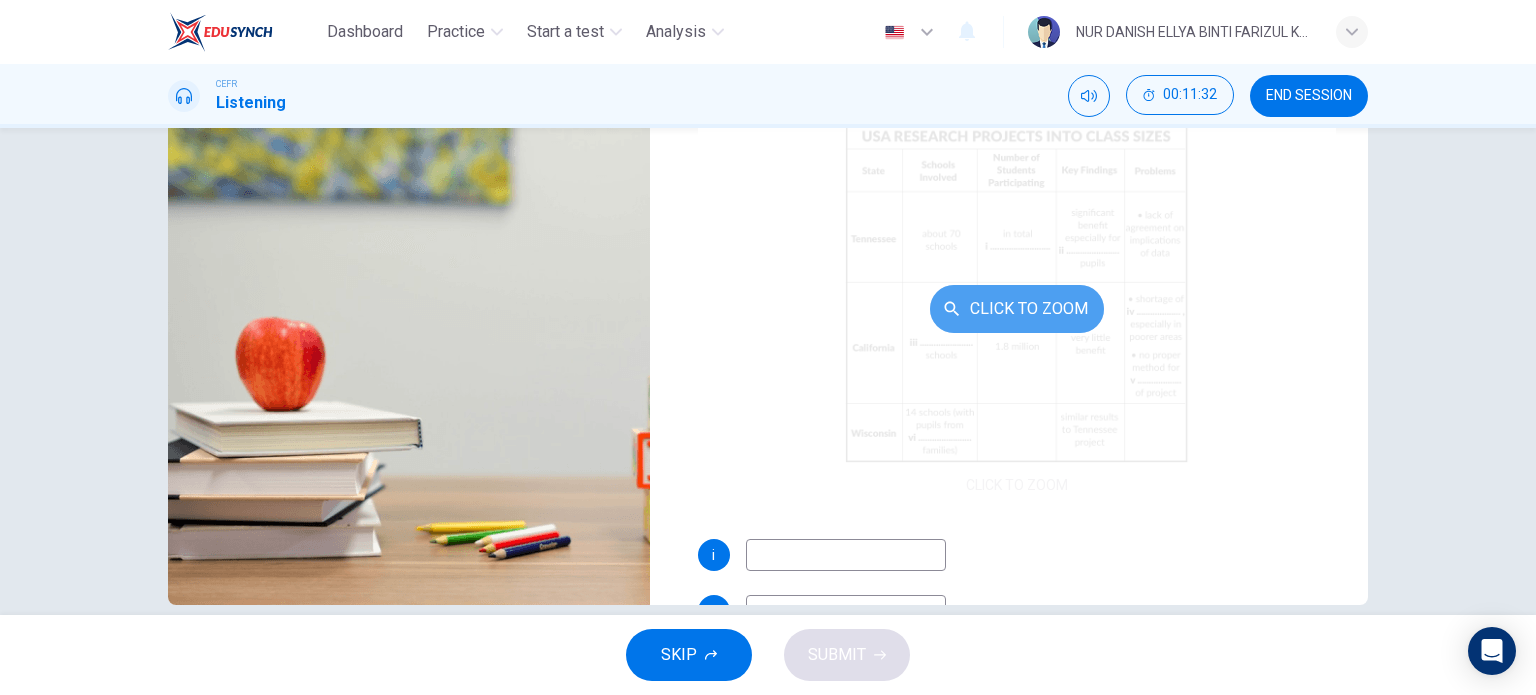 click on "Click to Zoom" at bounding box center (1017, 309) 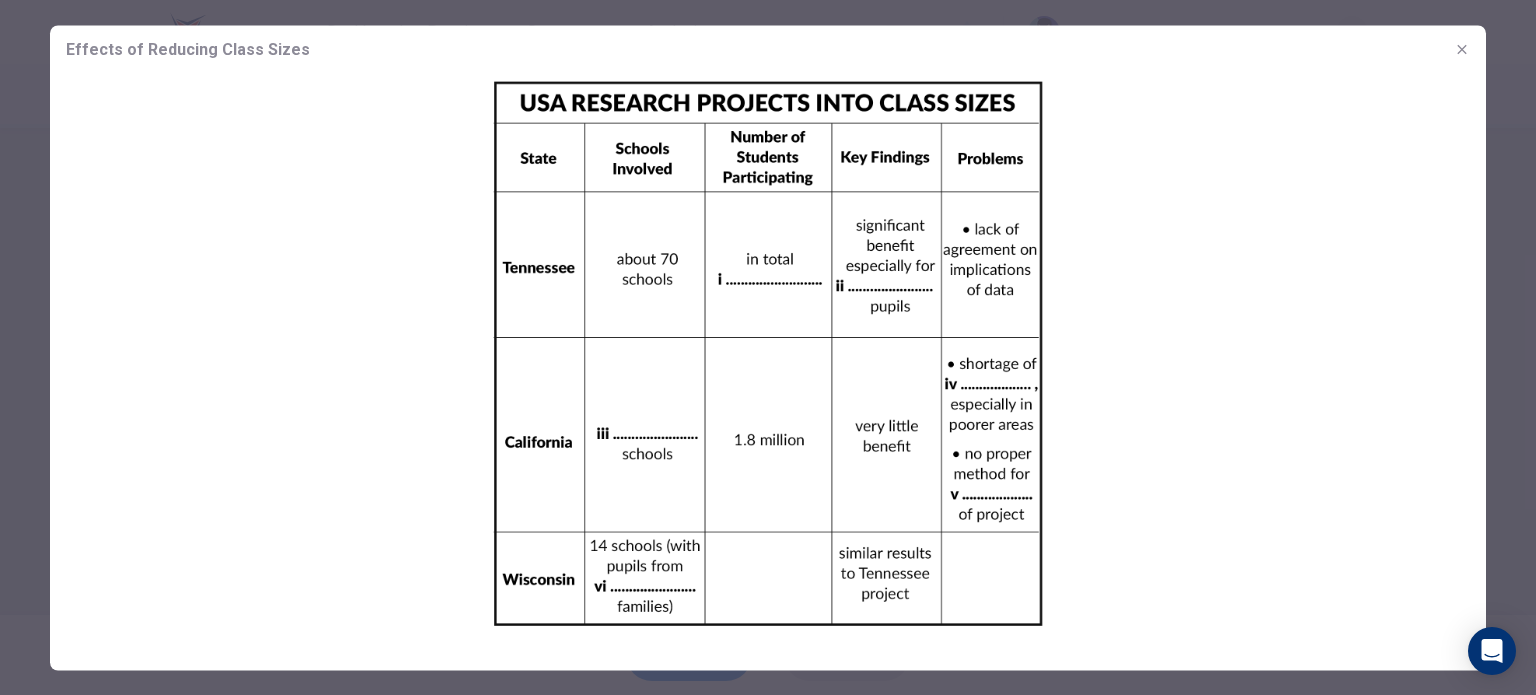 drag, startPoint x: 990, startPoint y: 364, endPoint x: 980, endPoint y: 407, distance: 44.14748 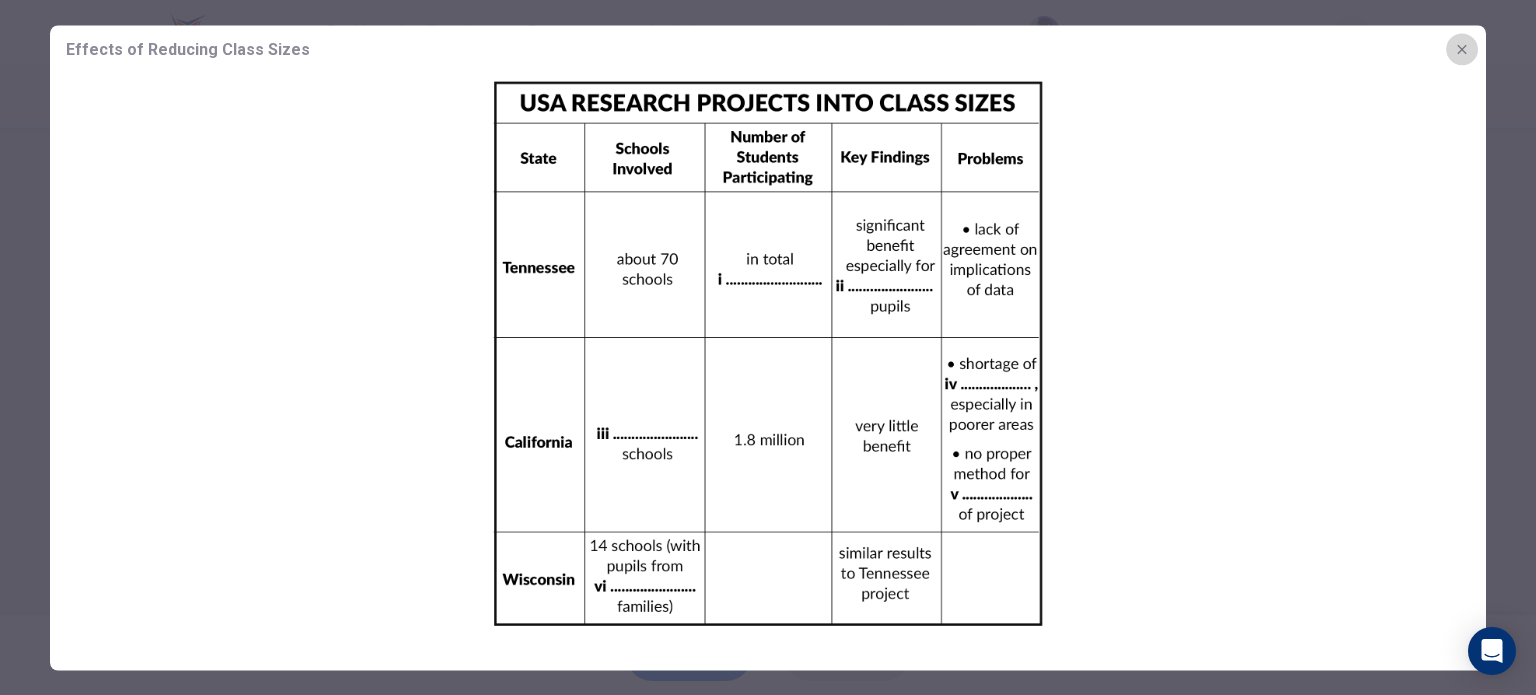 click at bounding box center [1461, 48] 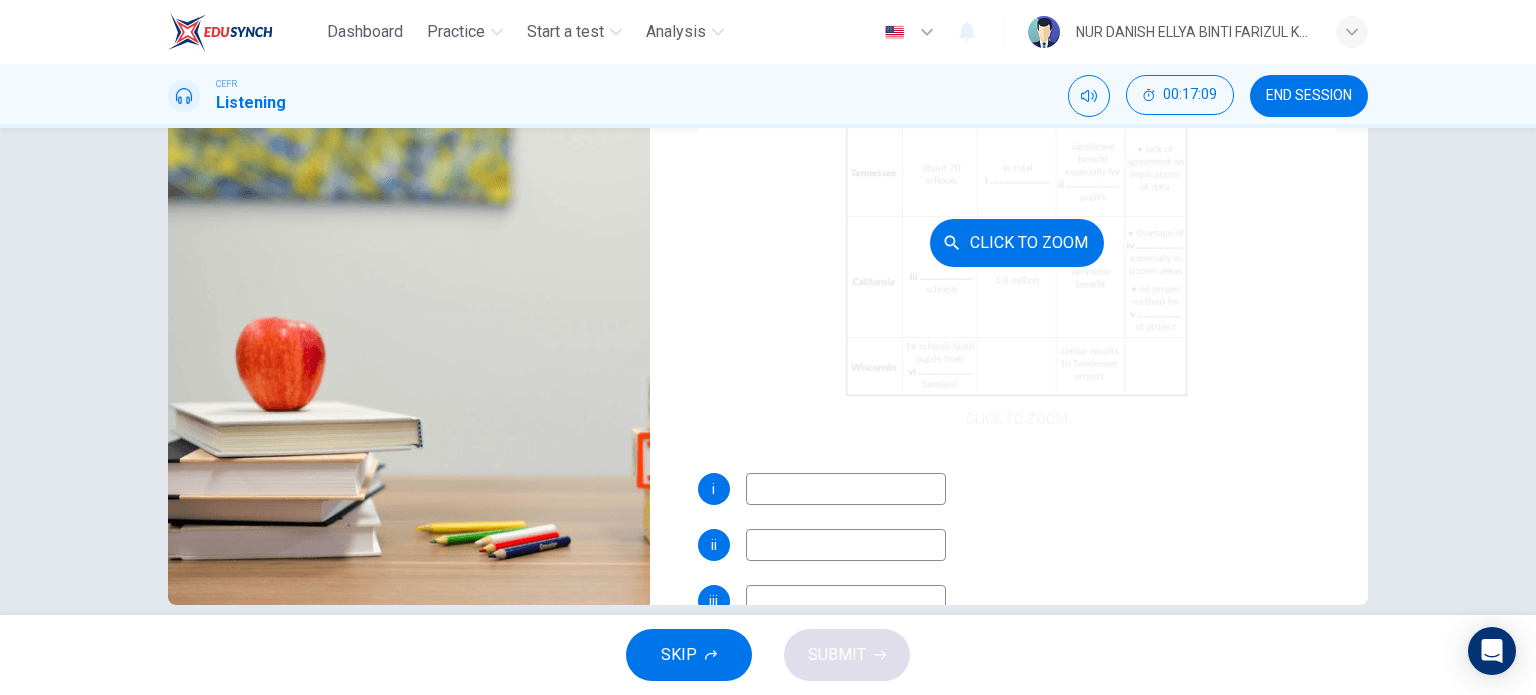 scroll, scrollTop: 124, scrollLeft: 0, axis: vertical 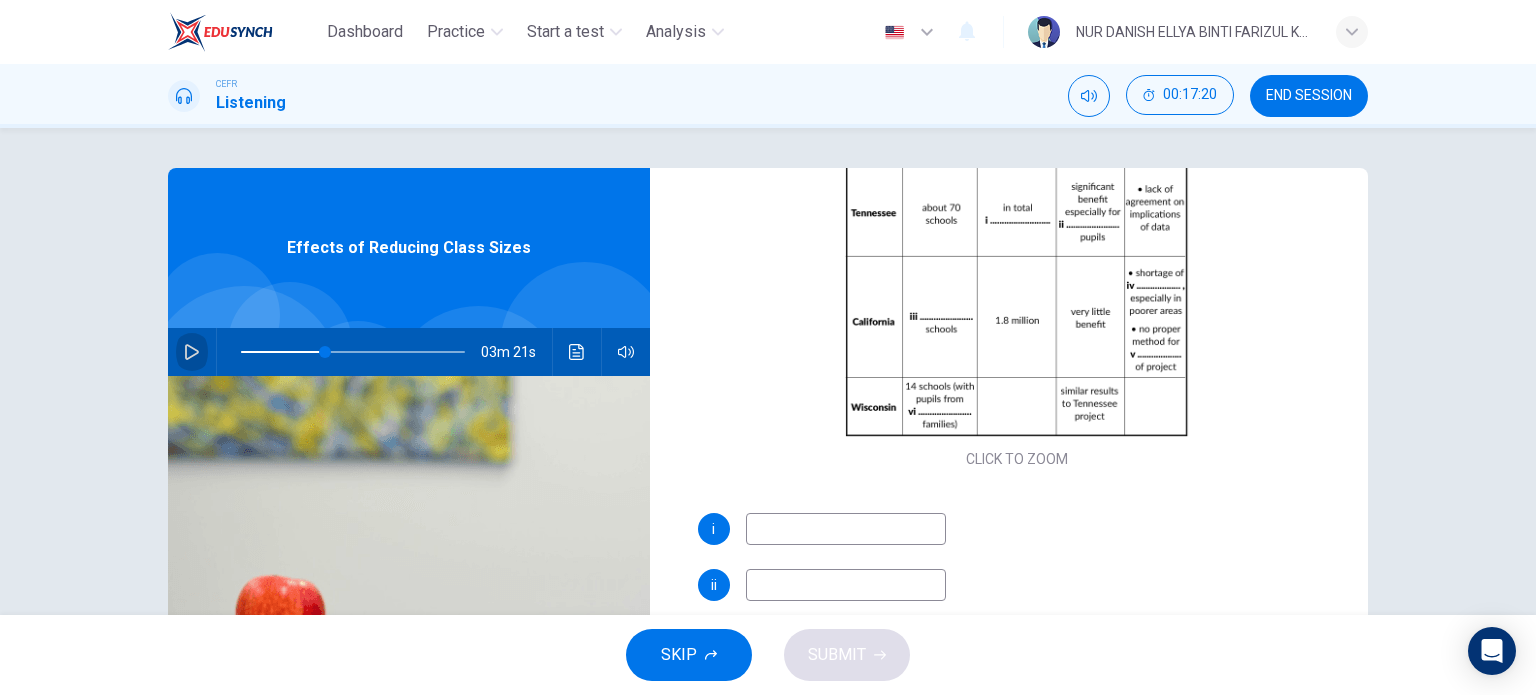 click at bounding box center (192, 352) 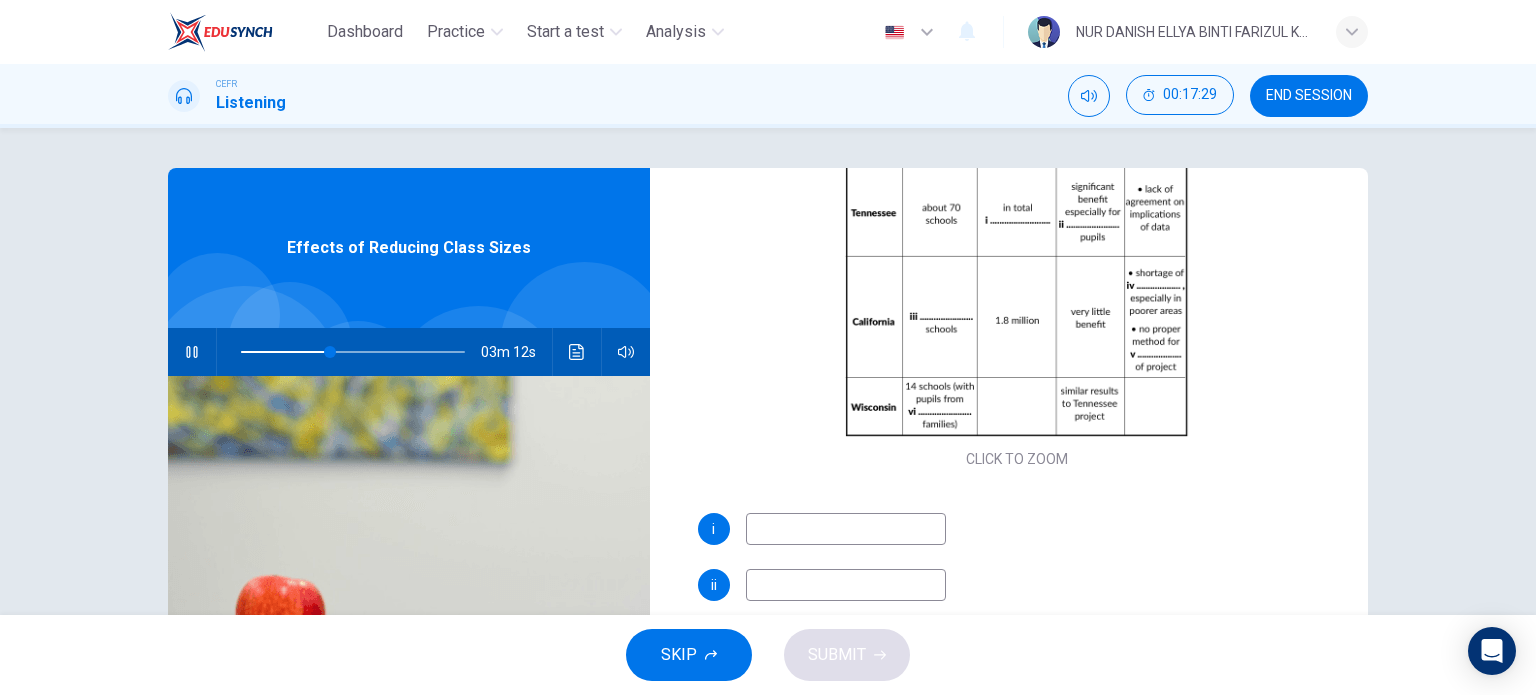 scroll, scrollTop: 285, scrollLeft: 0, axis: vertical 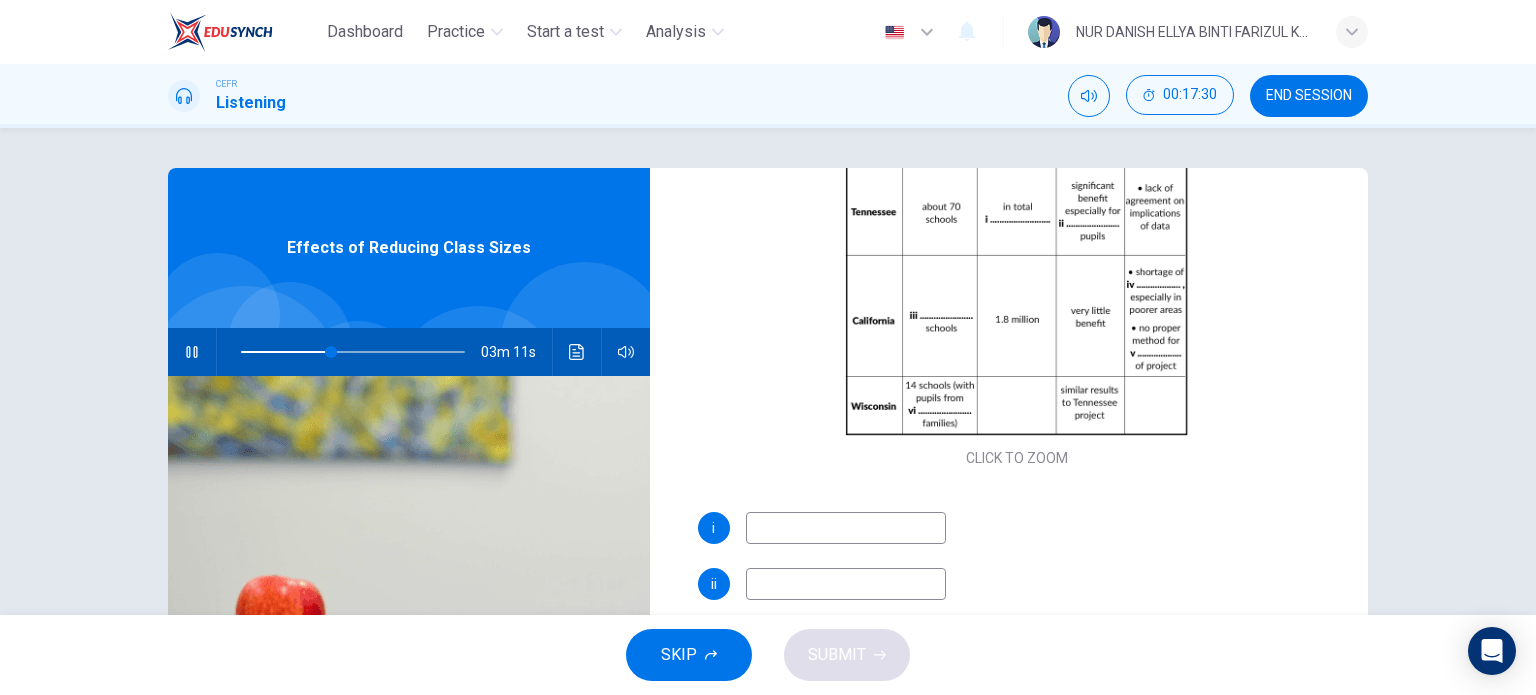click at bounding box center [846, 528] 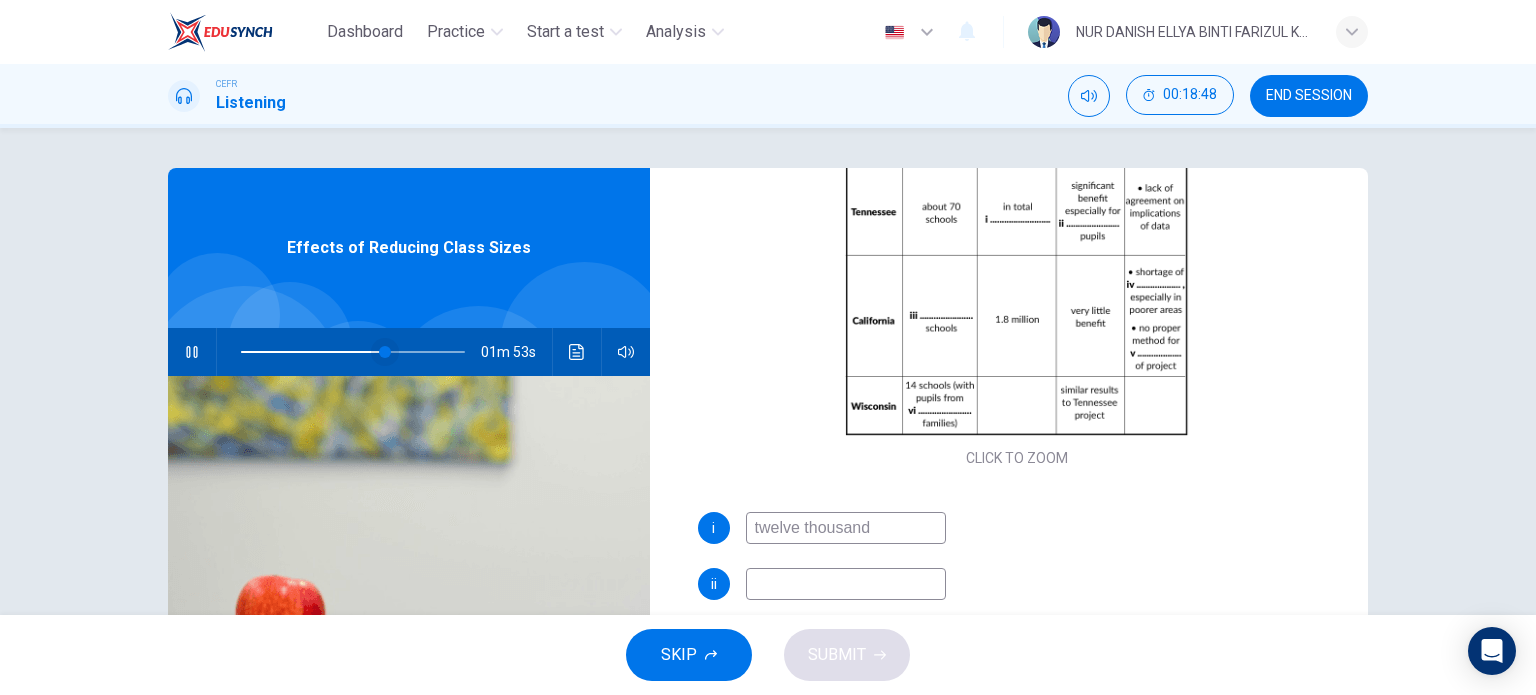 type on "twelve thousand" 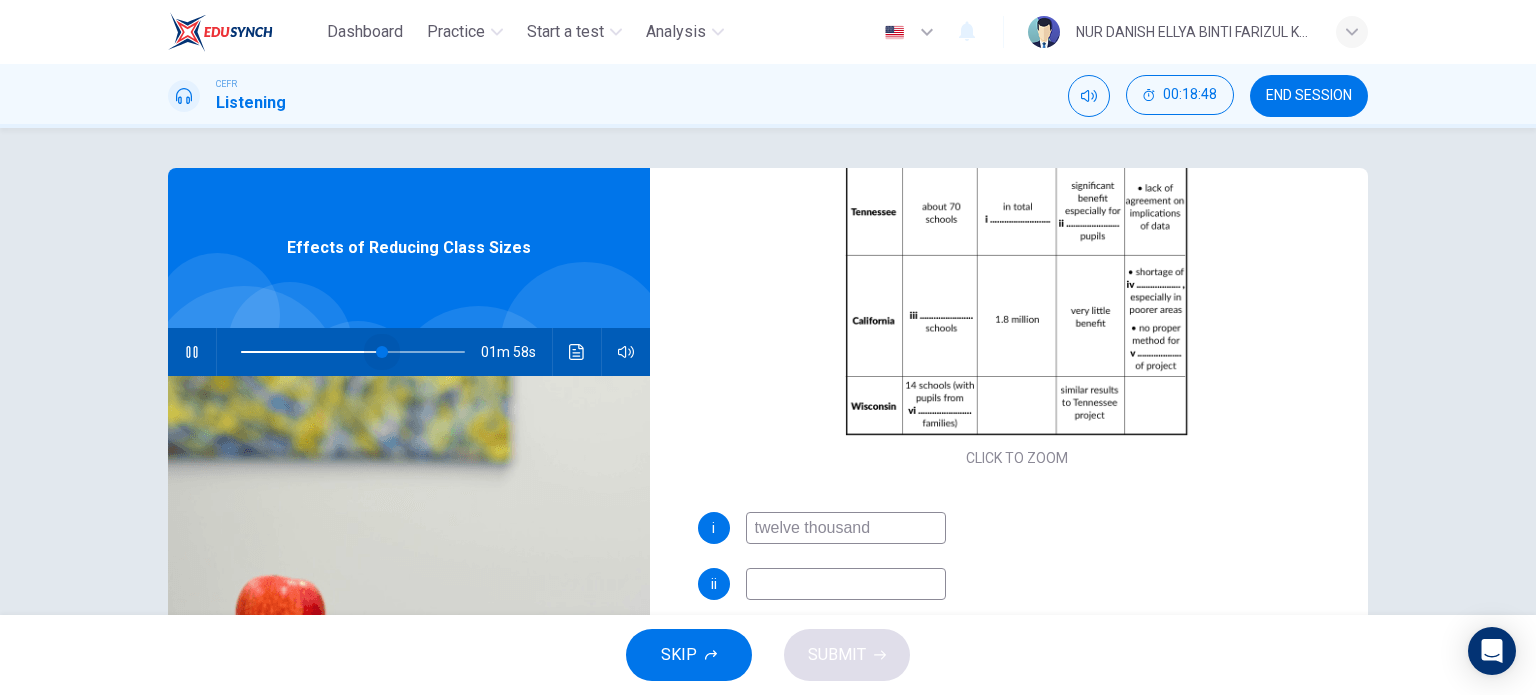 click at bounding box center (382, 352) 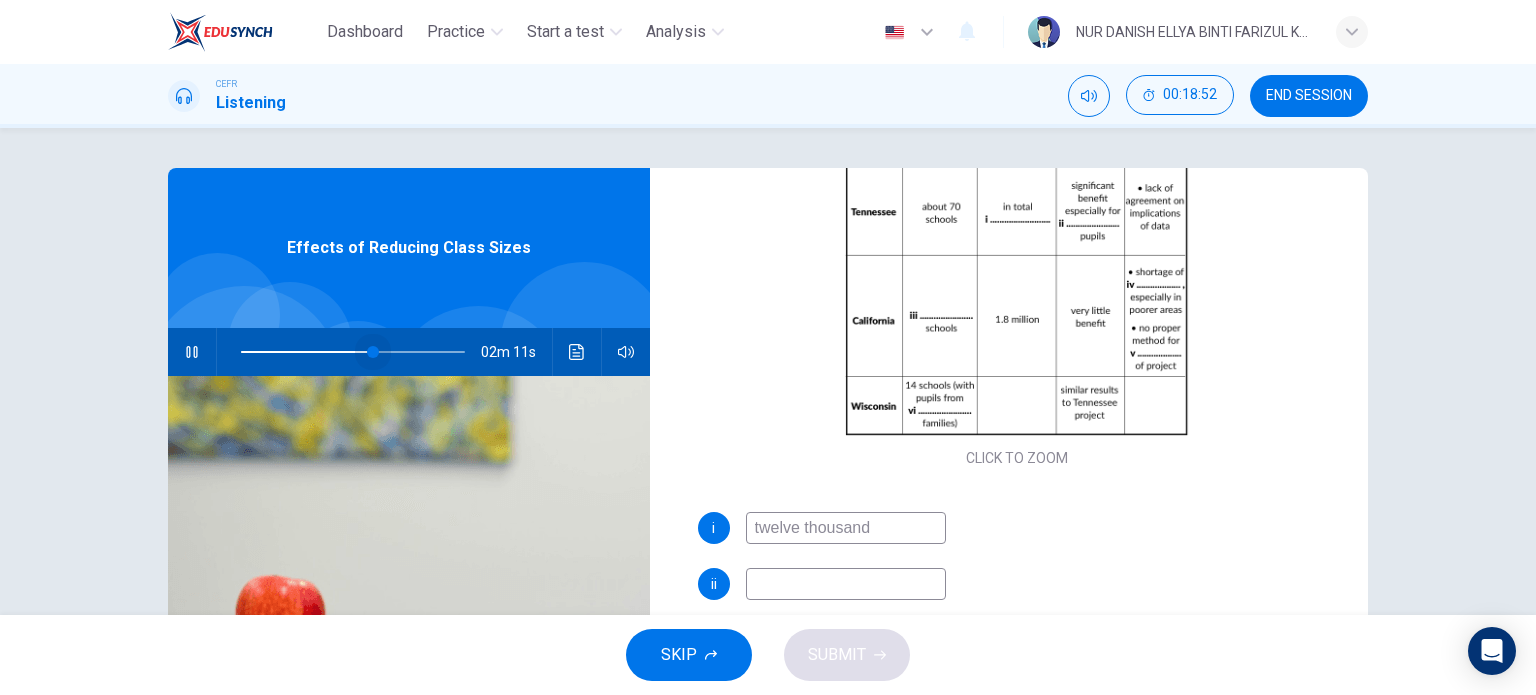click at bounding box center (373, 352) 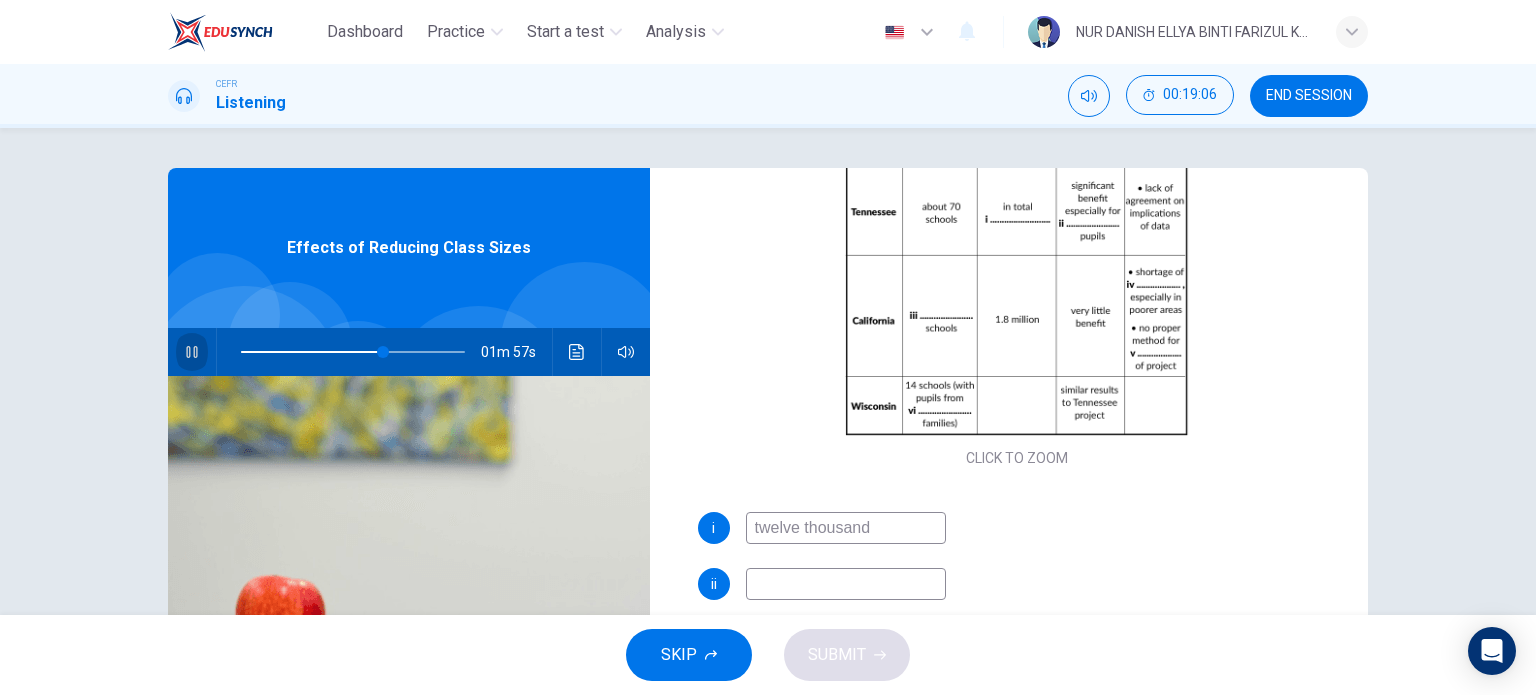 click at bounding box center (192, 352) 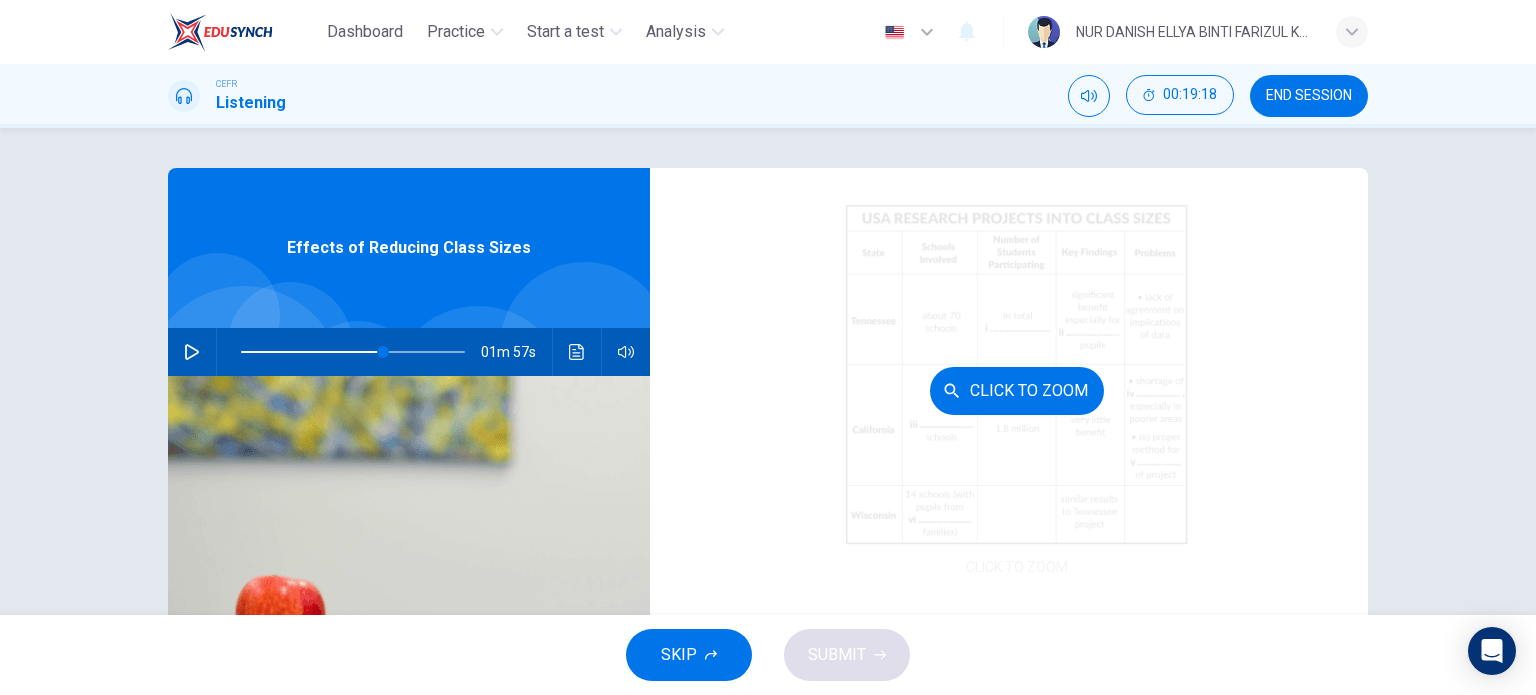 scroll, scrollTop: 285, scrollLeft: 0, axis: vertical 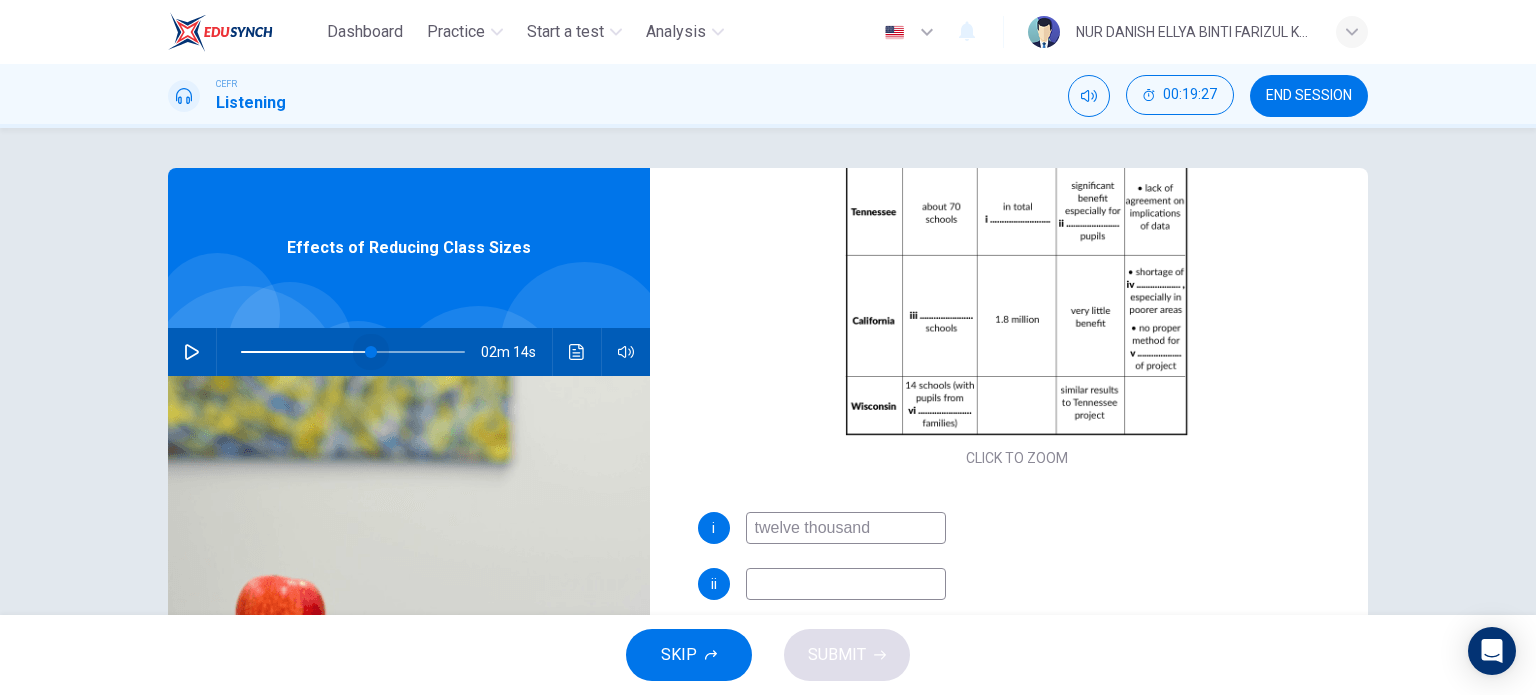 click at bounding box center [371, 352] 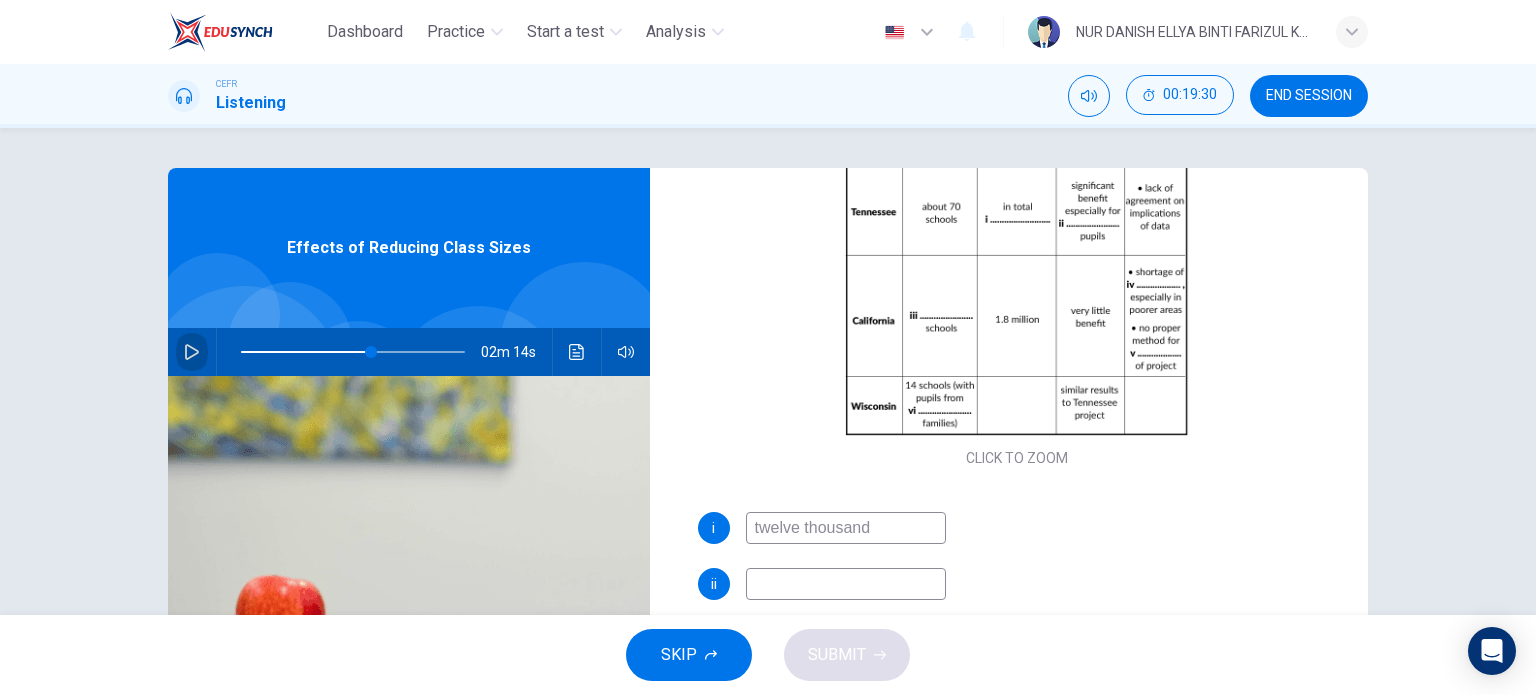click at bounding box center (192, 352) 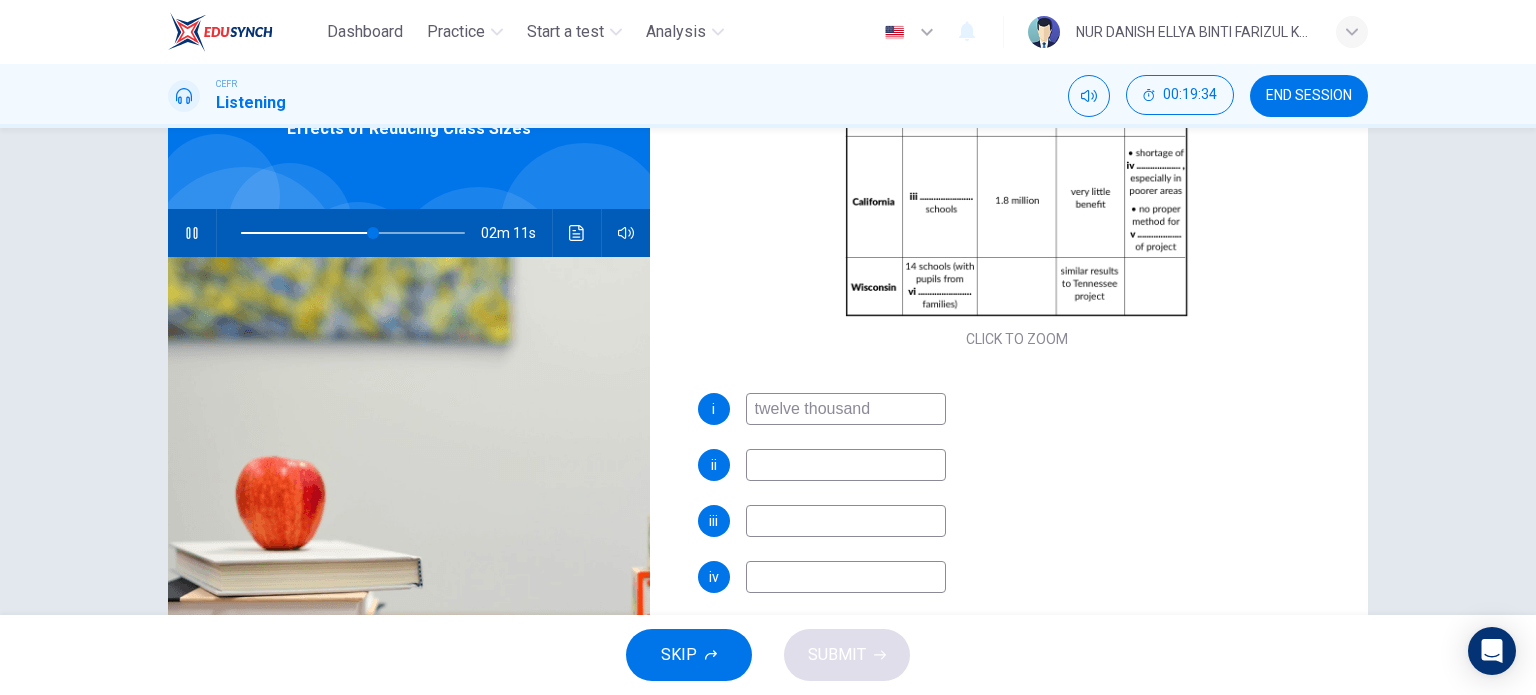 scroll, scrollTop: 124, scrollLeft: 0, axis: vertical 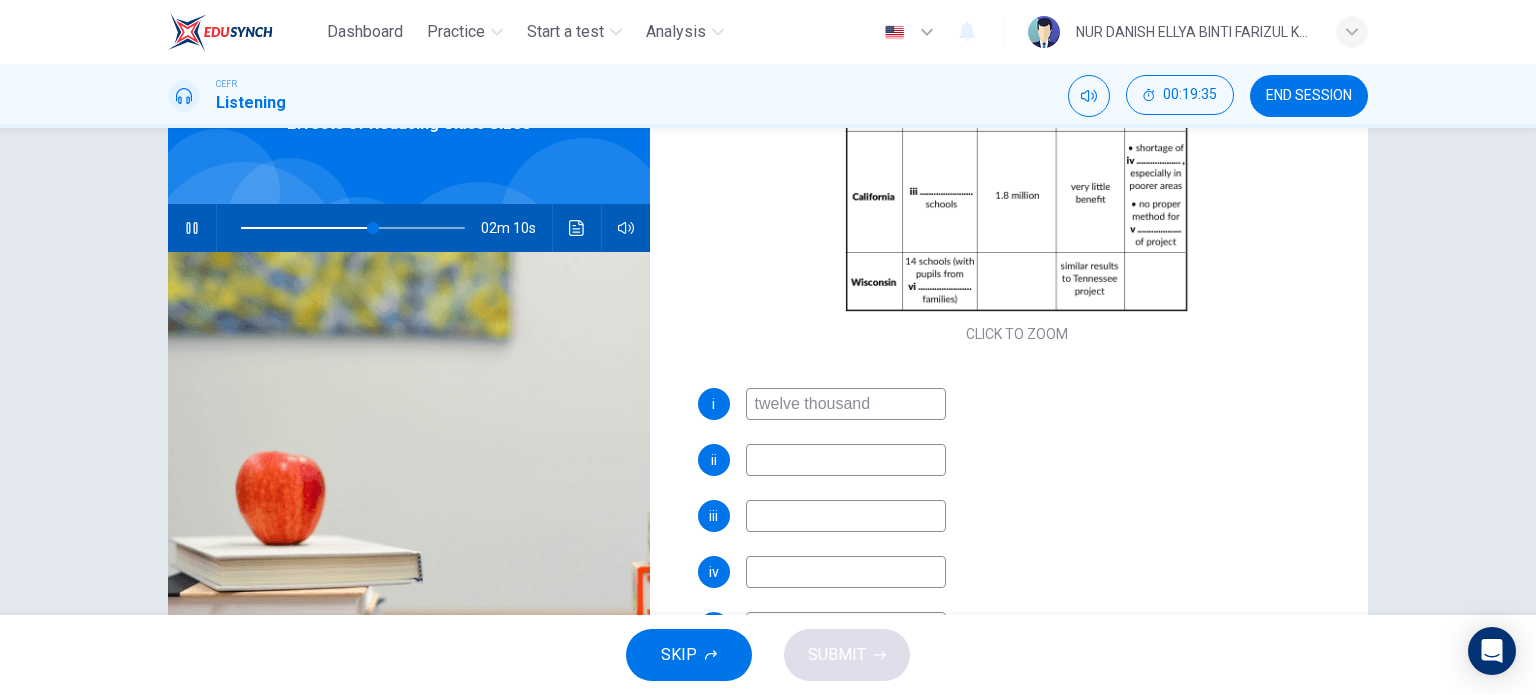 click at bounding box center (846, 404) 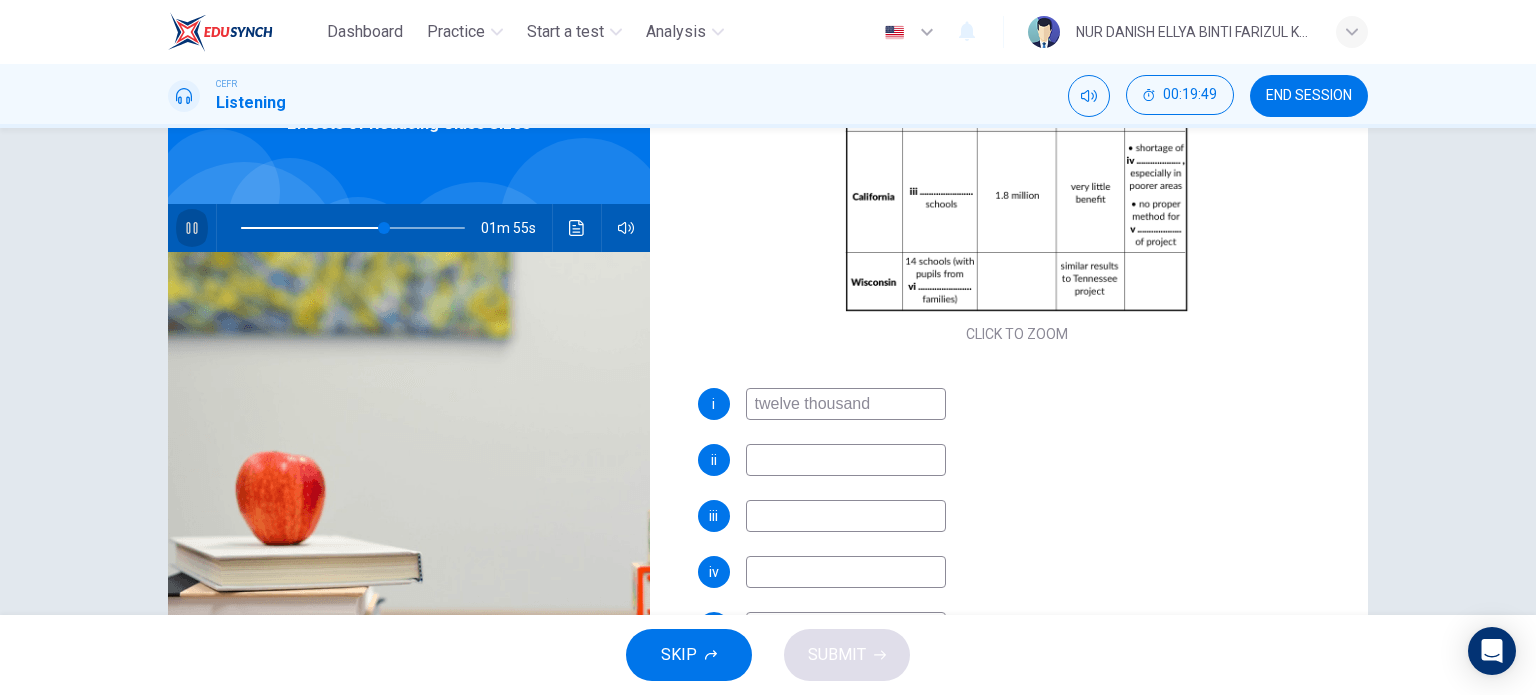 click at bounding box center (192, 228) 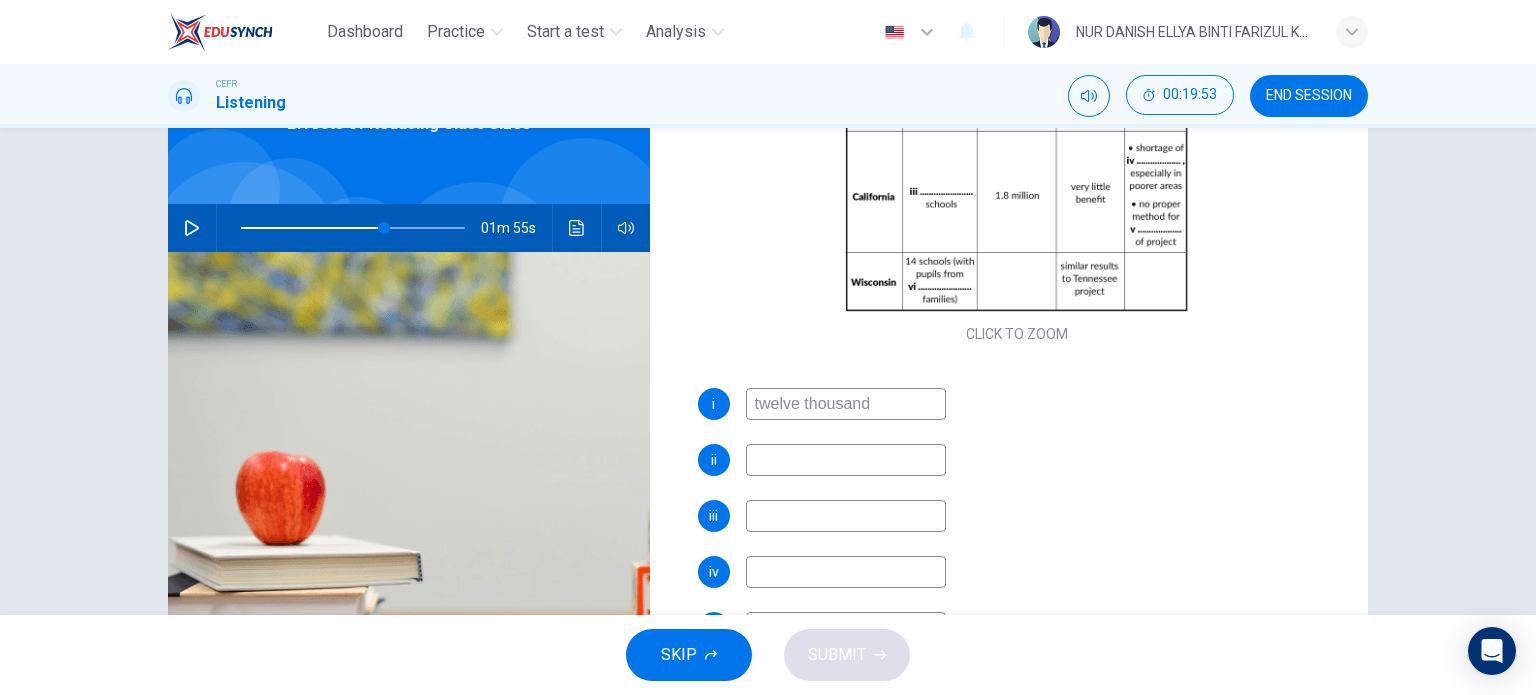 click at bounding box center [846, 404] 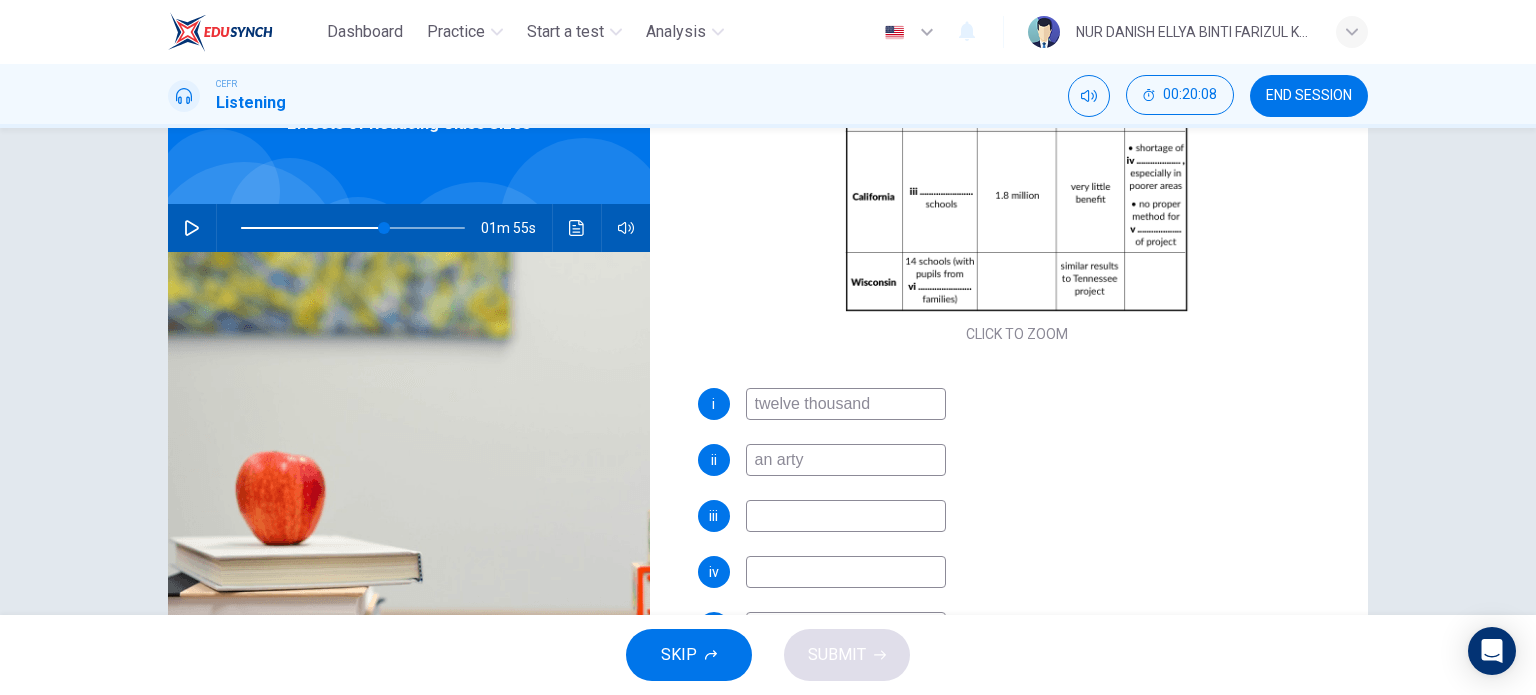 type on "an arty" 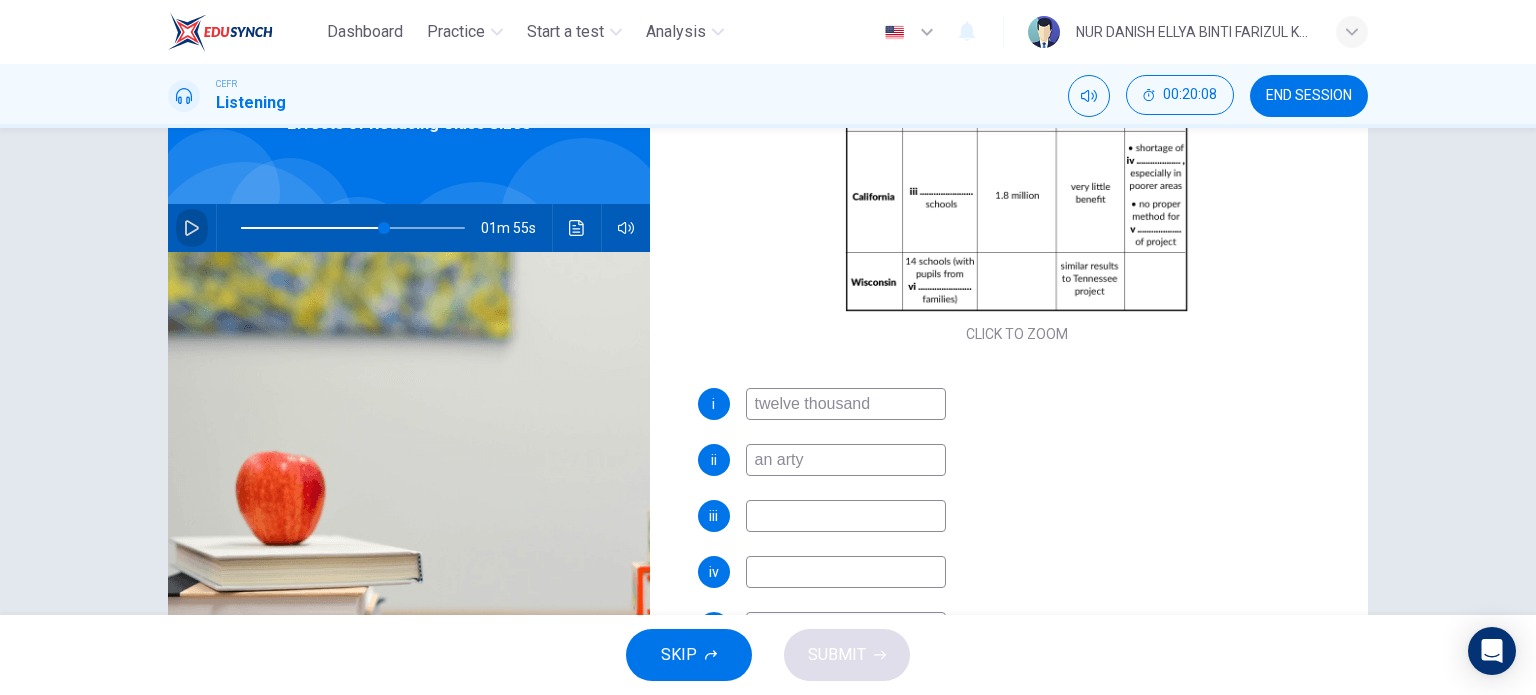 click at bounding box center [192, 228] 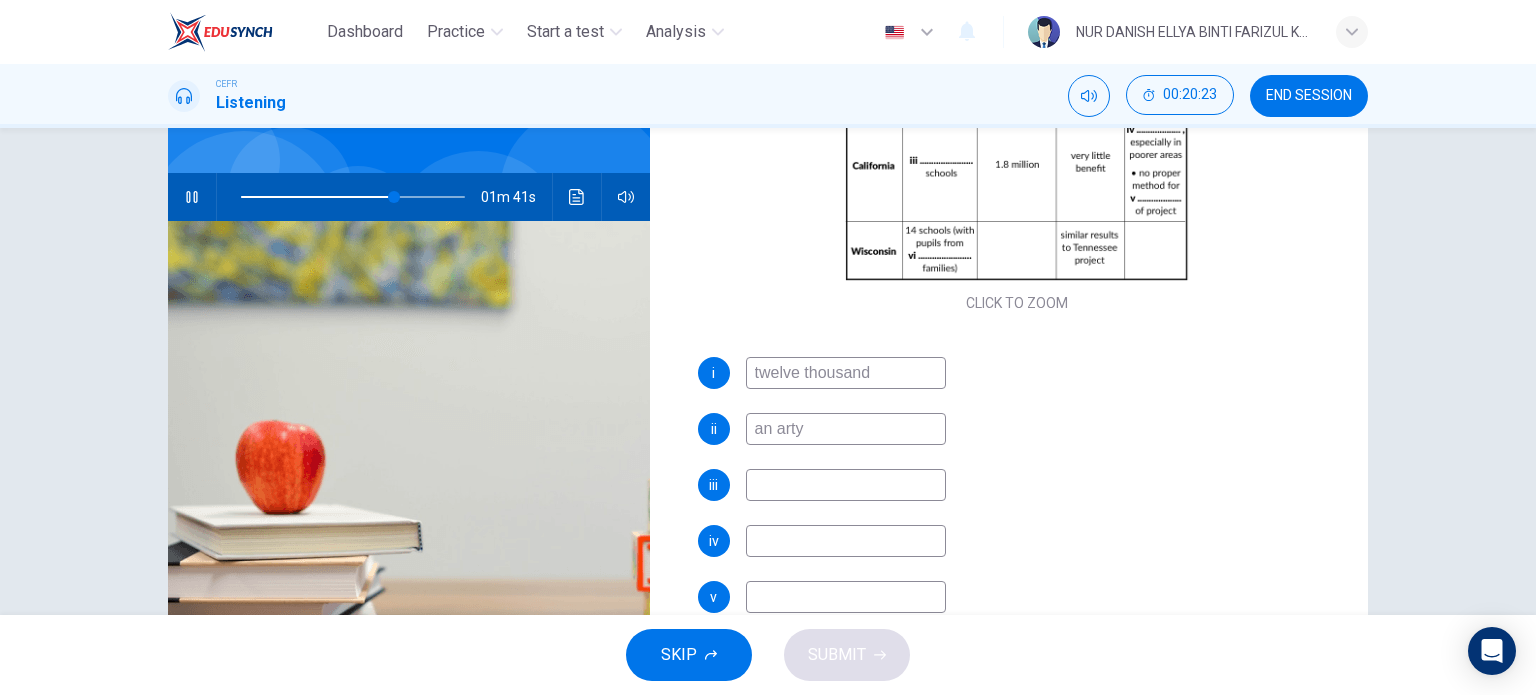 scroll, scrollTop: 156, scrollLeft: 0, axis: vertical 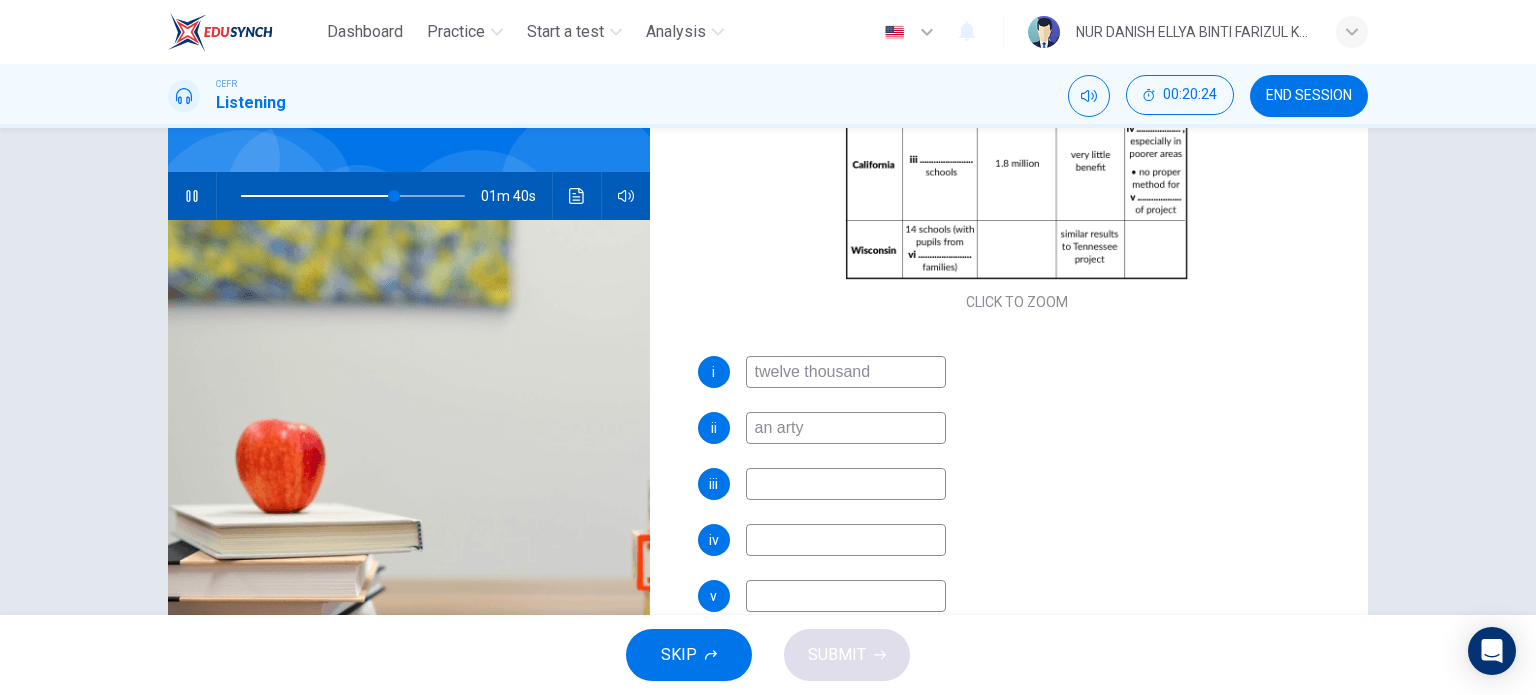 click at bounding box center [846, 372] 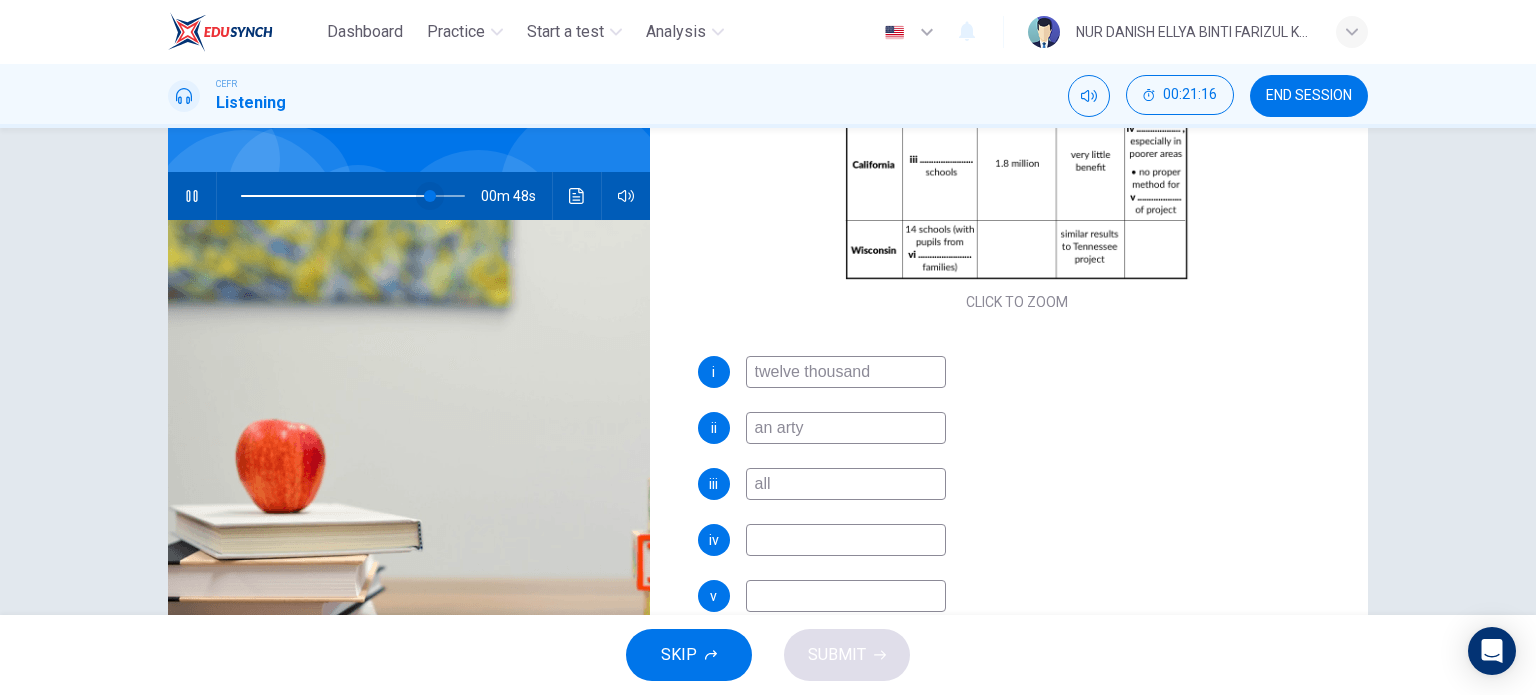 type on "all" 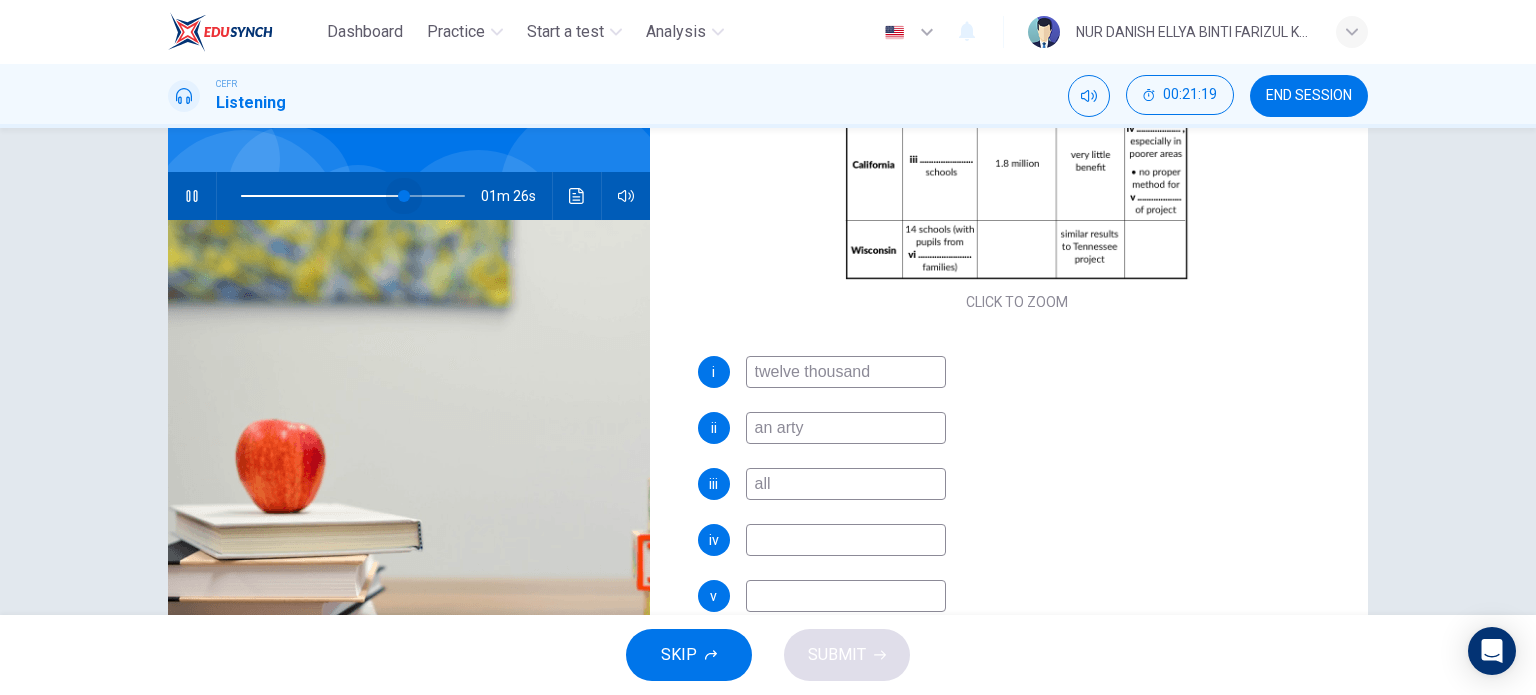 drag, startPoint x: 410, startPoint y: 195, endPoint x: 400, endPoint y: 203, distance: 12.806249 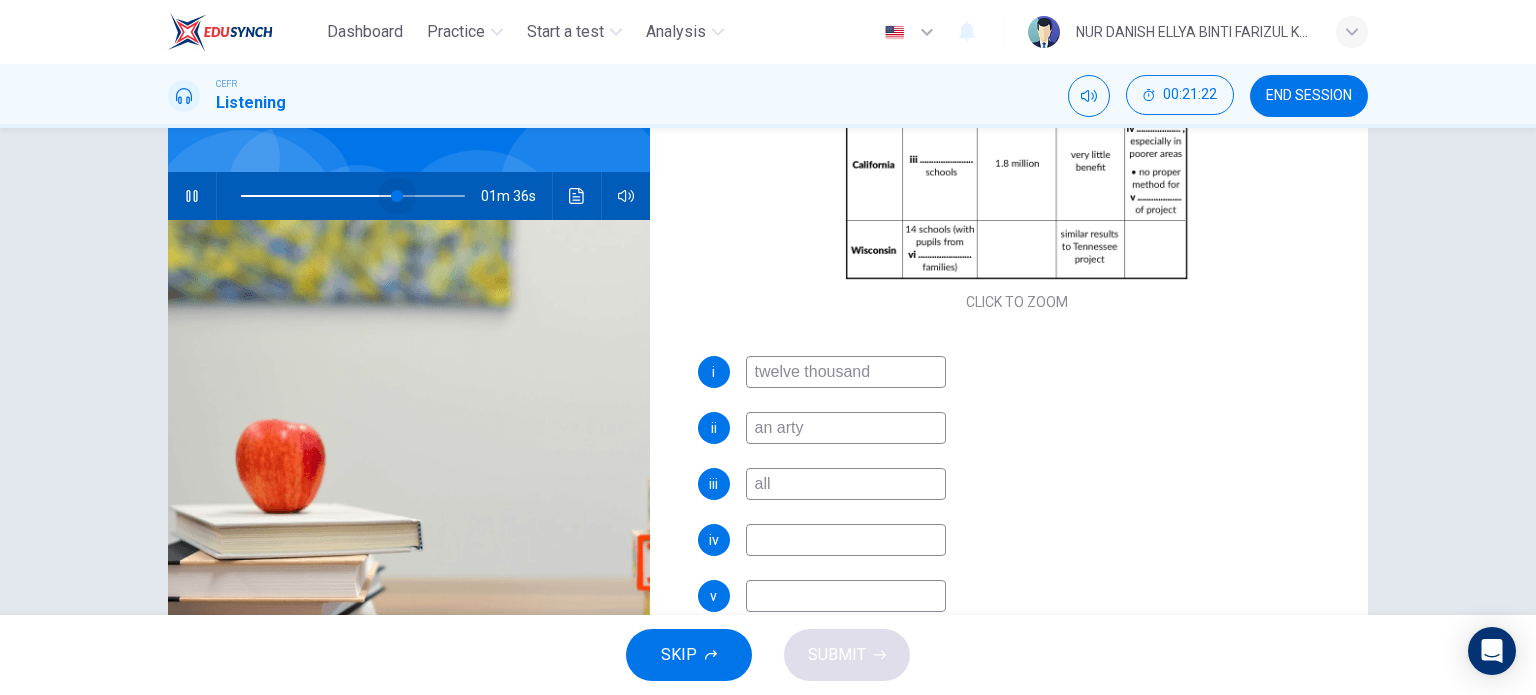 drag, startPoint x: 404, startPoint y: 196, endPoint x: 392, endPoint y: 199, distance: 12.369317 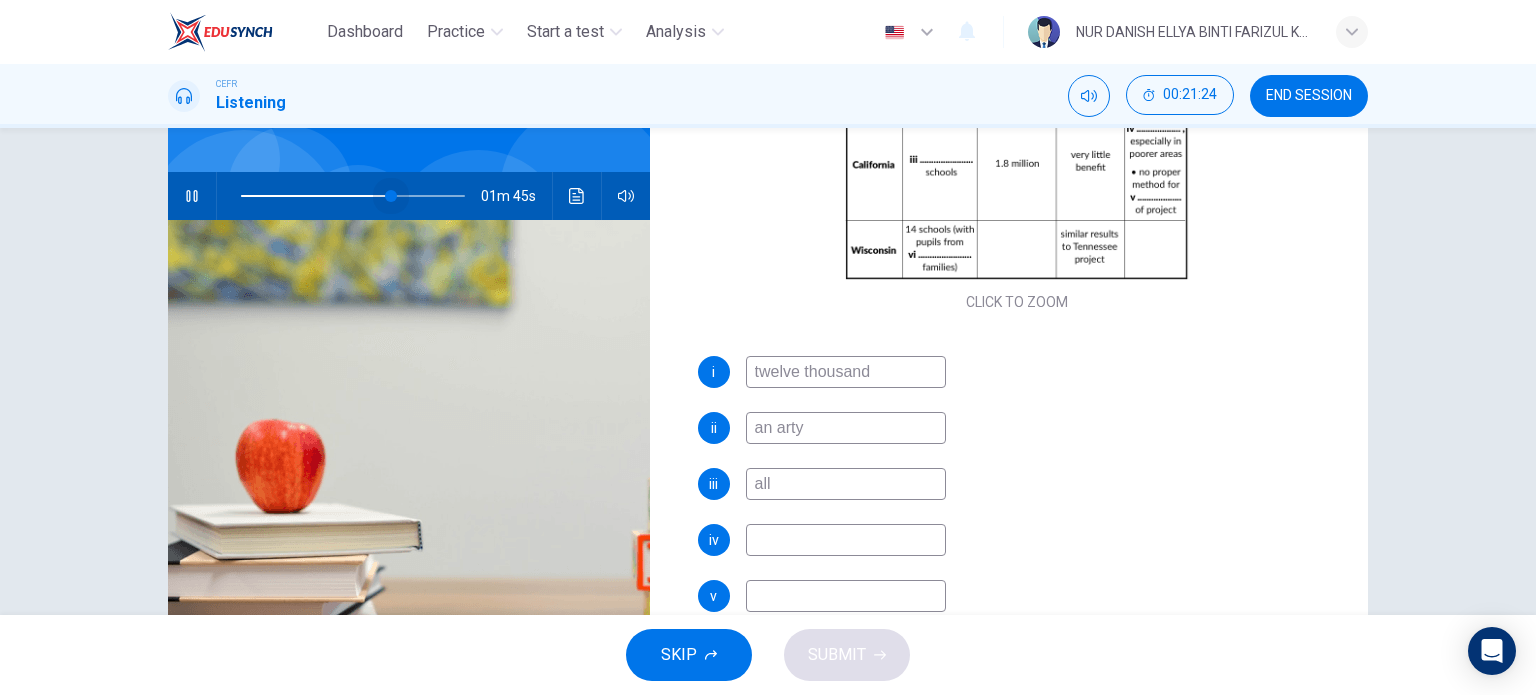 click at bounding box center (391, 196) 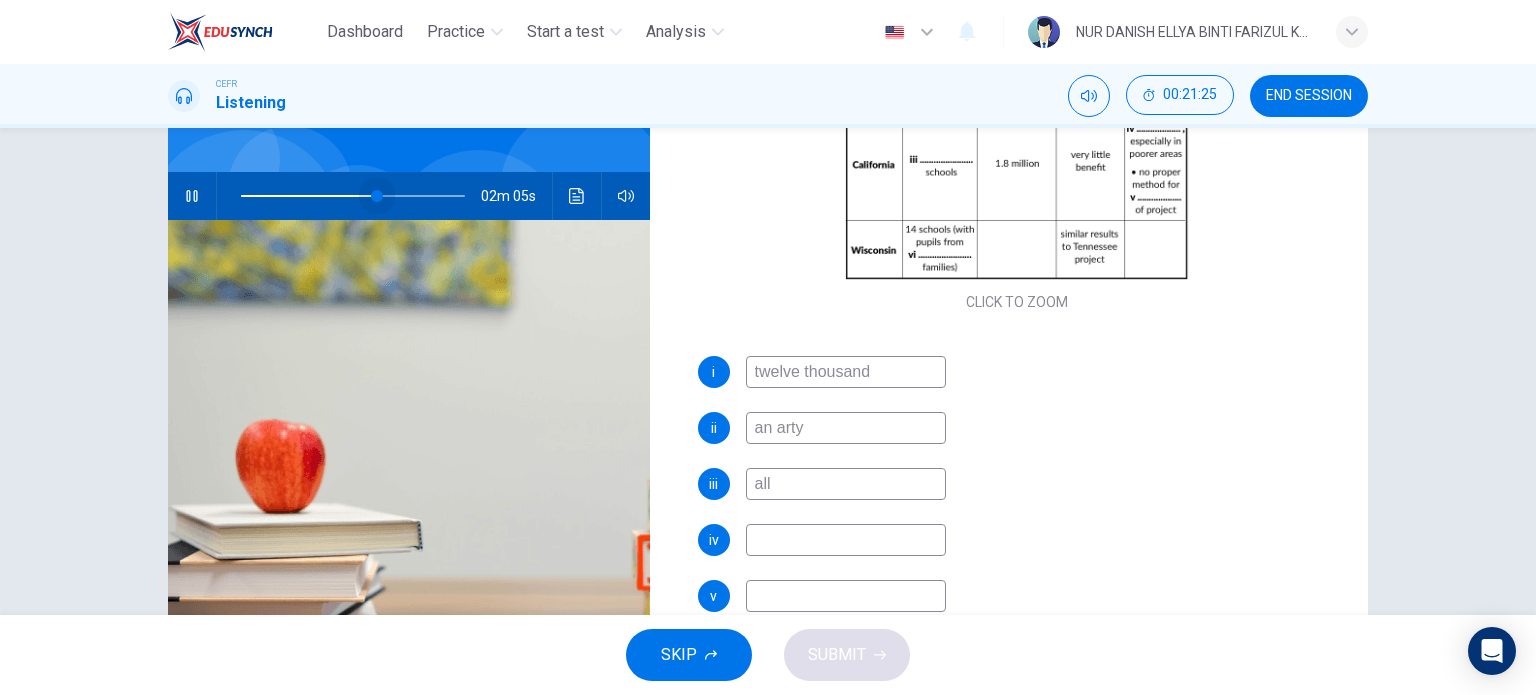 drag, startPoint x: 386, startPoint y: 199, endPoint x: 373, endPoint y: 201, distance: 13.152946 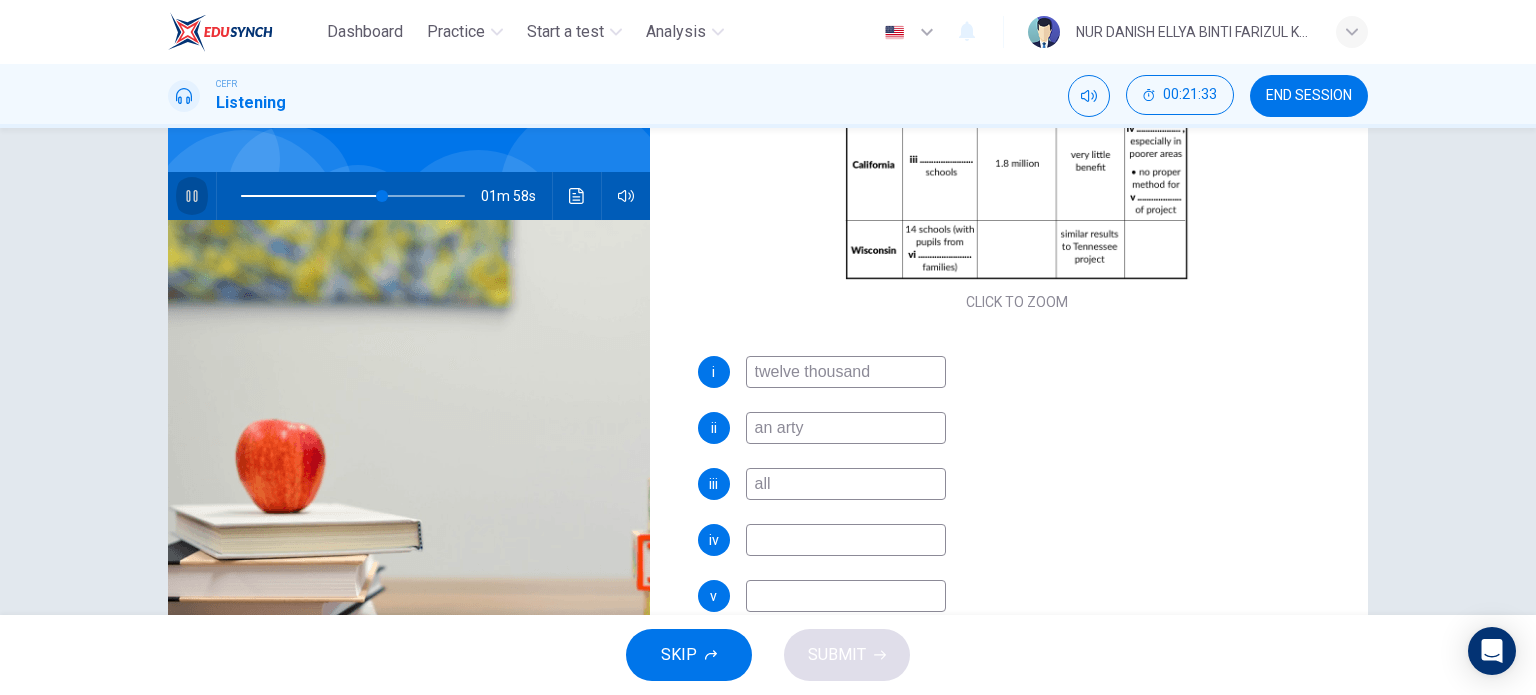click at bounding box center [192, 196] 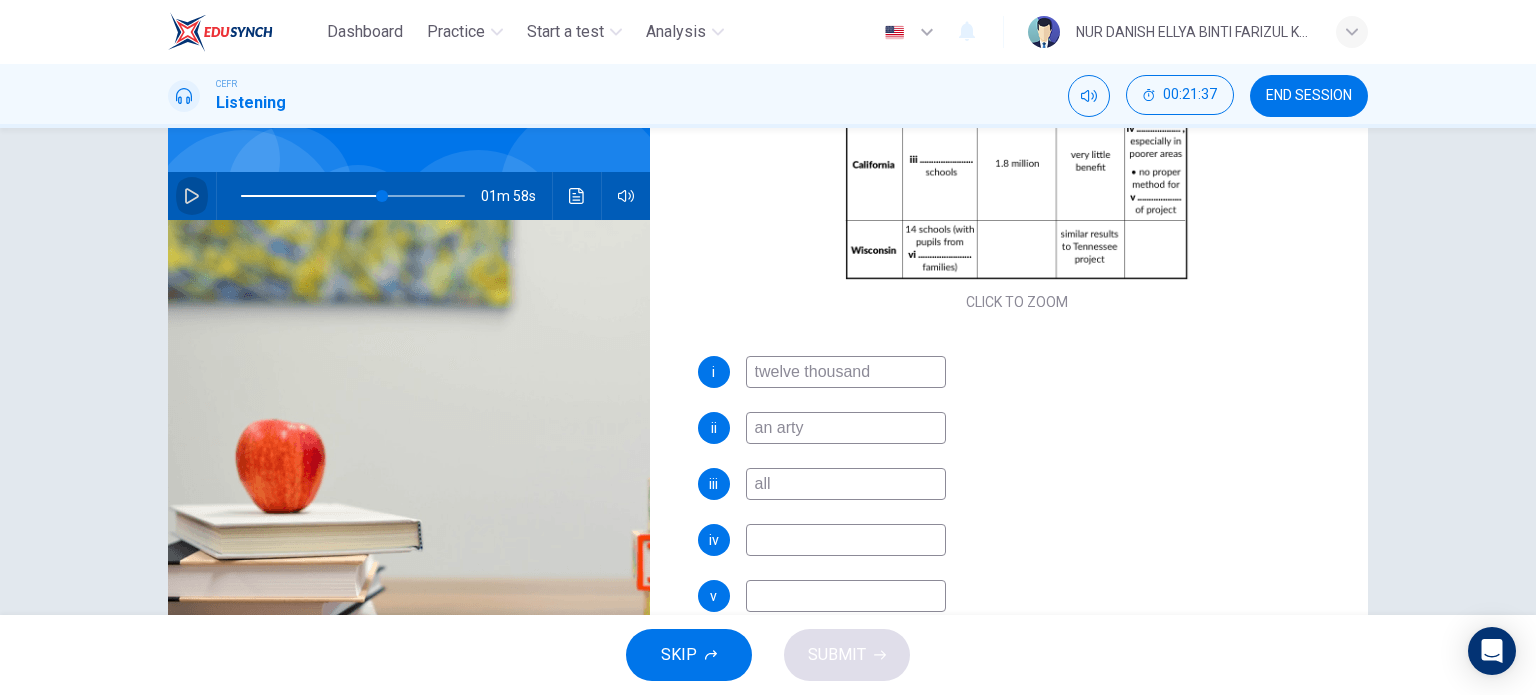 click at bounding box center (192, 196) 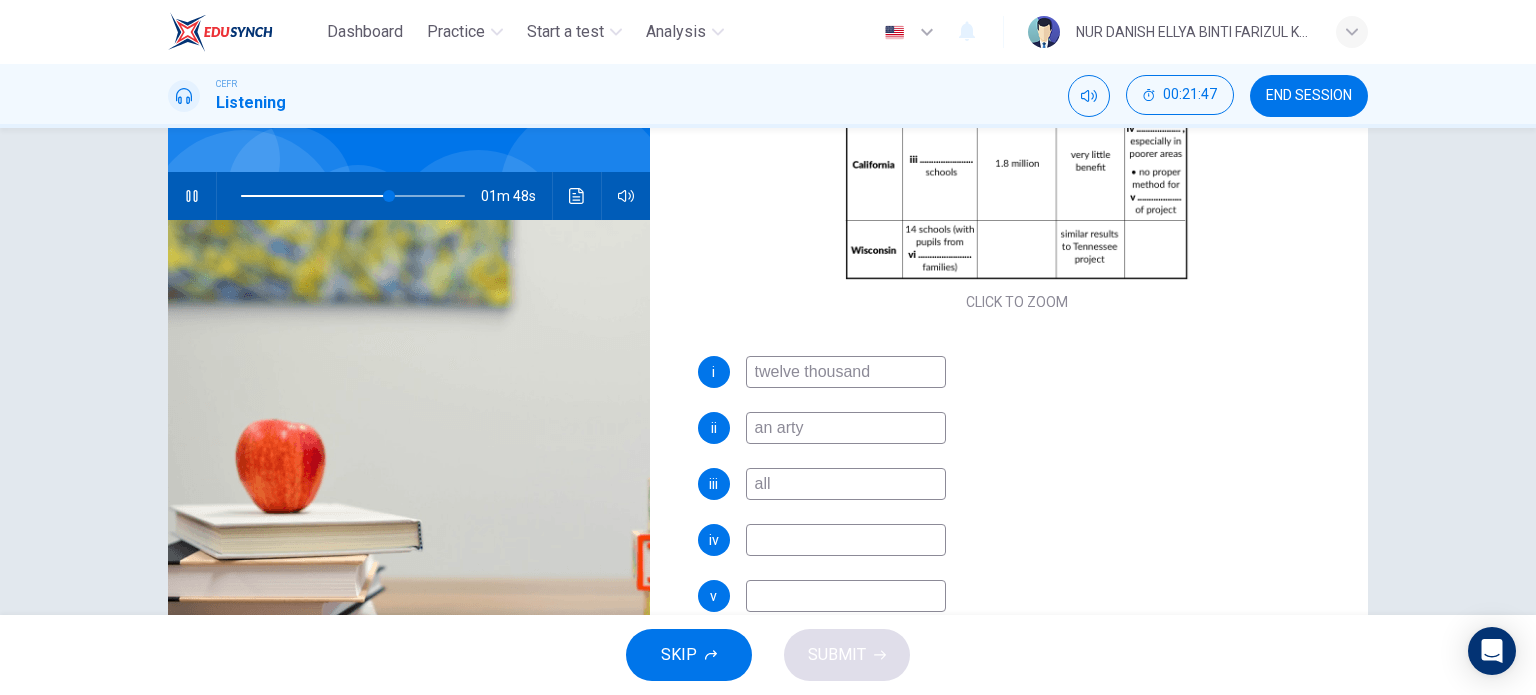 click on "all" at bounding box center (846, 372) 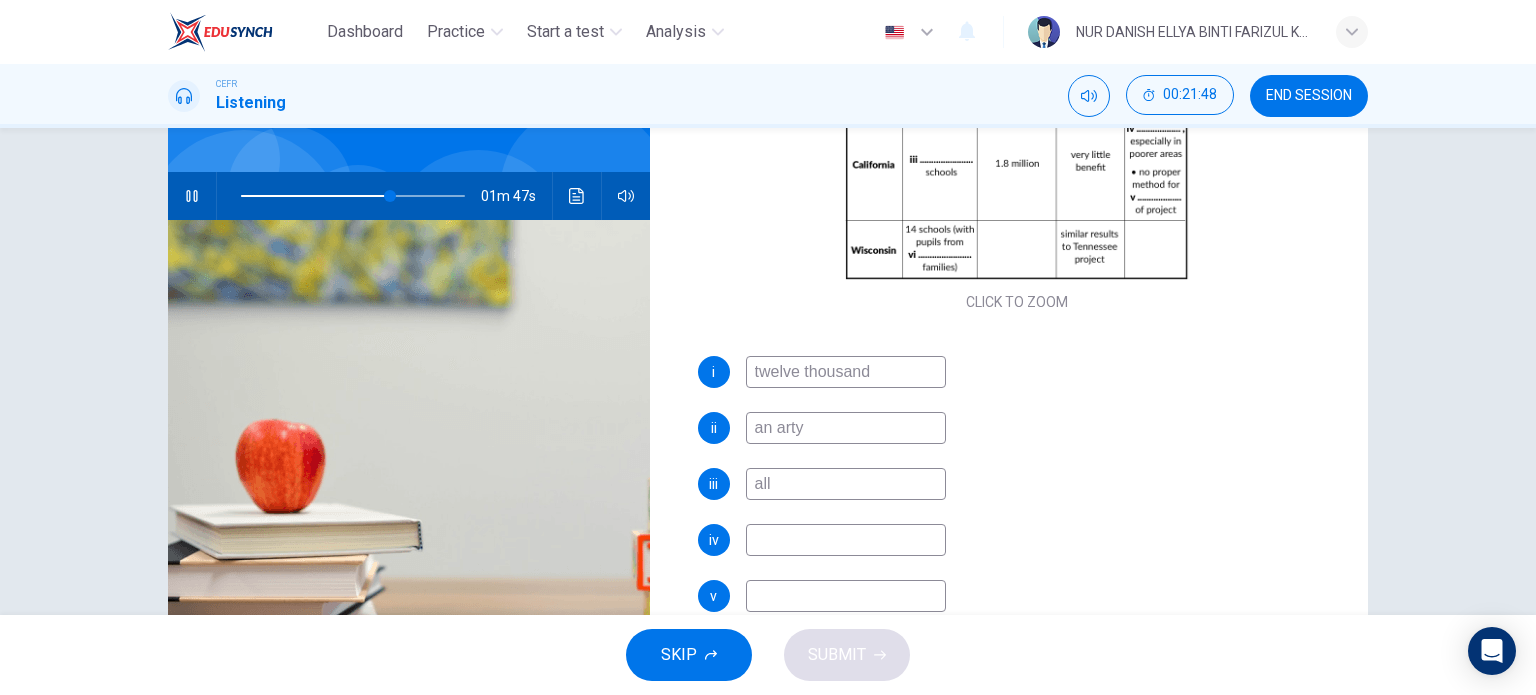 click at bounding box center (846, 372) 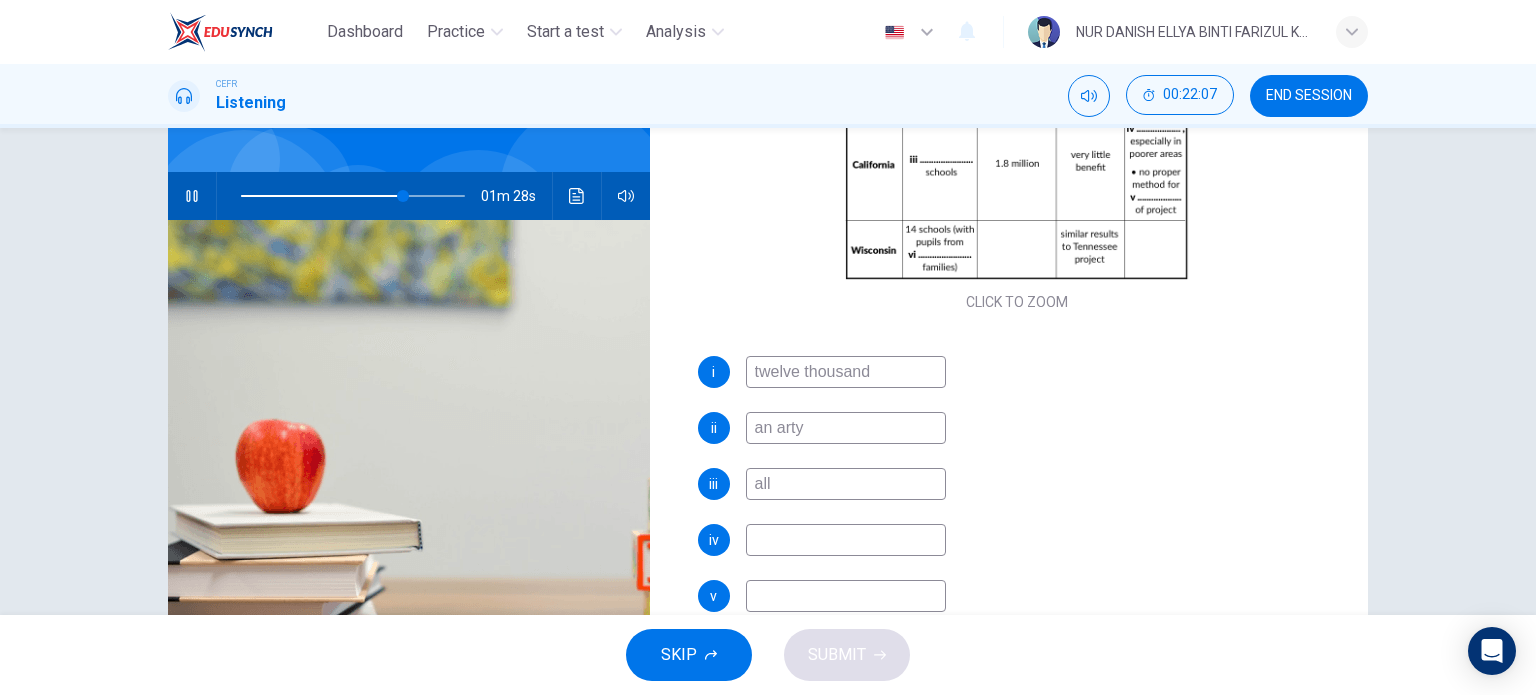 click on "i [NUMBER] ii an arty iii all iv v vi" at bounding box center [1017, 532] 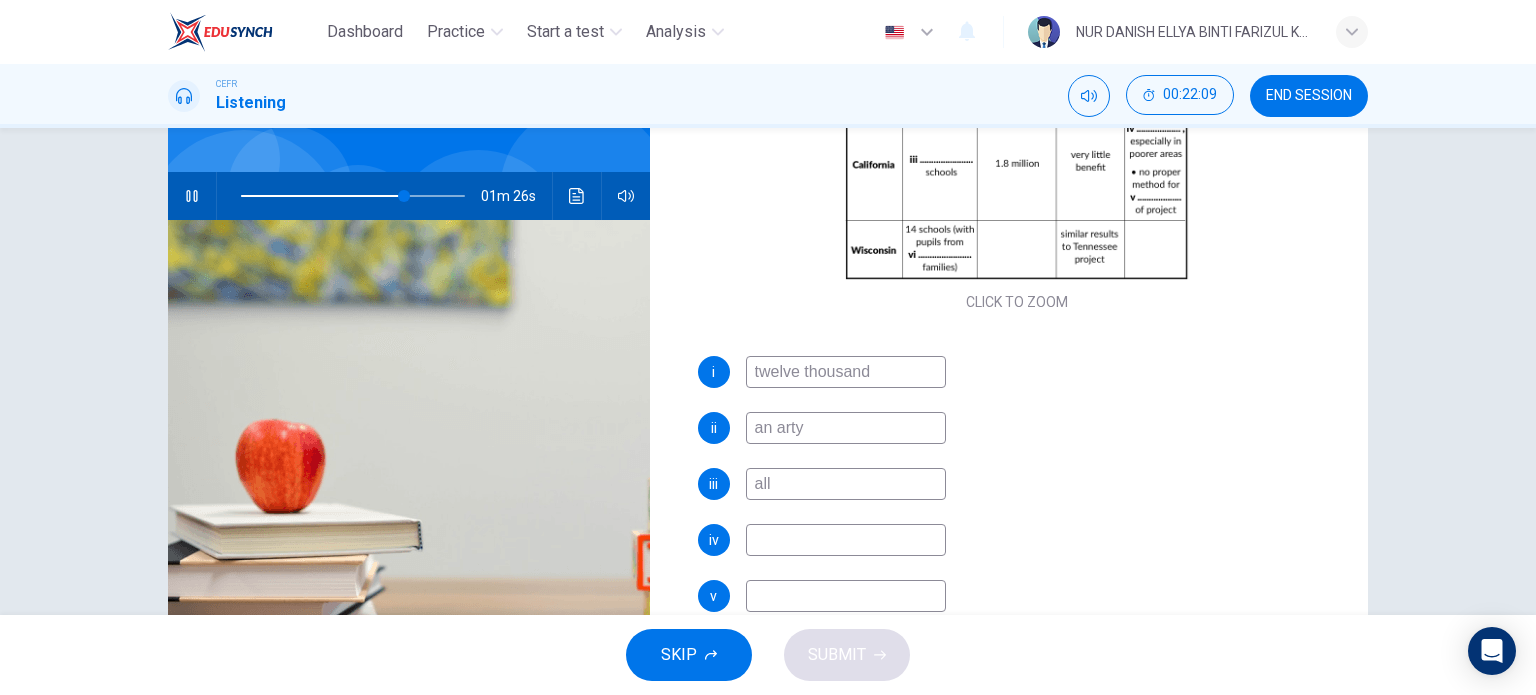 click on "i [NUMBER] ii an arty iii all iv v vi" at bounding box center [1017, 532] 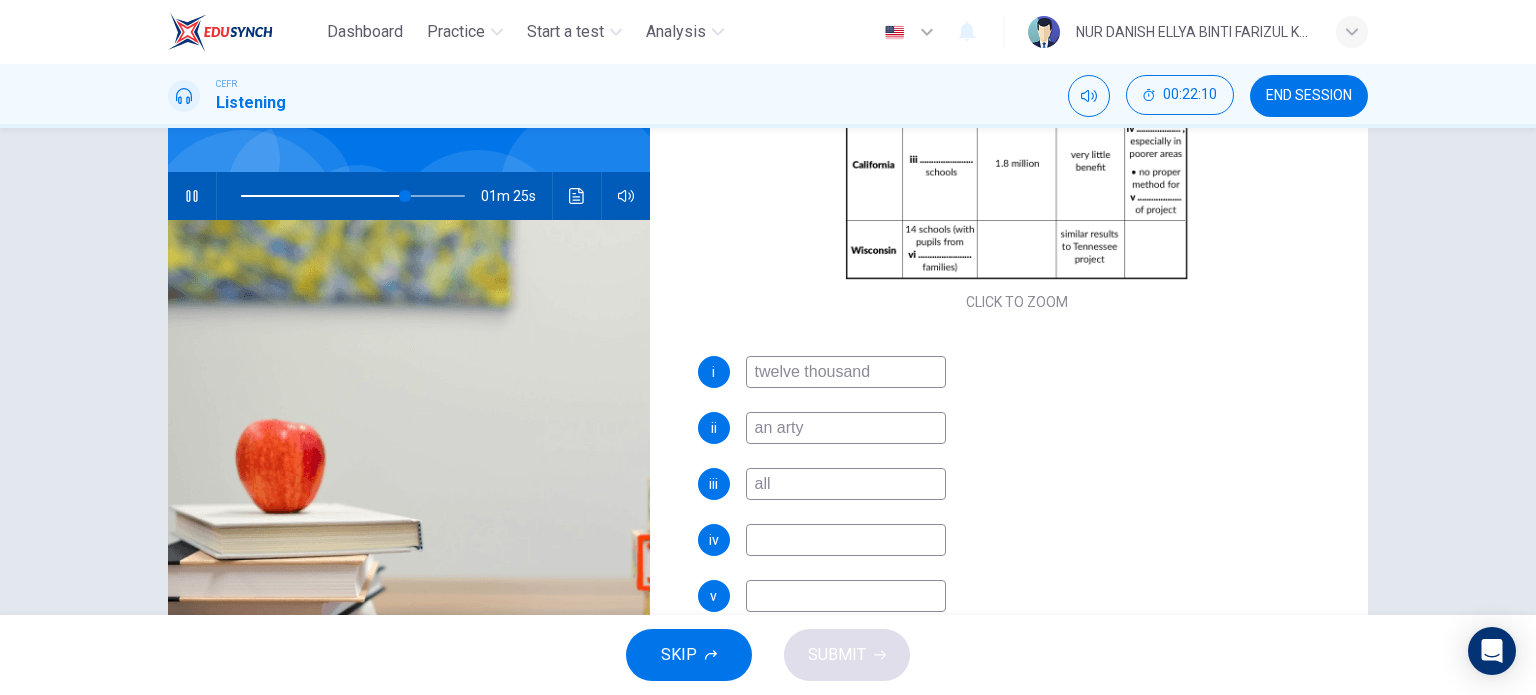 click at bounding box center (846, 372) 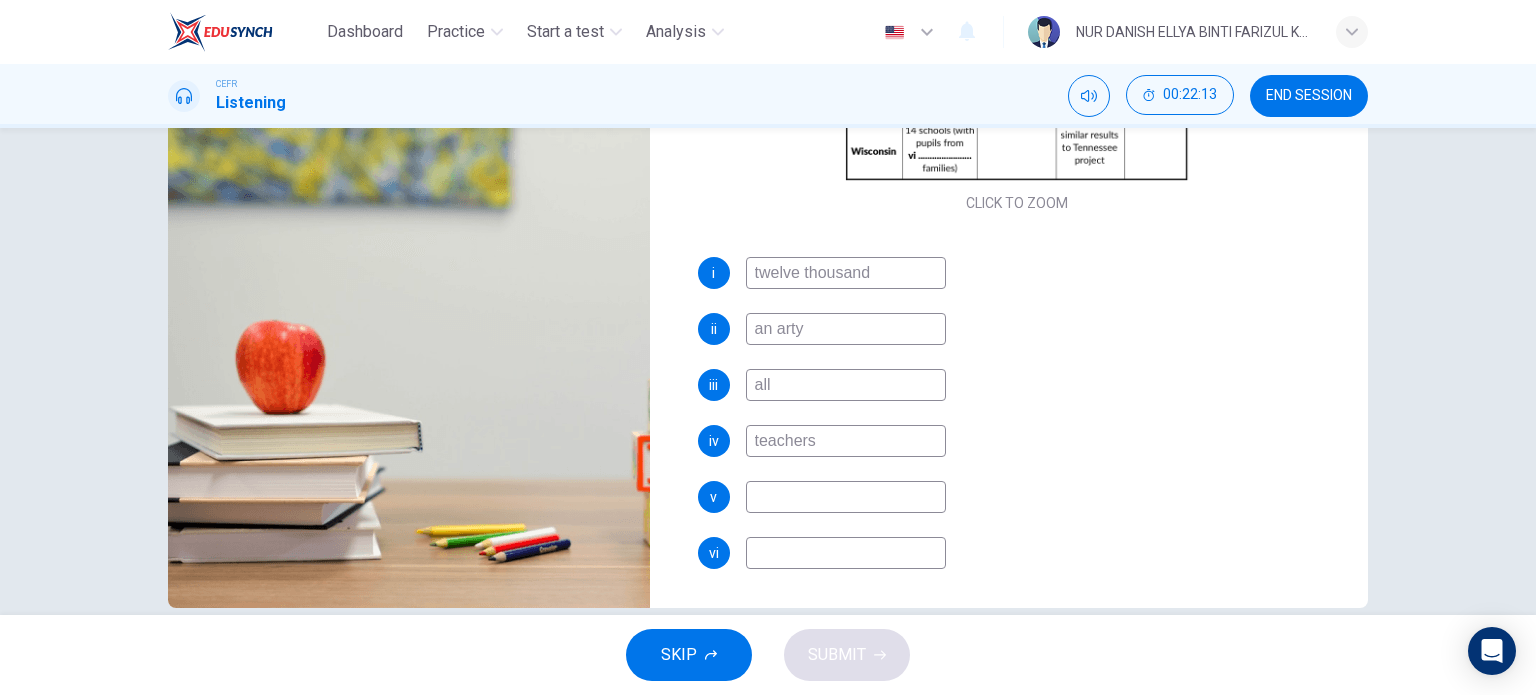 scroll, scrollTop: 256, scrollLeft: 0, axis: vertical 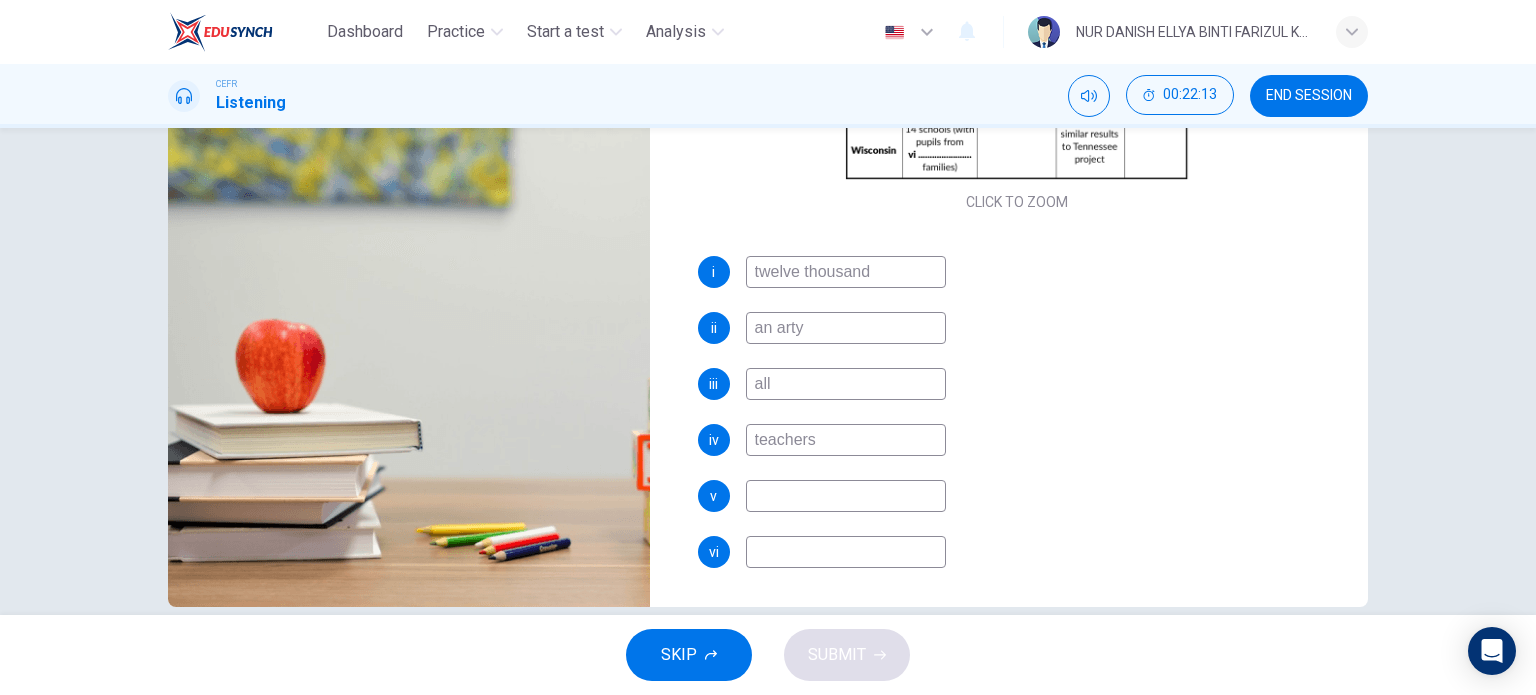 type on "teachers" 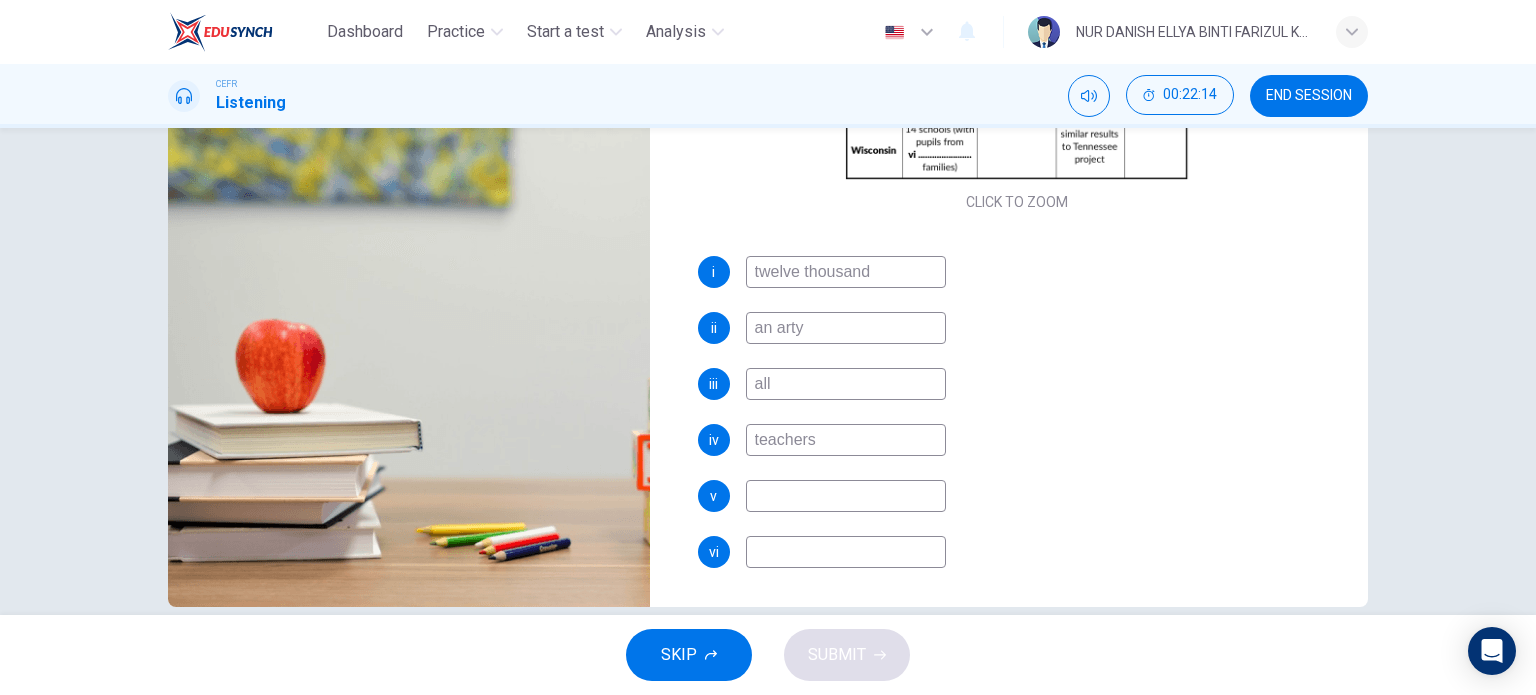 click at bounding box center (846, 272) 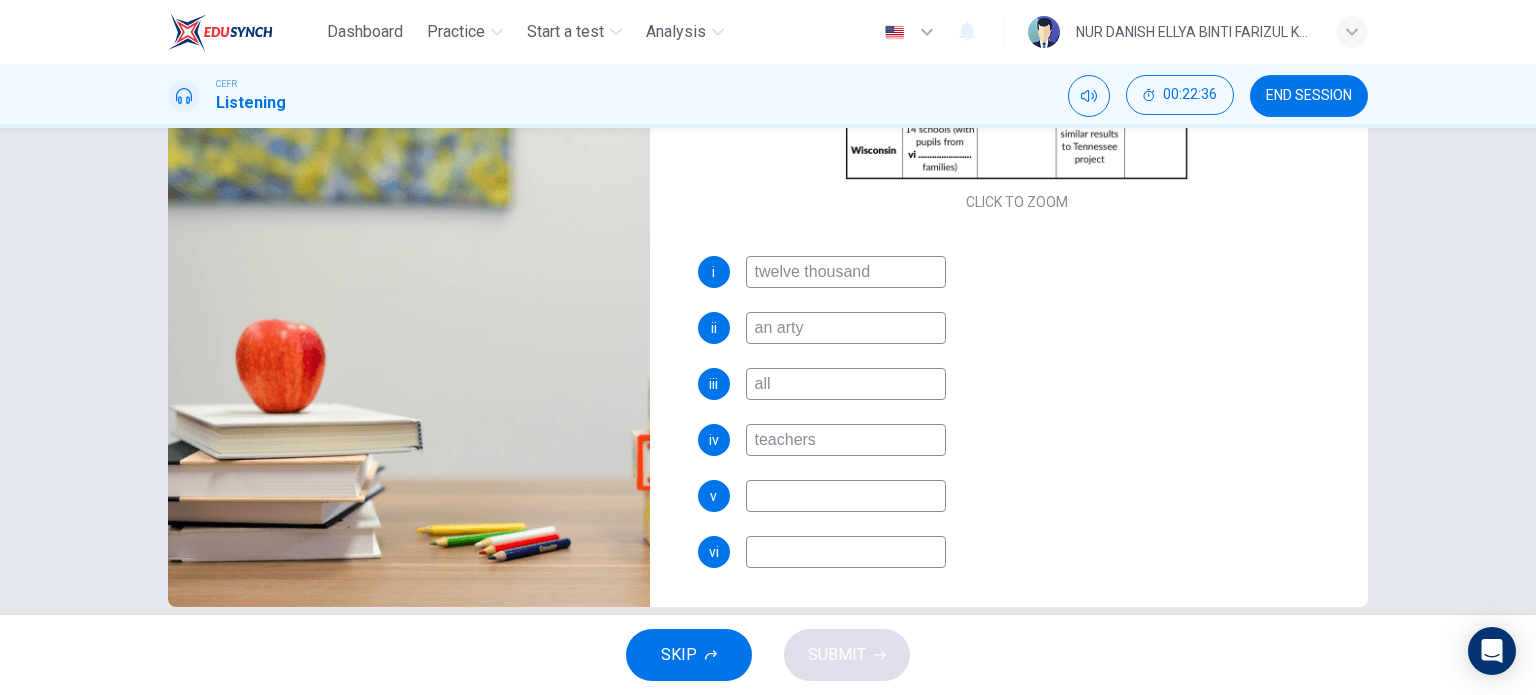 click at bounding box center [846, 272] 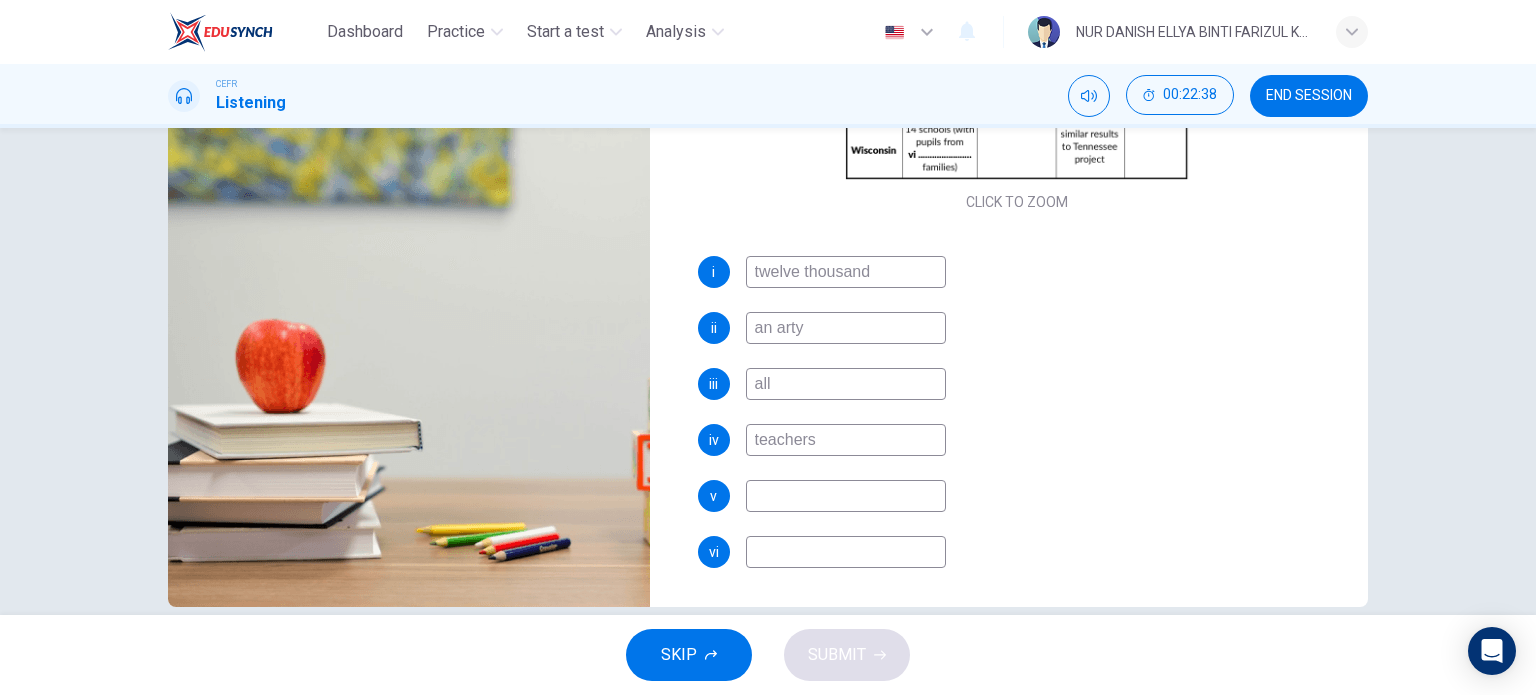 scroll, scrollTop: 0, scrollLeft: 0, axis: both 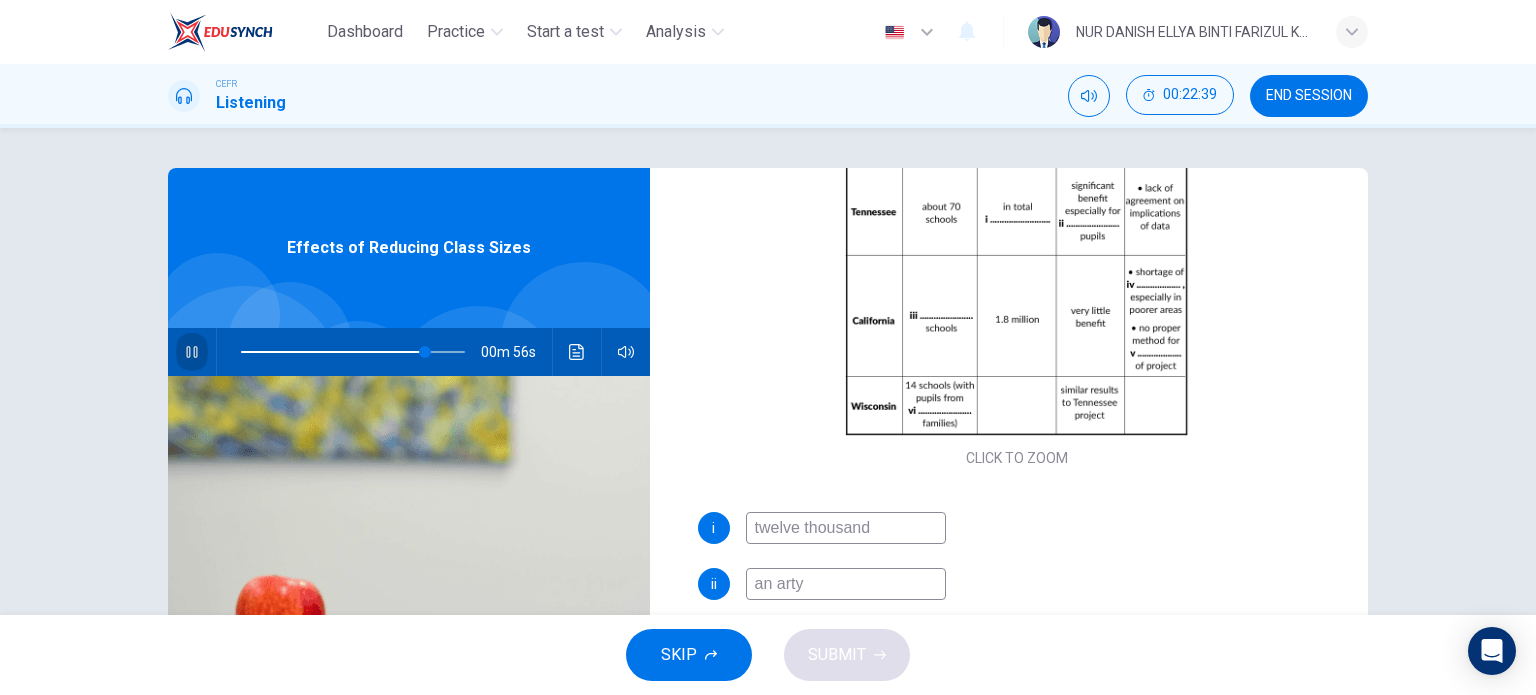 click at bounding box center (192, 352) 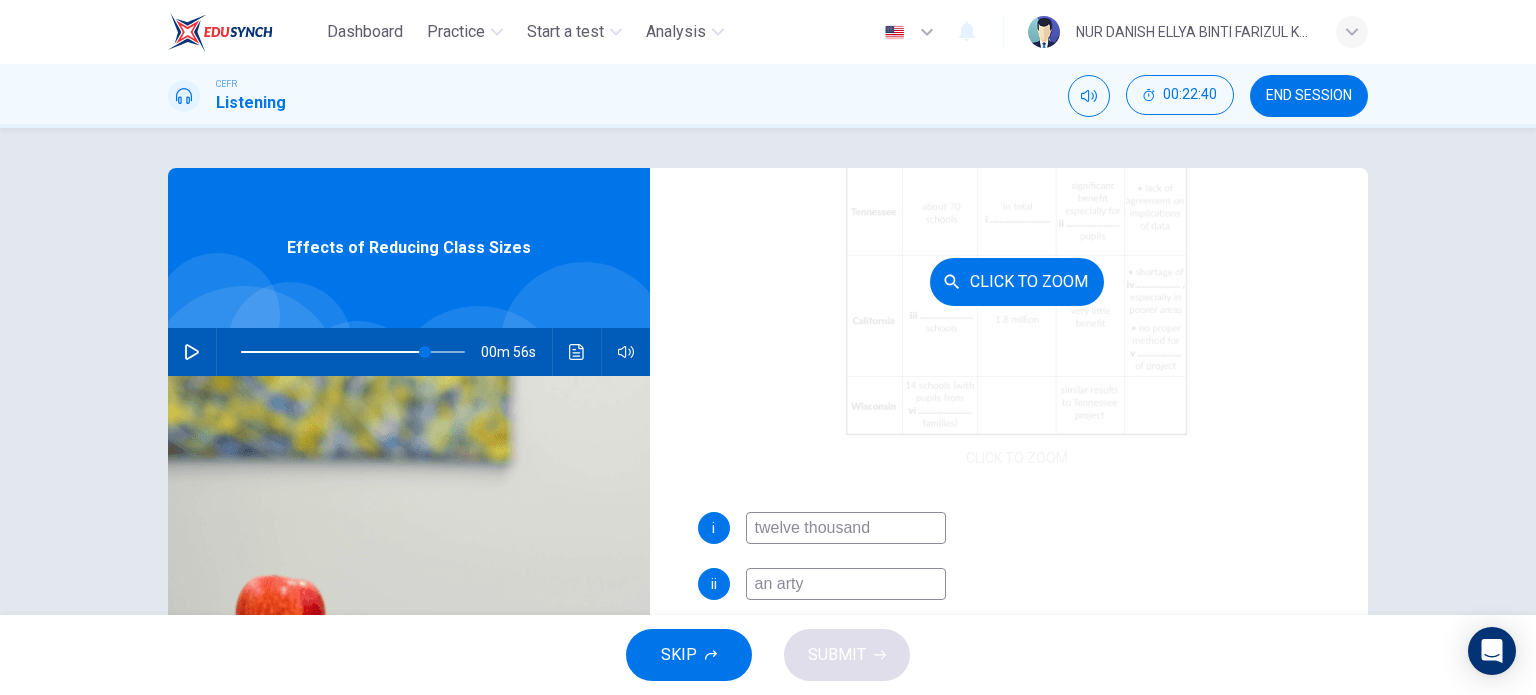 scroll, scrollTop: 288, scrollLeft: 0, axis: vertical 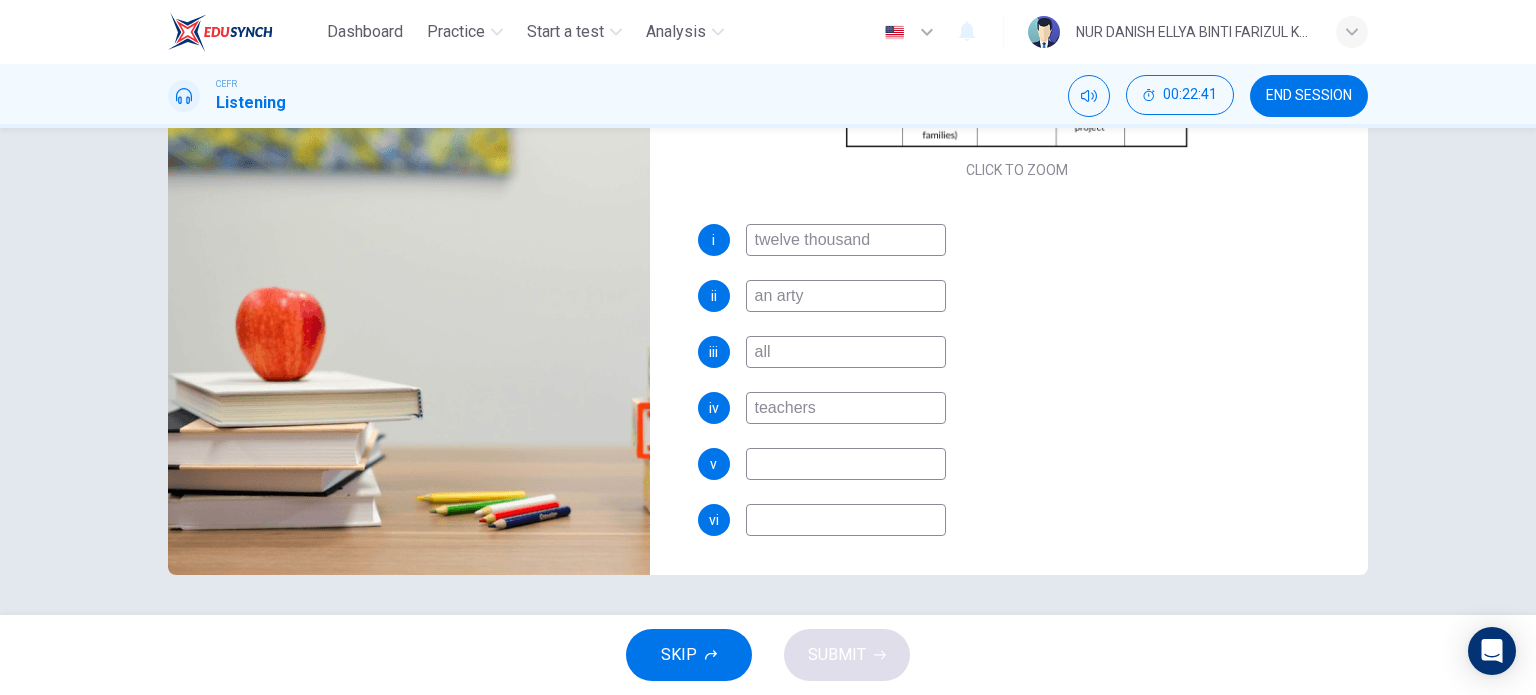 click at bounding box center [846, 240] 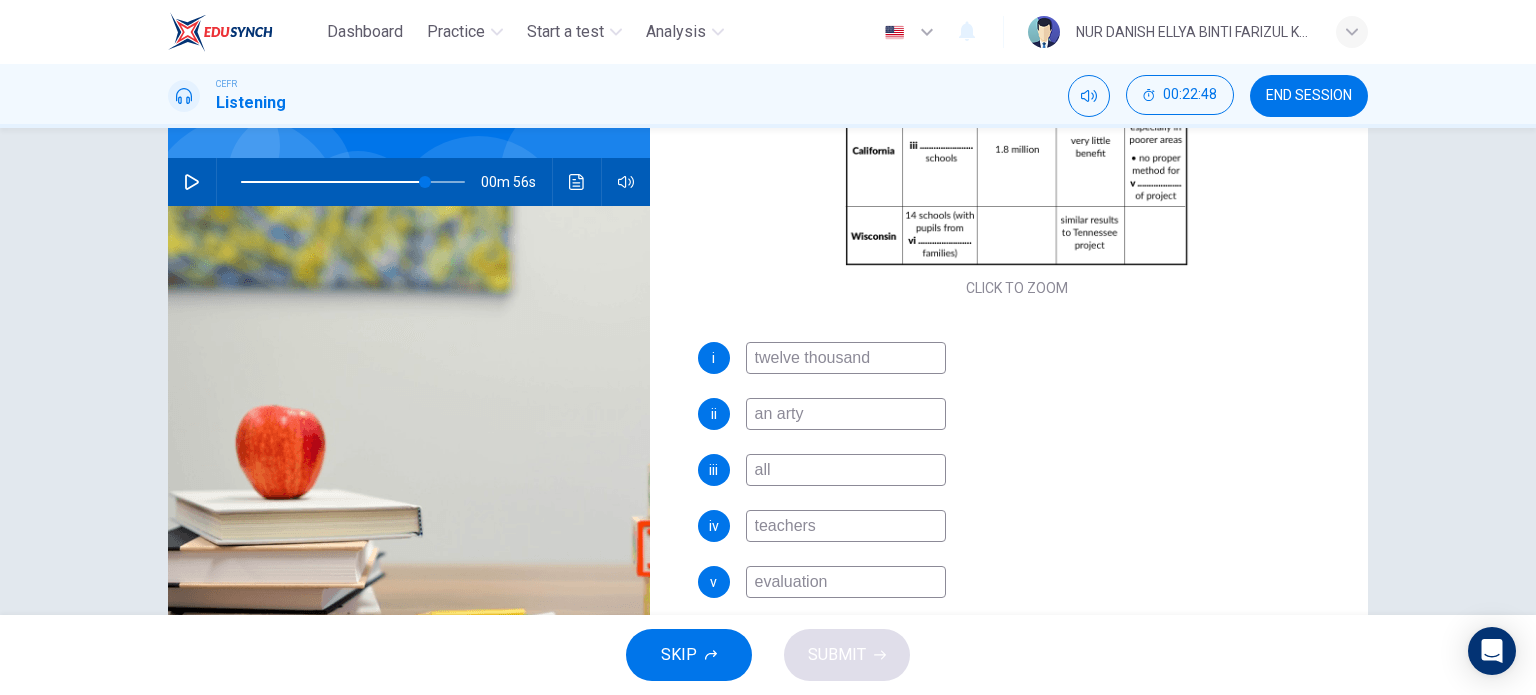 scroll, scrollTop: 168, scrollLeft: 0, axis: vertical 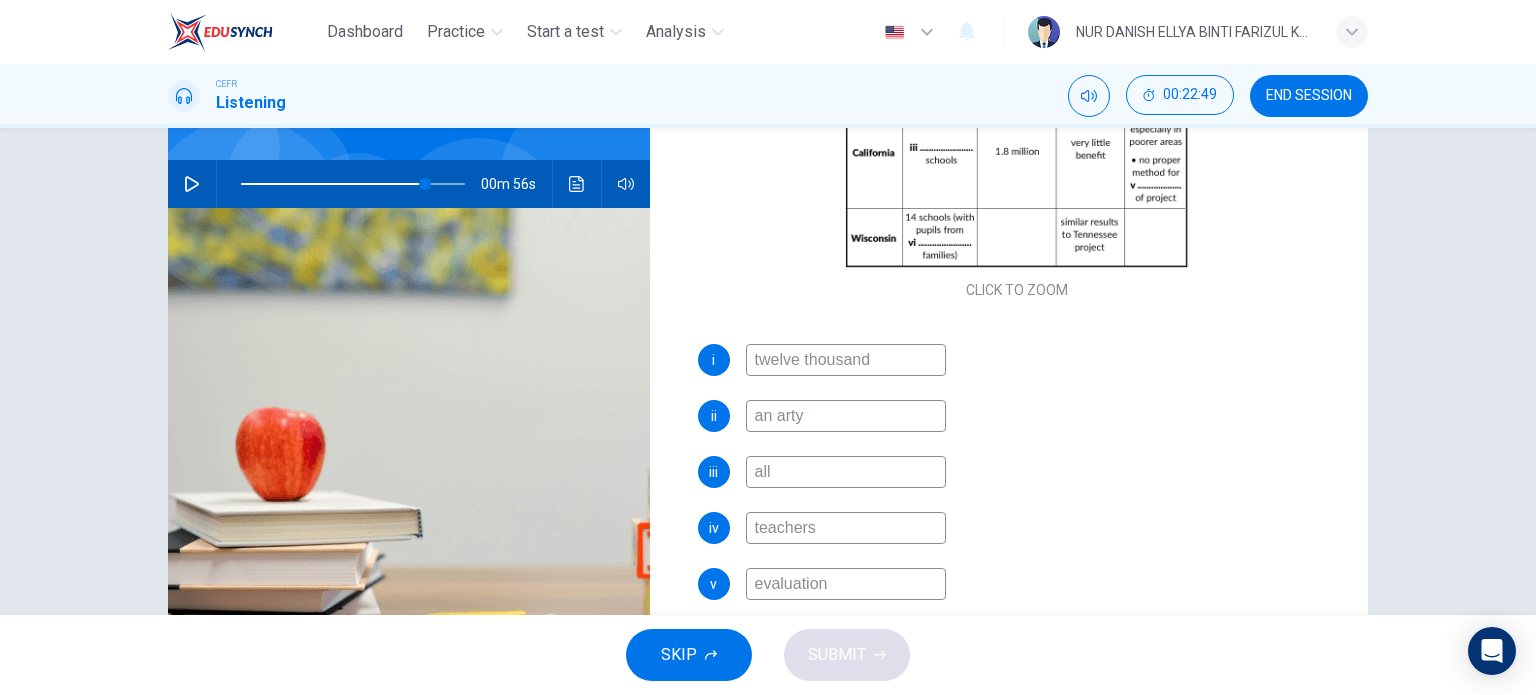 type on "evaluation" 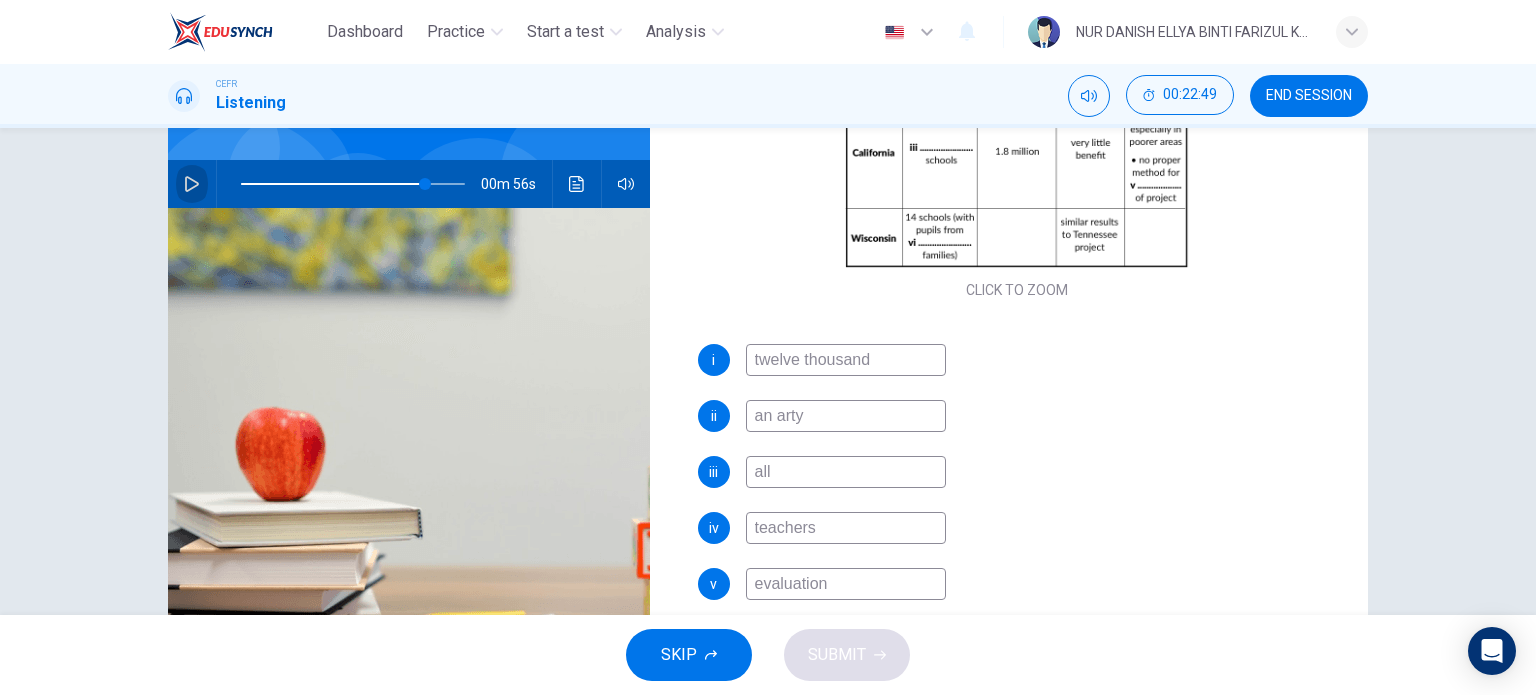 click at bounding box center [192, 184] 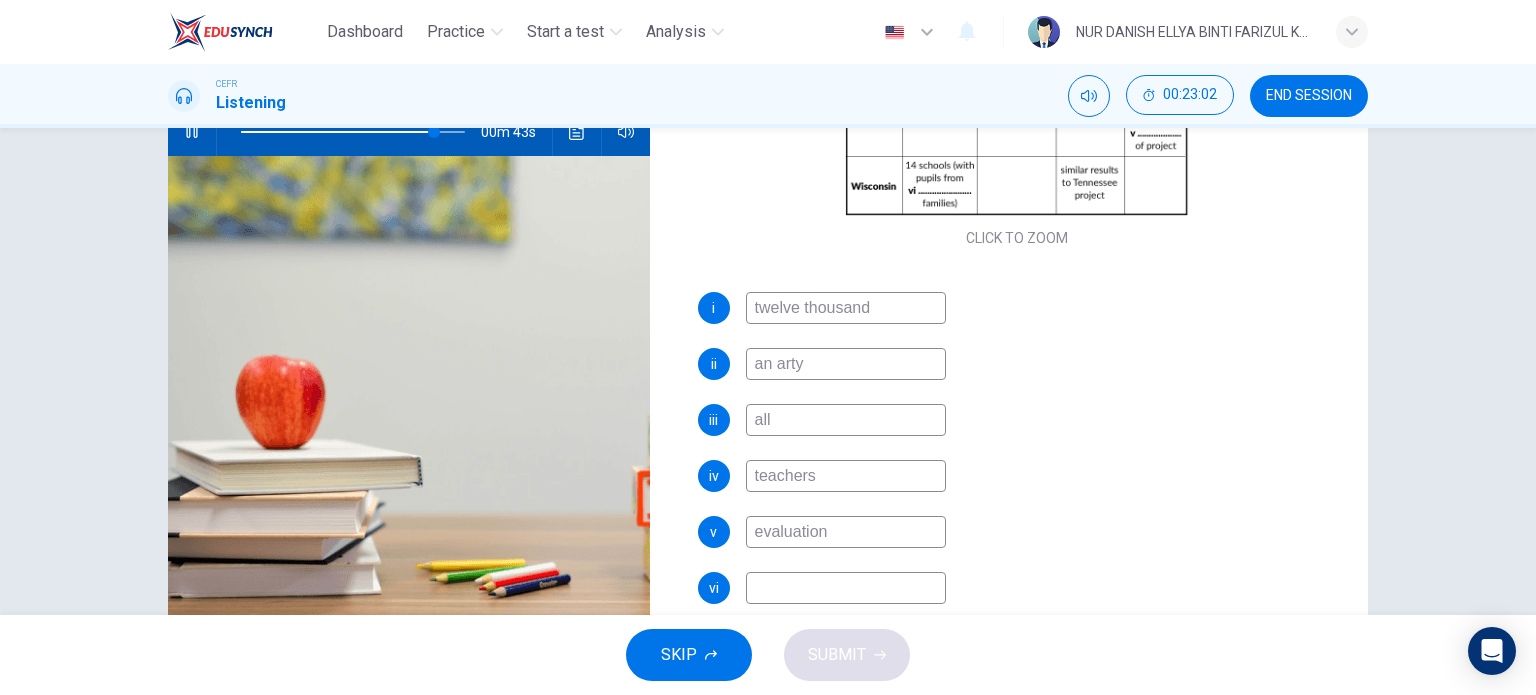 scroll, scrollTop: 288, scrollLeft: 0, axis: vertical 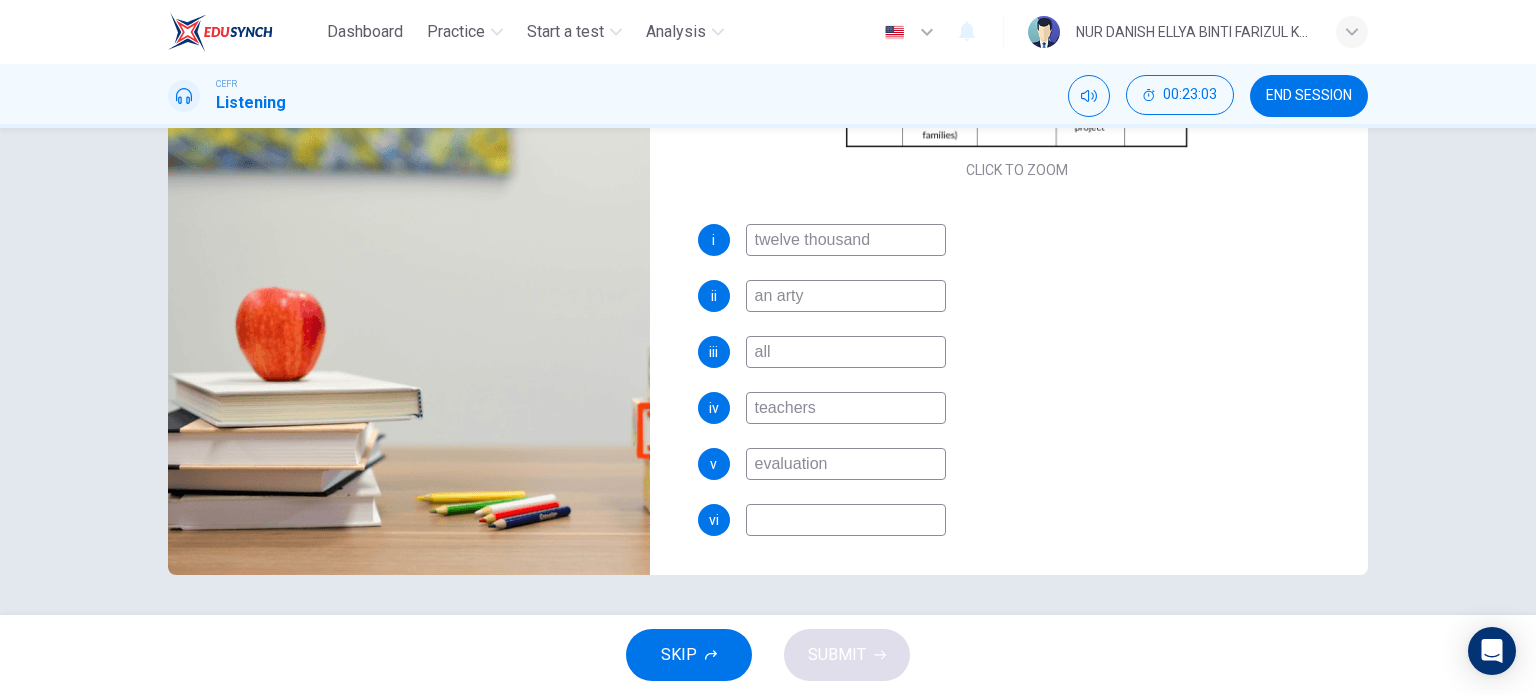 click at bounding box center (846, 240) 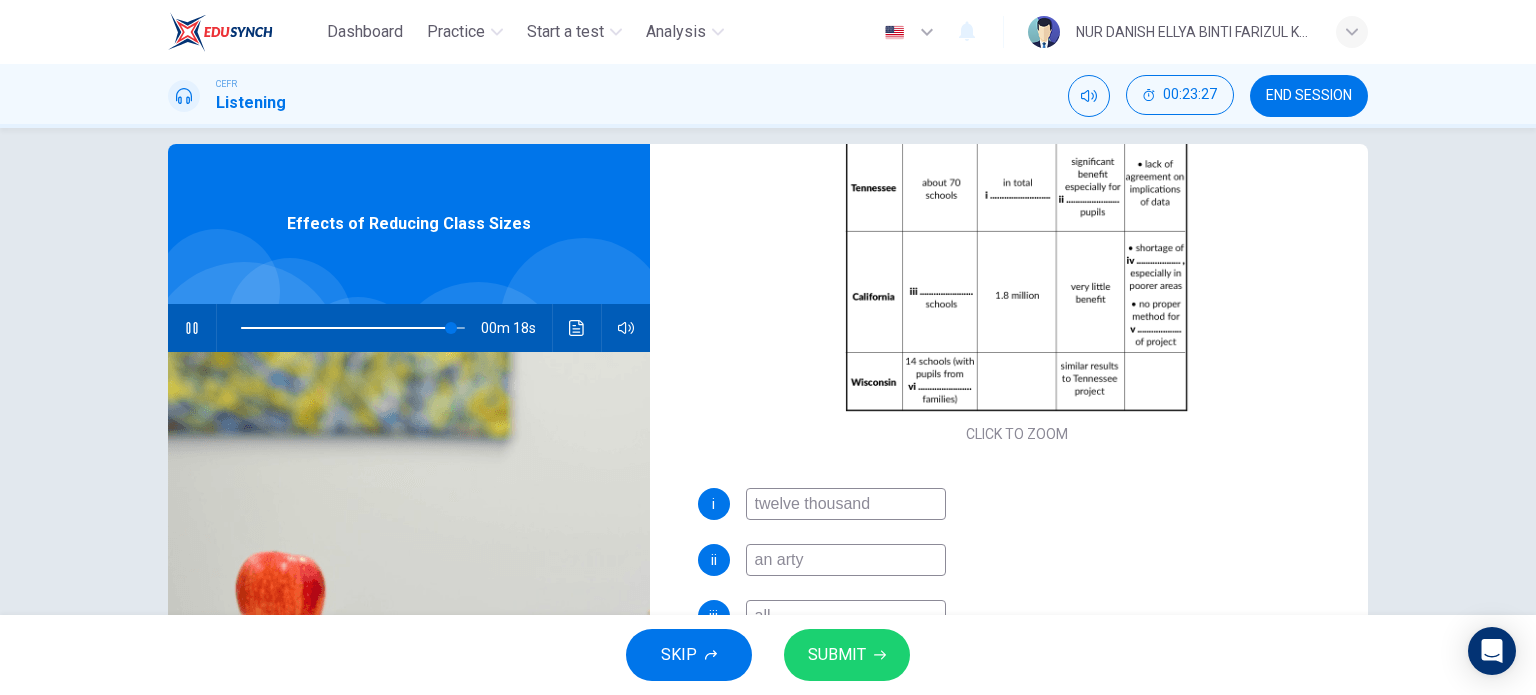 scroll, scrollTop: 23, scrollLeft: 0, axis: vertical 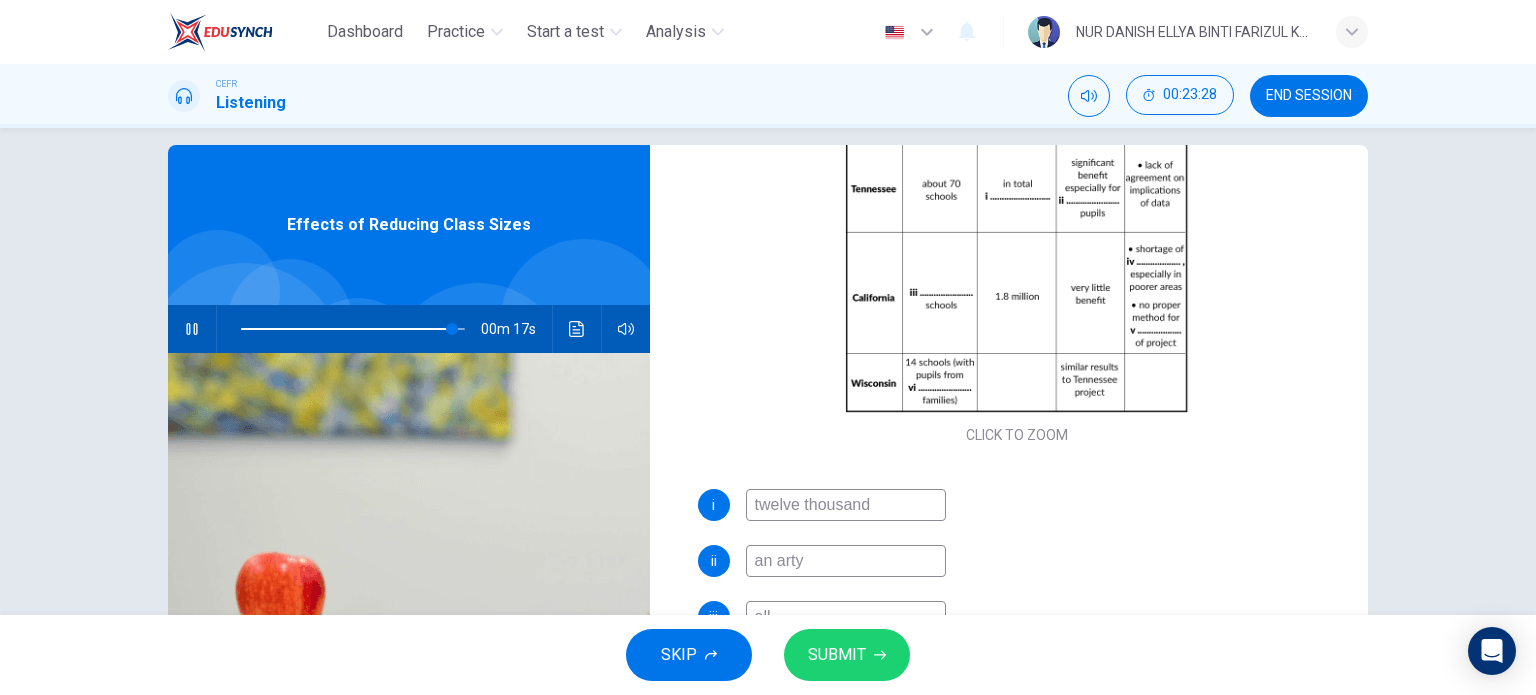 type on "poor" 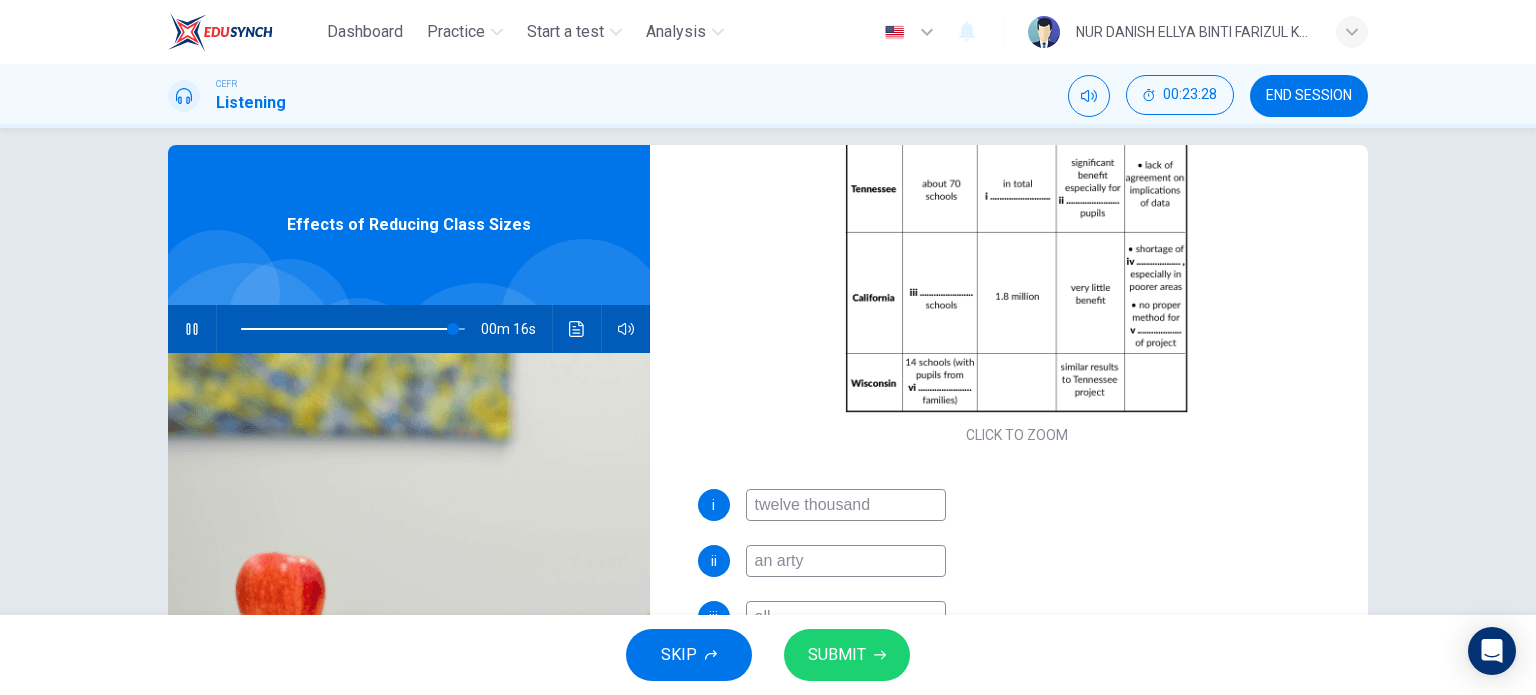 click on "i [NUMBER] ii an arty iii all iv teachers v evaluation vi poor" at bounding box center (1017, 665) 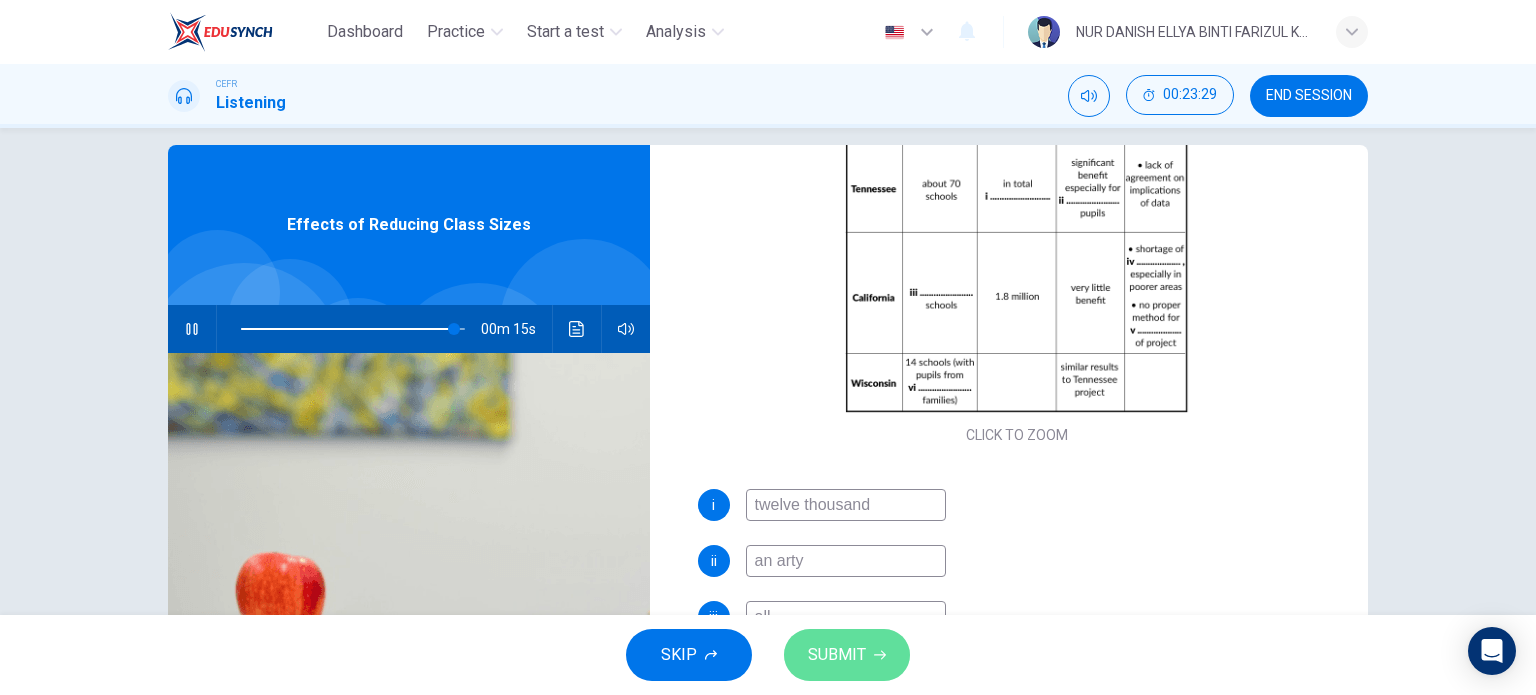 click on "SUBMIT" at bounding box center [837, 655] 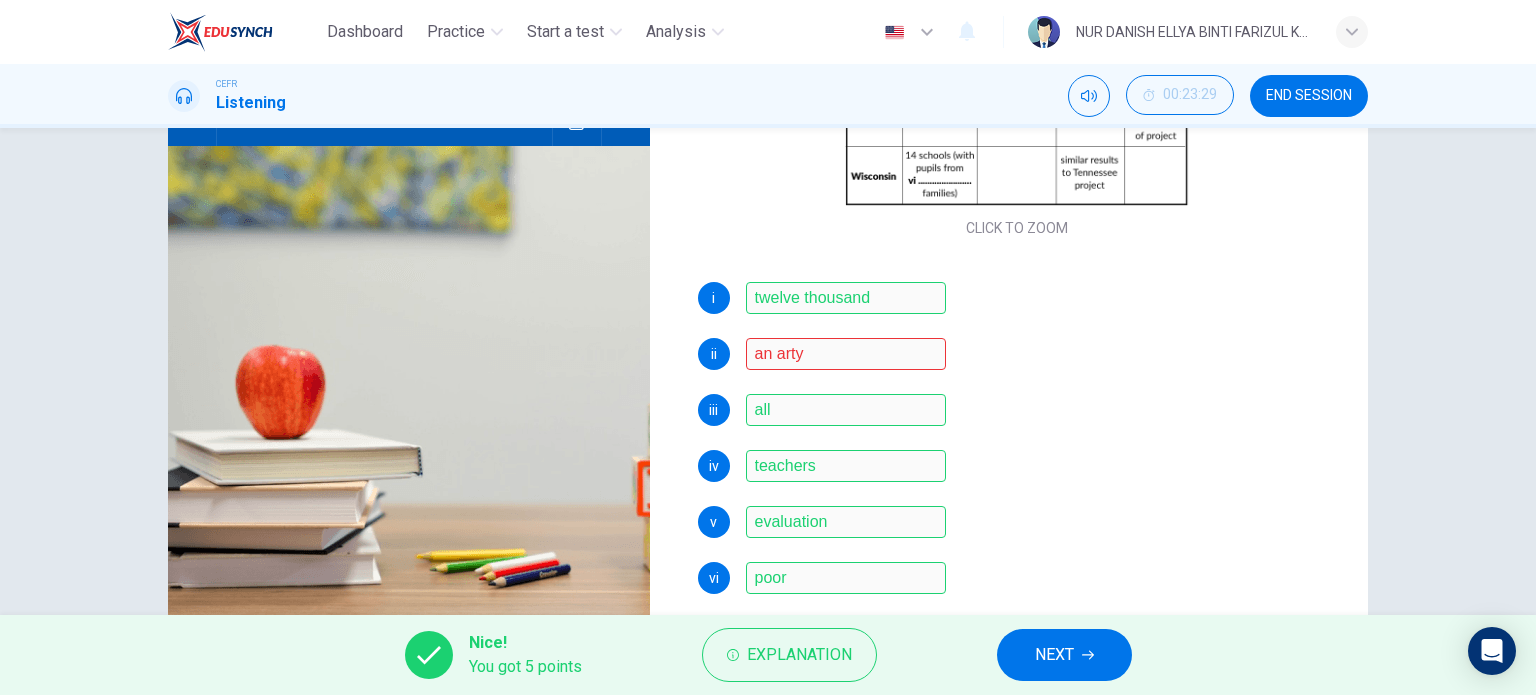 scroll, scrollTop: 288, scrollLeft: 0, axis: vertical 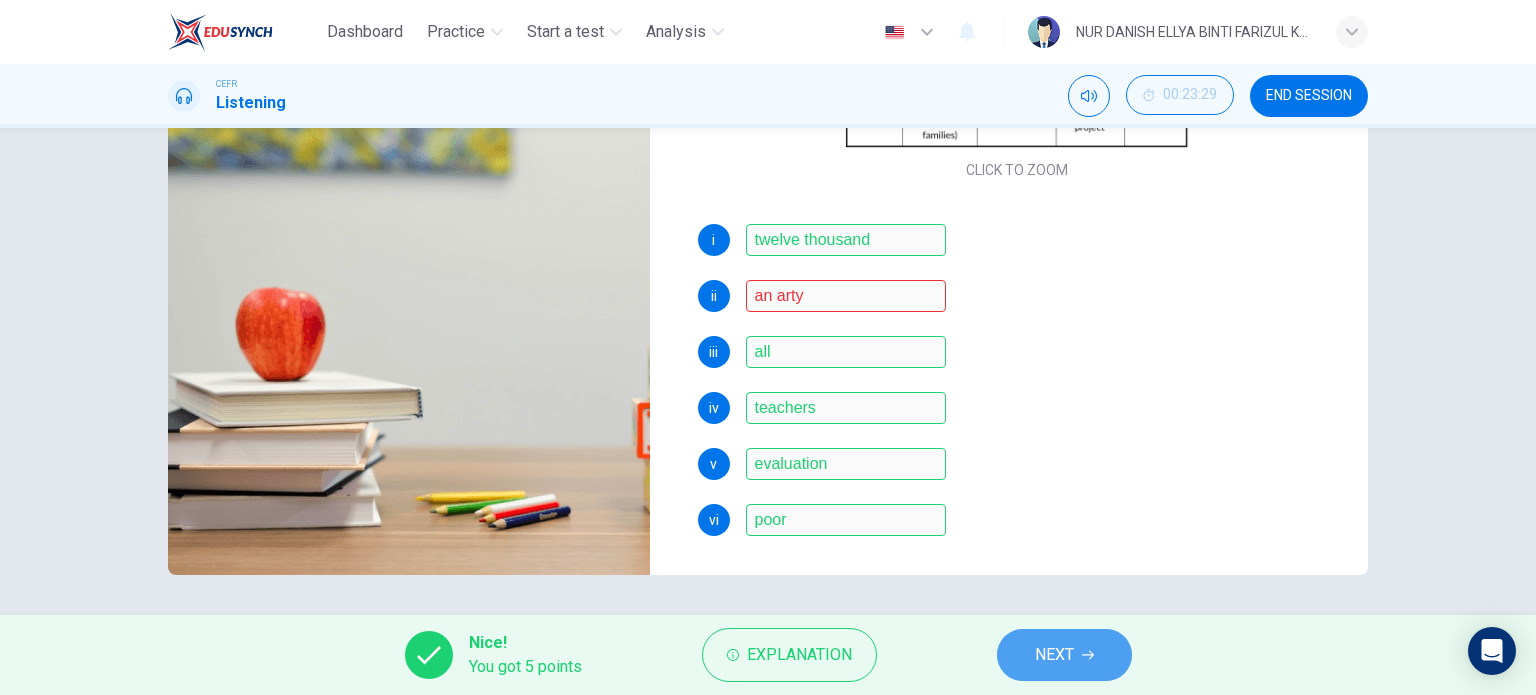click on "NEXT" at bounding box center [1064, 655] 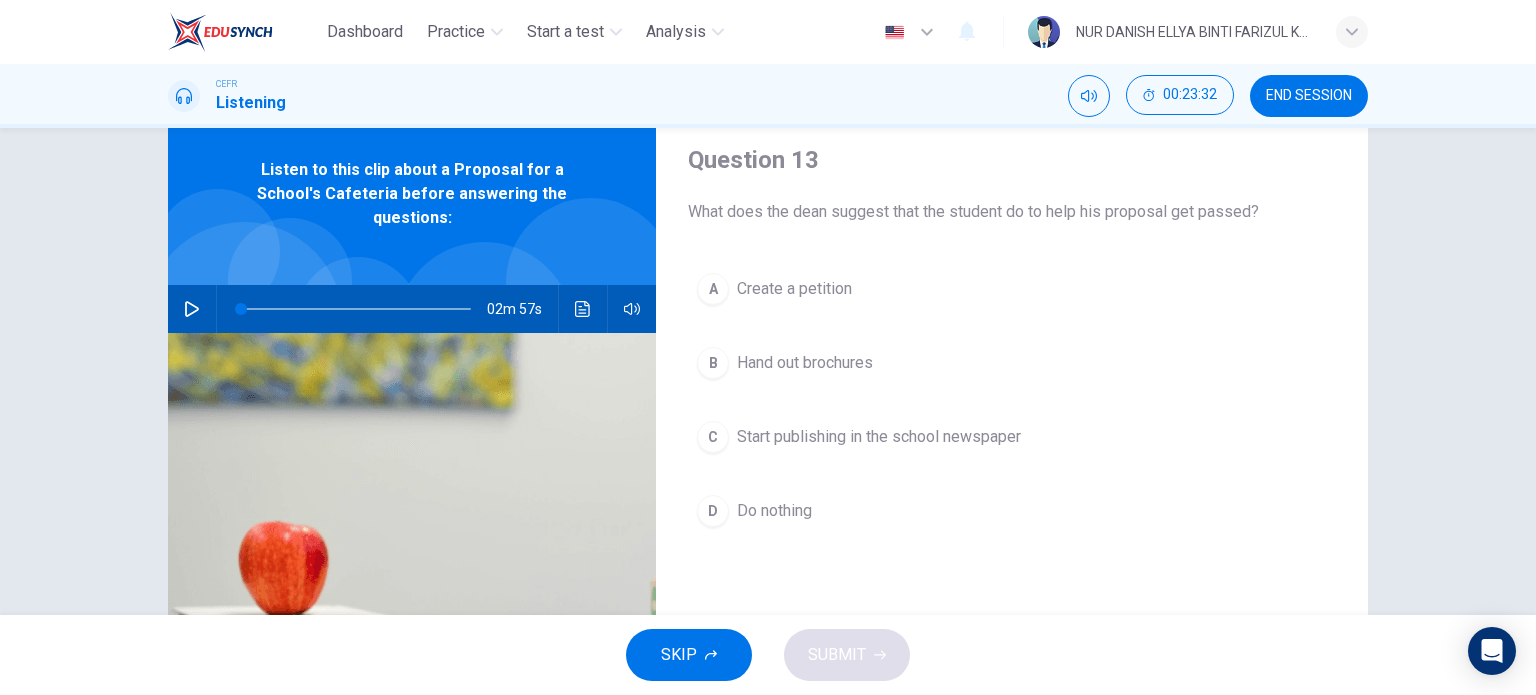 scroll, scrollTop: 68, scrollLeft: 0, axis: vertical 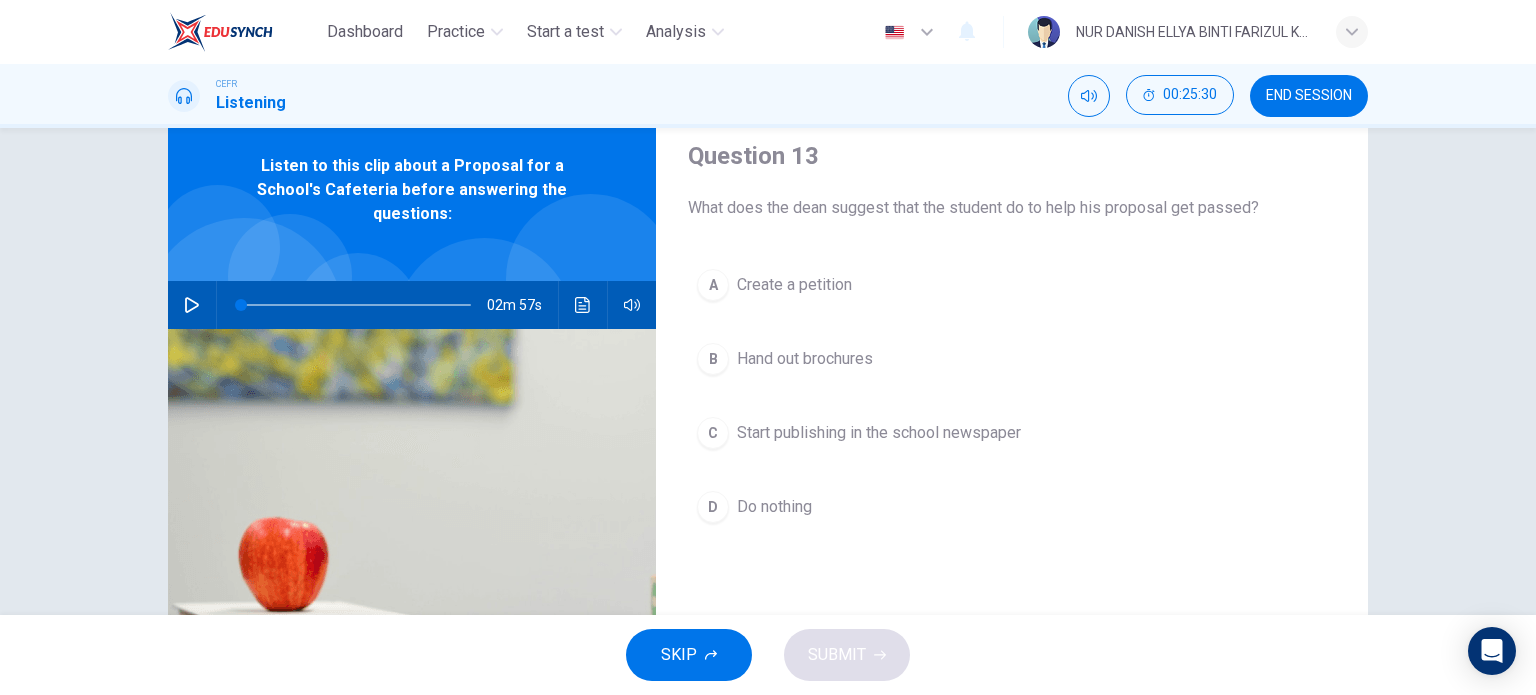 click at bounding box center (192, 305) 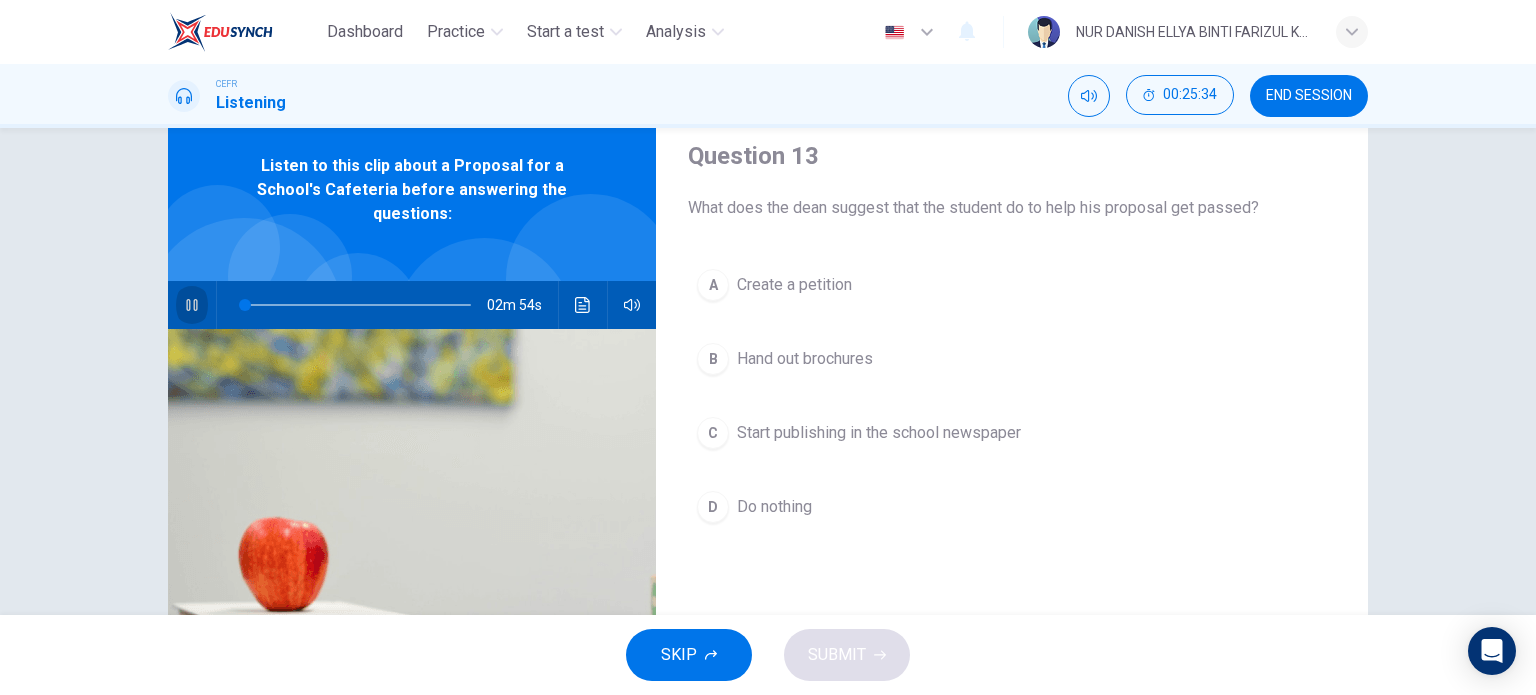 click at bounding box center (192, 305) 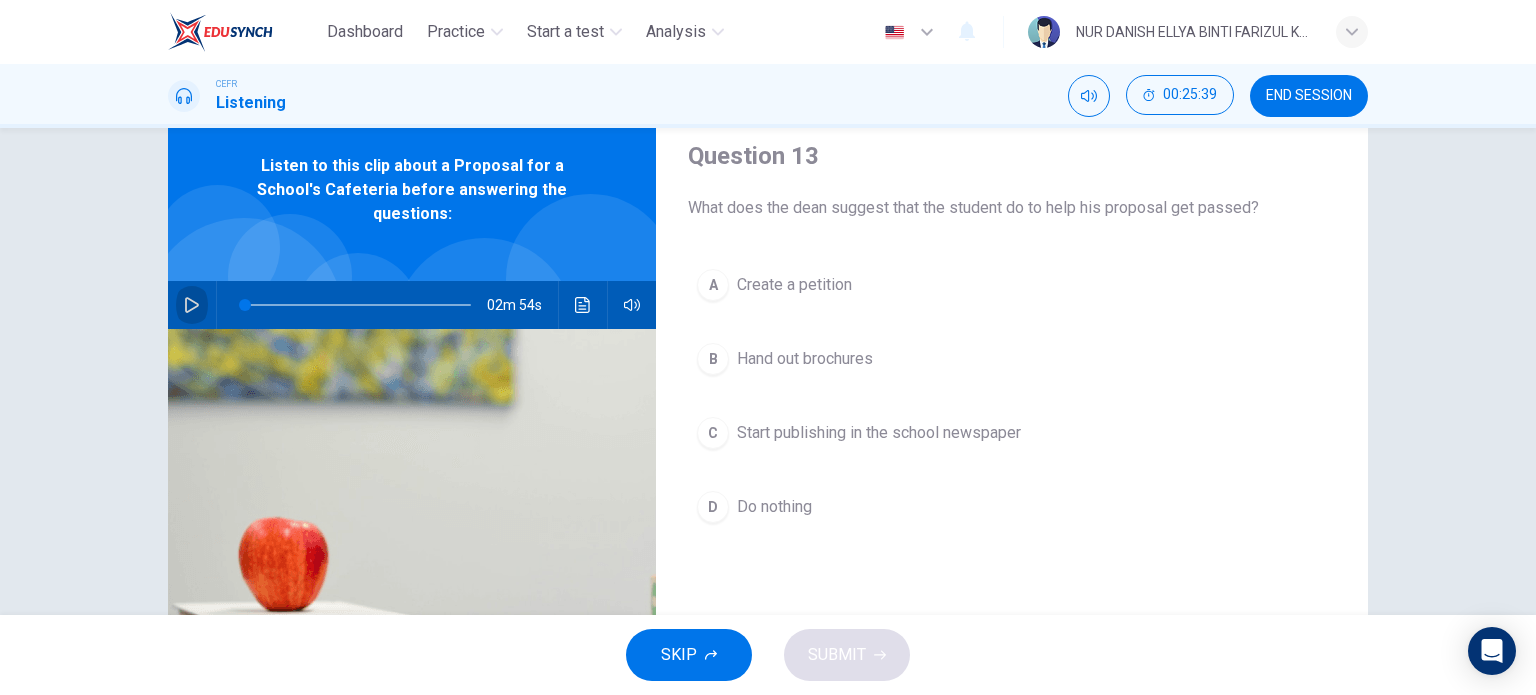click at bounding box center [192, 305] 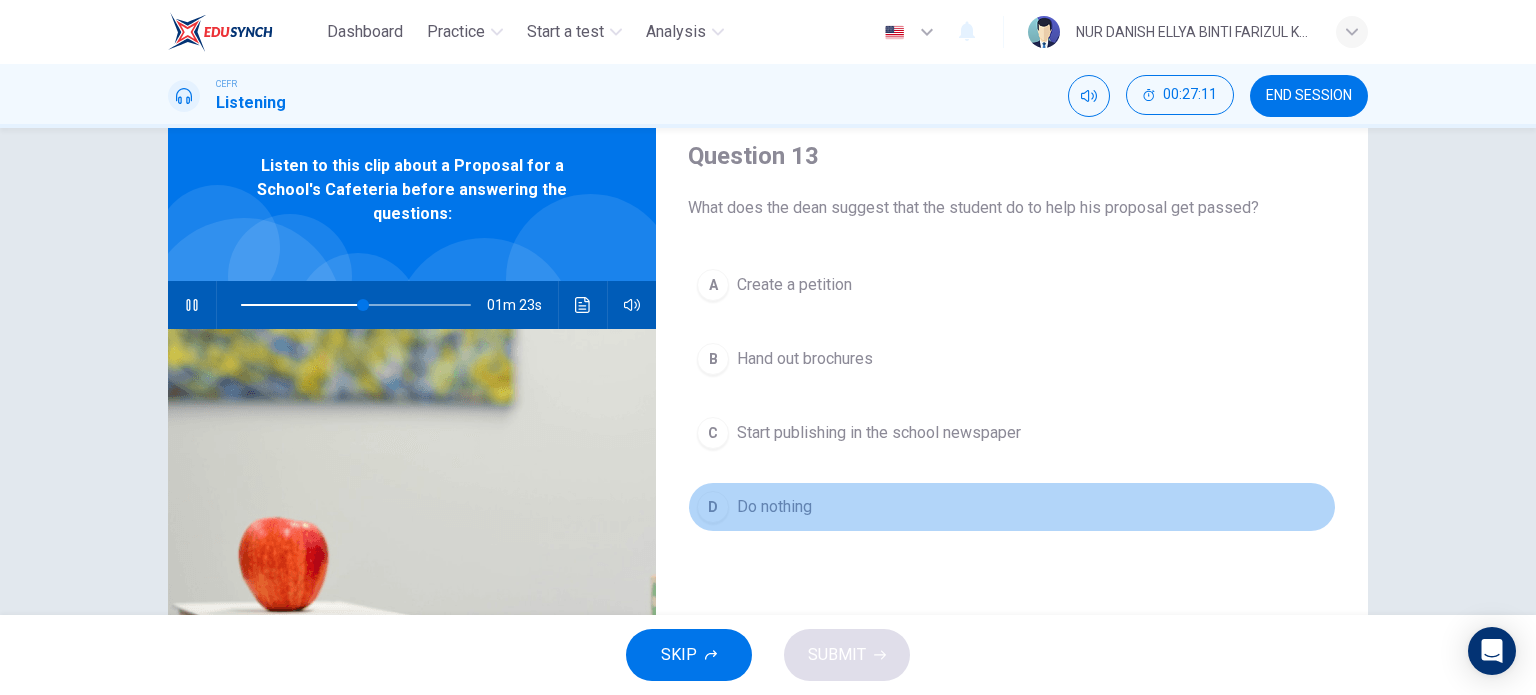 click on "D" at bounding box center (713, 285) 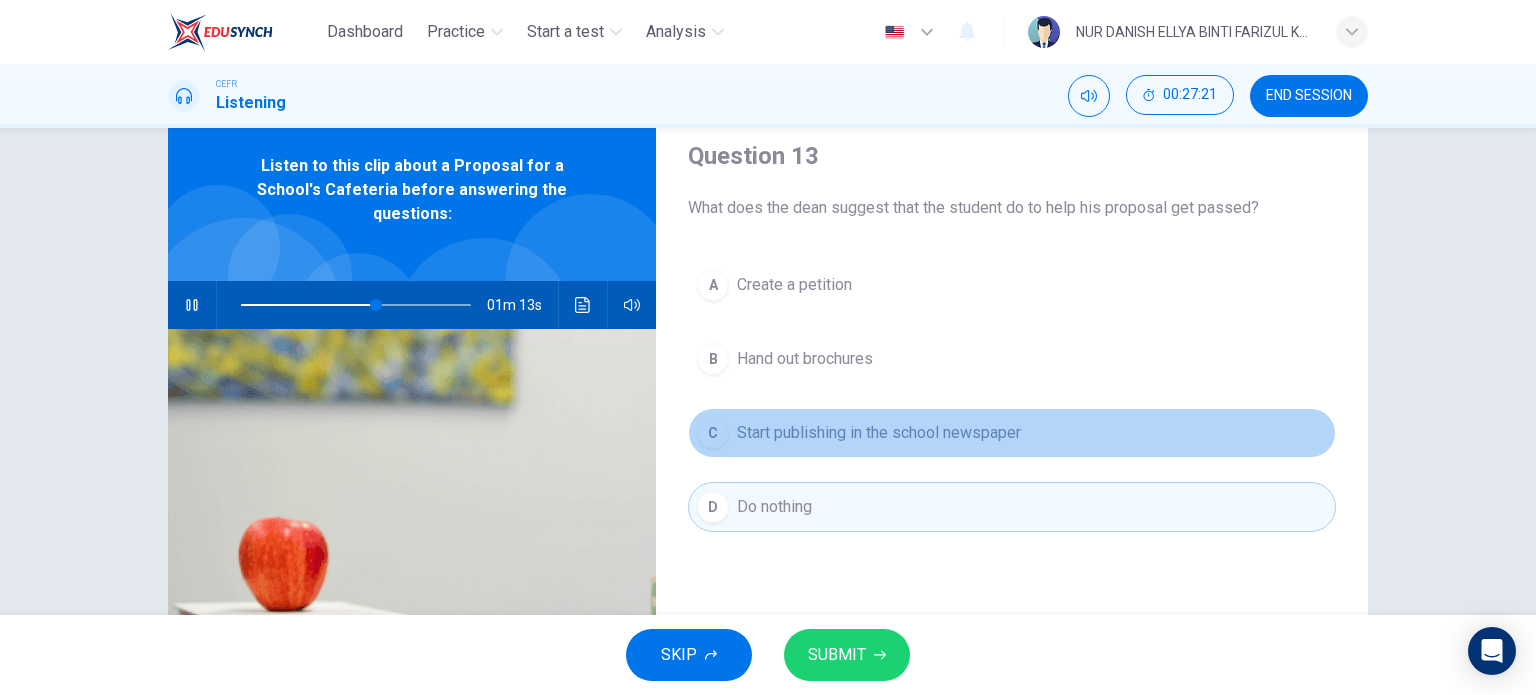 click on "C Start publishing in the school newspaper" at bounding box center [1012, 433] 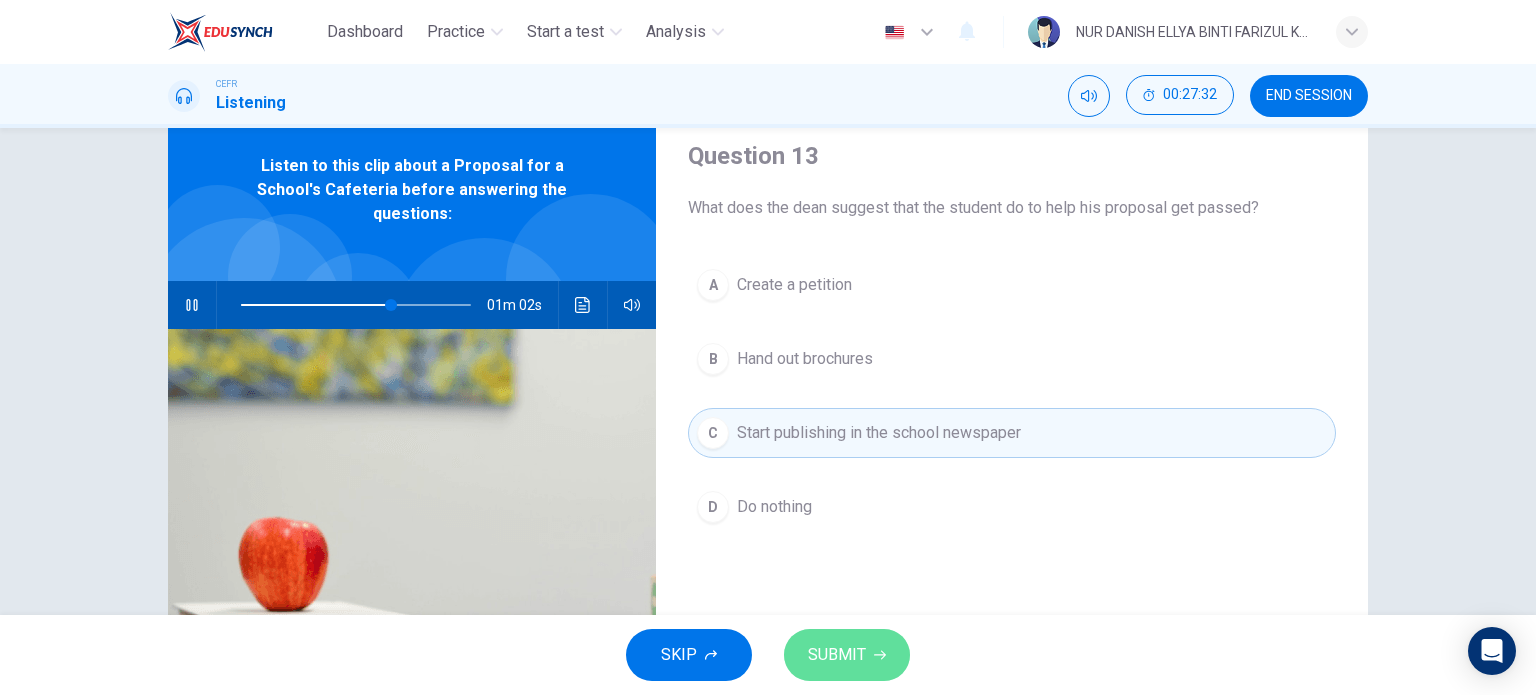 click on "SUBMIT" at bounding box center [837, 655] 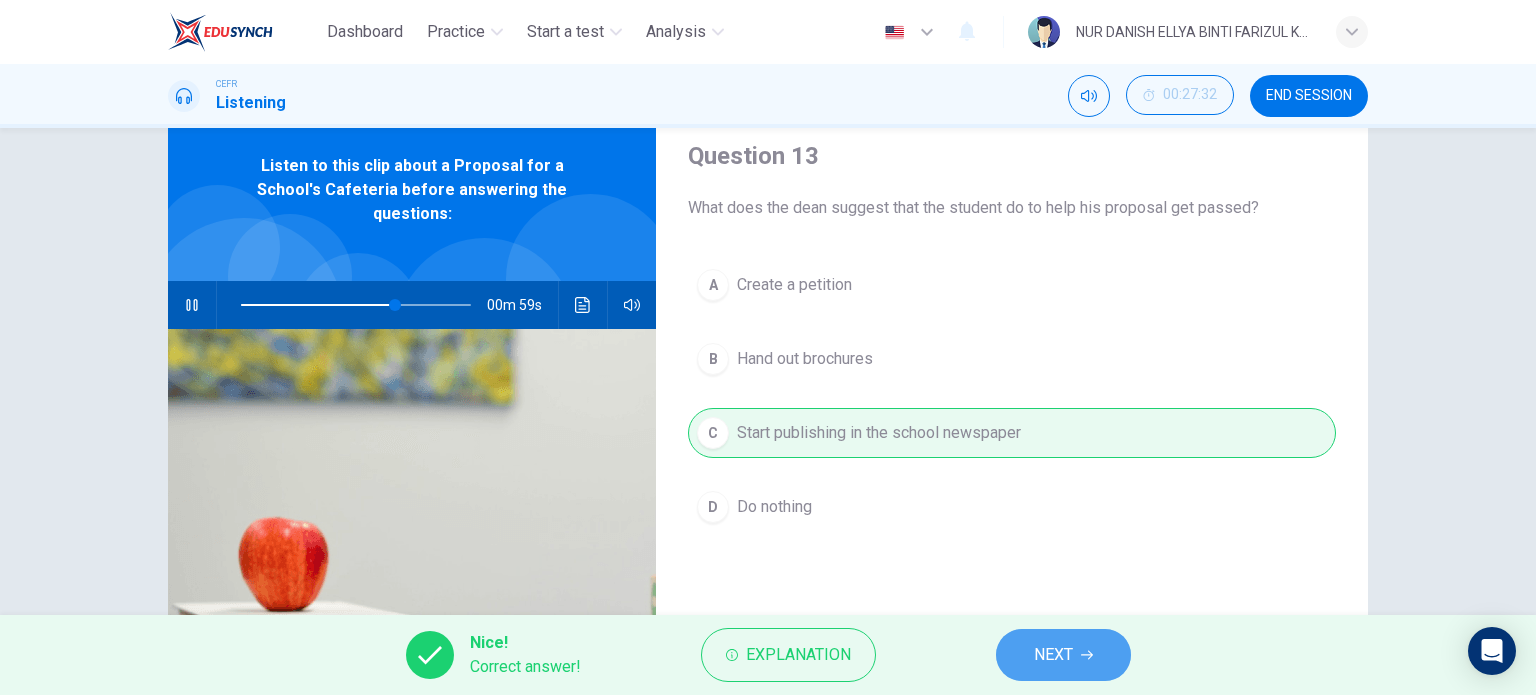click on "NEXT" at bounding box center (1063, 655) 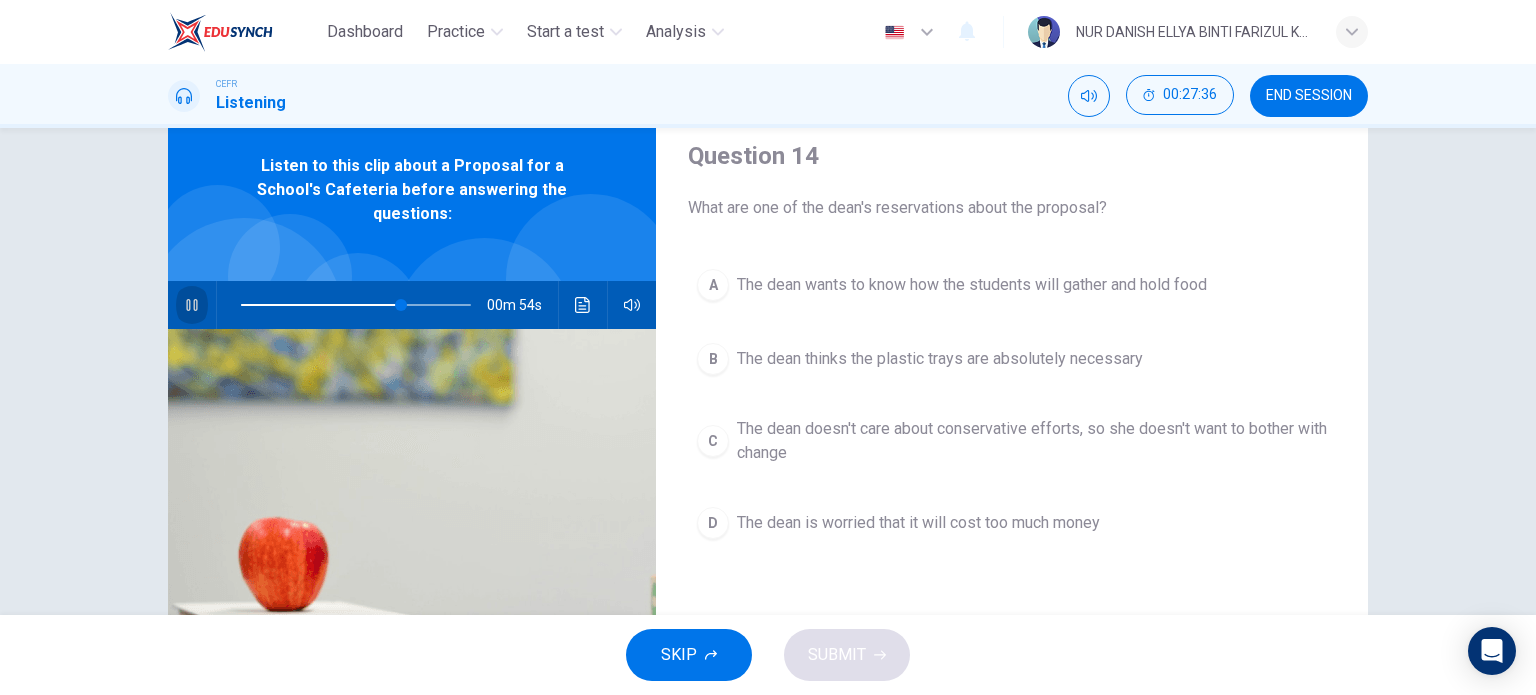 click at bounding box center (192, 305) 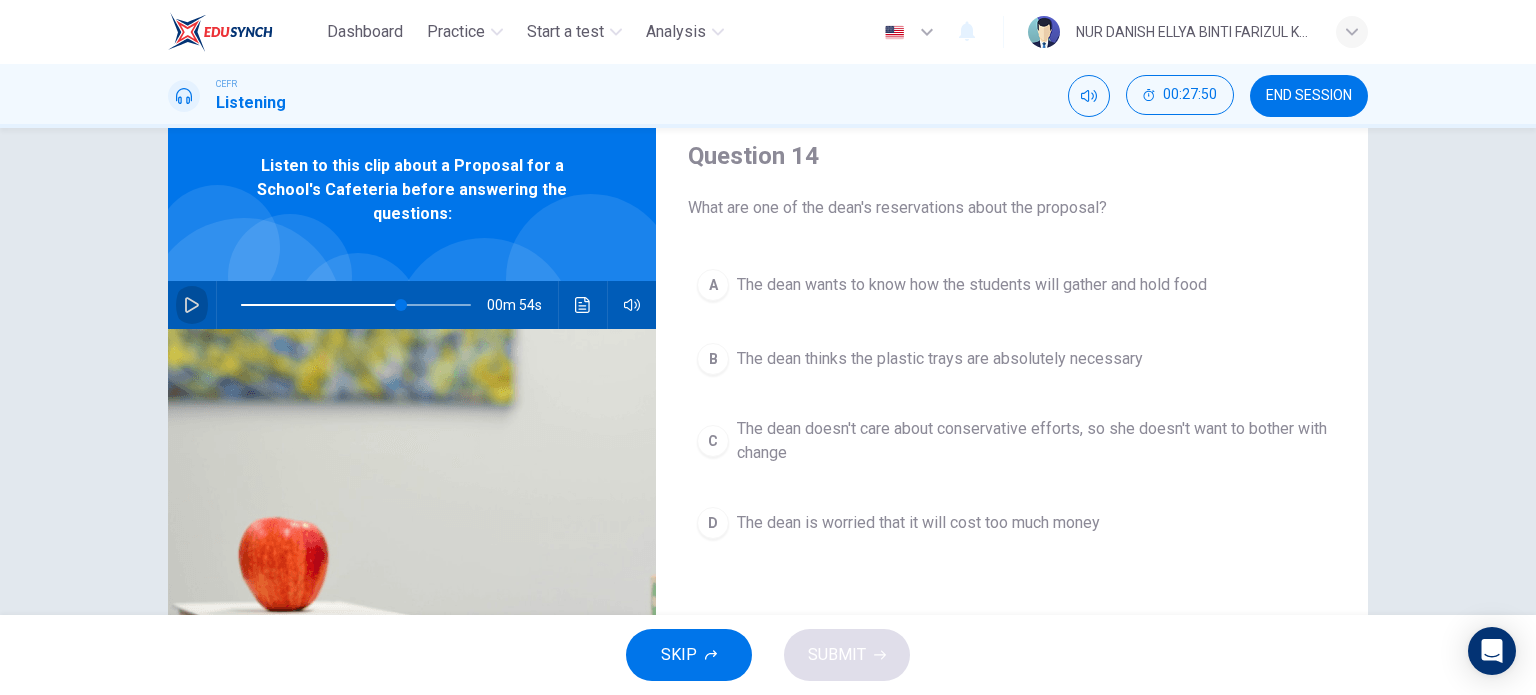 click at bounding box center (192, 305) 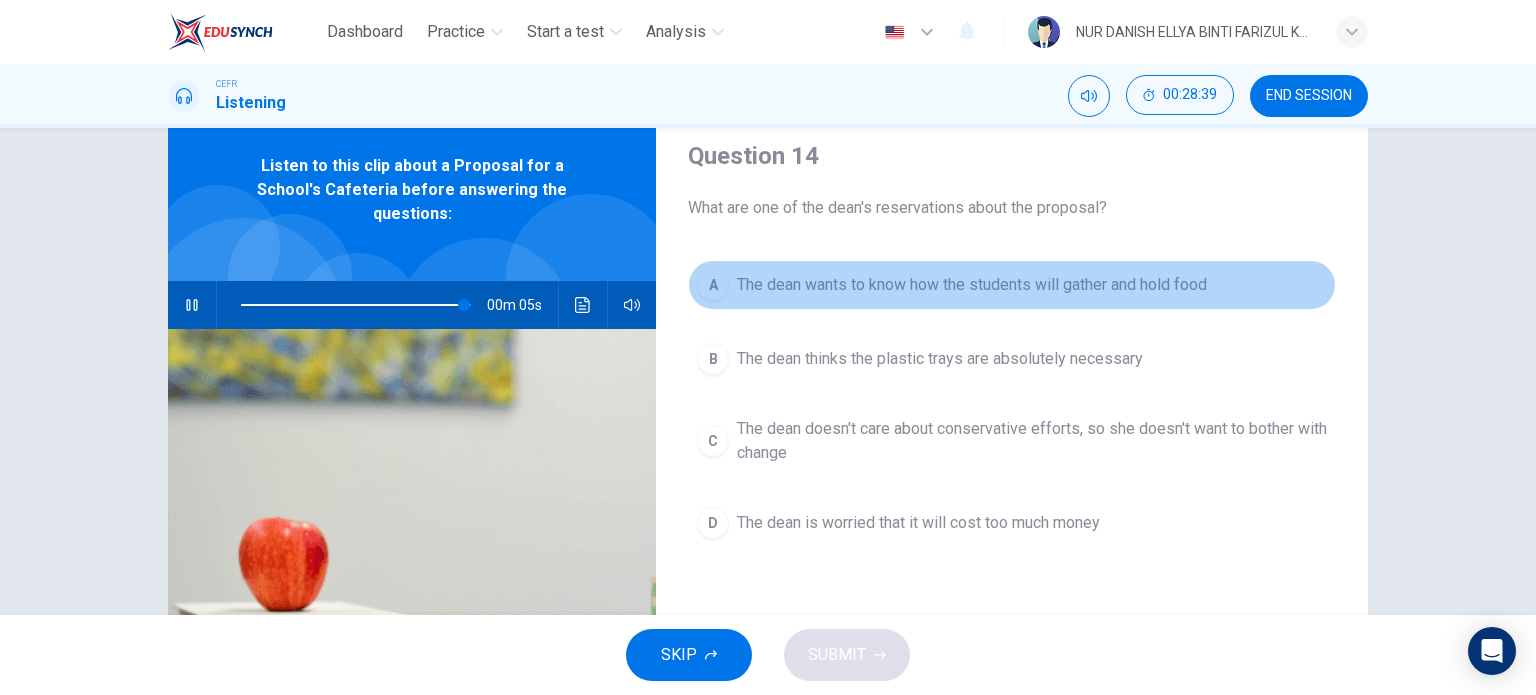 click on "The dean wants to know how the students will gather and hold food" at bounding box center [972, 285] 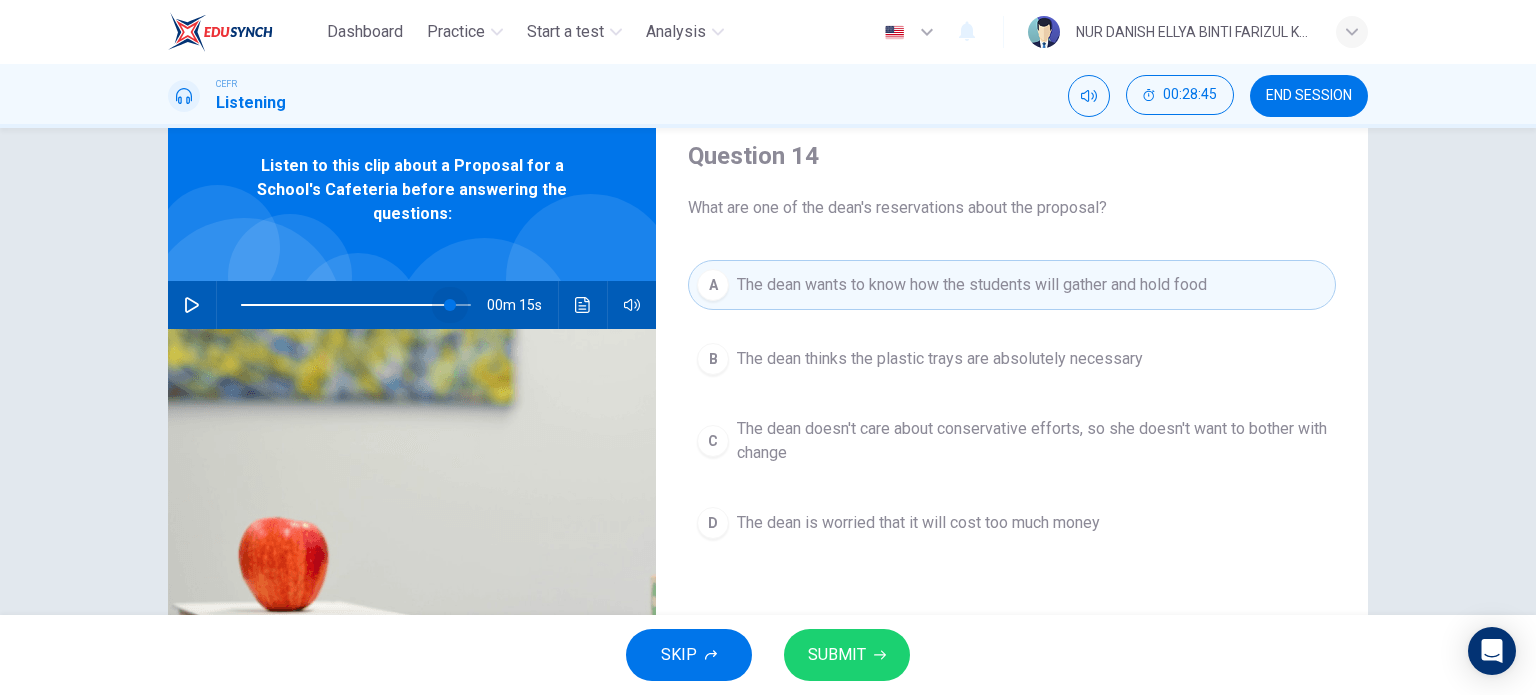 click at bounding box center (356, 305) 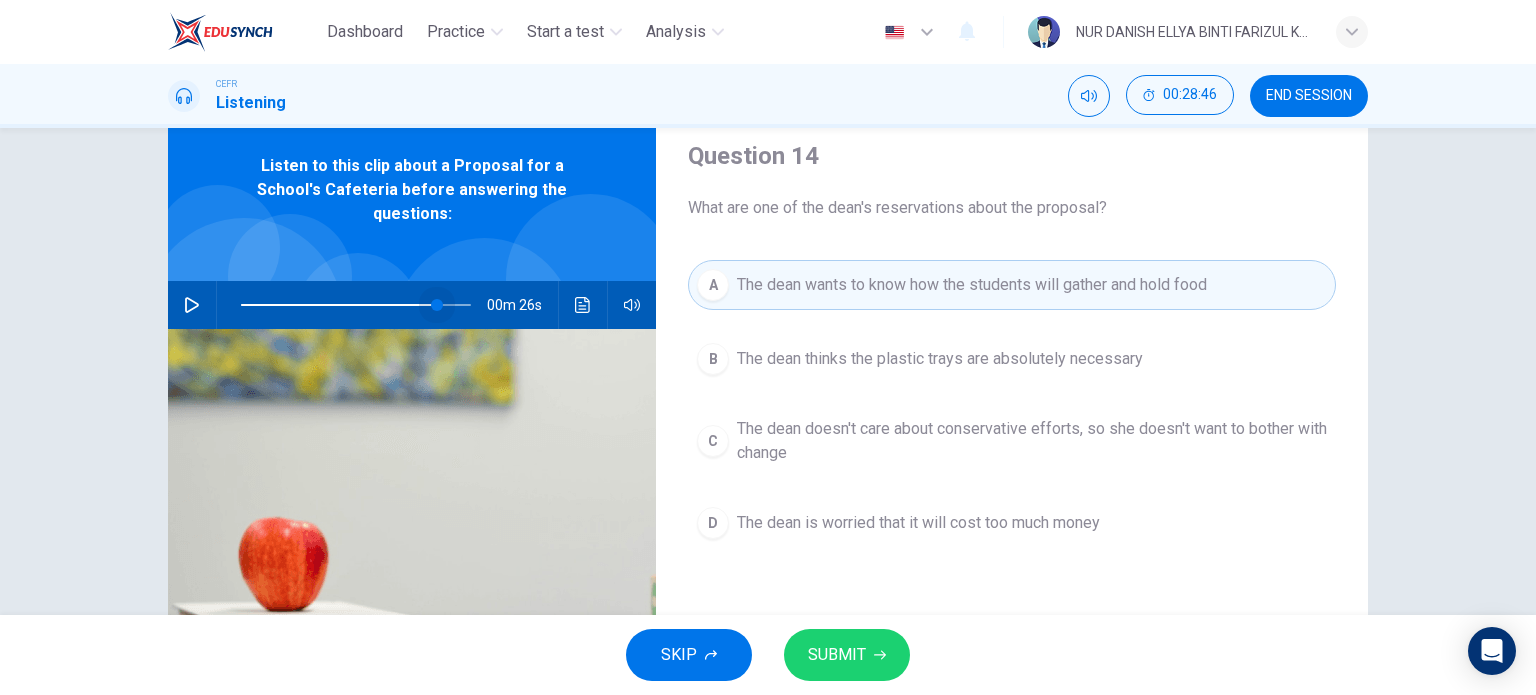 drag, startPoint x: 447, startPoint y: 286, endPoint x: 421, endPoint y: 288, distance: 26.076809 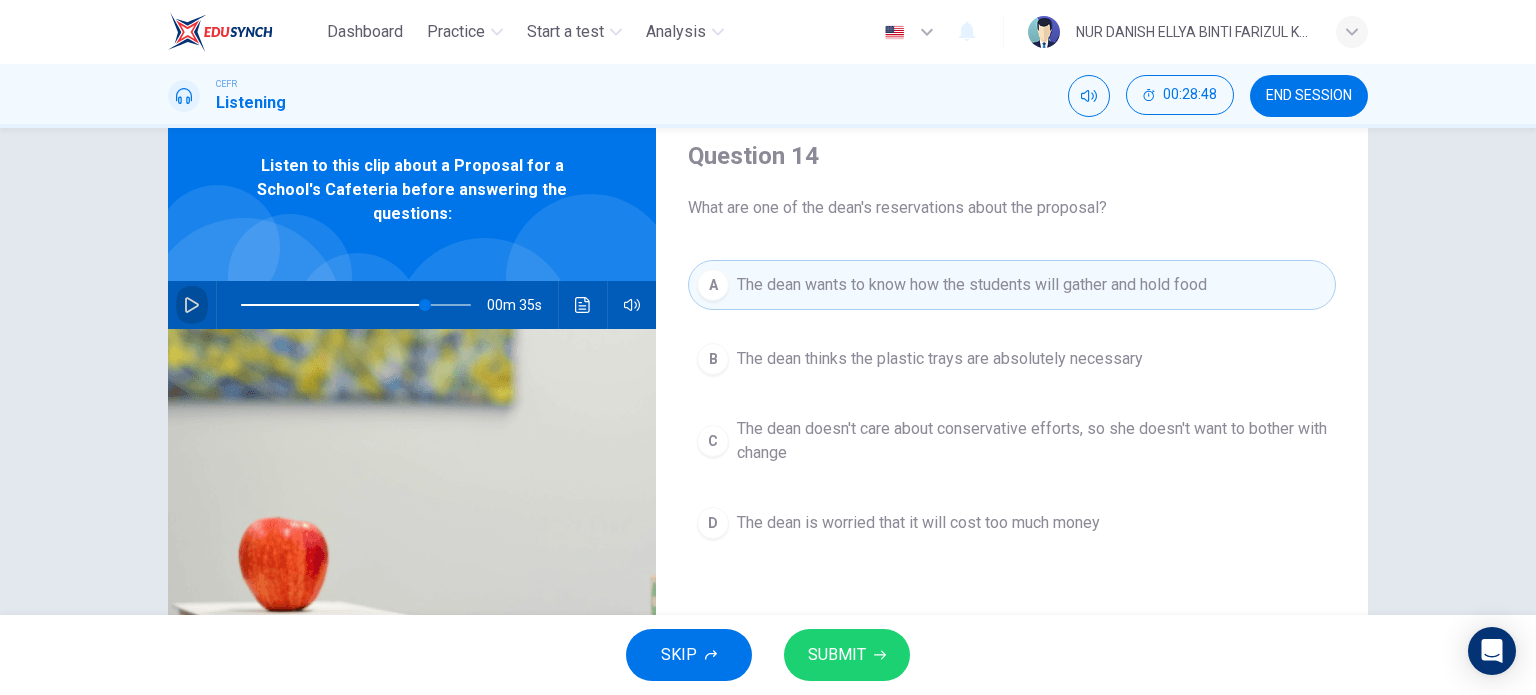 click at bounding box center (192, 305) 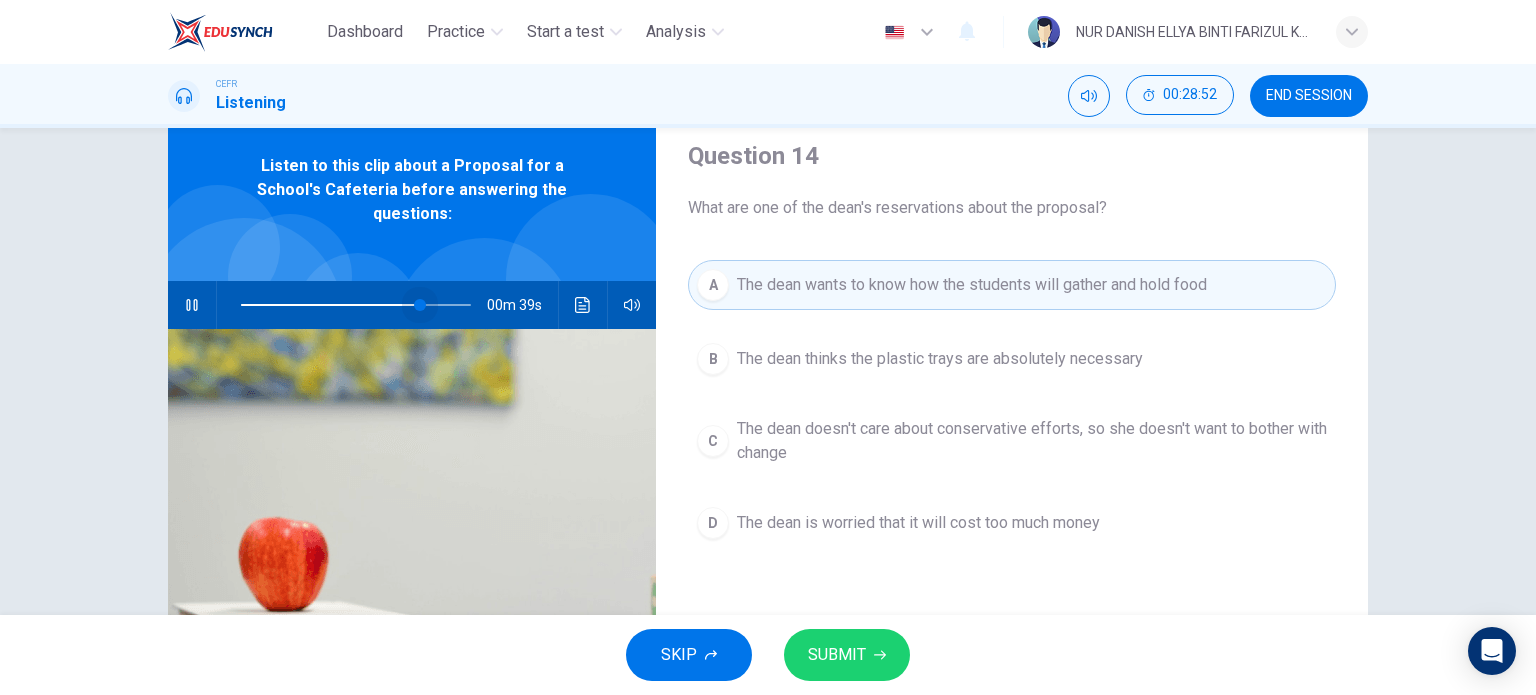 drag, startPoint x: 420, startPoint y: 290, endPoint x: 407, endPoint y: 293, distance: 13.341664 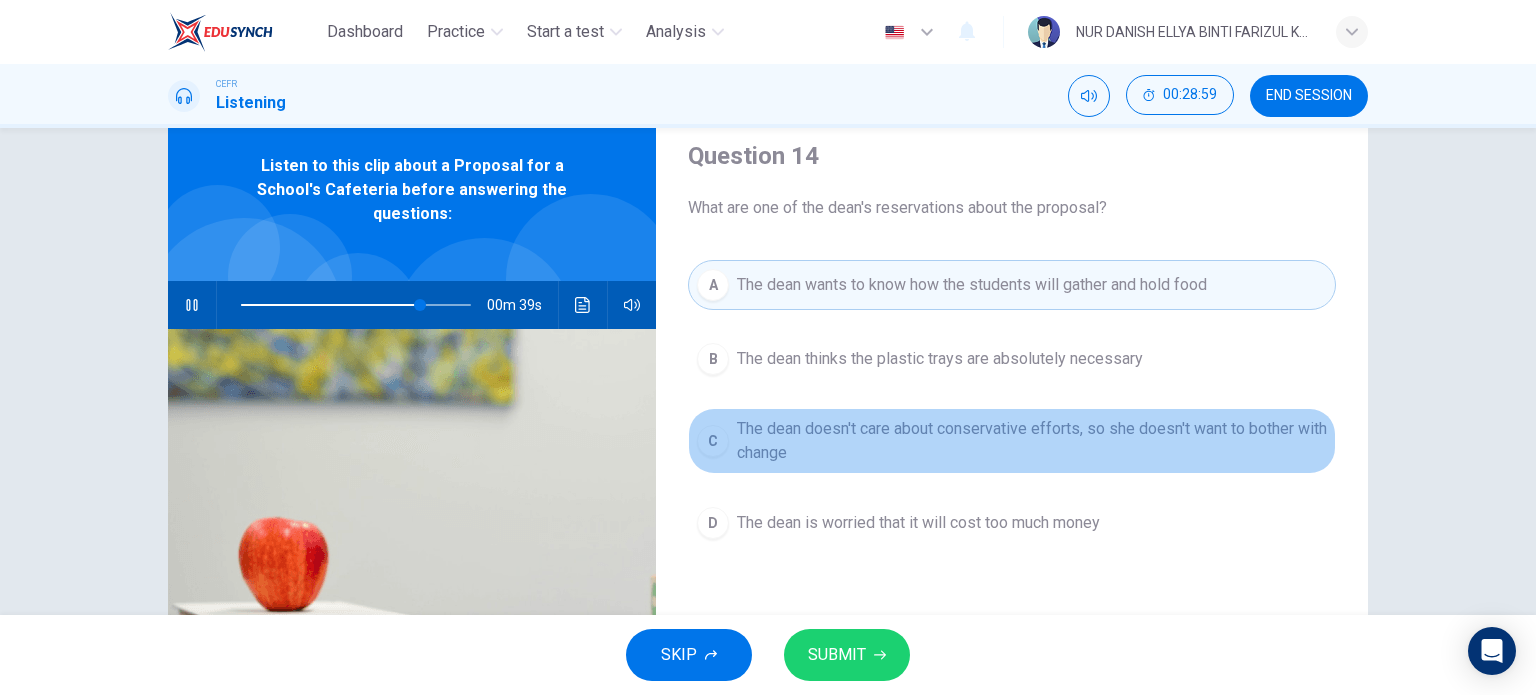 click on "The dean doesn't care about conservative efforts, so she doesn't want to bother with change" at bounding box center [940, 359] 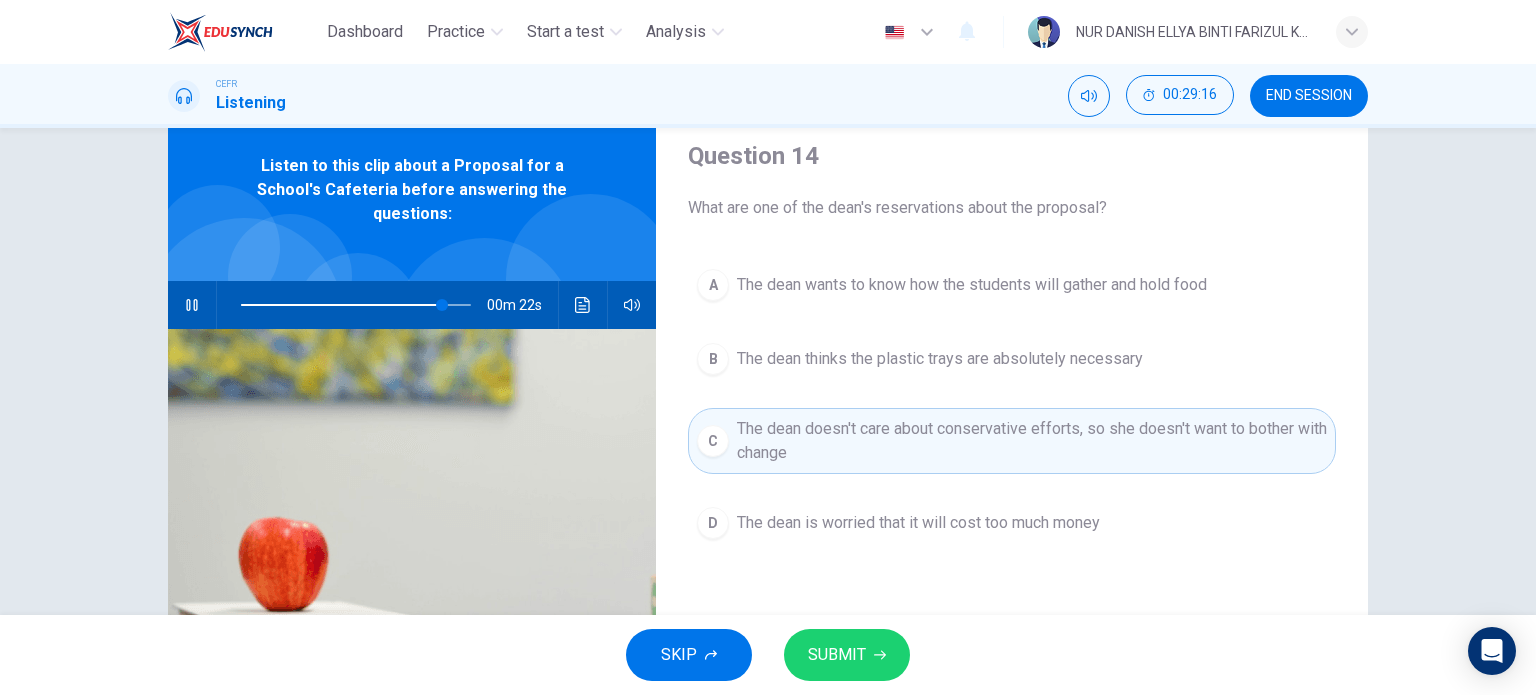 click on "SUBMIT" at bounding box center (837, 655) 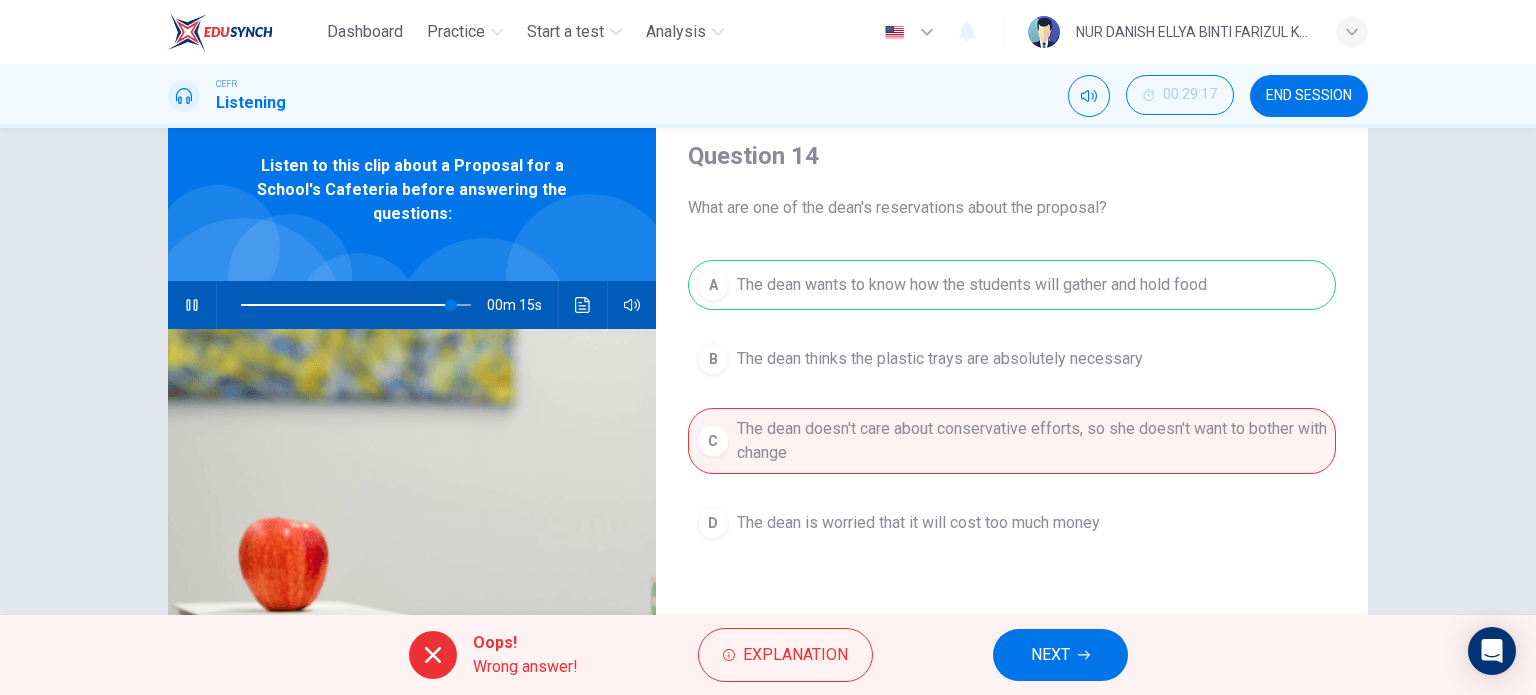 scroll, scrollTop: 112, scrollLeft: 0, axis: vertical 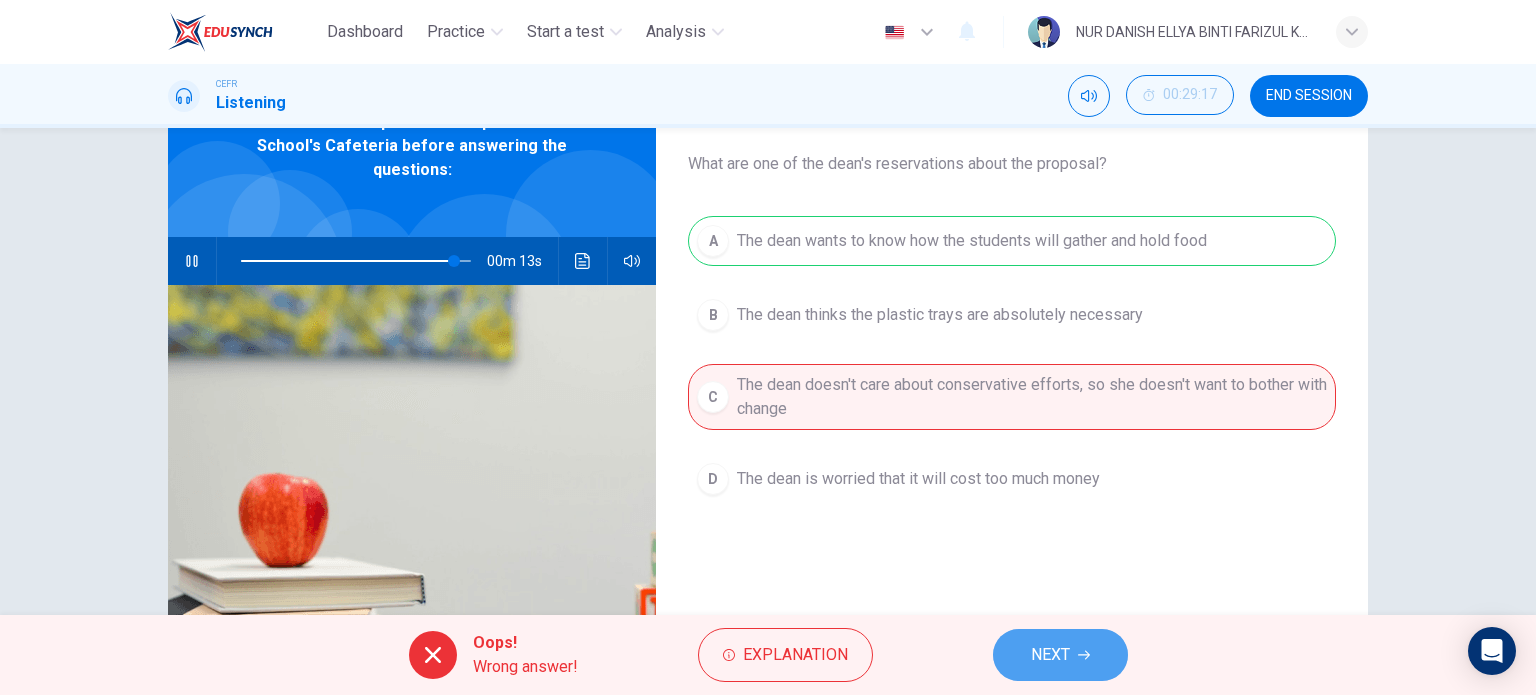 click on "NEXT" at bounding box center (1050, 655) 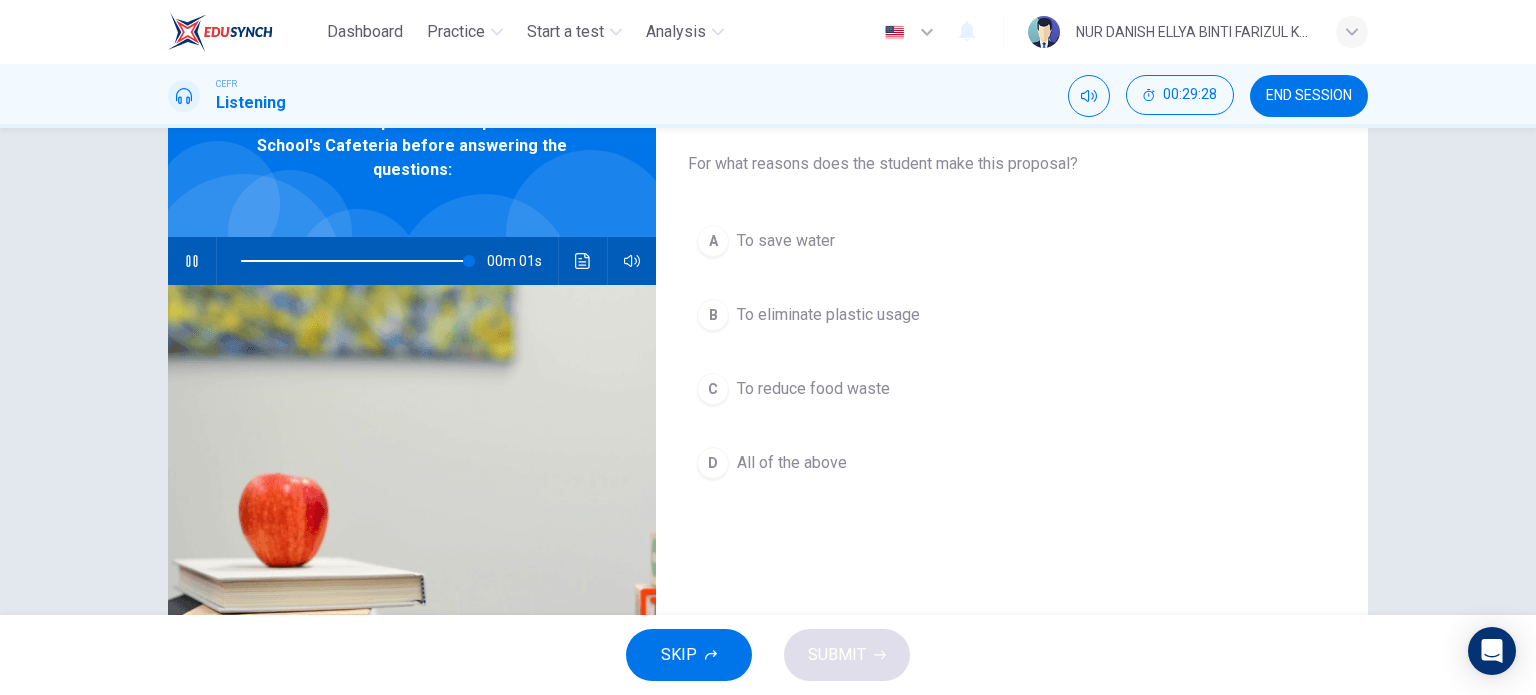 click on "To eliminate plastic usage" at bounding box center [786, 241] 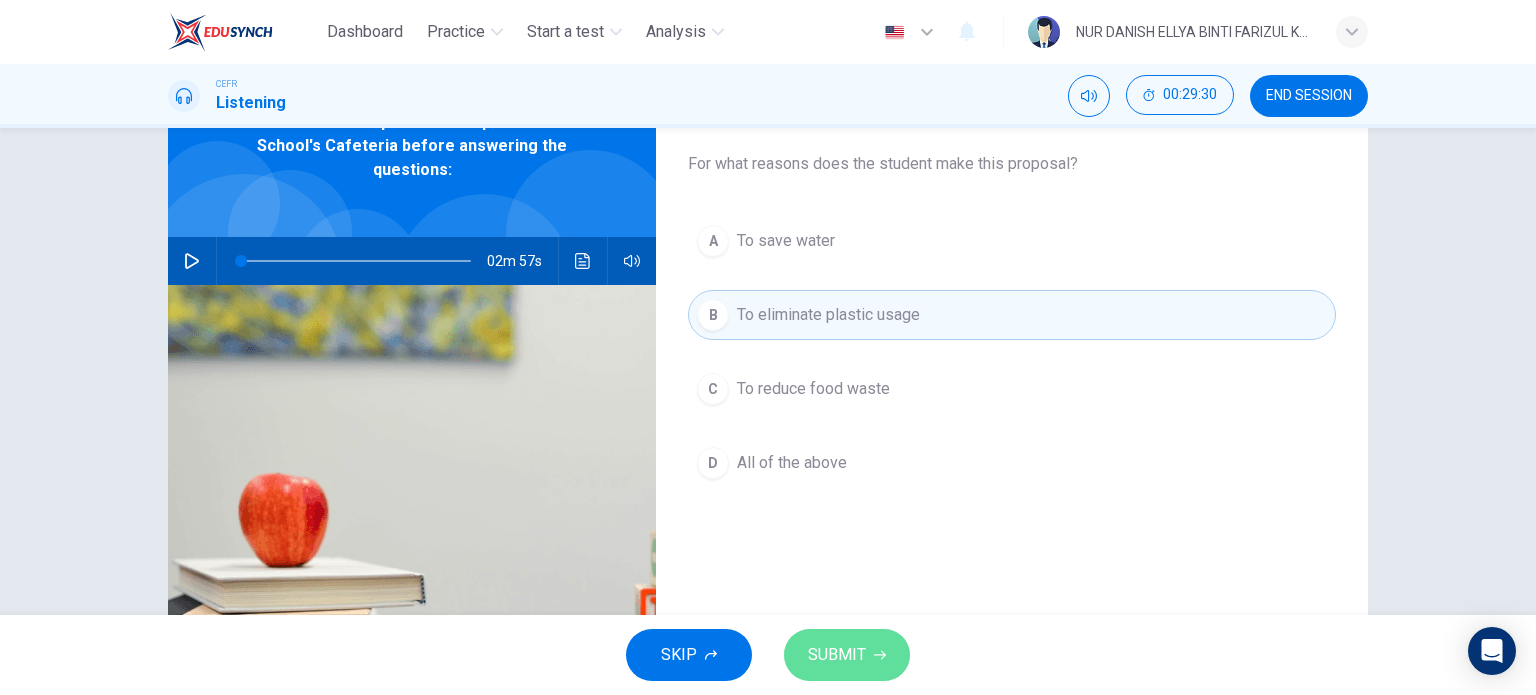 click on "SUBMIT" at bounding box center [837, 655] 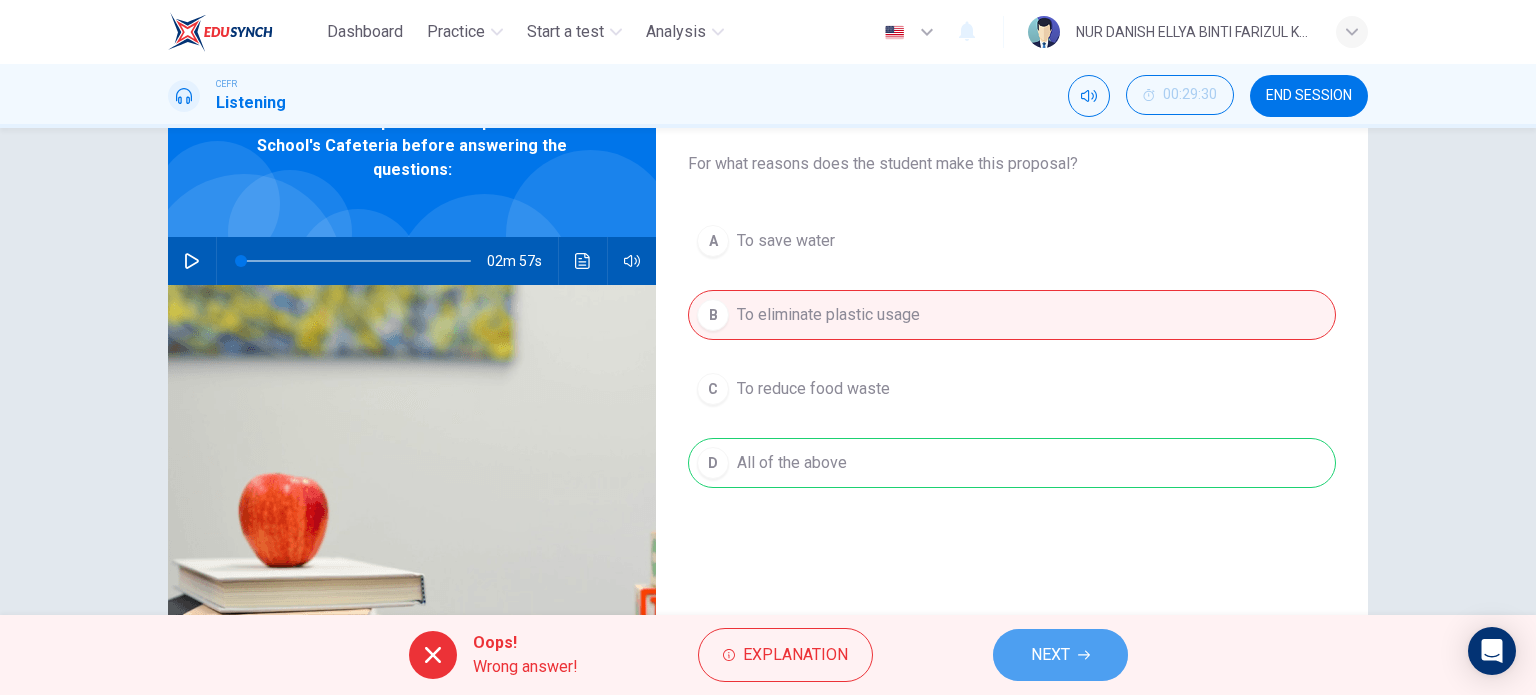 click on "NEXT" at bounding box center (1060, 655) 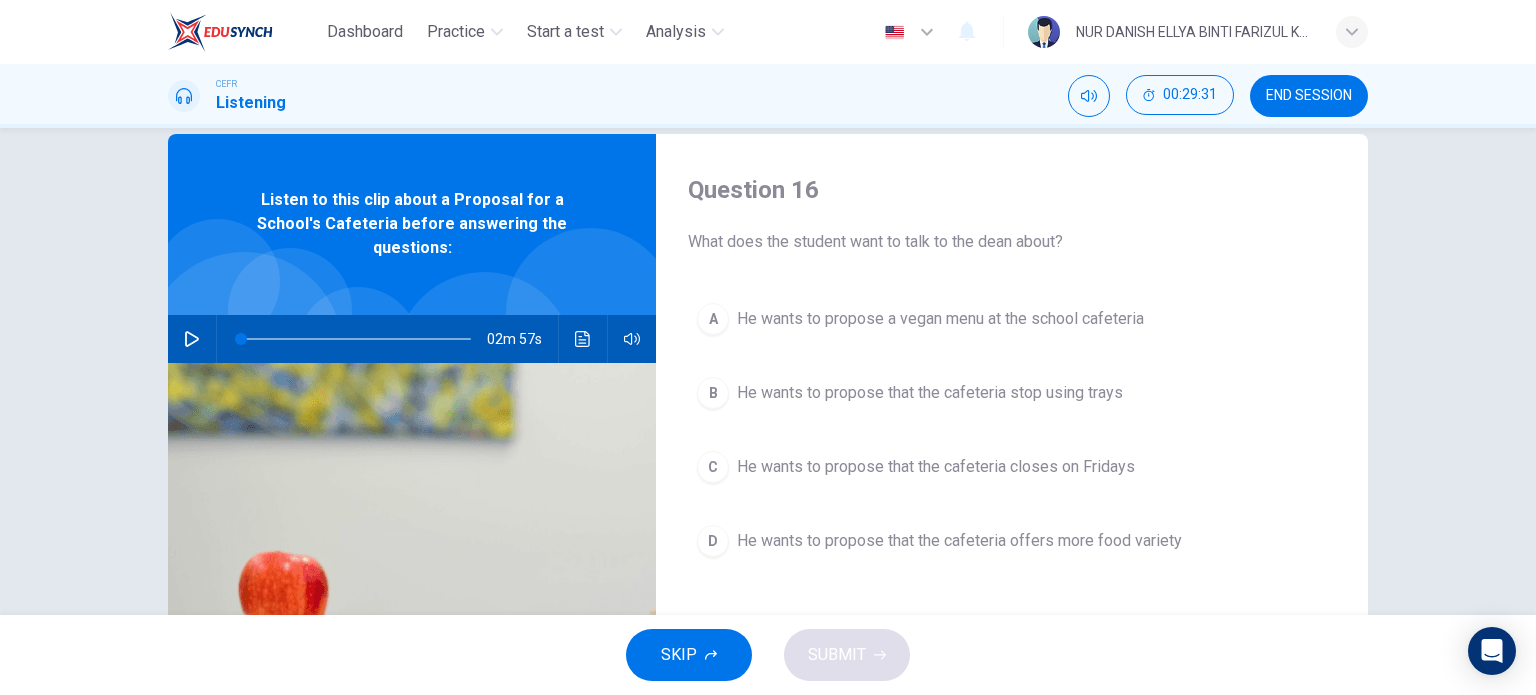 scroll, scrollTop: 32, scrollLeft: 0, axis: vertical 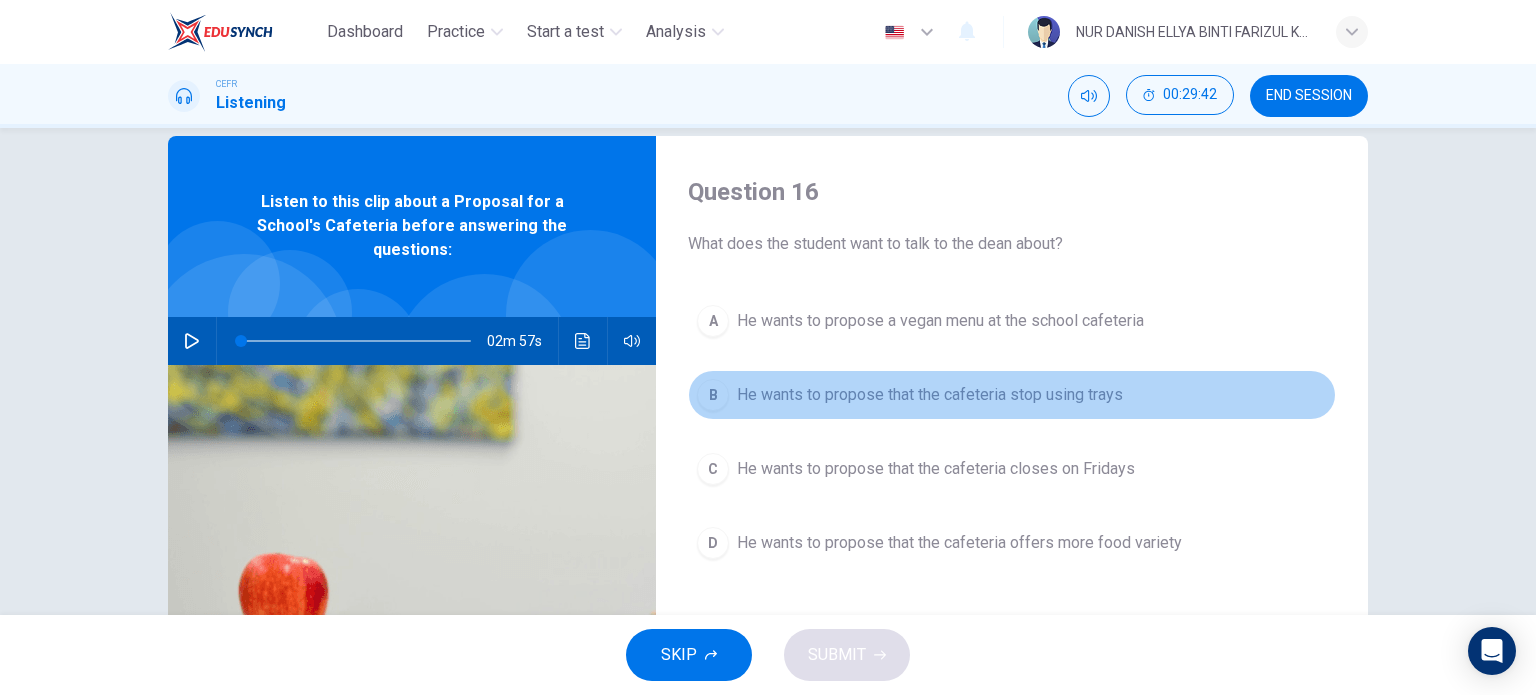 click on "B He wants to propose that the cafeteria stop using trays" at bounding box center (1012, 395) 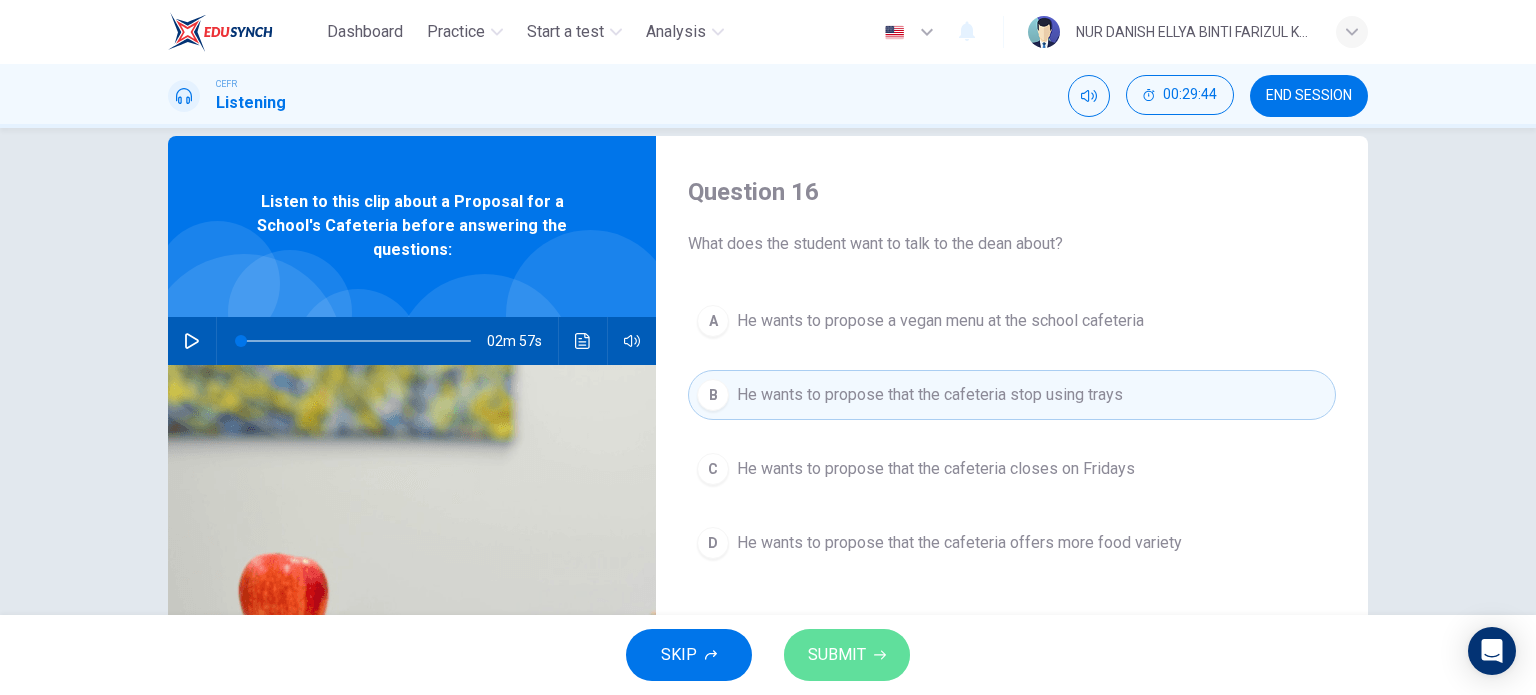 click on "SUBMIT" at bounding box center (847, 655) 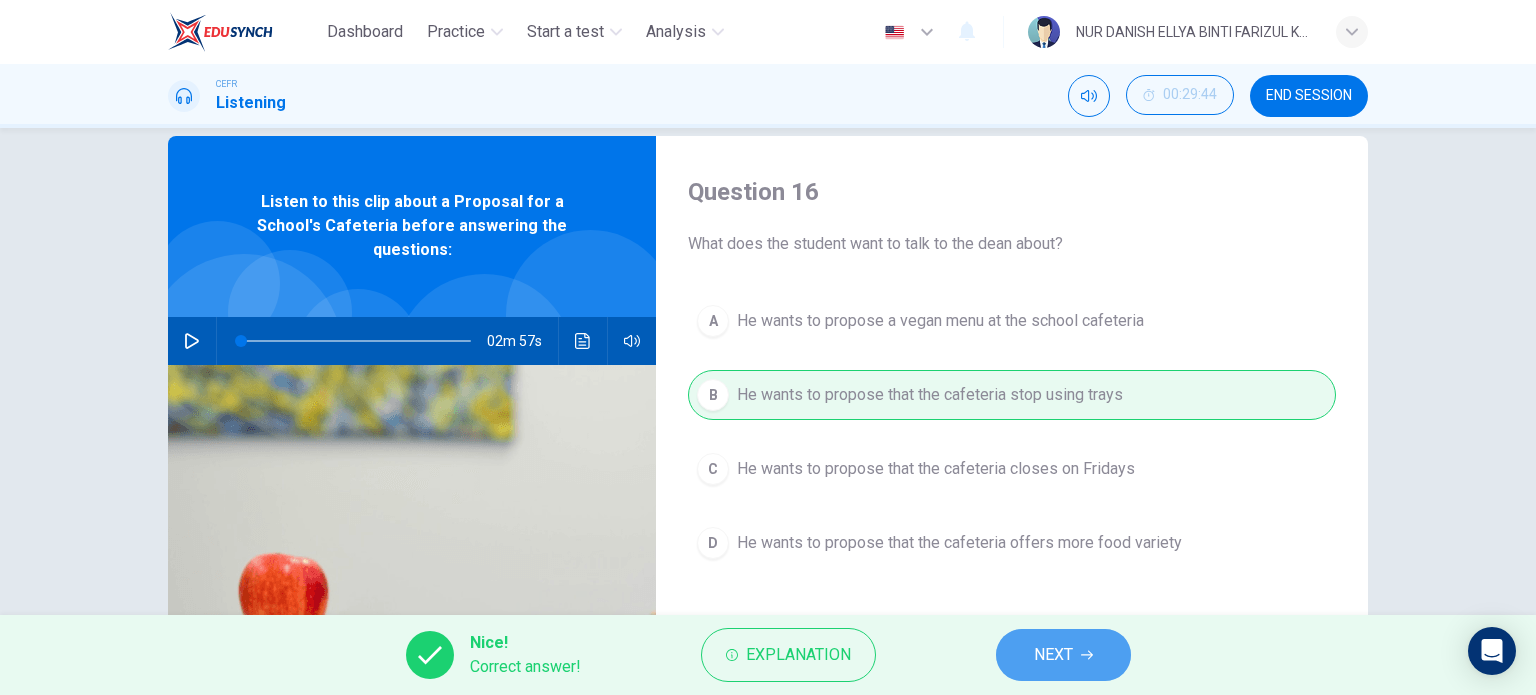 click on "NEXT" at bounding box center [1053, 655] 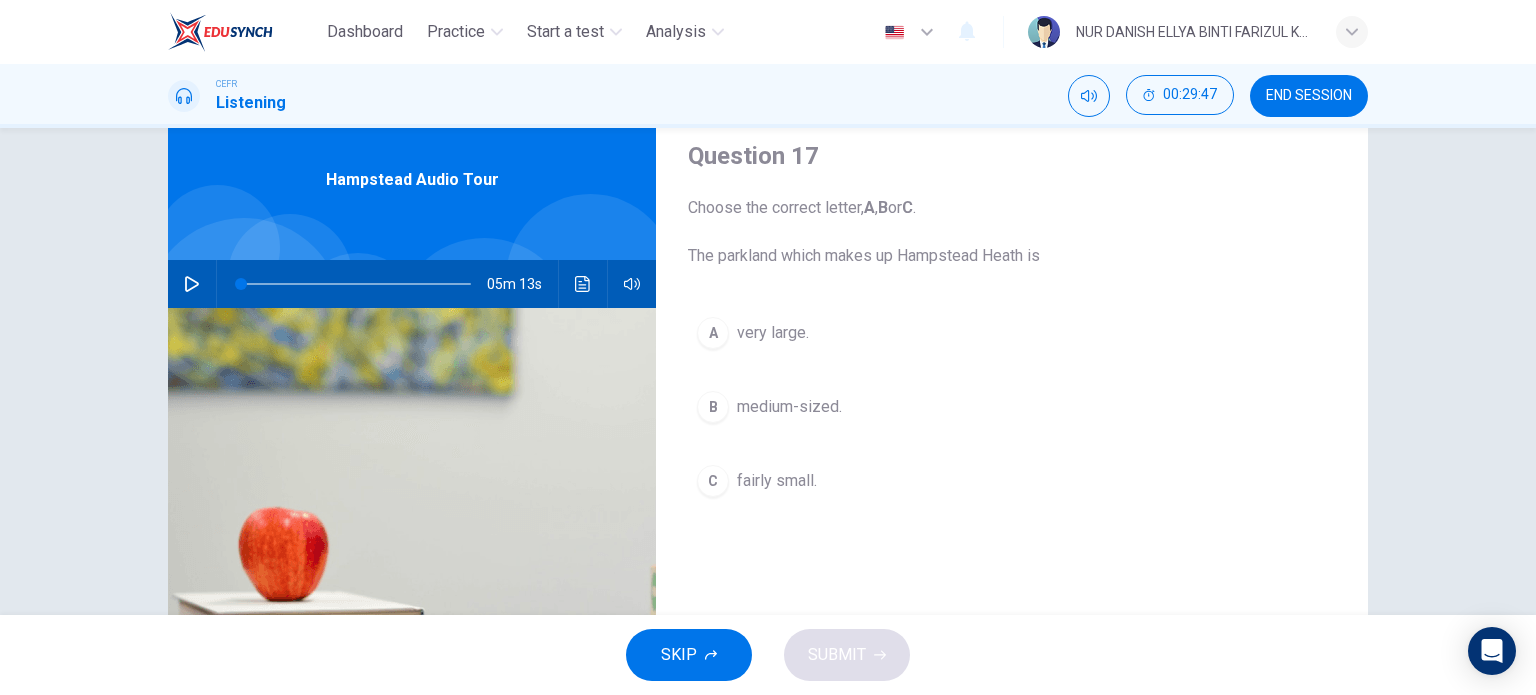 scroll, scrollTop: 68, scrollLeft: 0, axis: vertical 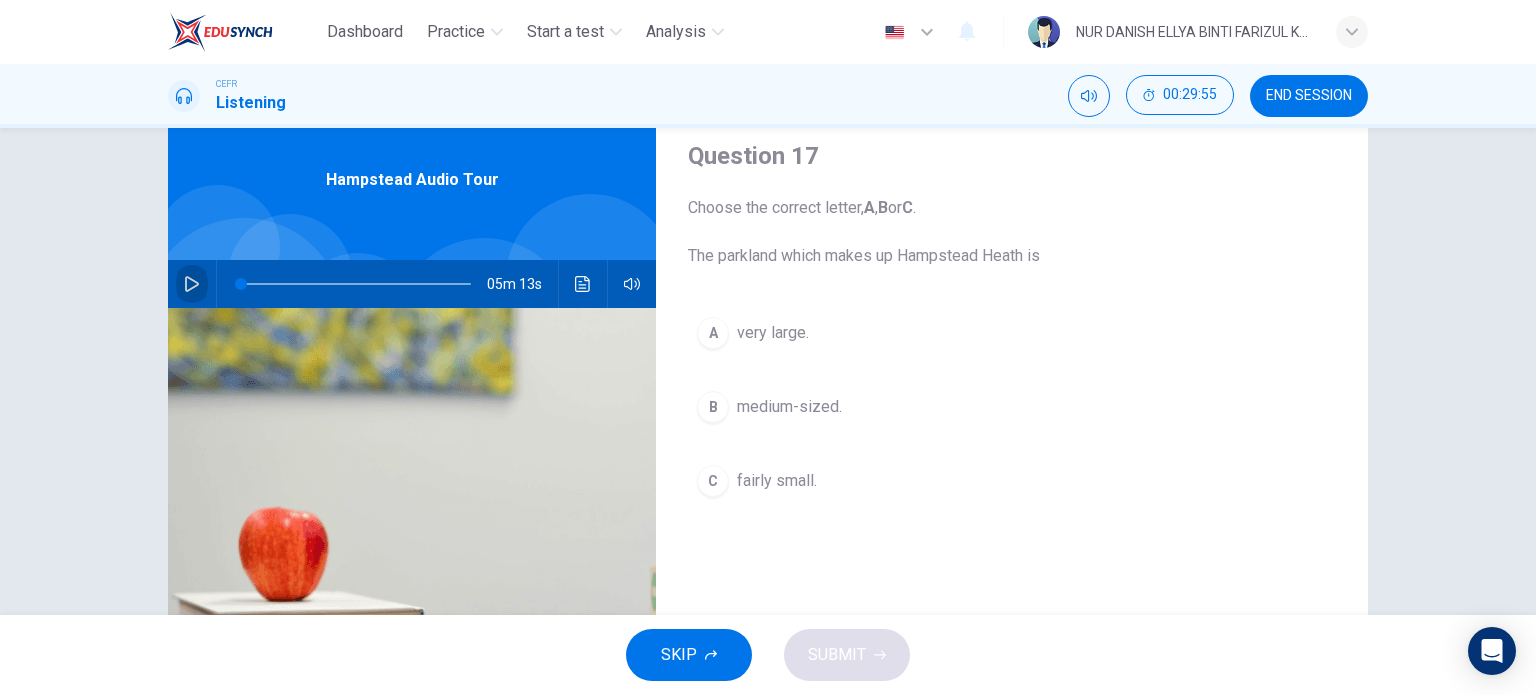 click at bounding box center (192, 284) 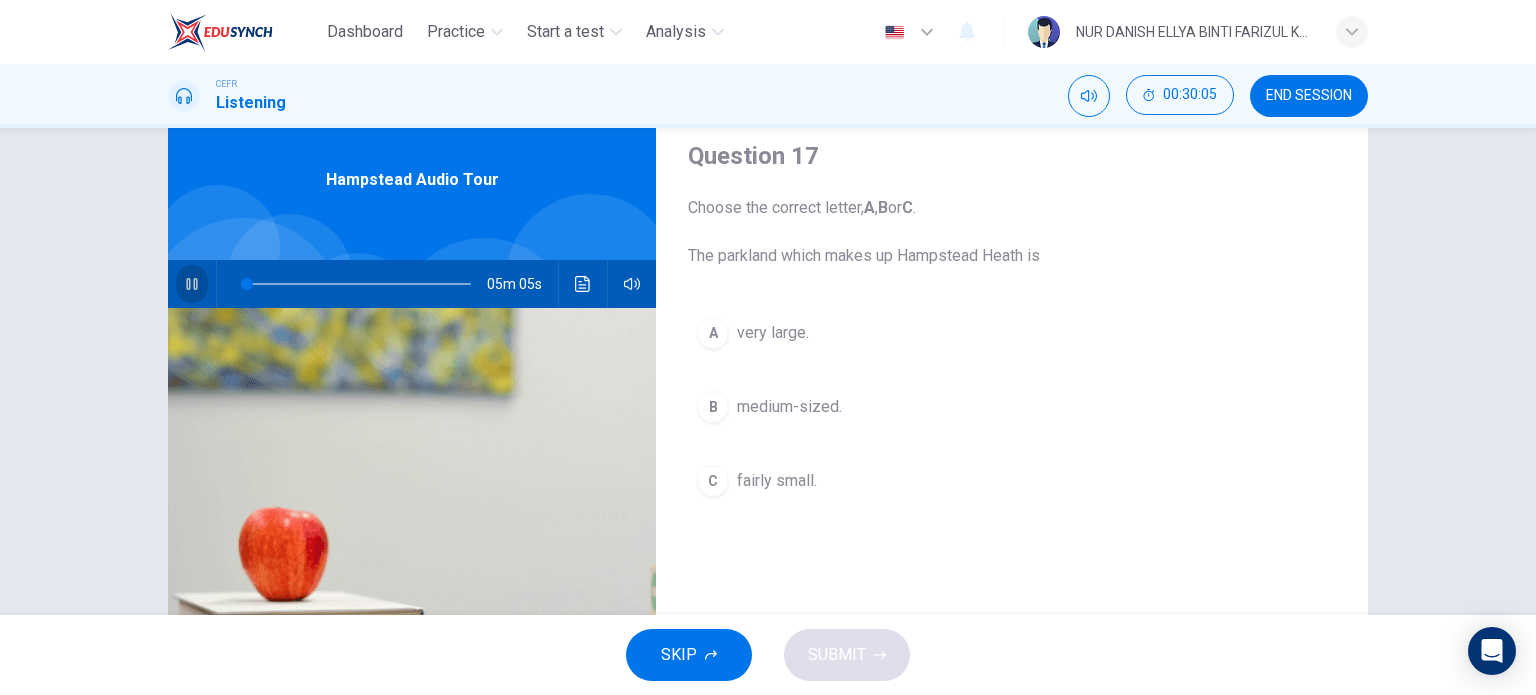 click at bounding box center [192, 284] 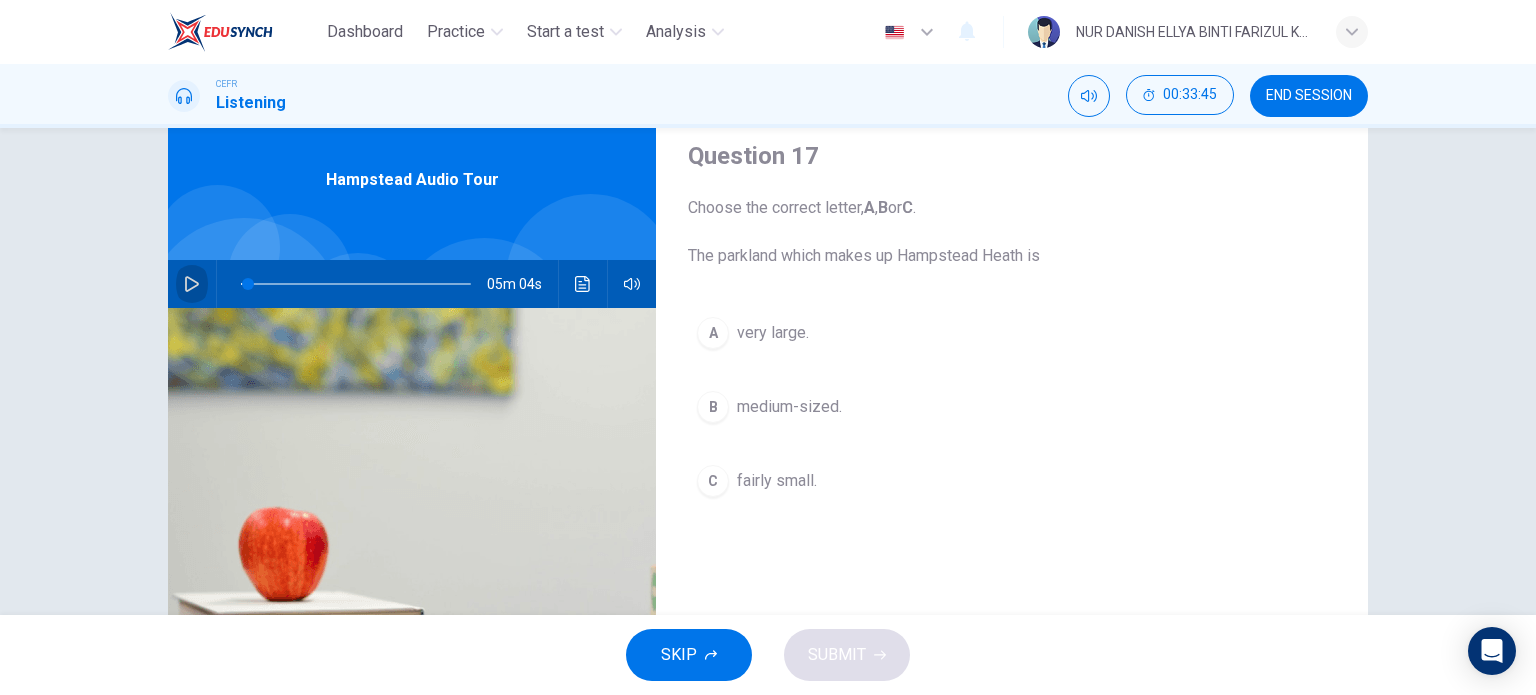 click at bounding box center [192, 284] 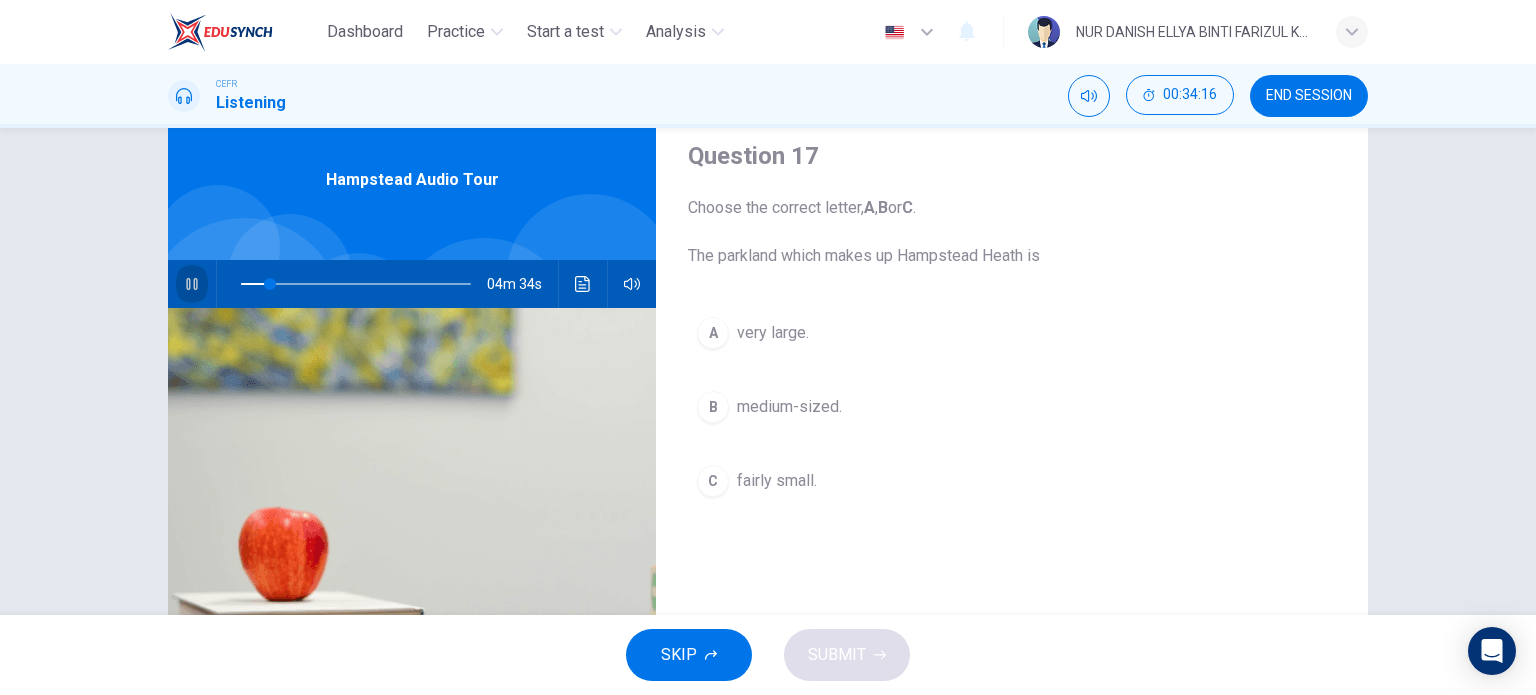 click at bounding box center [192, 284] 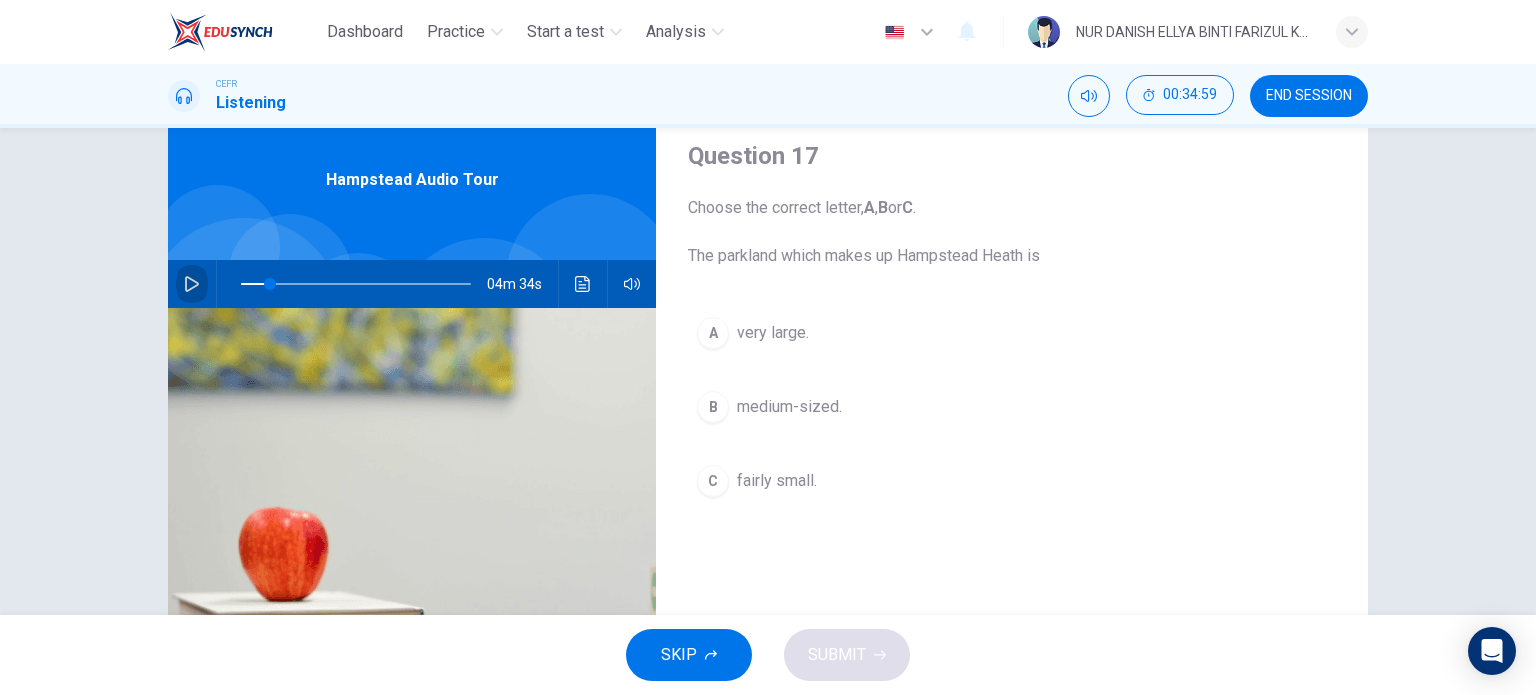 click at bounding box center (192, 284) 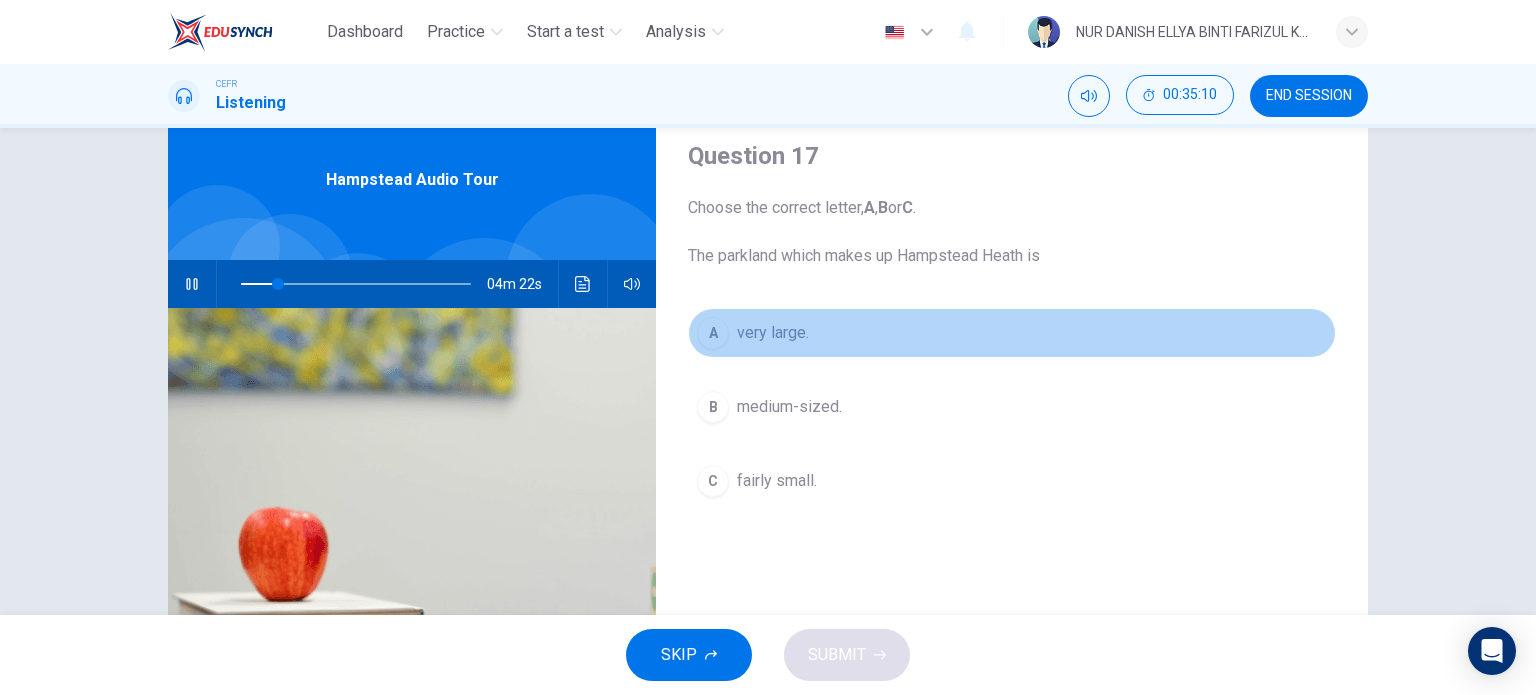 click on "A very large." at bounding box center (1012, 333) 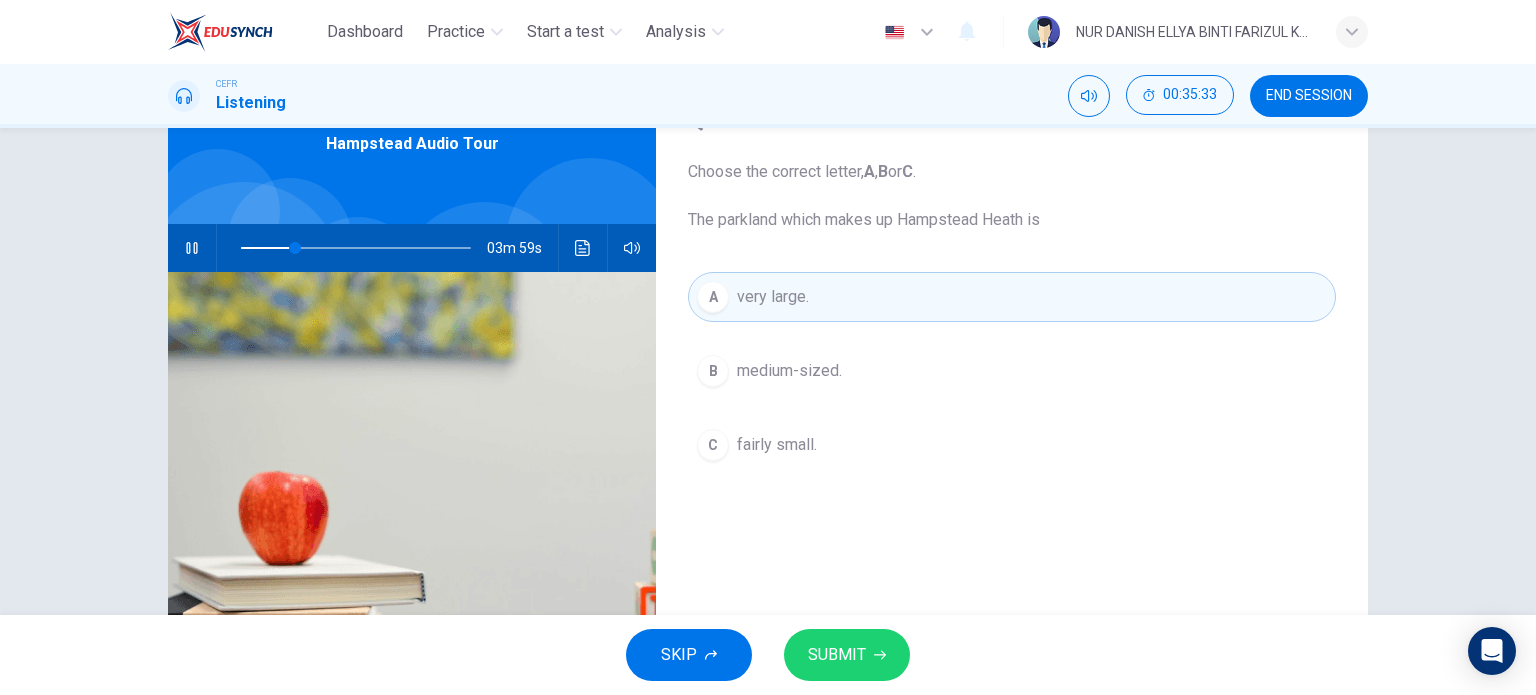 scroll, scrollTop: 100, scrollLeft: 0, axis: vertical 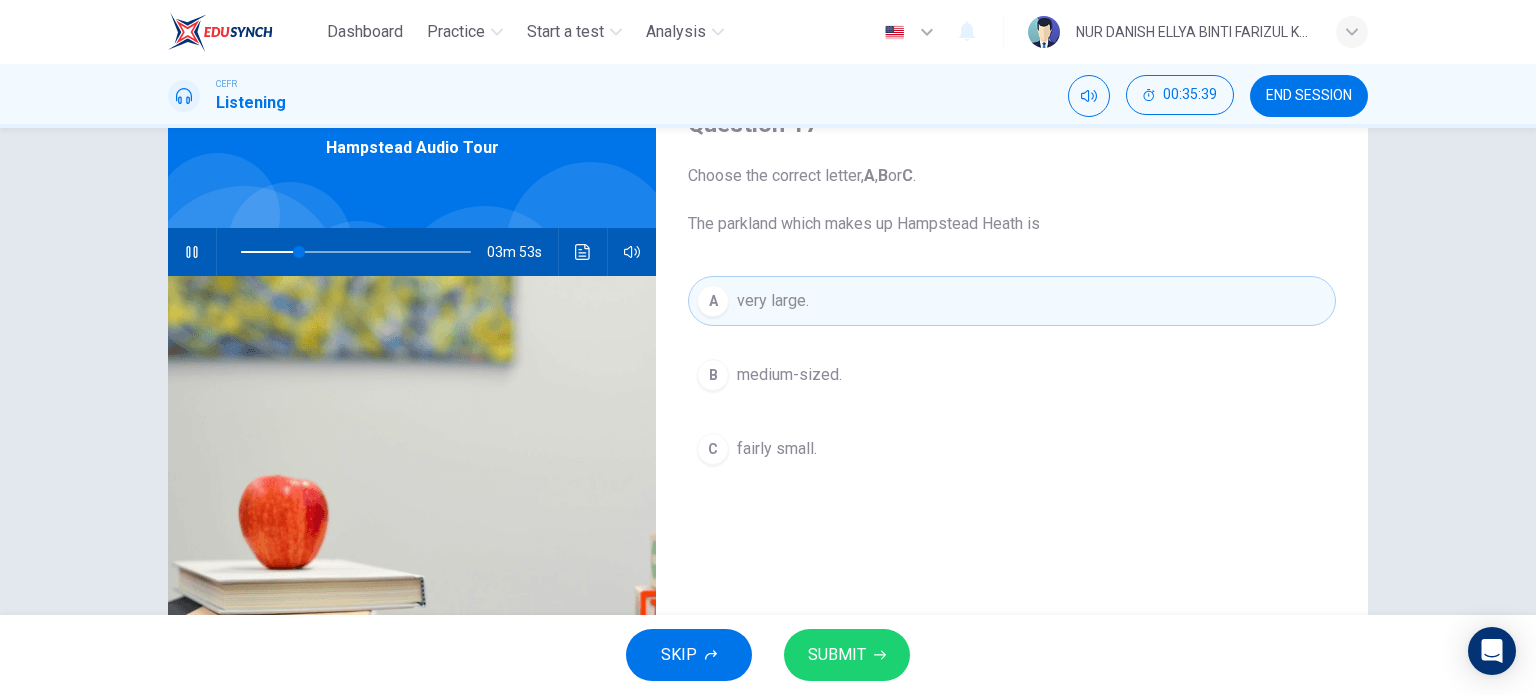 click at bounding box center (192, 252) 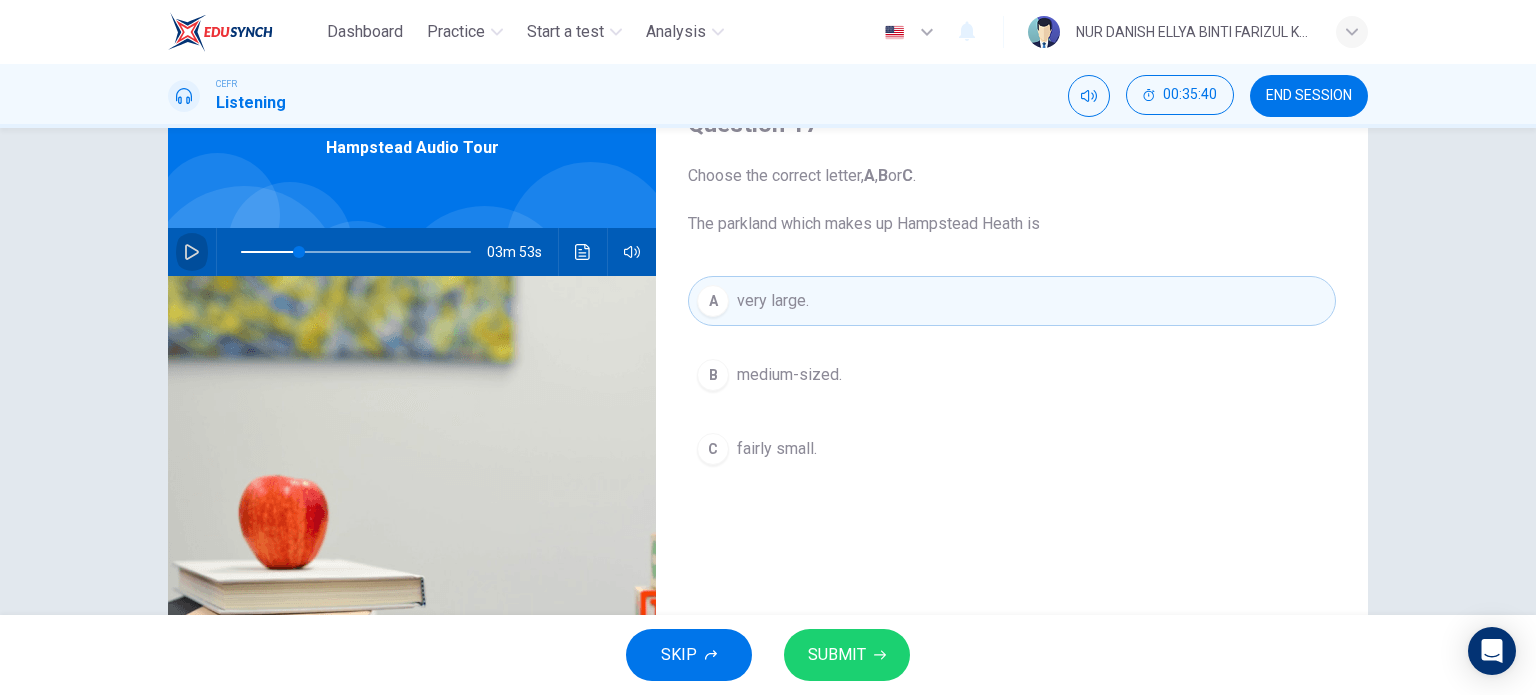 click at bounding box center [192, 252] 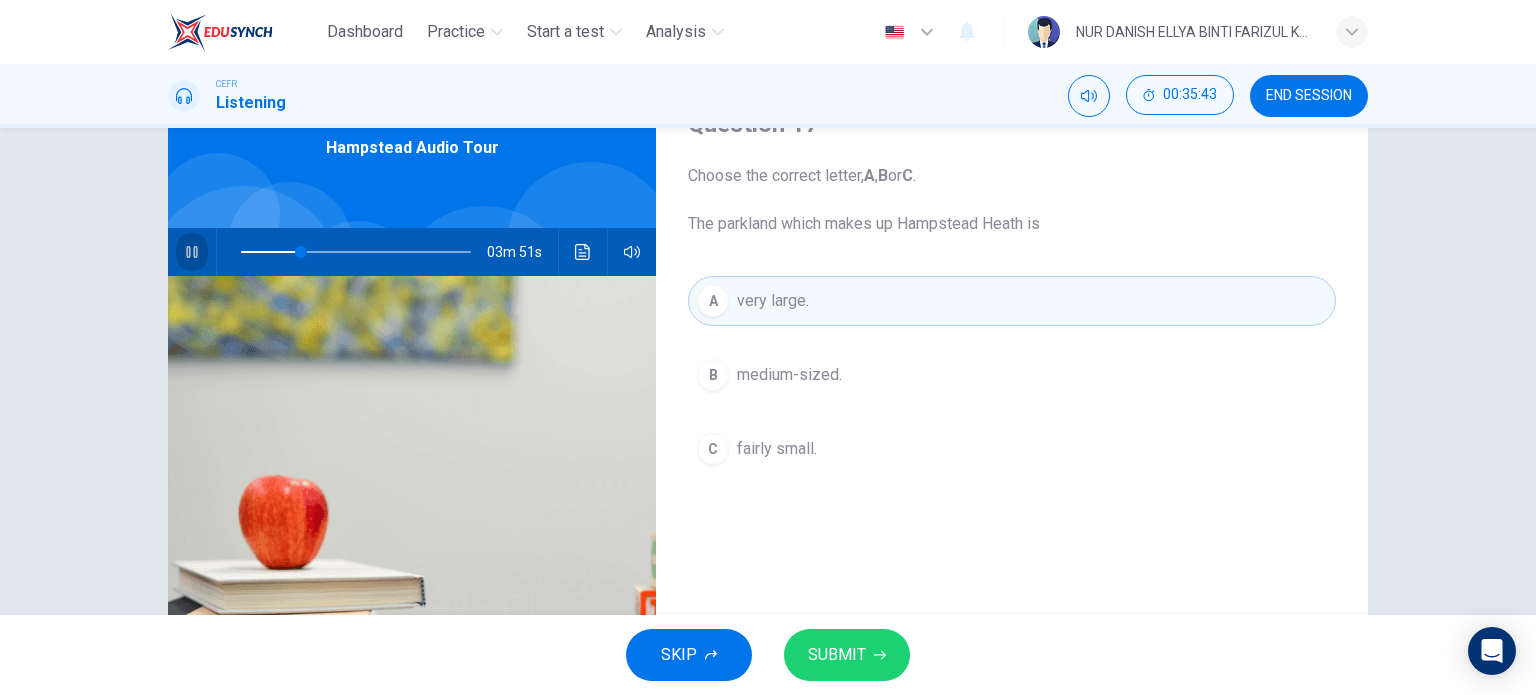 click at bounding box center (192, 252) 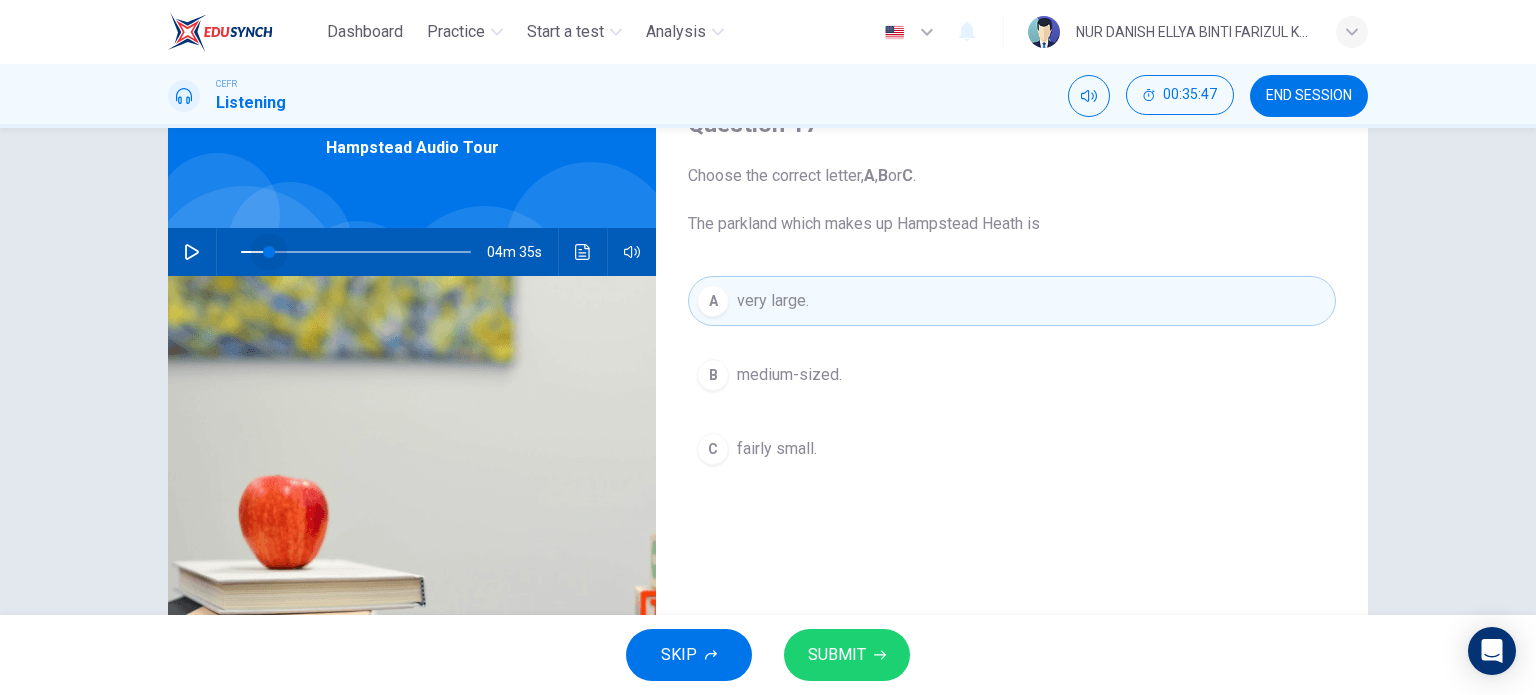 click at bounding box center (356, 252) 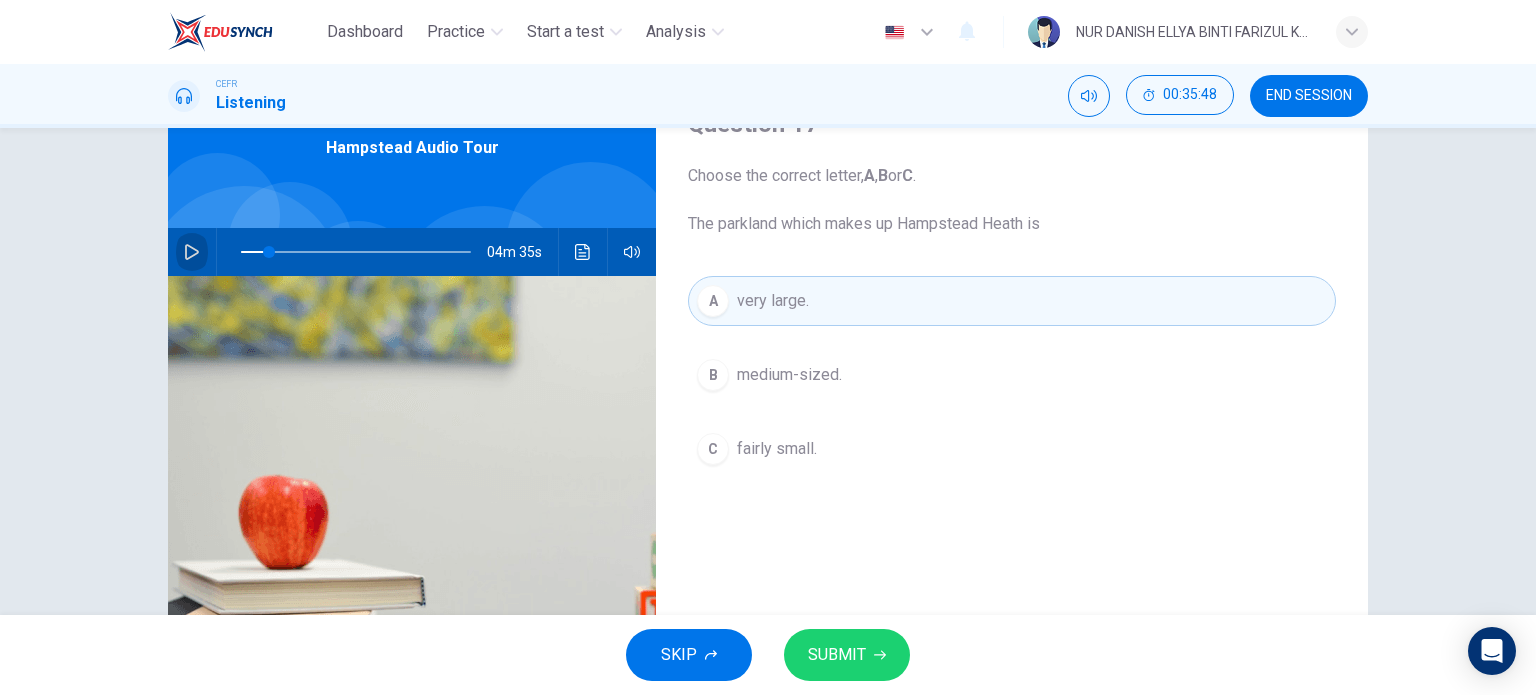 click at bounding box center [192, 252] 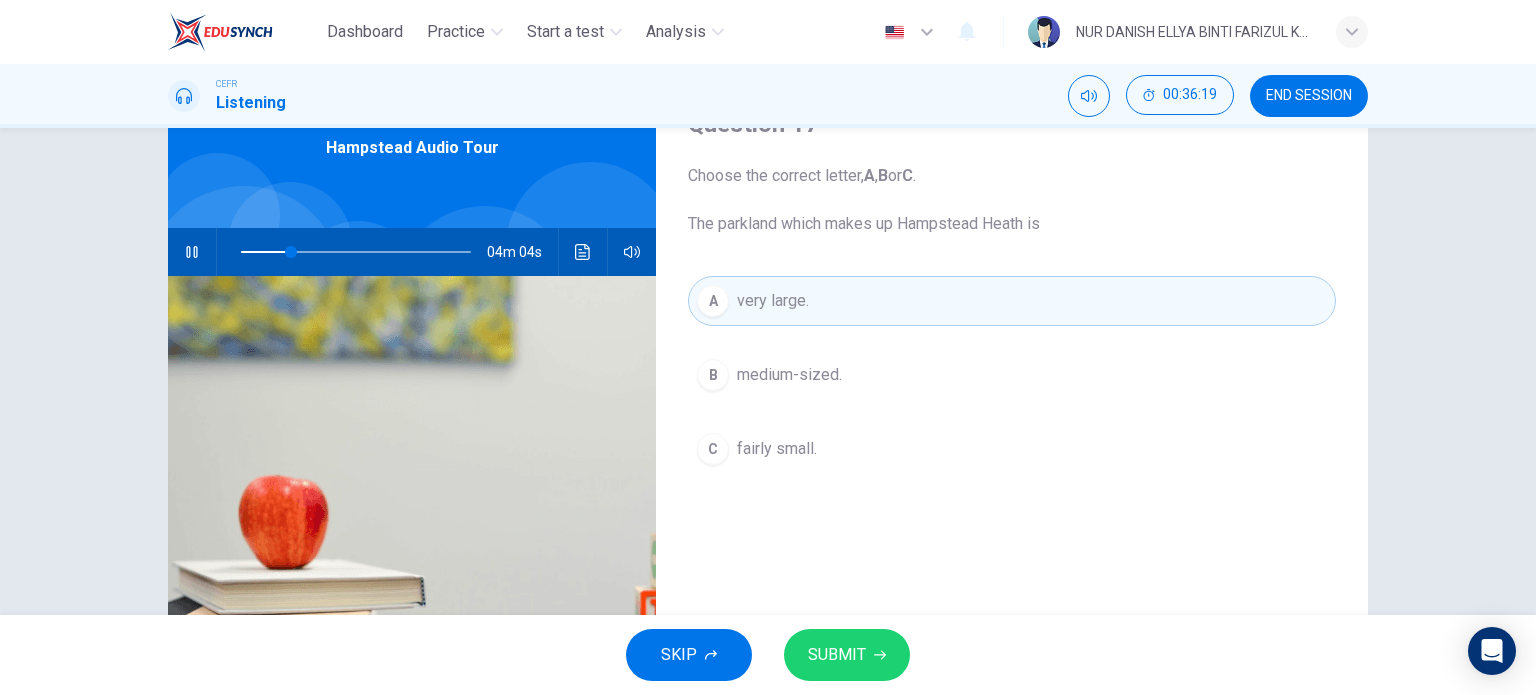 click on "SUBMIT" at bounding box center [847, 655] 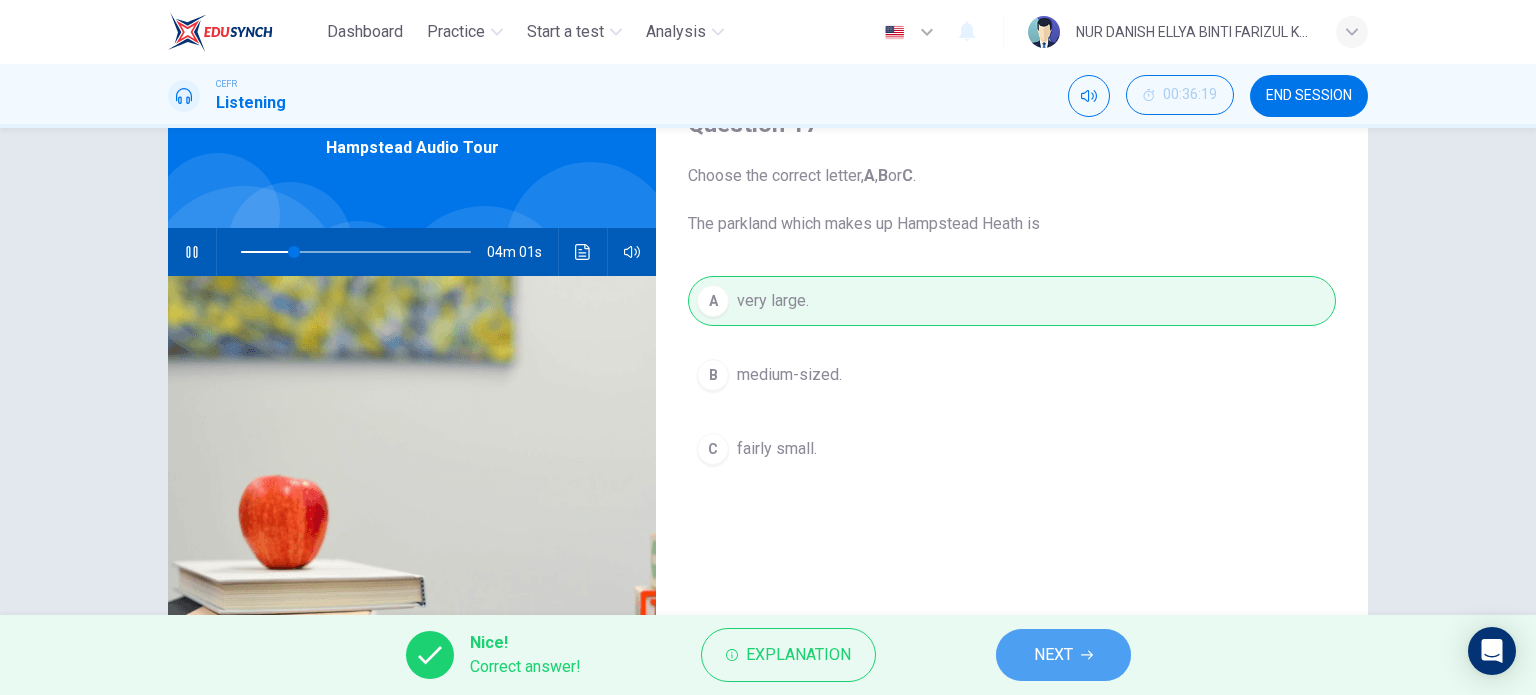 click on "NEXT" at bounding box center [1063, 655] 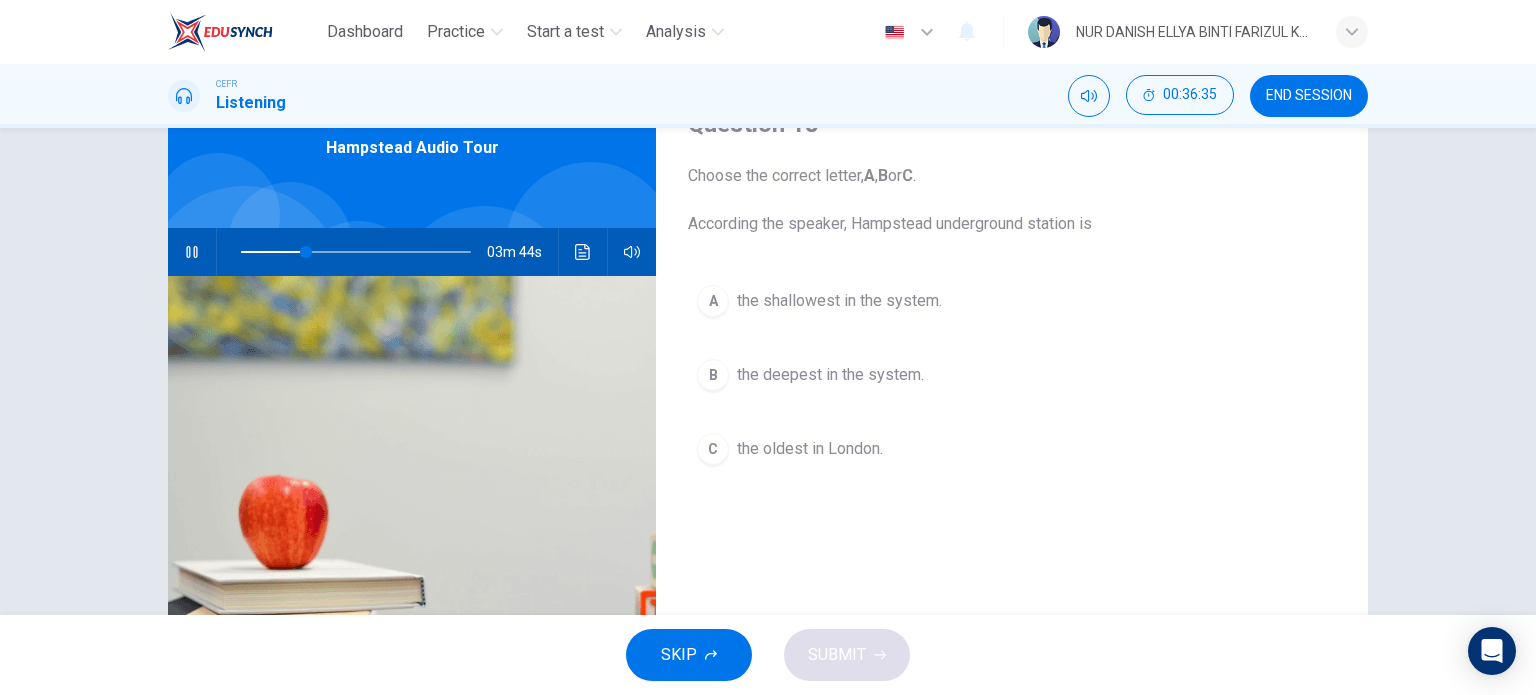 click on "A" at bounding box center [713, 301] 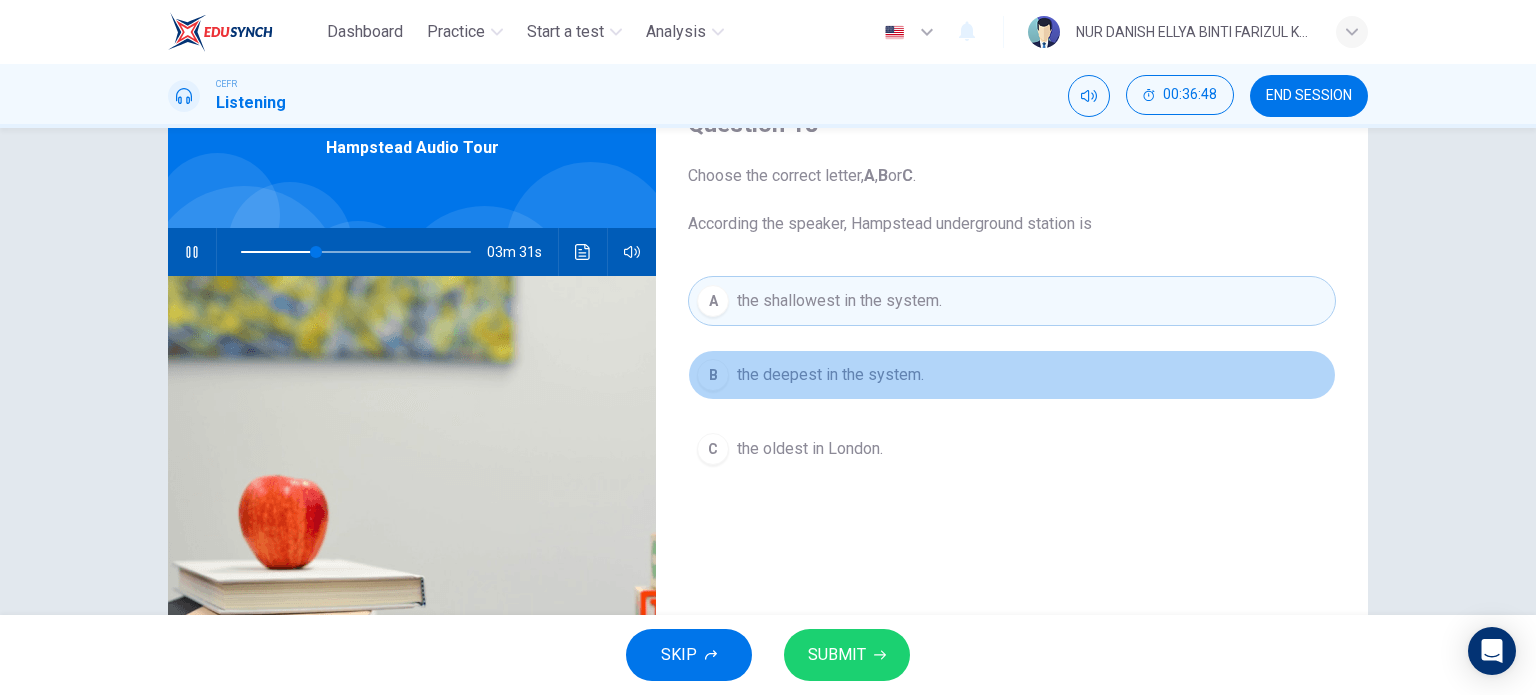click on "the deepest in the system." at bounding box center (830, 375) 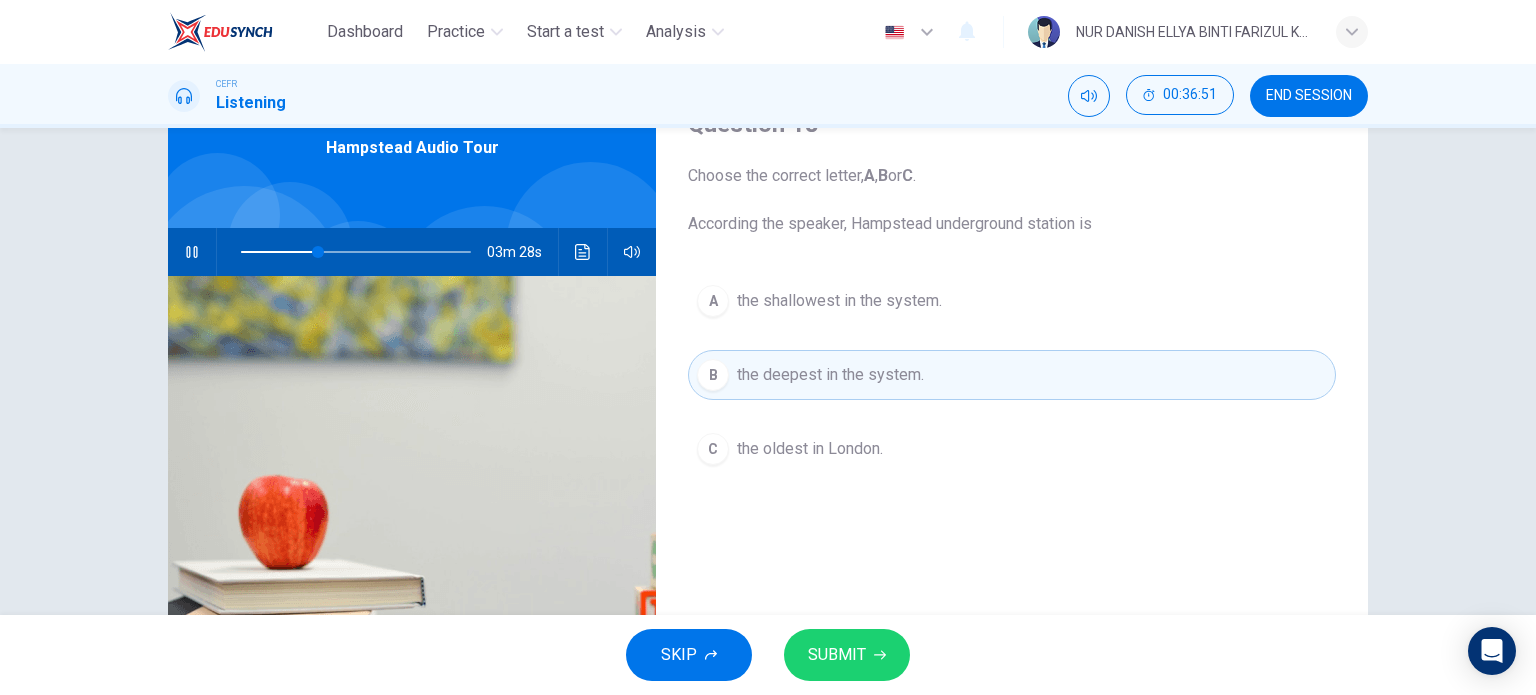 click on "SUBMIT" at bounding box center (837, 655) 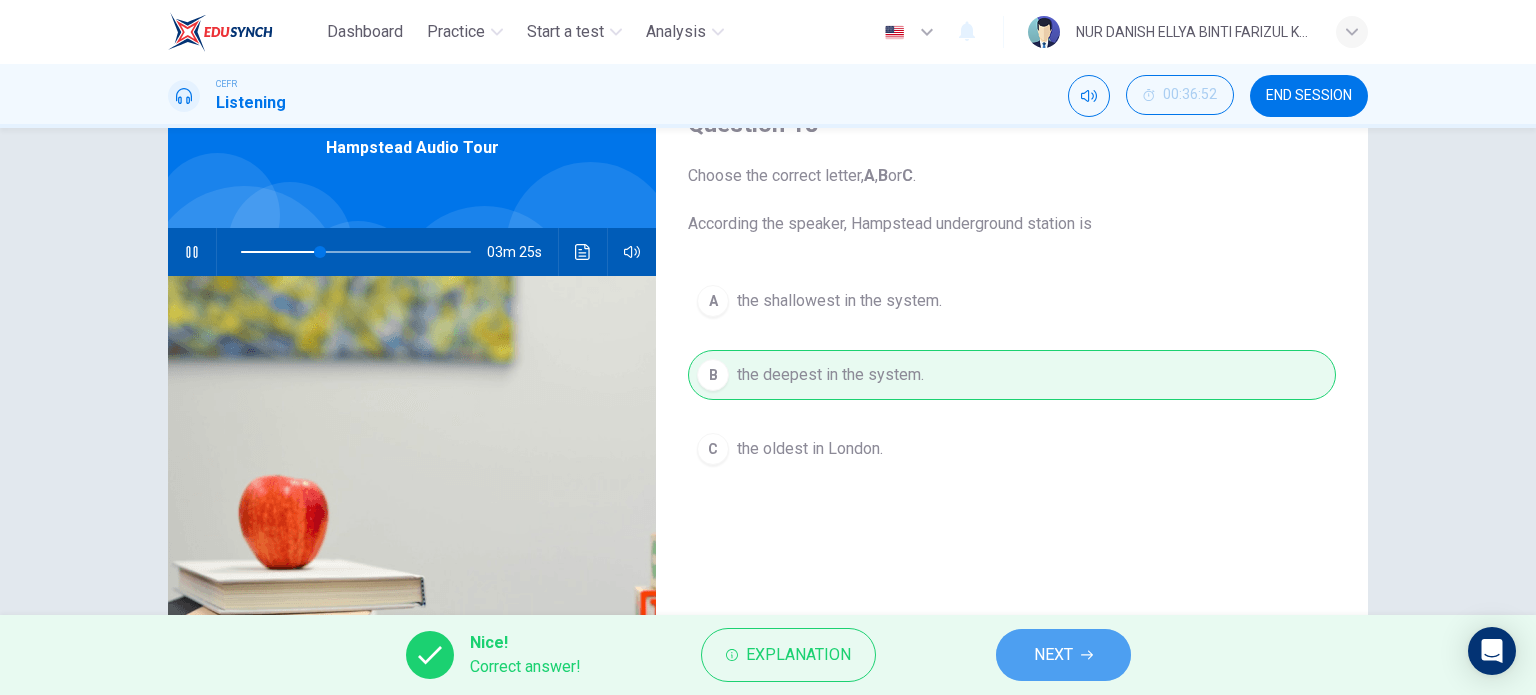 click on "NEXT" at bounding box center (1053, 655) 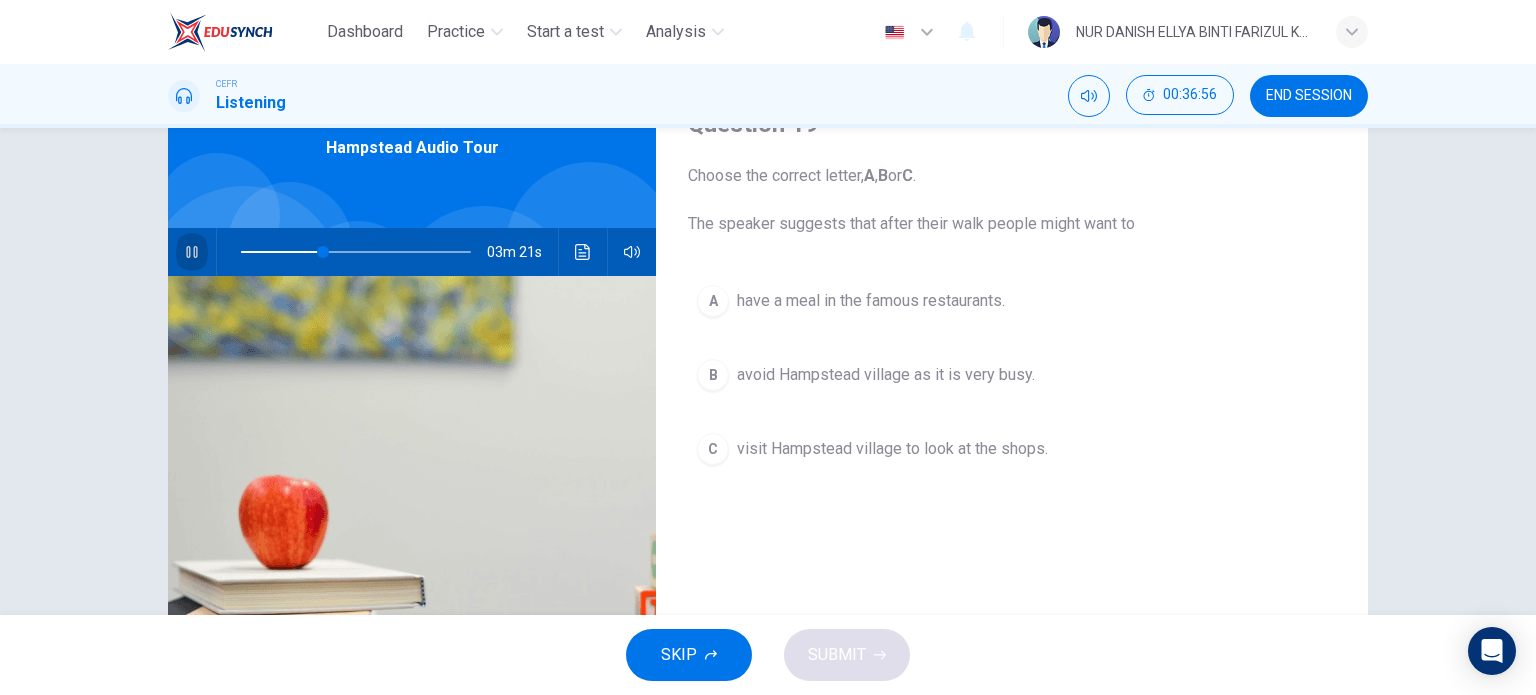 click at bounding box center [192, 252] 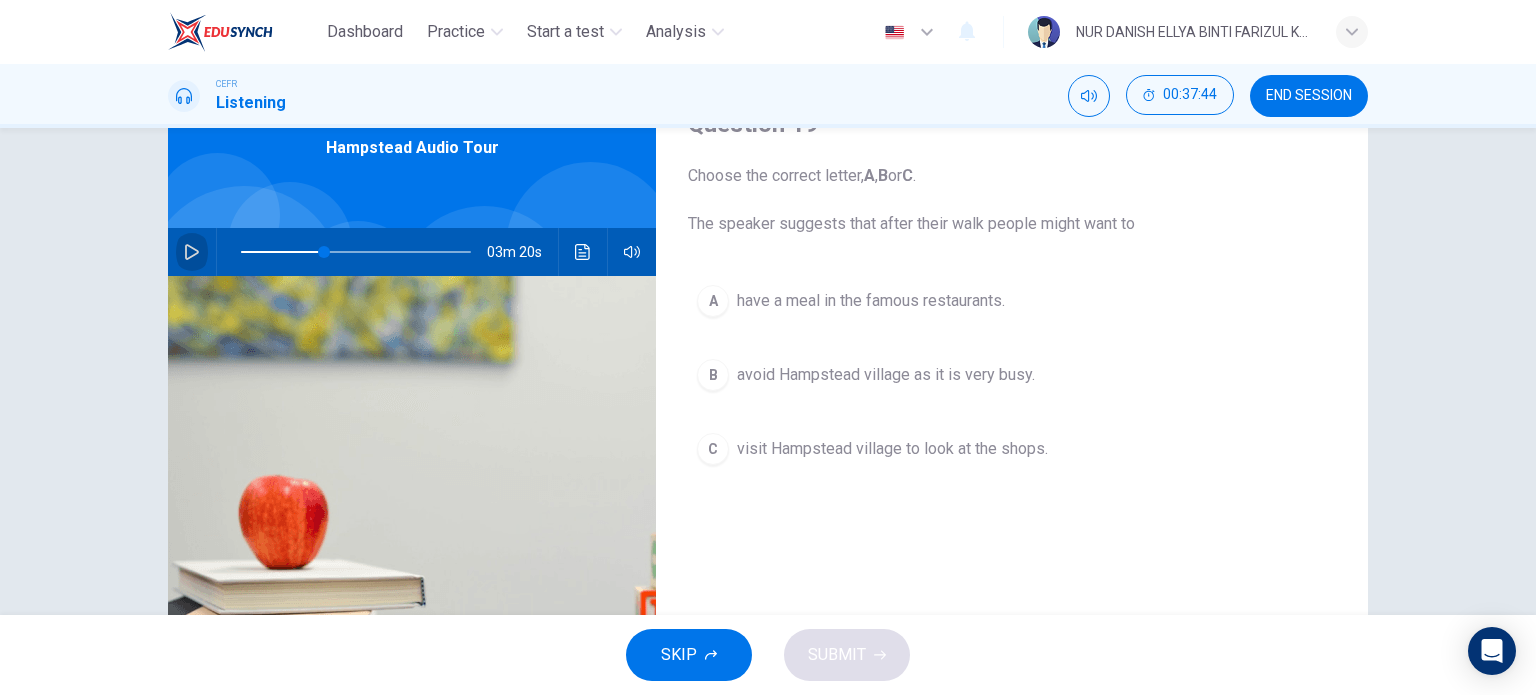 click at bounding box center (192, 252) 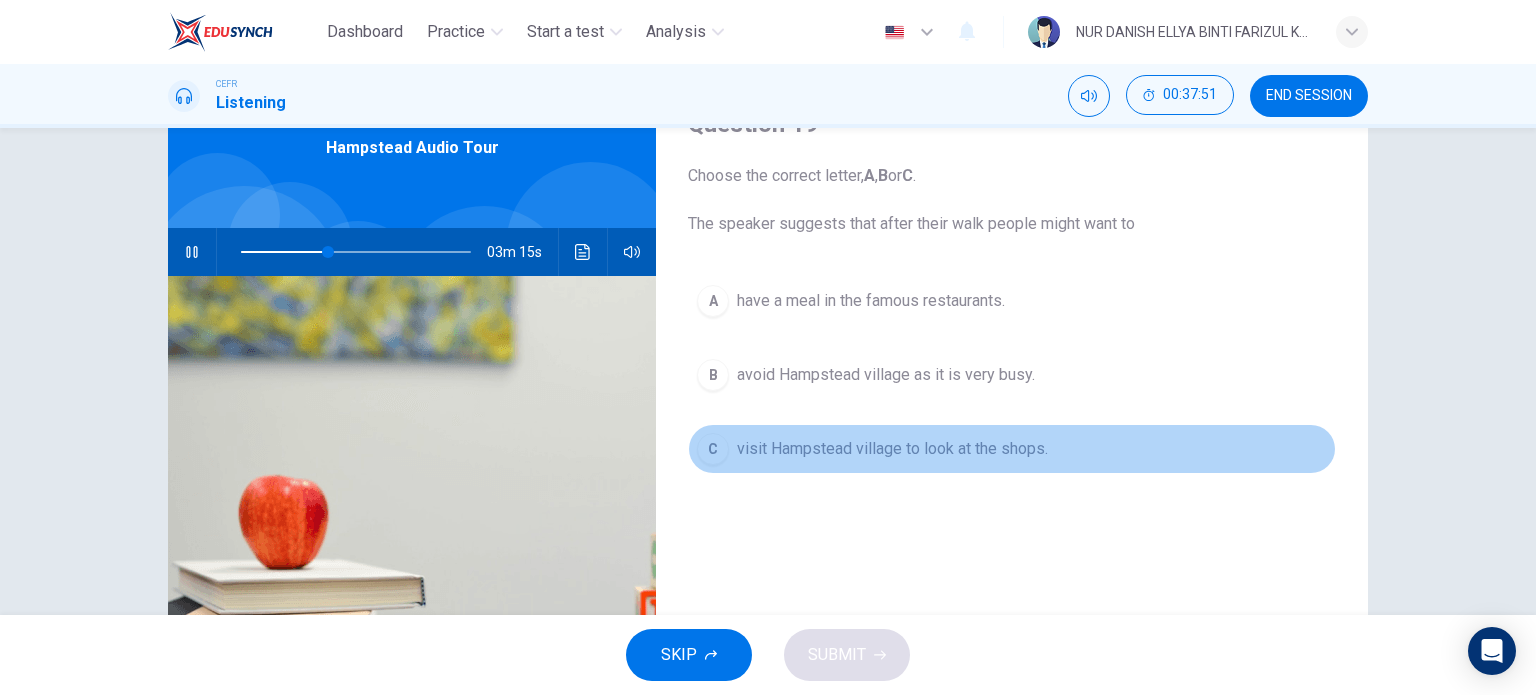 click on "visit Hampstead village to look at the shops." at bounding box center [871, 301] 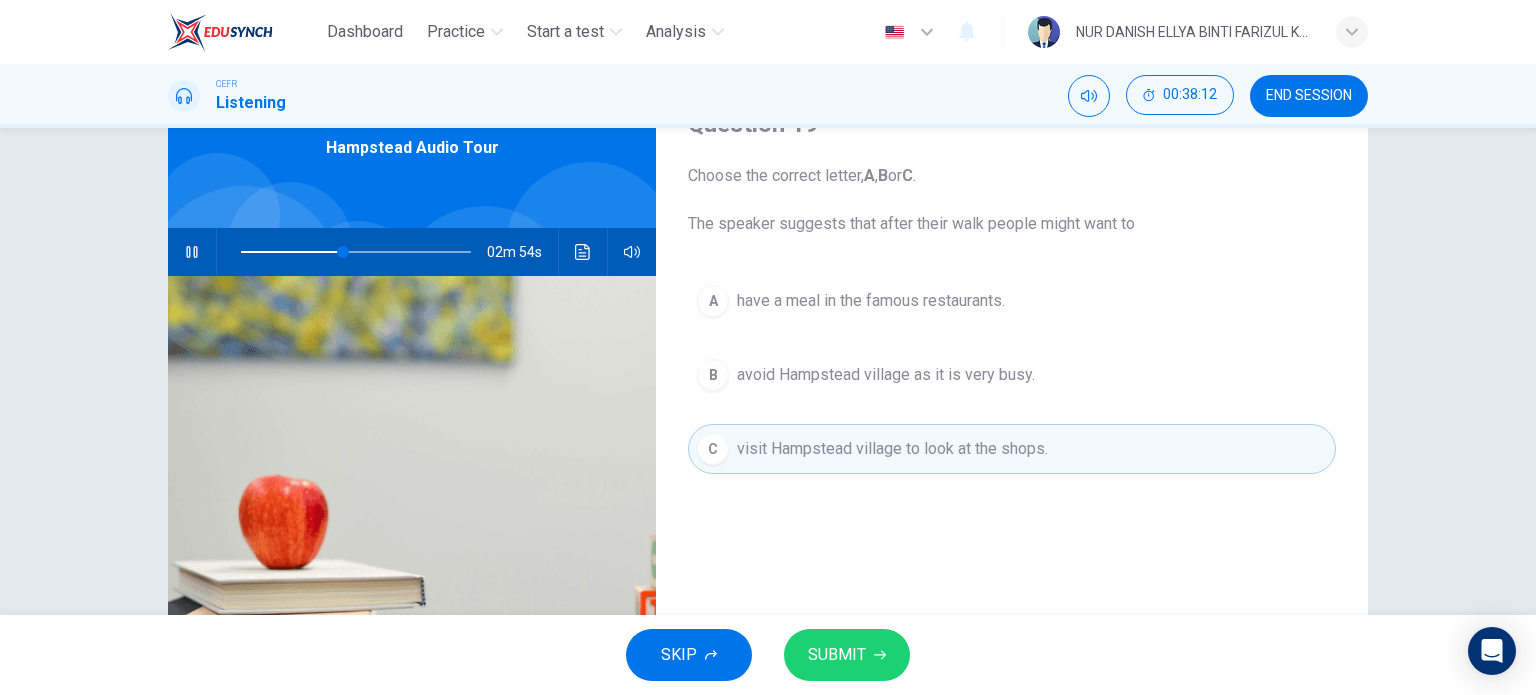 click on "avoid Hampstead village as it is very busy." at bounding box center [871, 301] 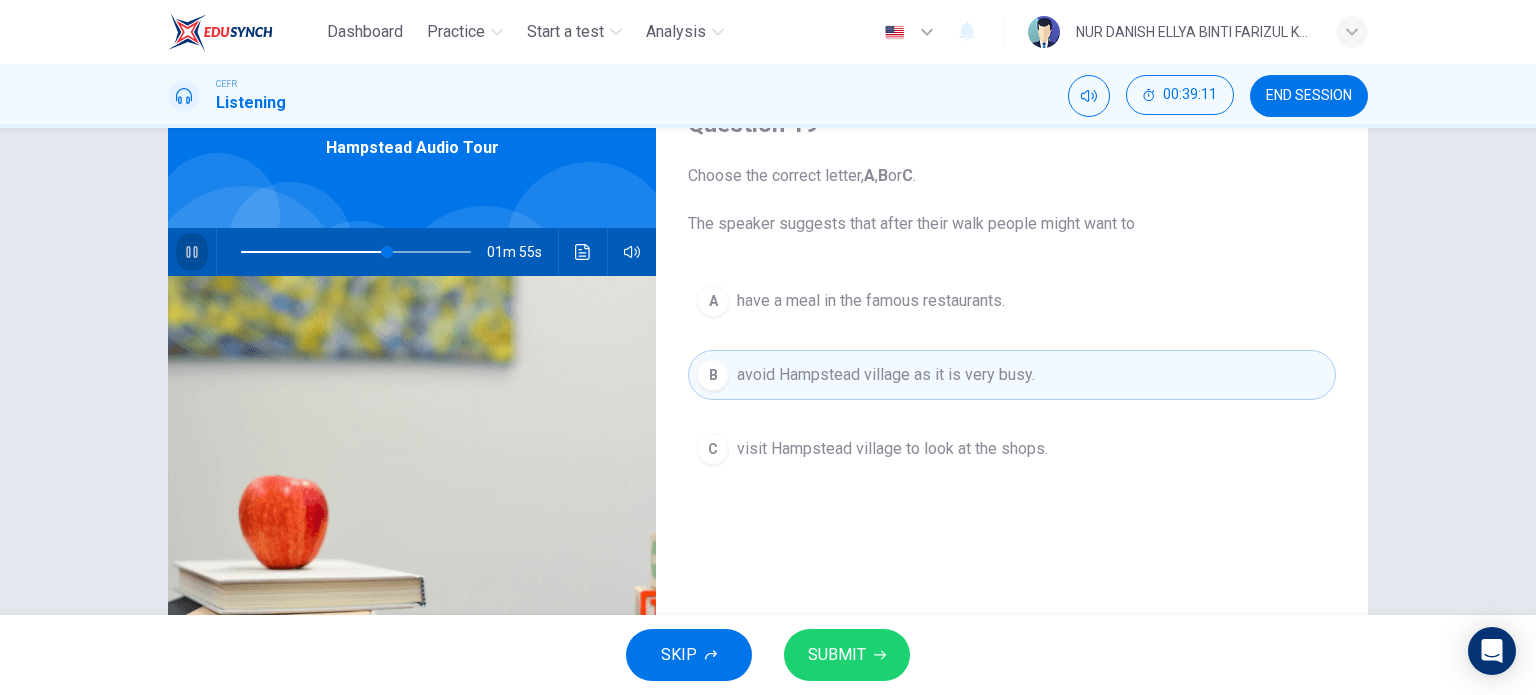 click at bounding box center (192, 252) 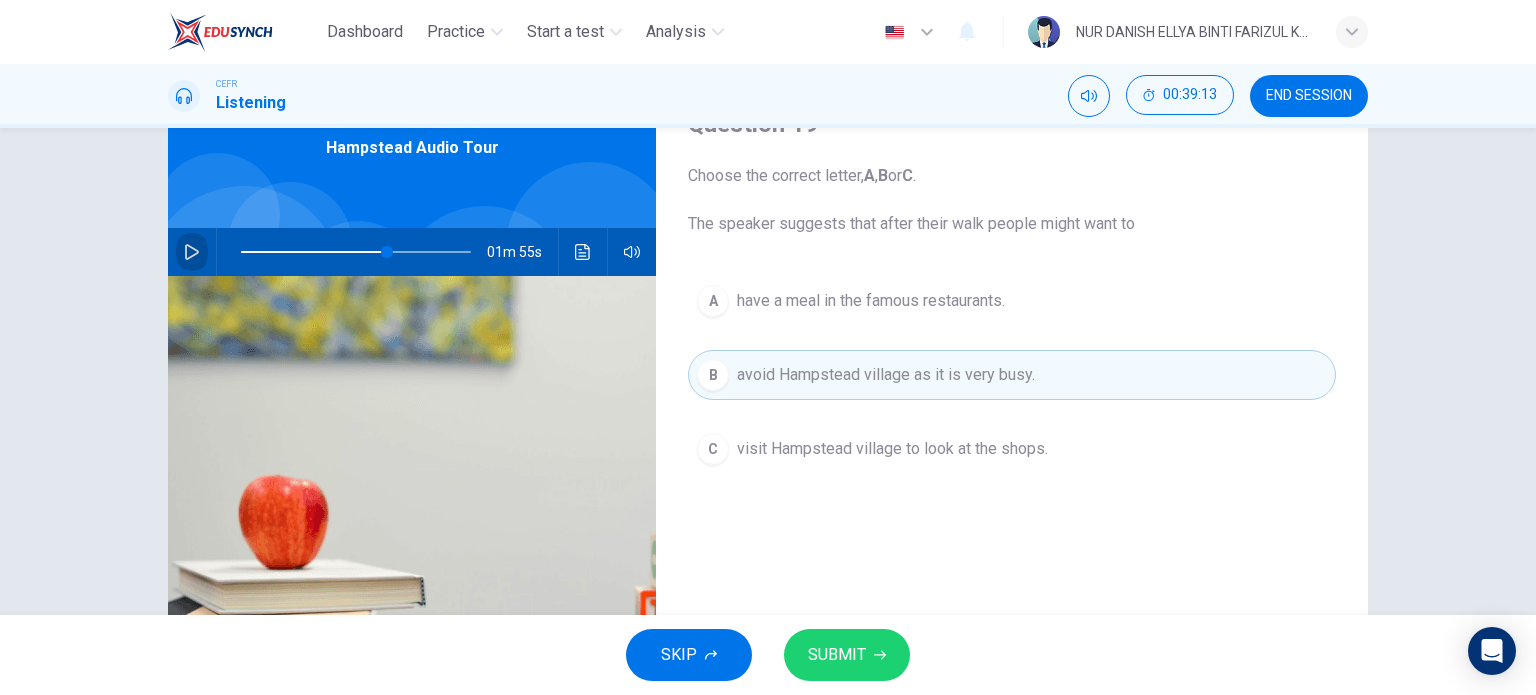 click at bounding box center [192, 252] 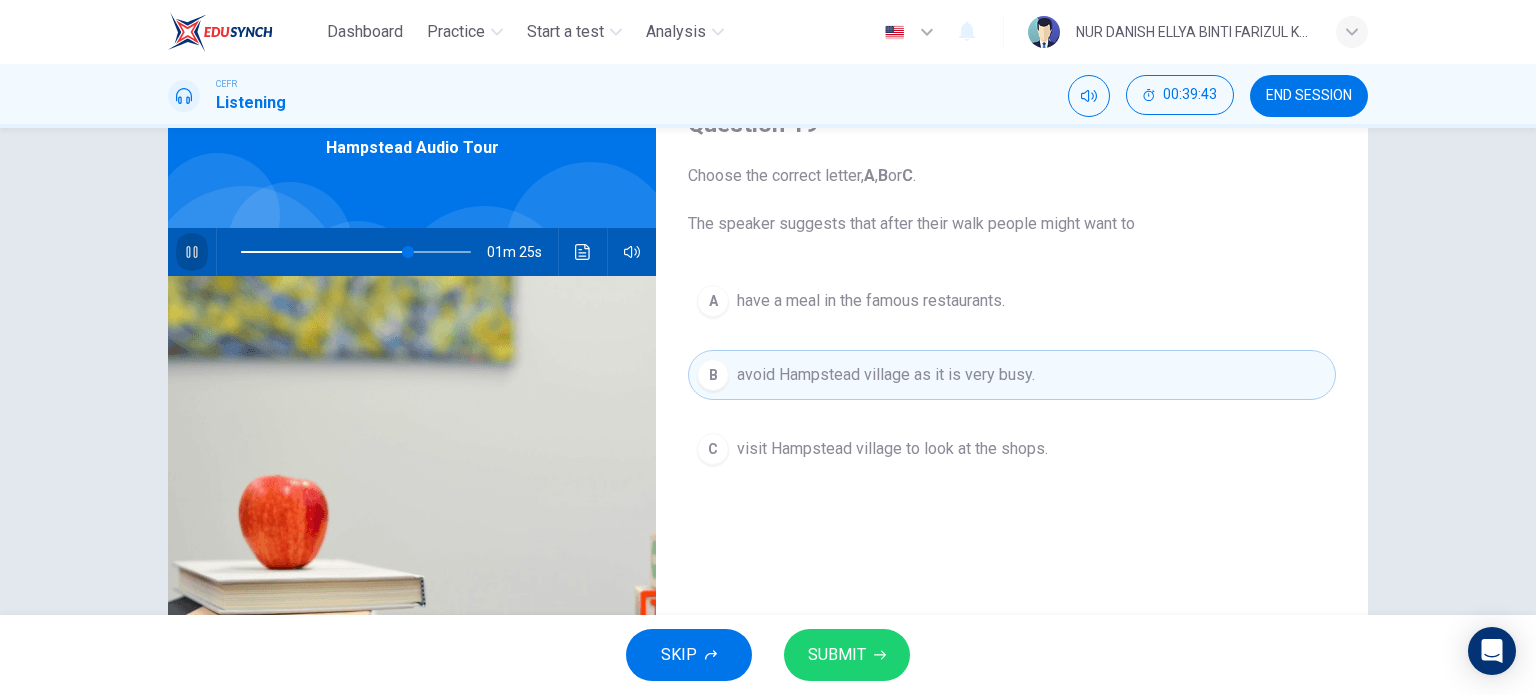 click at bounding box center (192, 252) 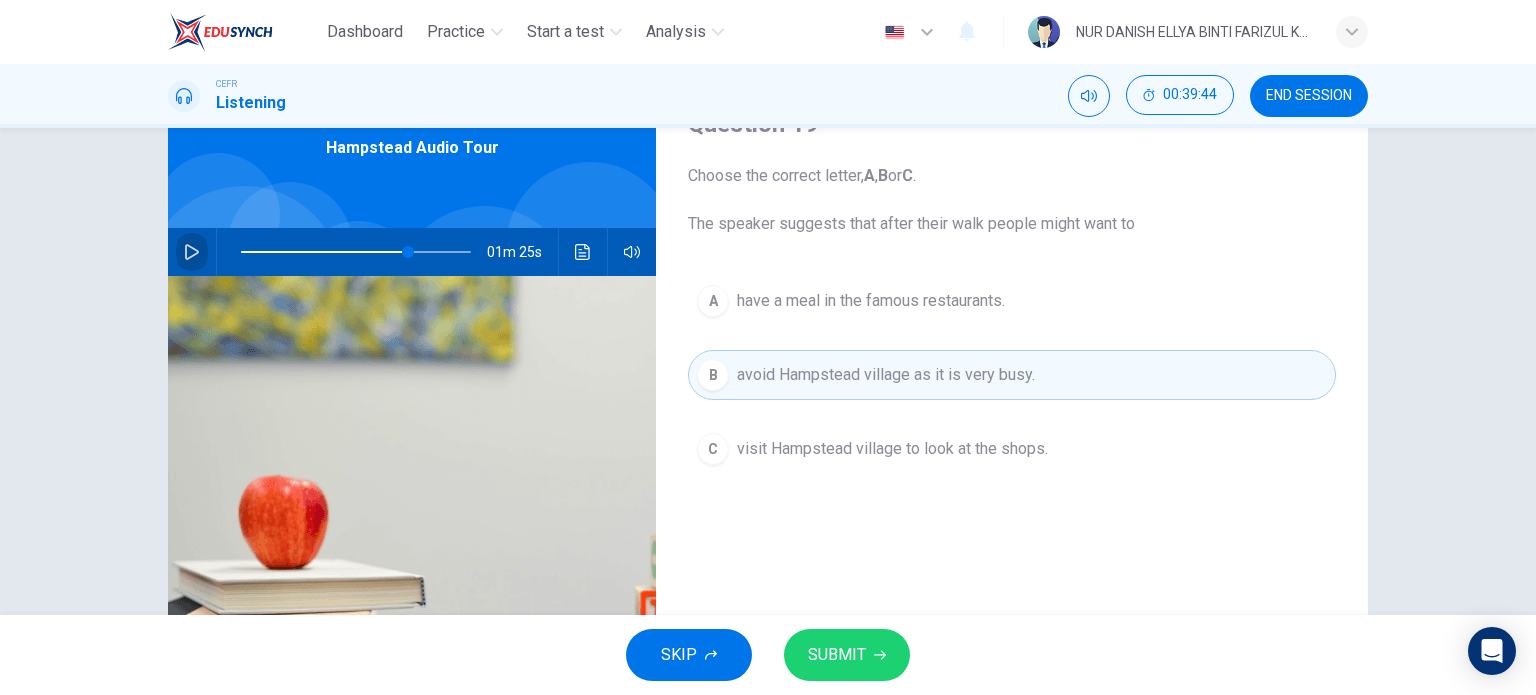 click at bounding box center [192, 252] 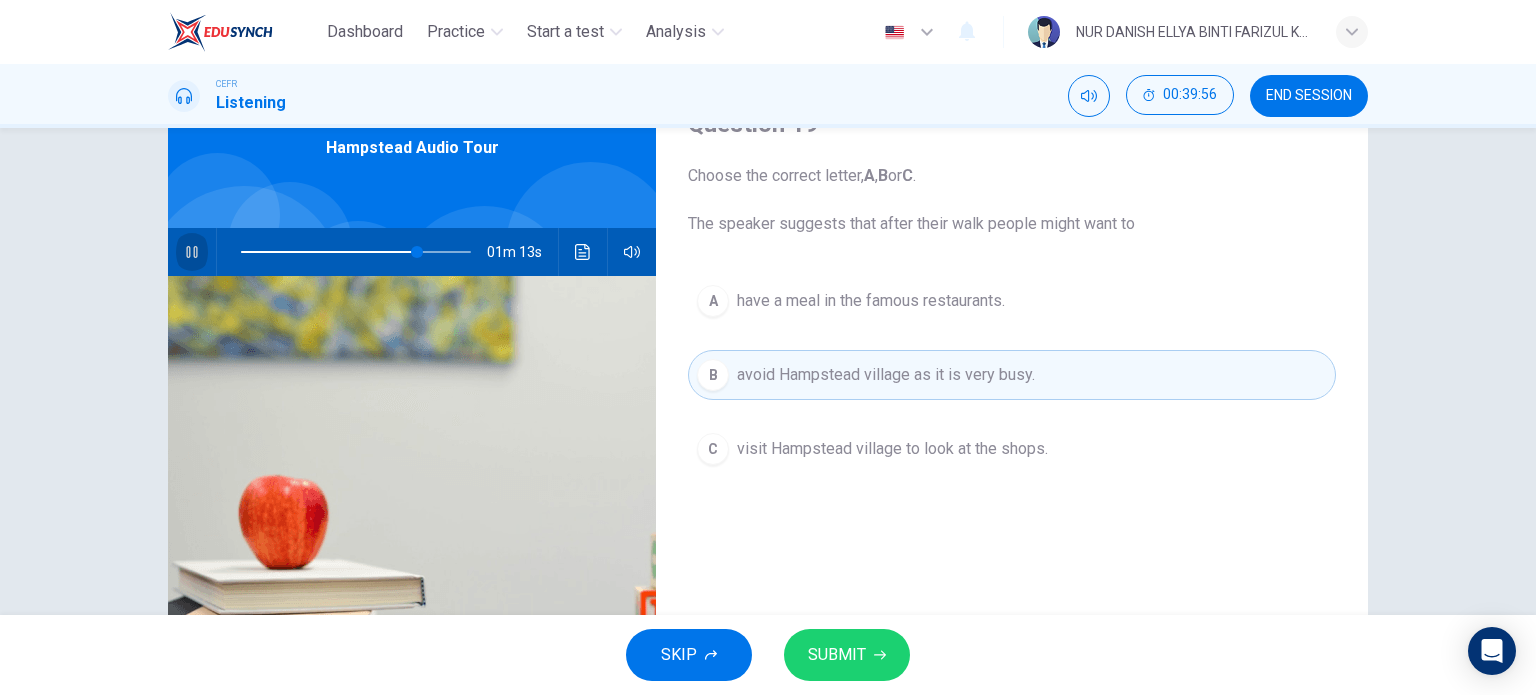 click at bounding box center [192, 252] 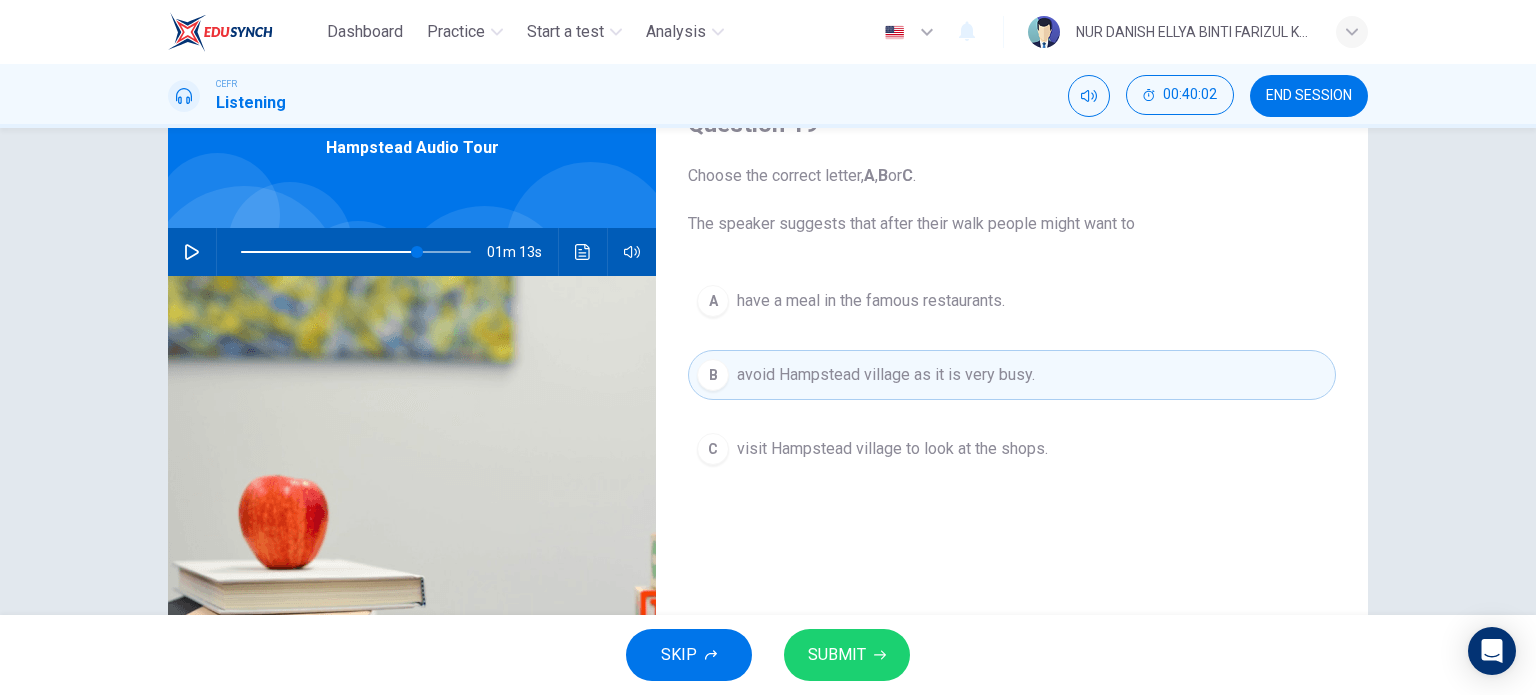 click at bounding box center (192, 252) 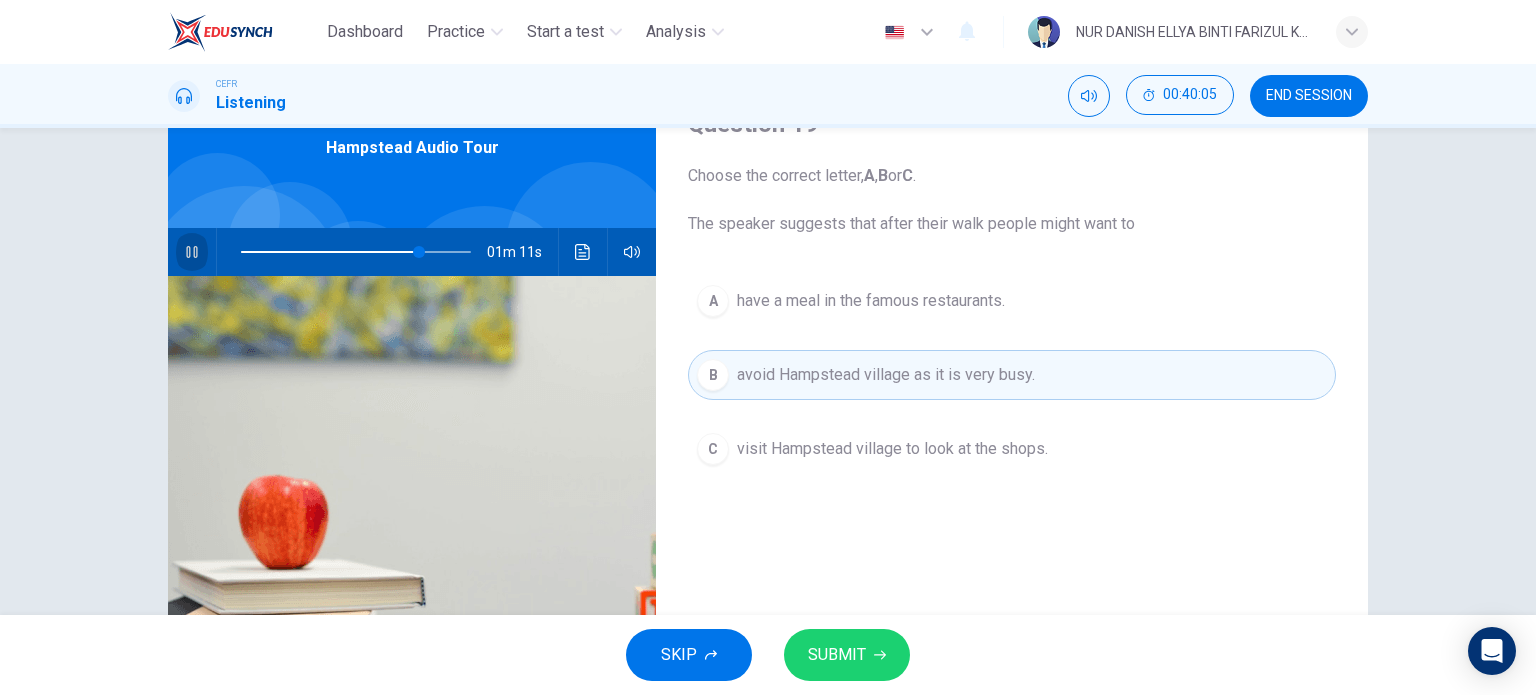 click at bounding box center (192, 252) 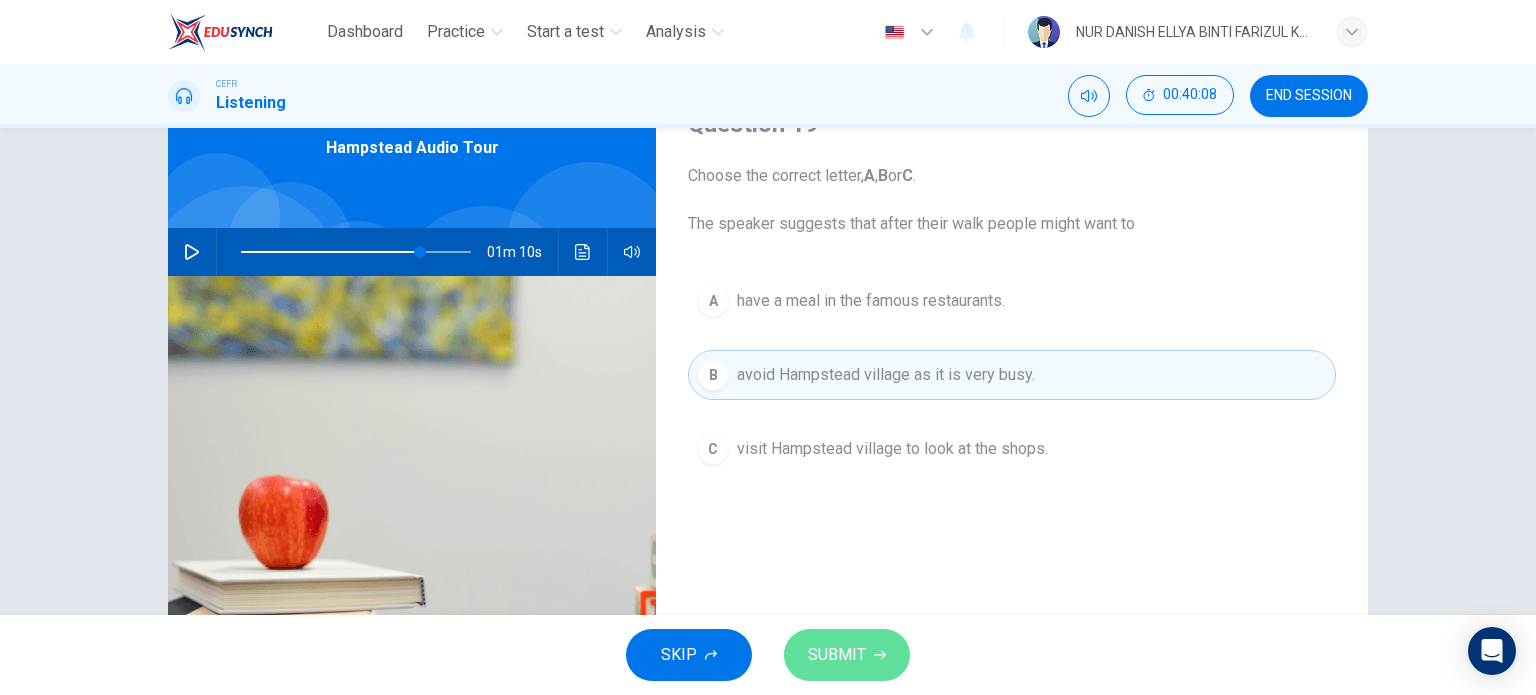 click on "SUBMIT" at bounding box center (837, 655) 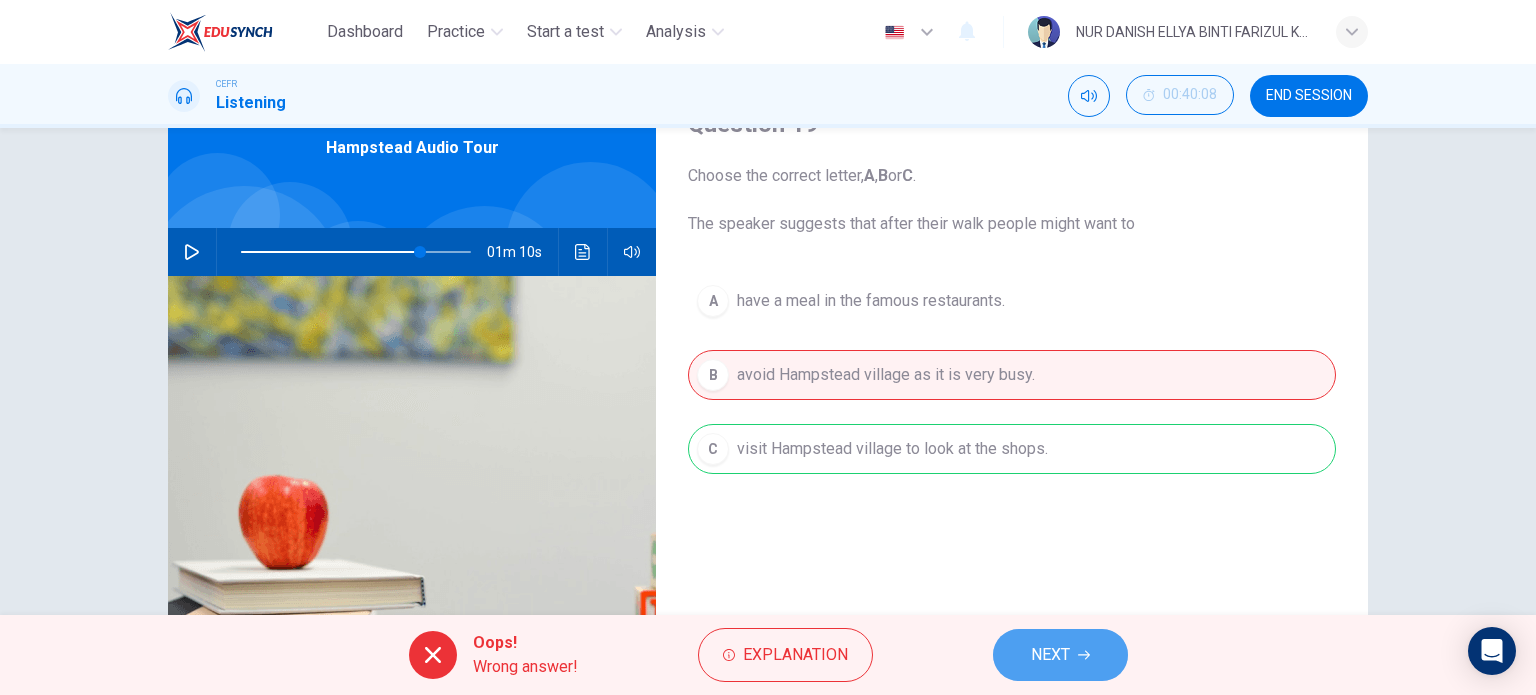 click on "NEXT" at bounding box center (1050, 655) 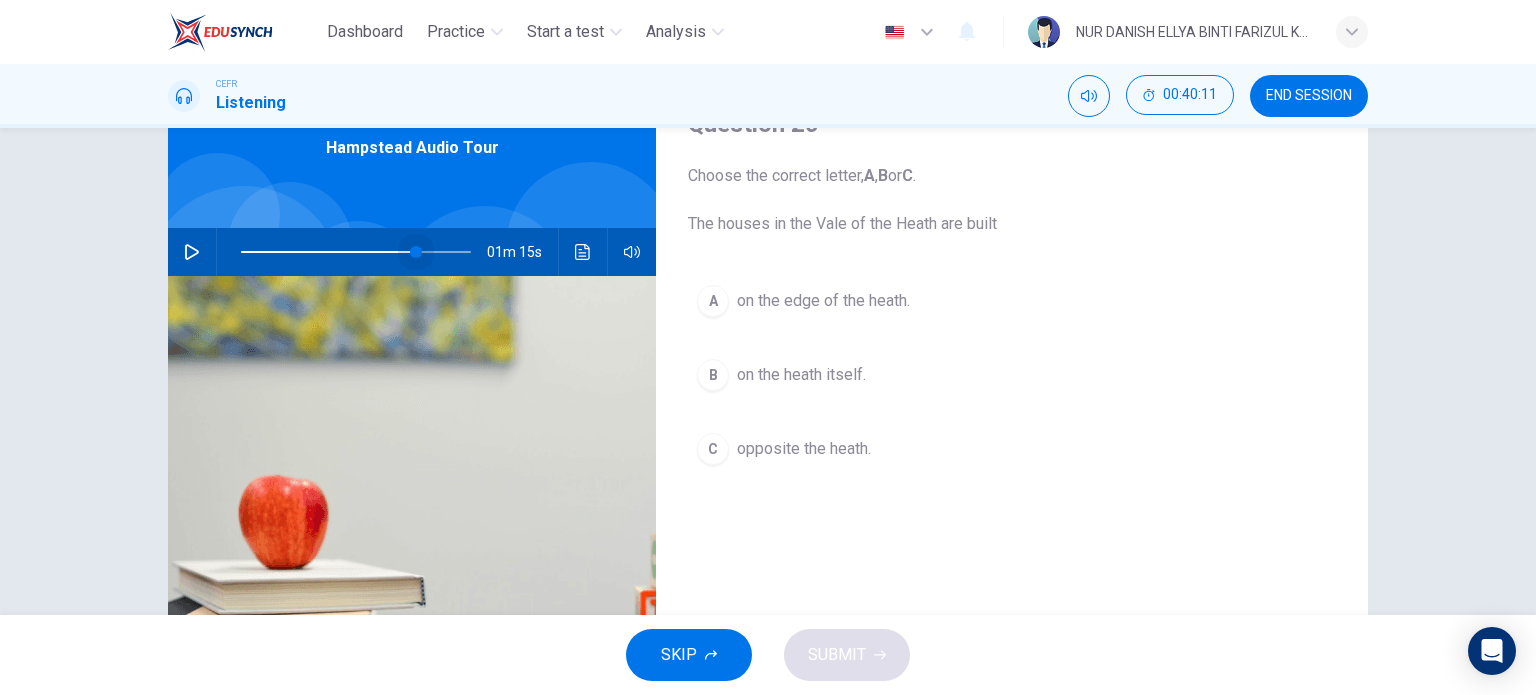 click at bounding box center (416, 252) 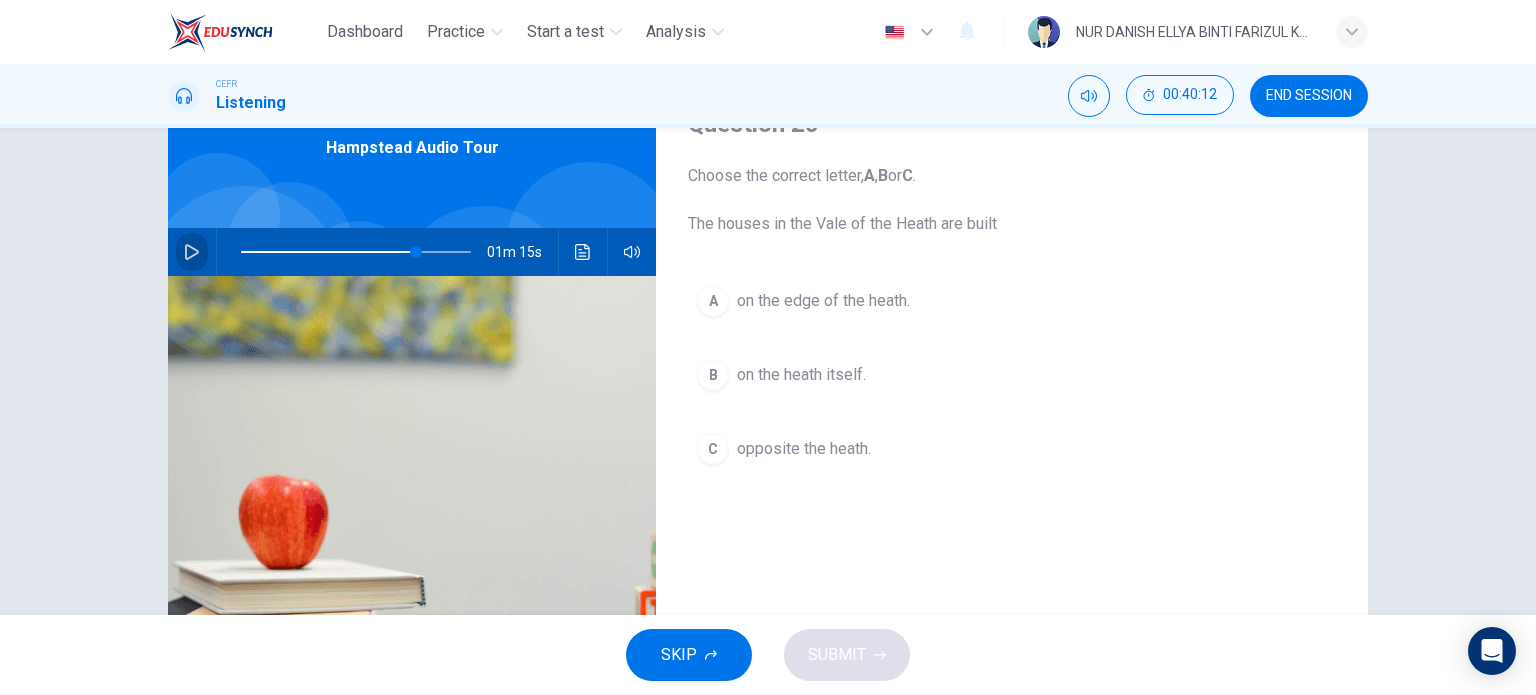 click at bounding box center (192, 252) 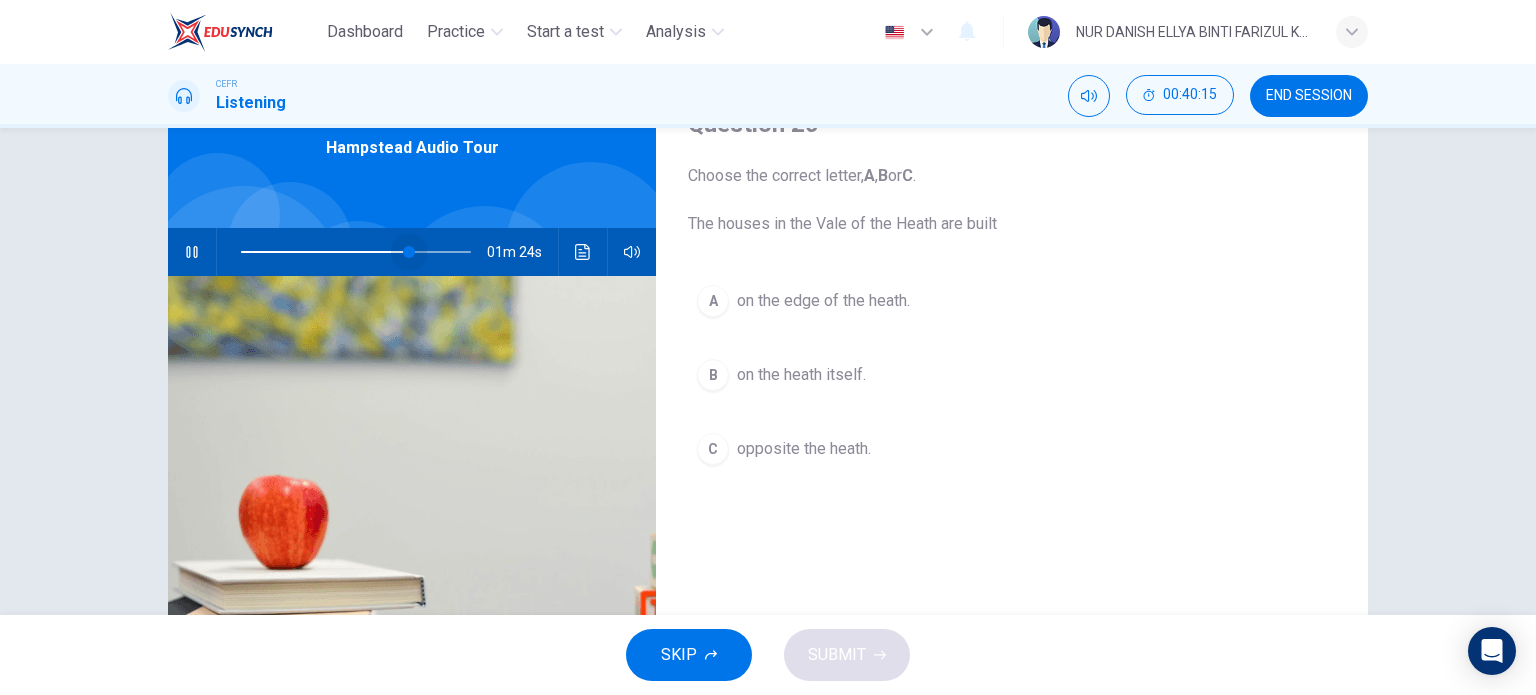 click at bounding box center (409, 252) 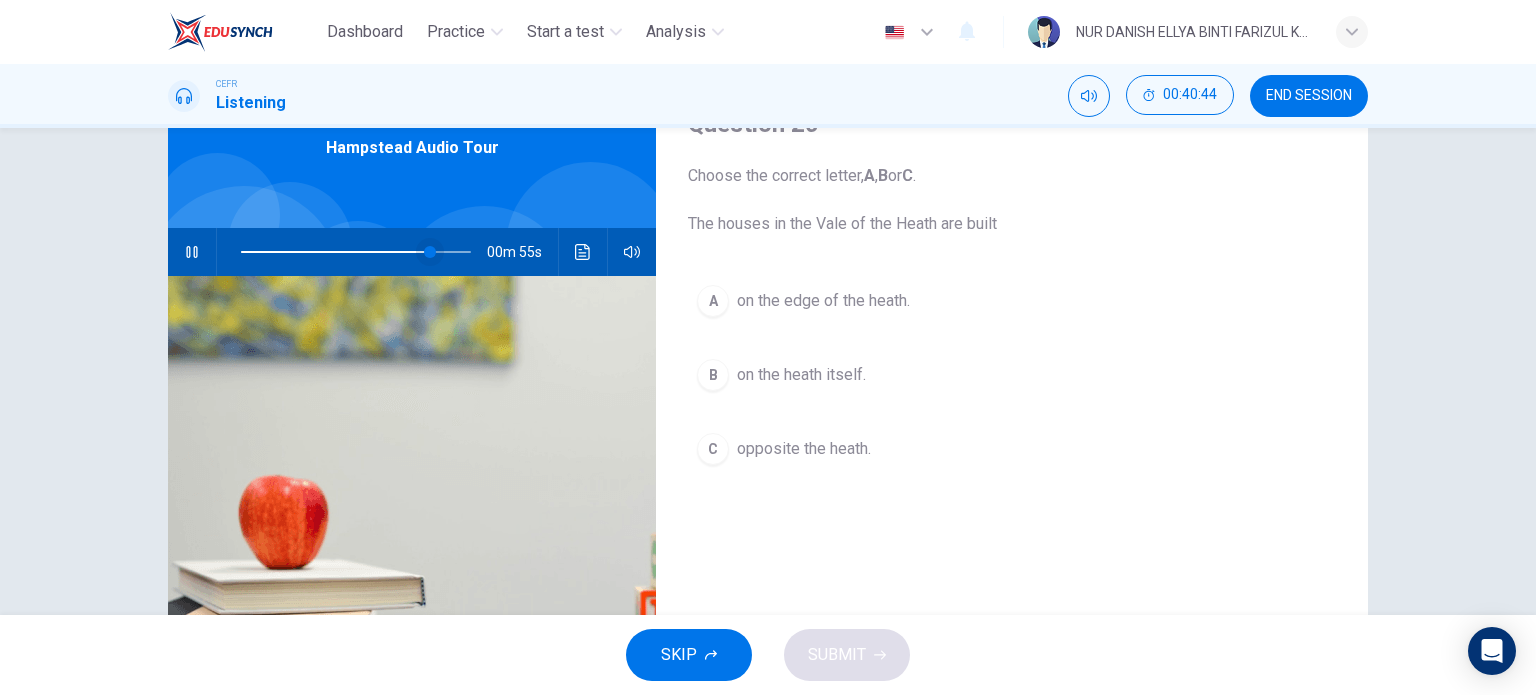 click at bounding box center [430, 252] 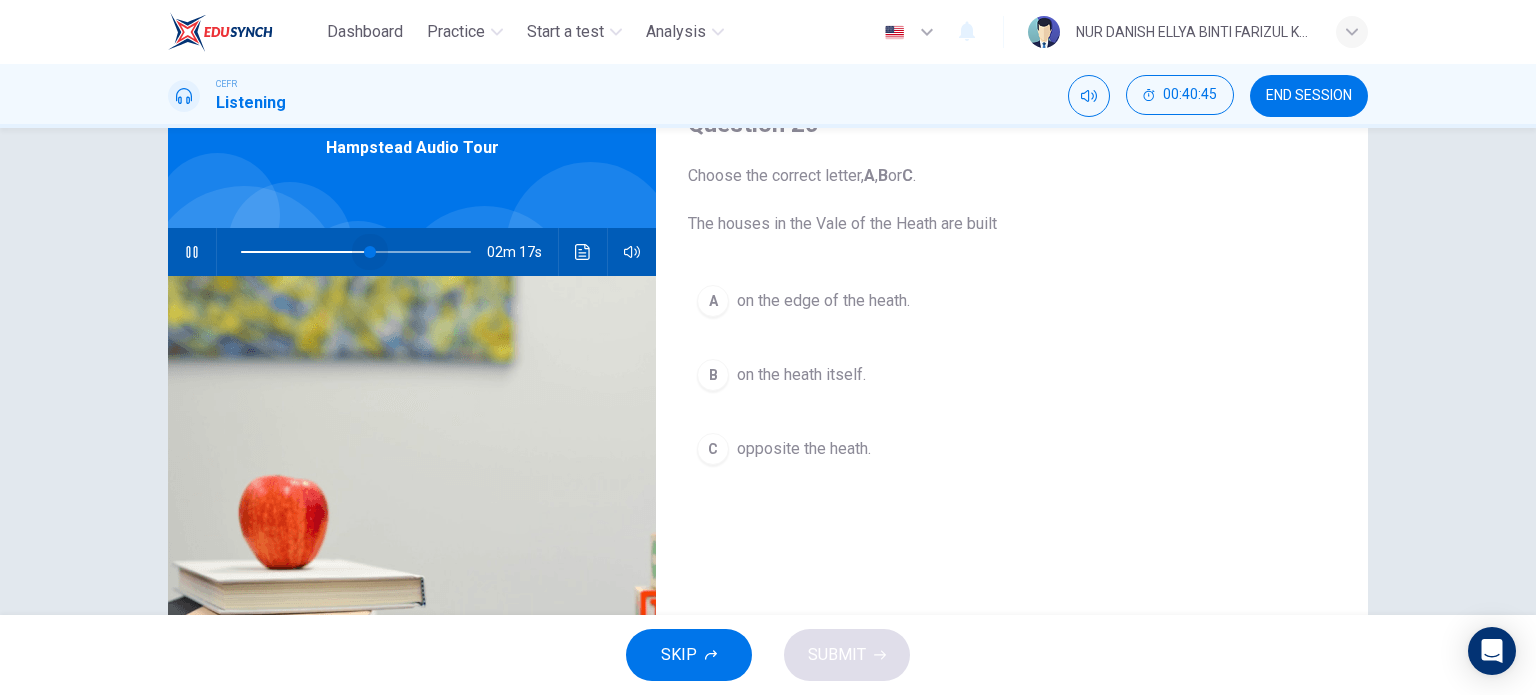 click at bounding box center (356, 252) 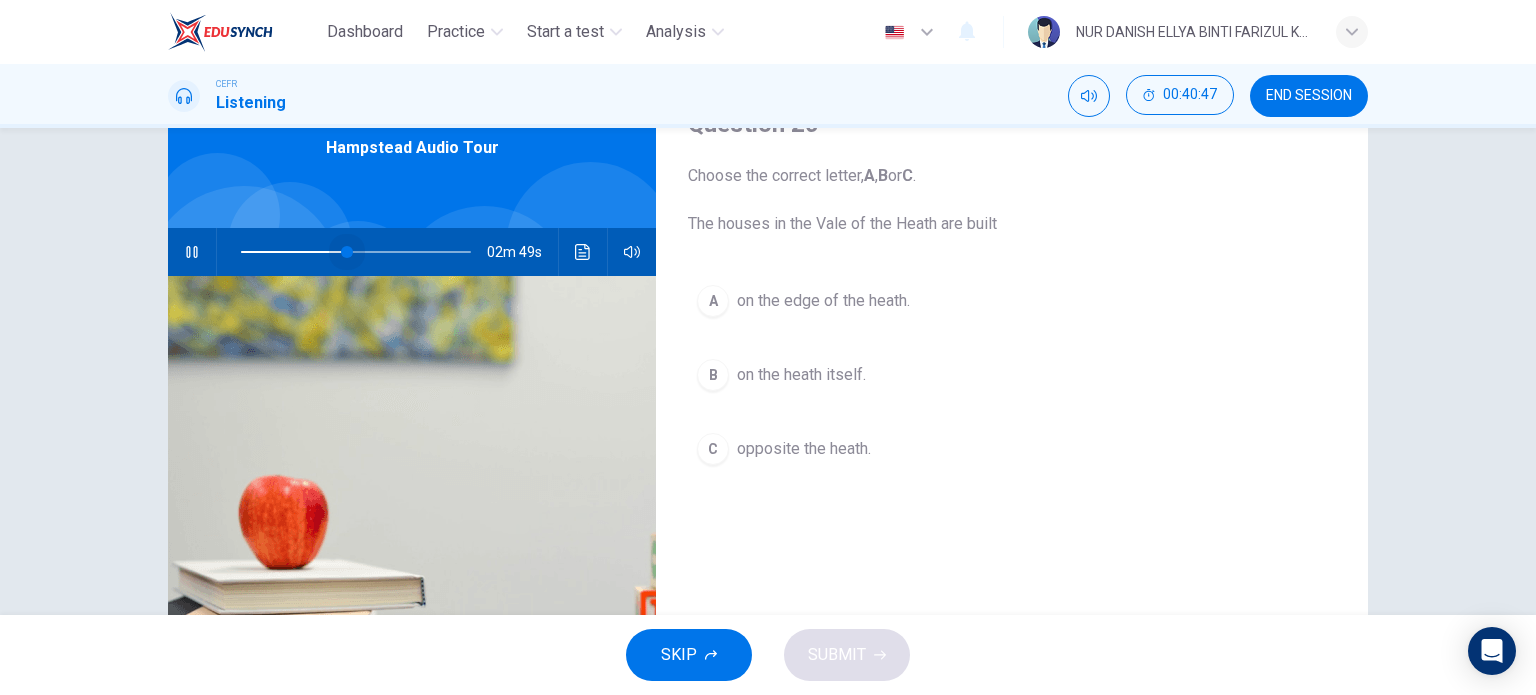 click at bounding box center [356, 252] 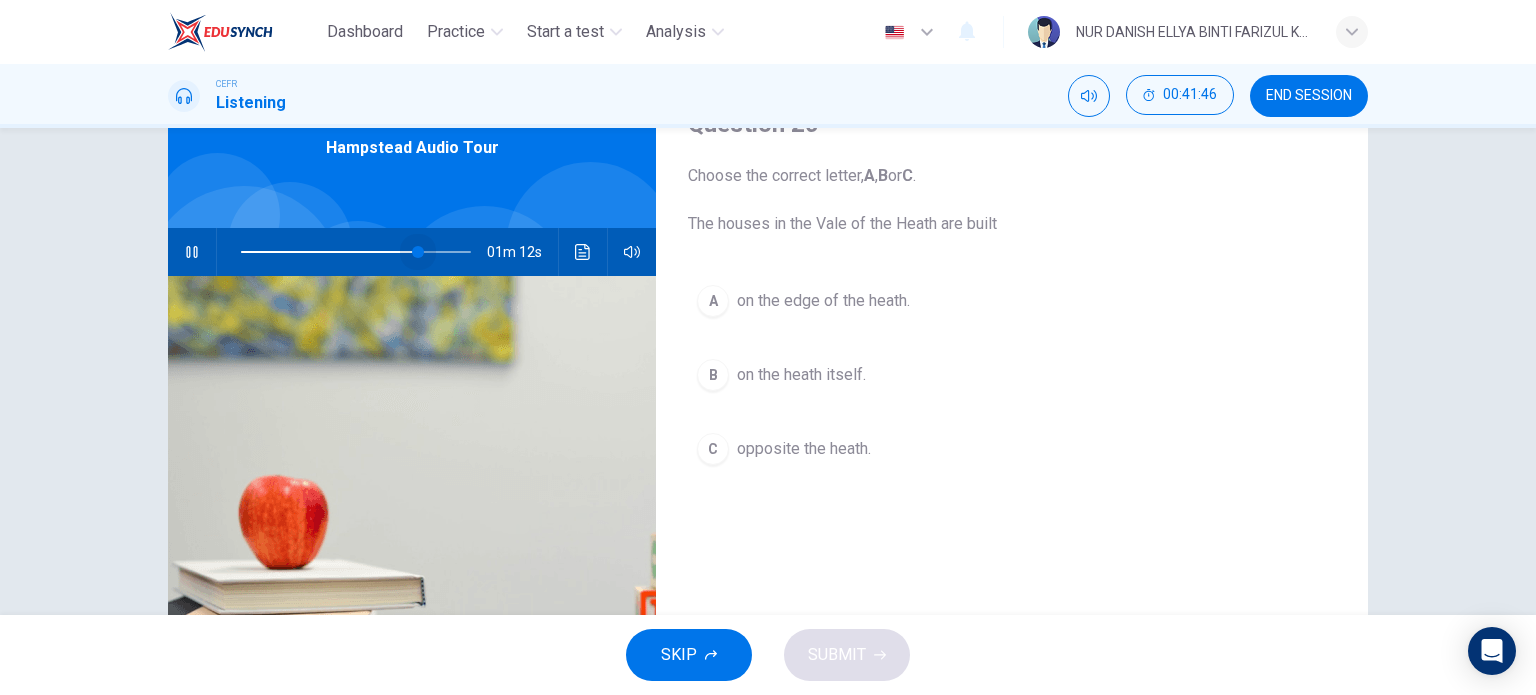 click at bounding box center [356, 252] 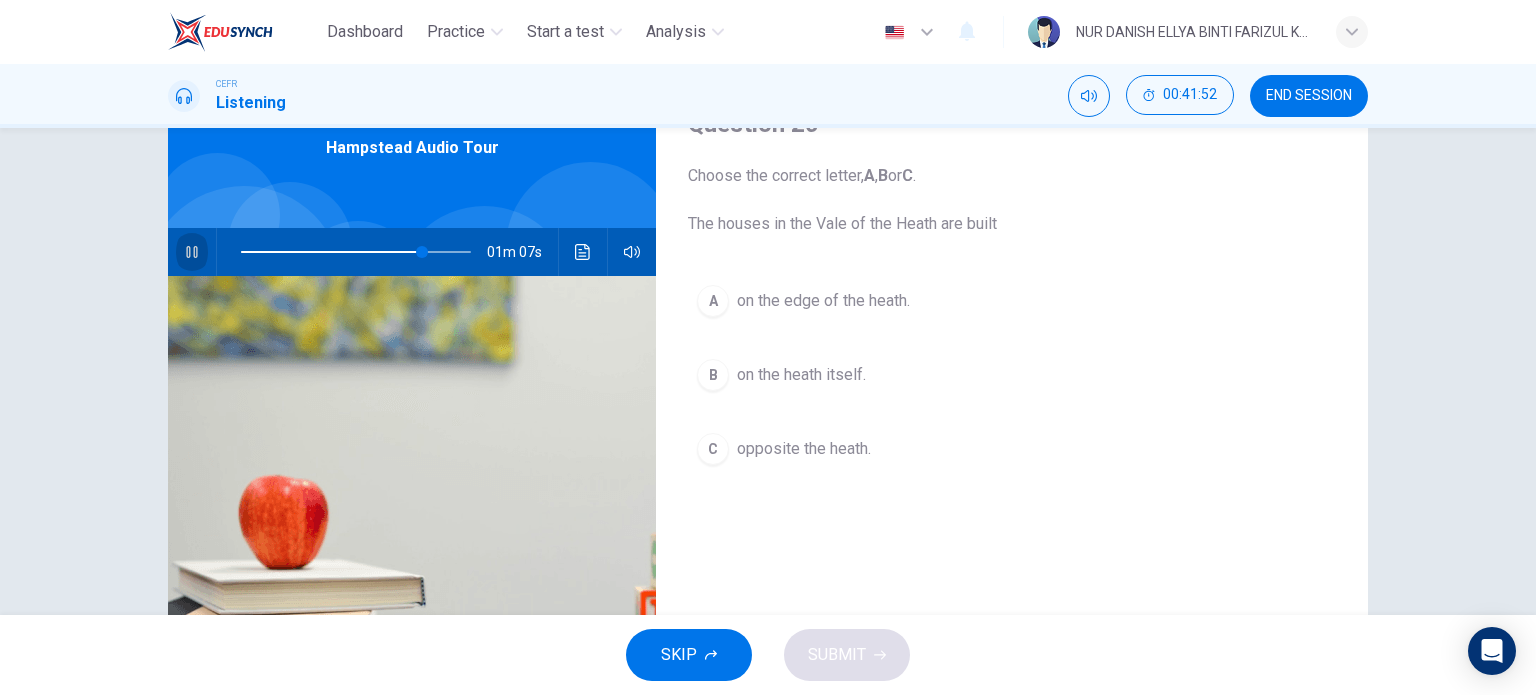 click at bounding box center [191, 252] 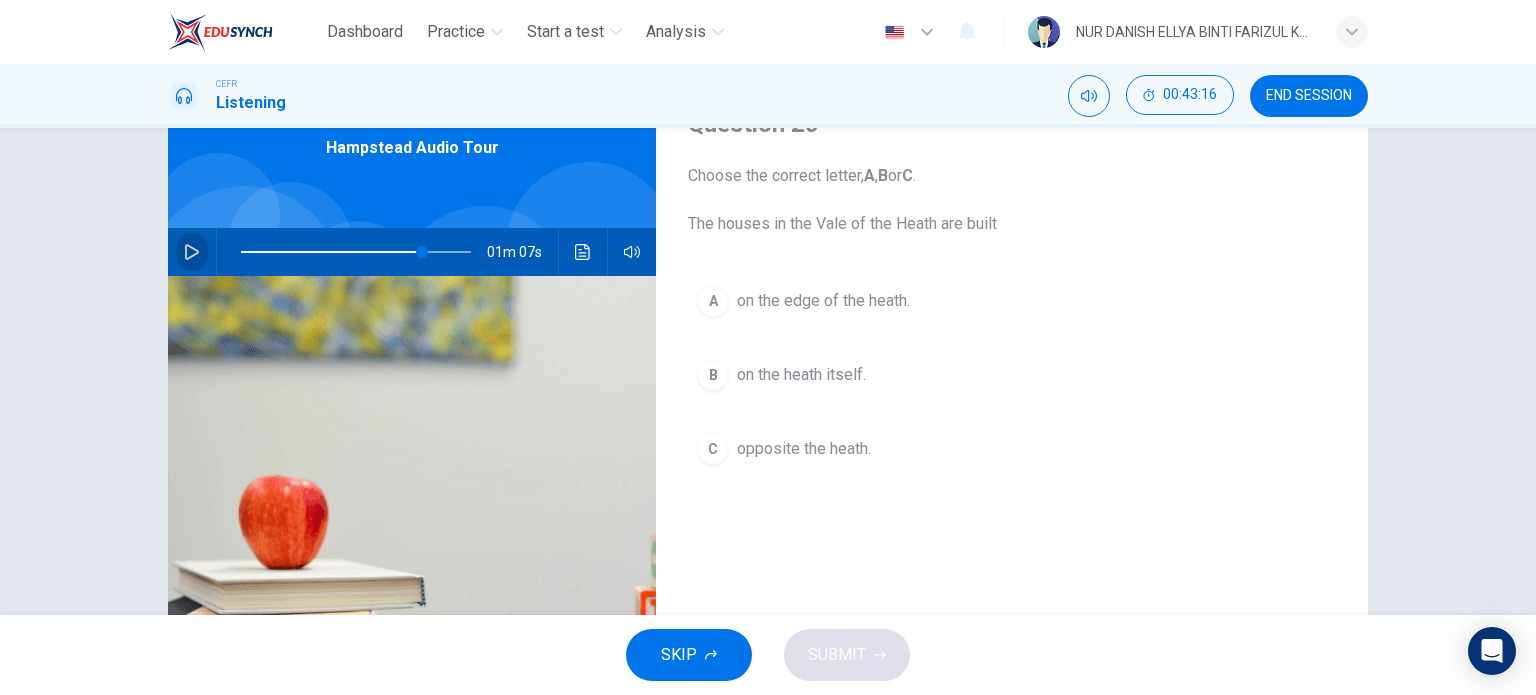 click at bounding box center [192, 252] 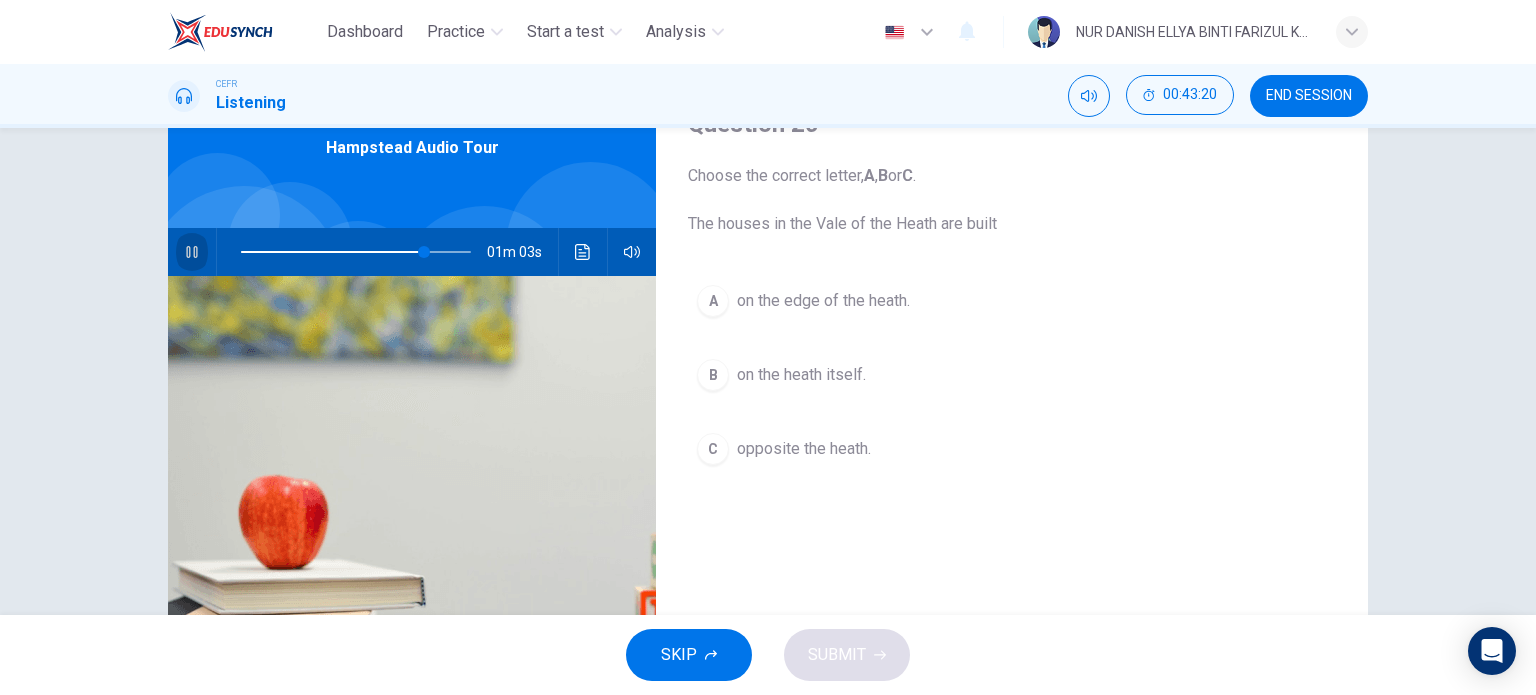 click at bounding box center (191, 252) 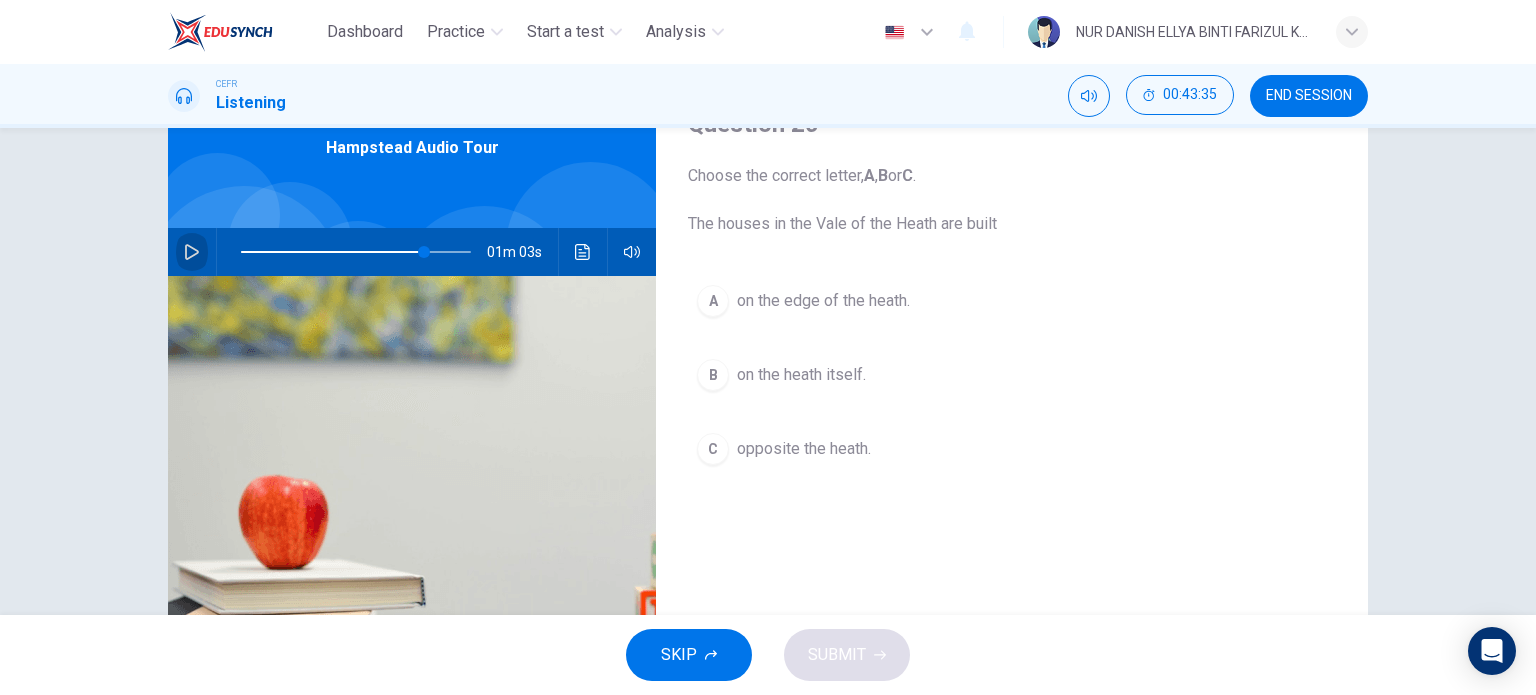 click at bounding box center (192, 252) 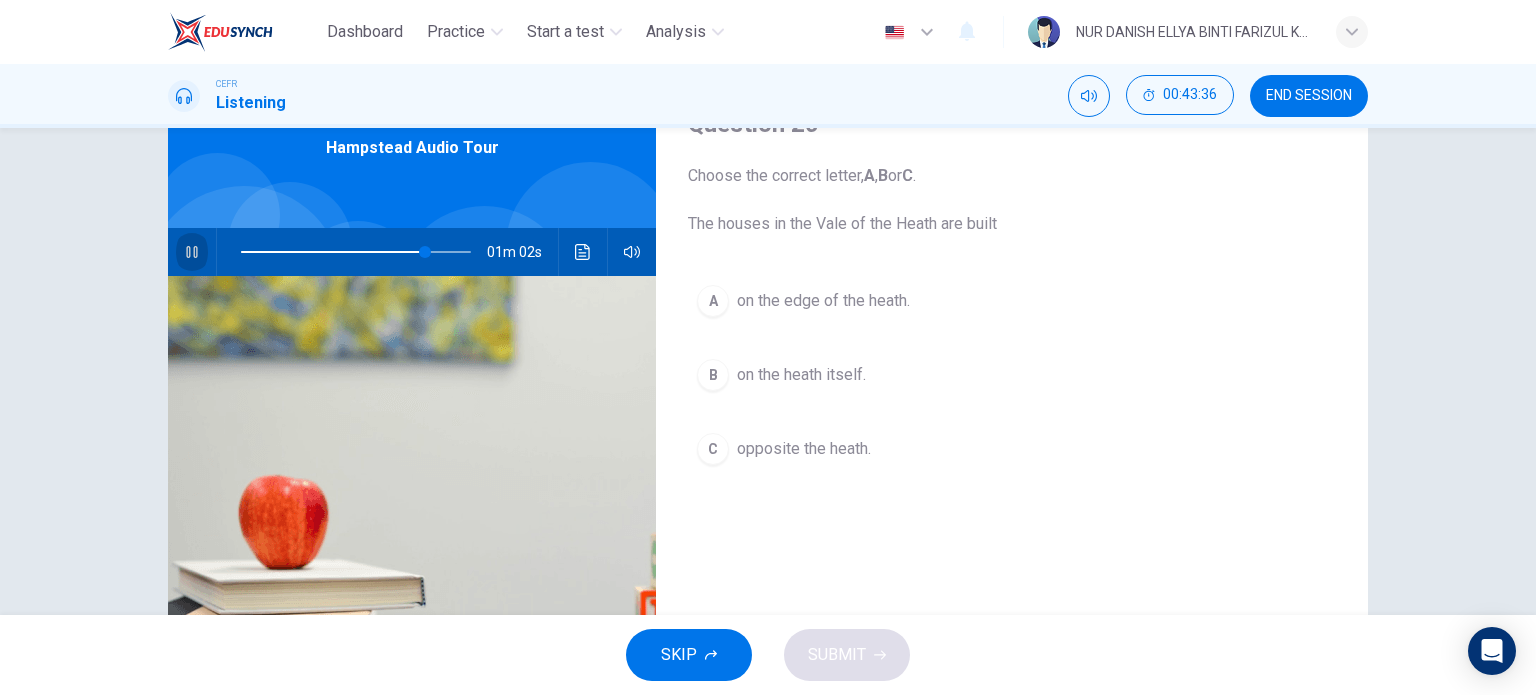 click at bounding box center (191, 252) 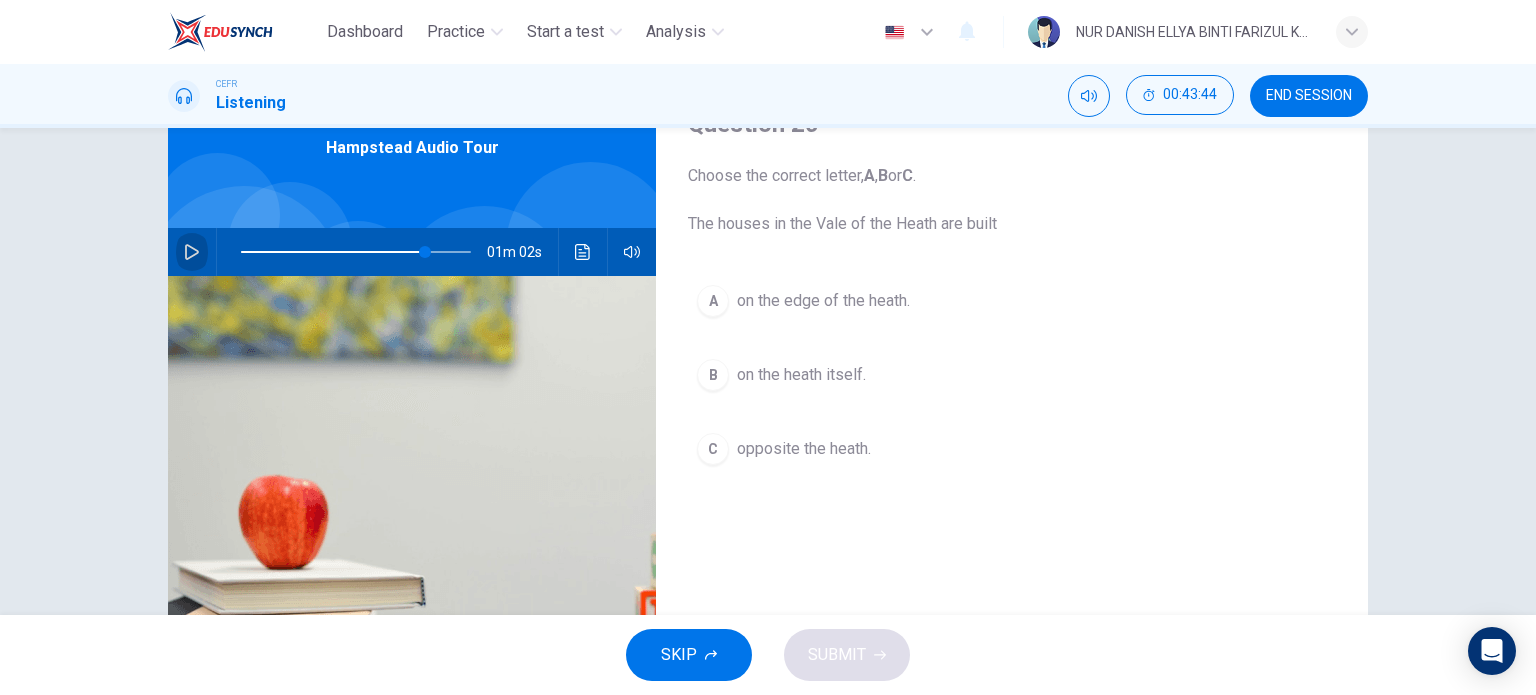 click at bounding box center [192, 252] 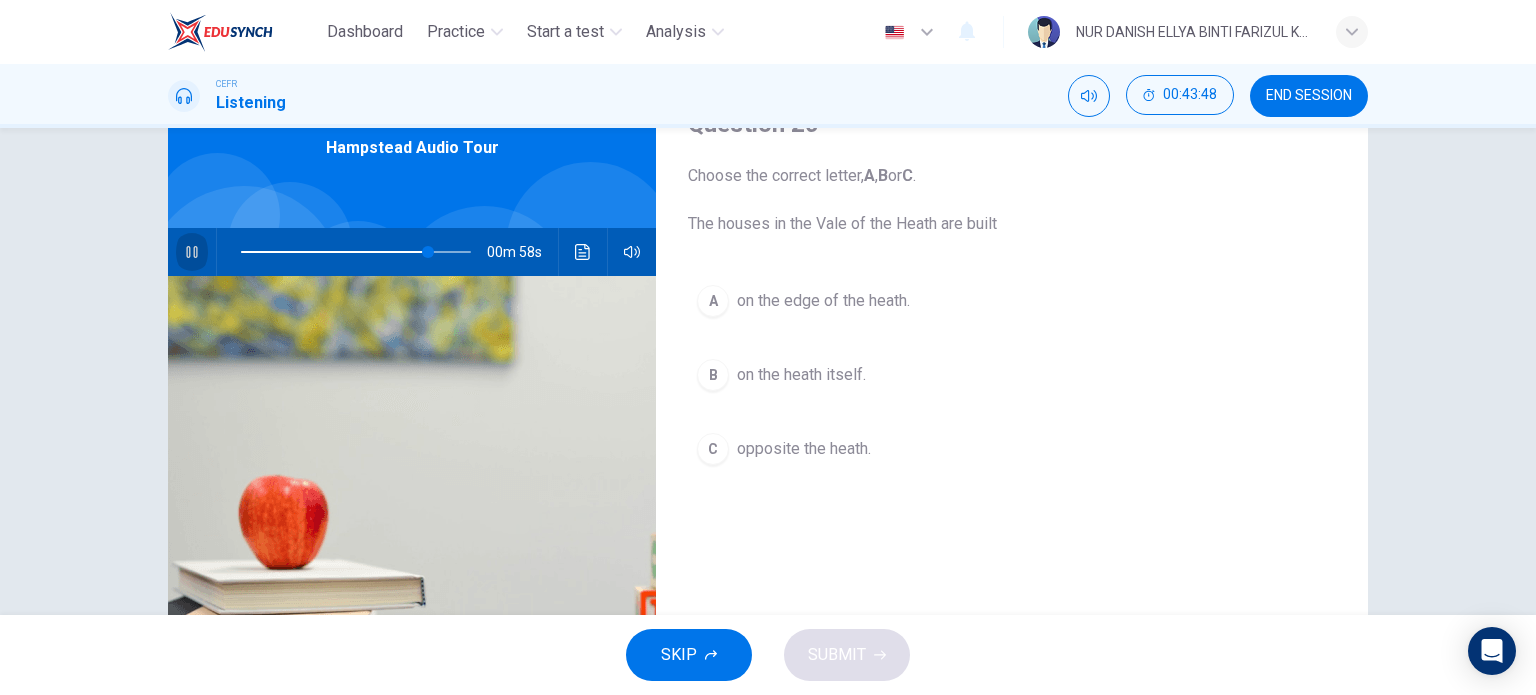 click at bounding box center (191, 252) 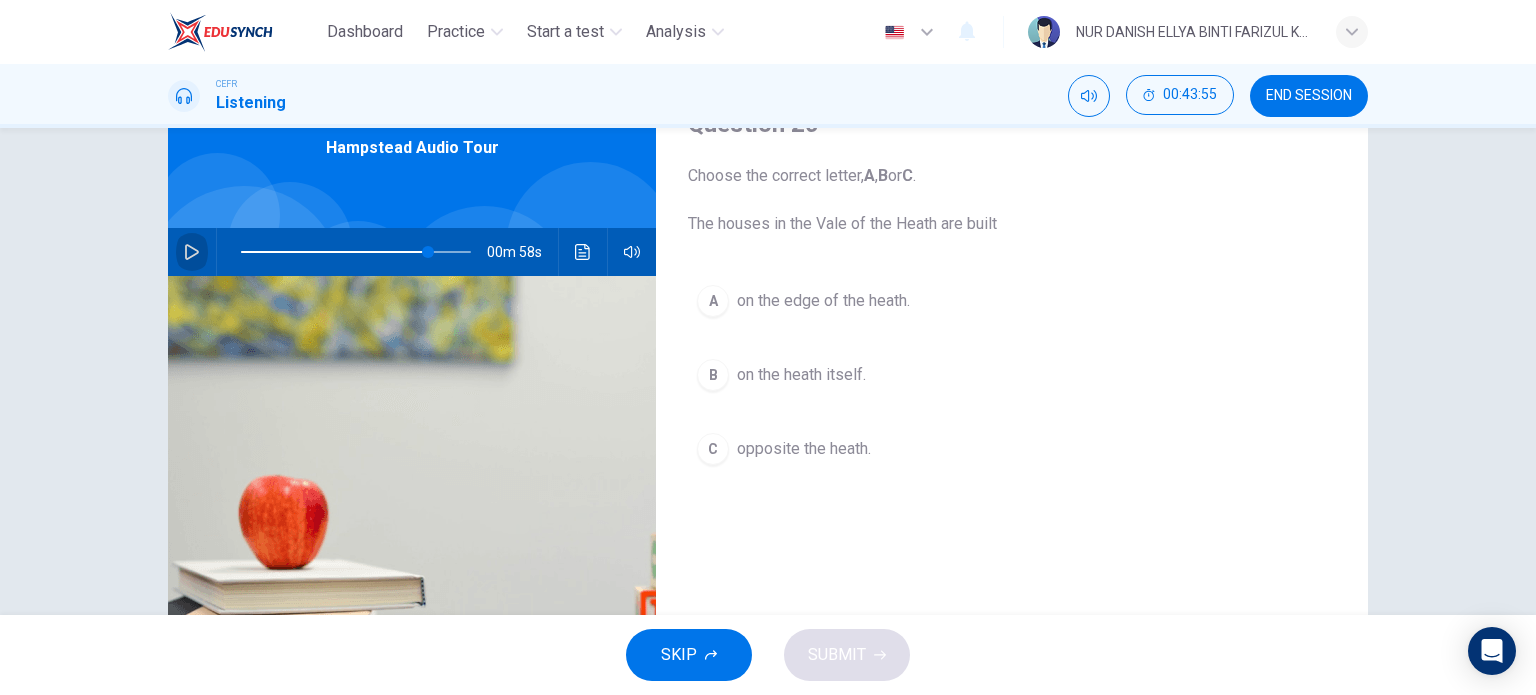 click at bounding box center (192, 252) 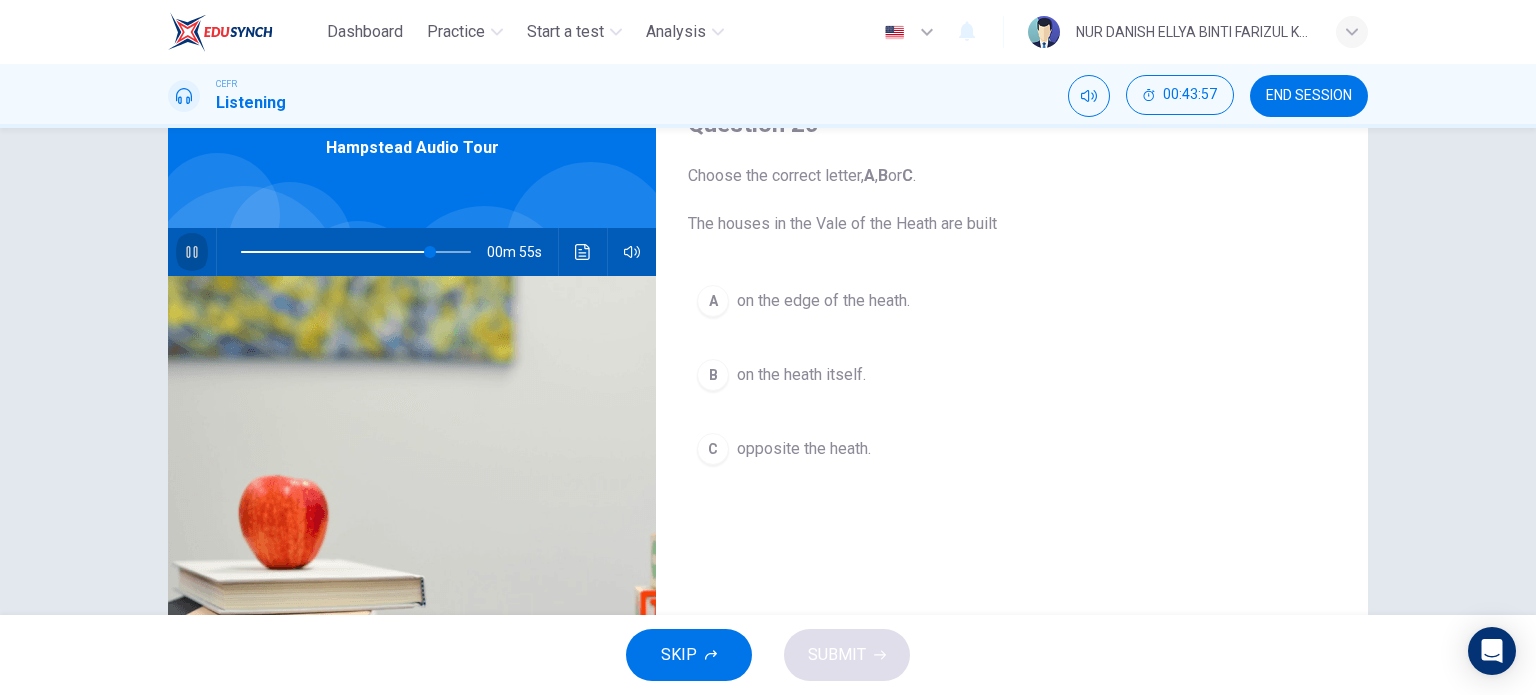 click at bounding box center [191, 252] 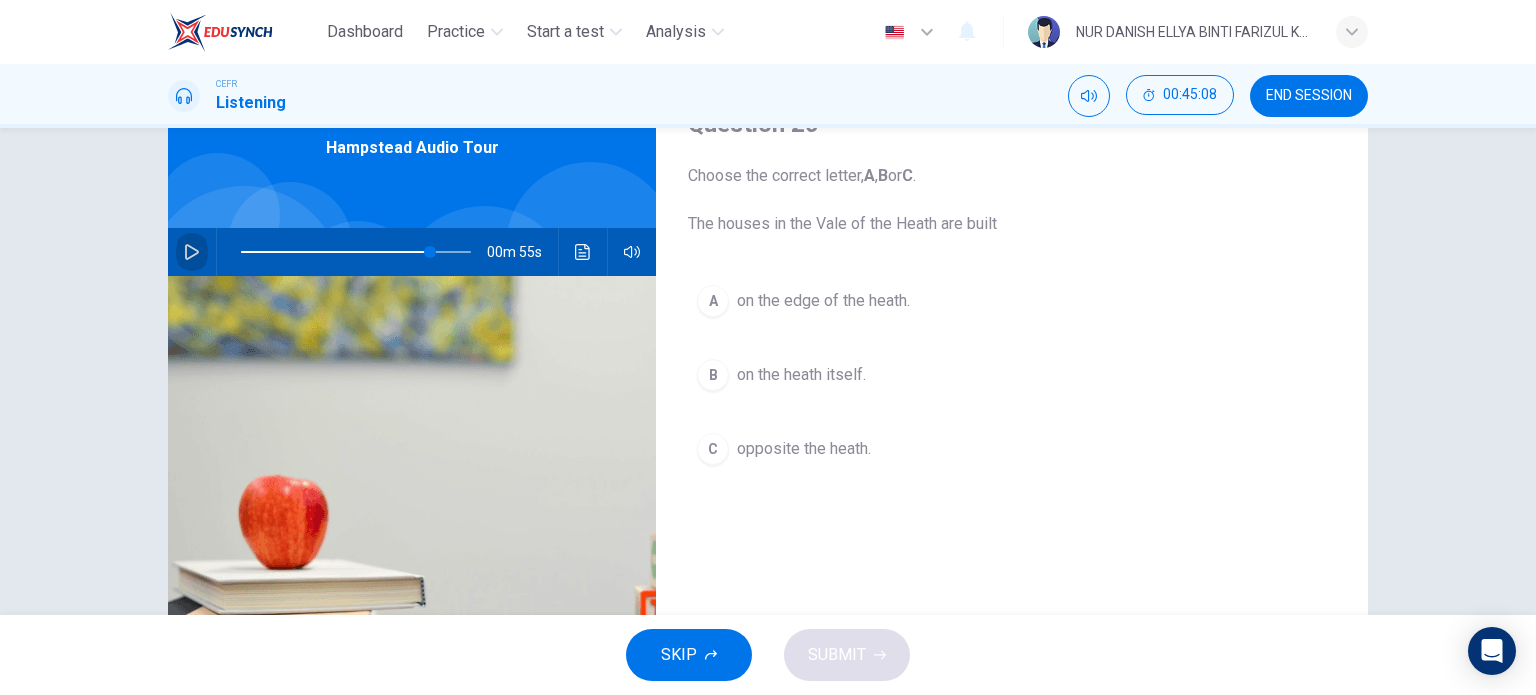 click at bounding box center (192, 252) 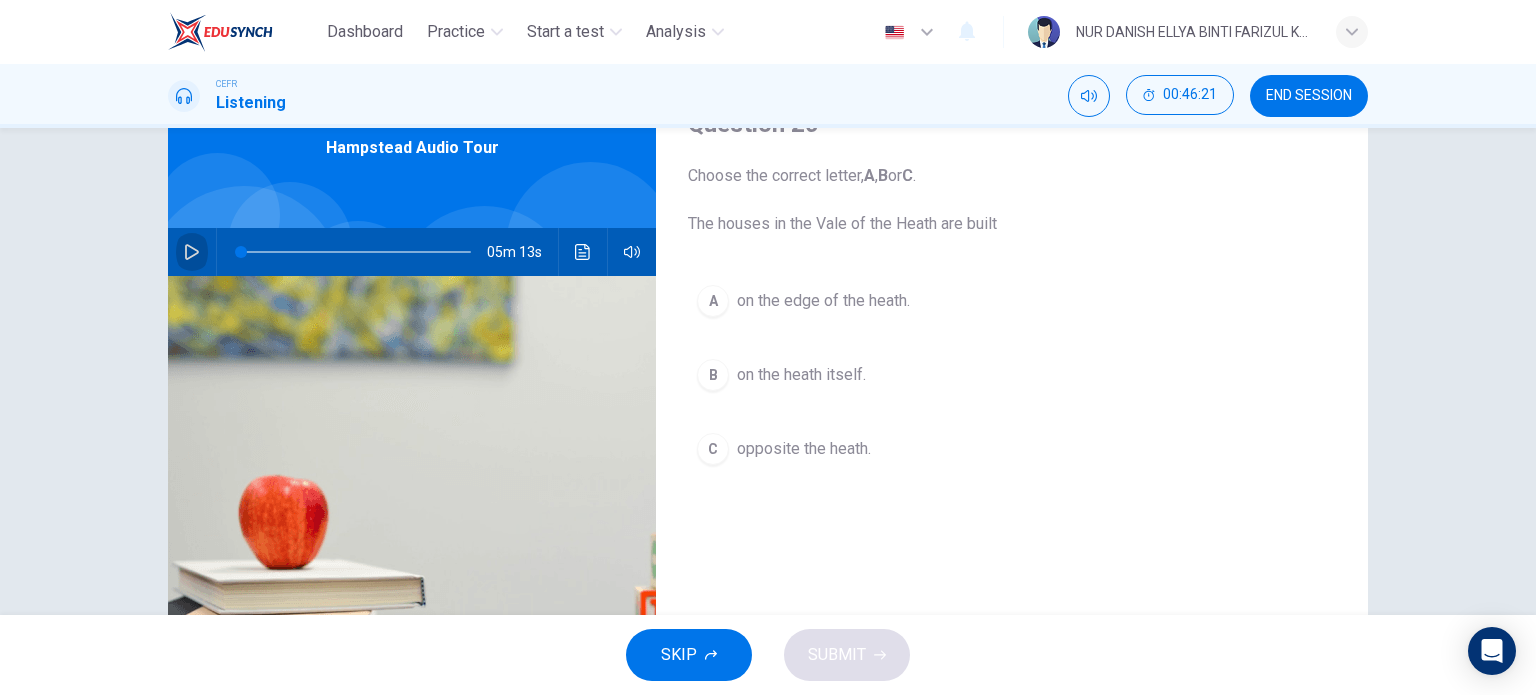 click at bounding box center [192, 252] 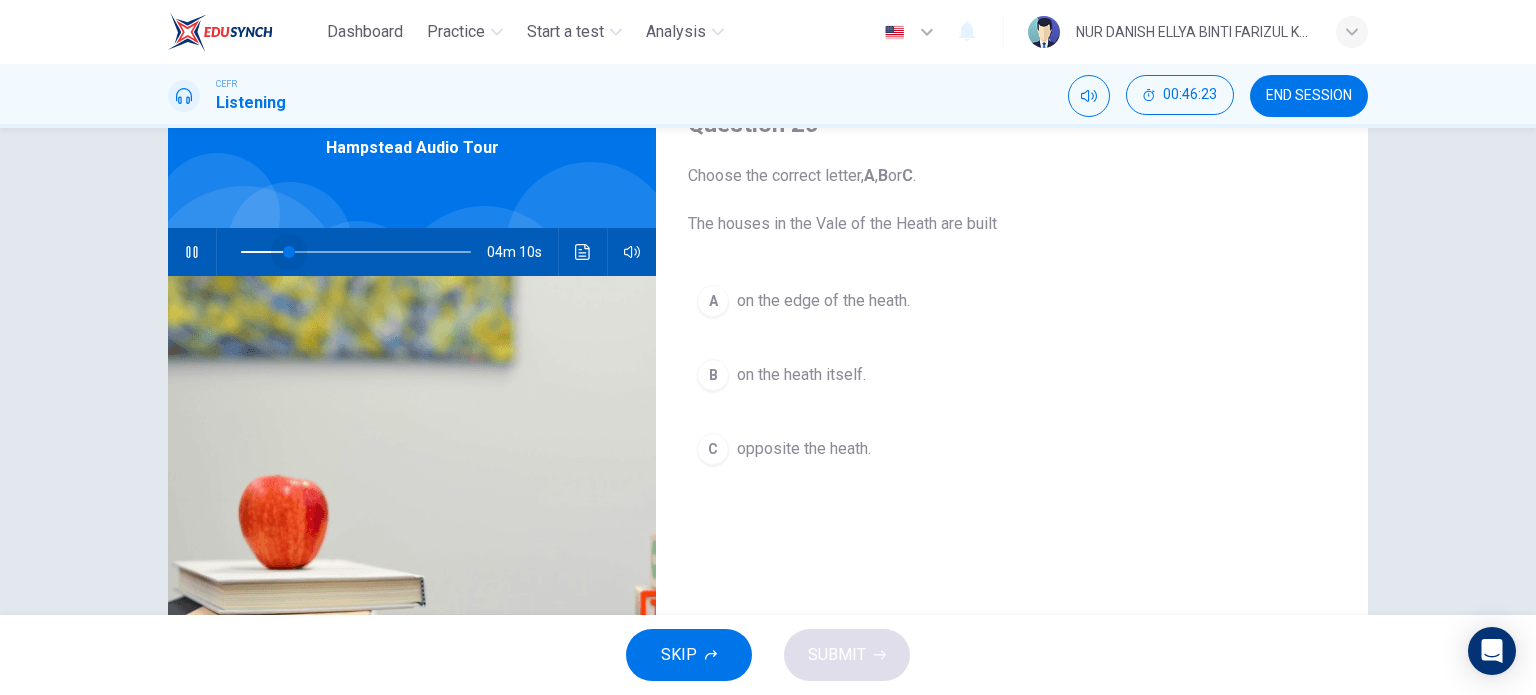 drag, startPoint x: 251, startPoint y: 256, endPoint x: 284, endPoint y: 259, distance: 33.13608 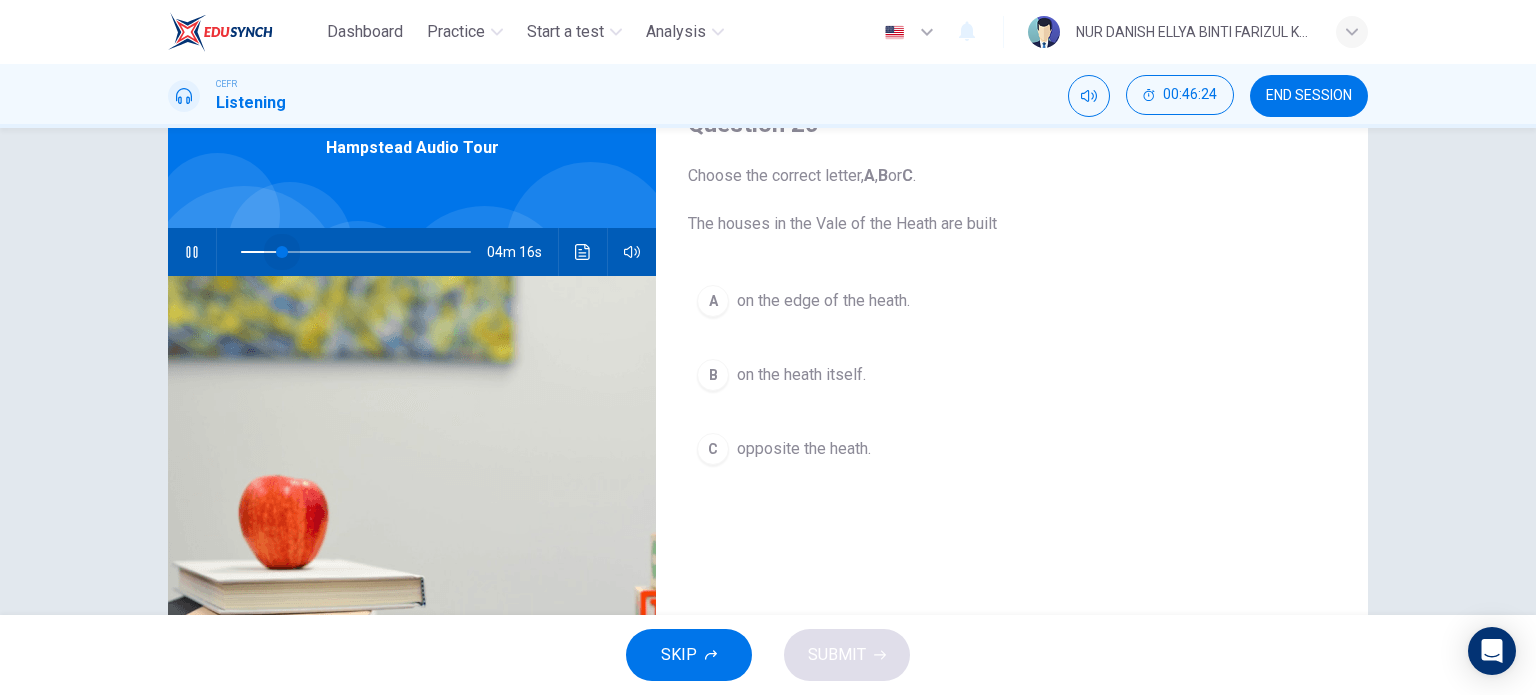 drag, startPoint x: 284, startPoint y: 259, endPoint x: 301, endPoint y: 262, distance: 17.262676 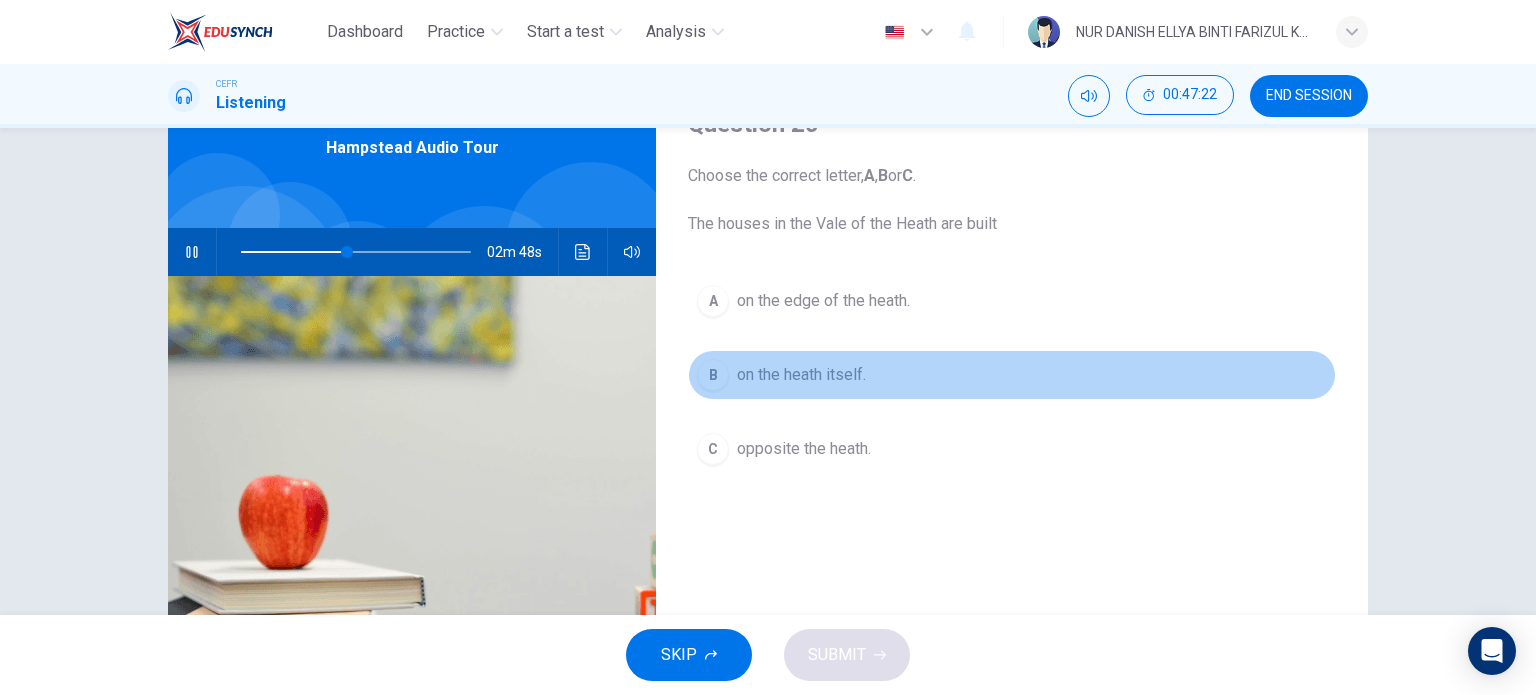 click on "B" at bounding box center (713, 301) 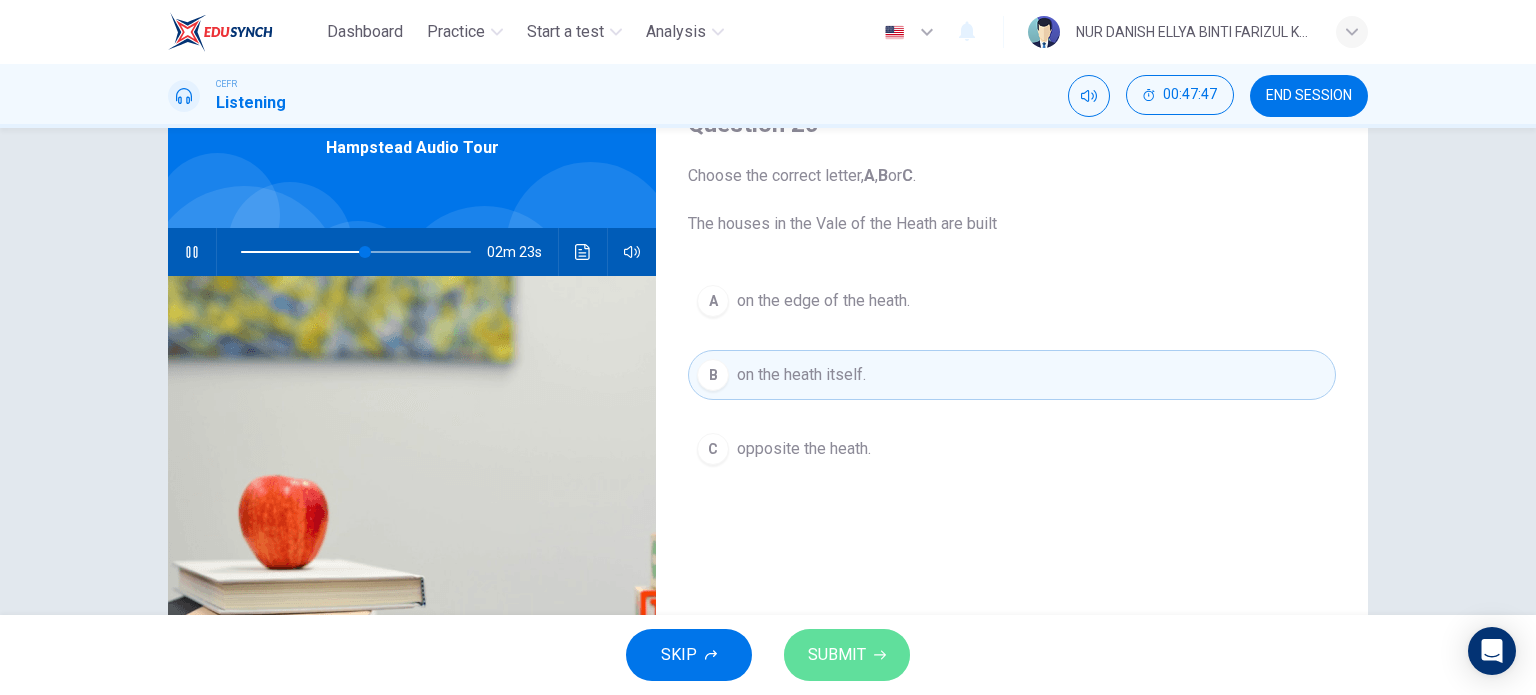 click on "SUBMIT" at bounding box center (847, 655) 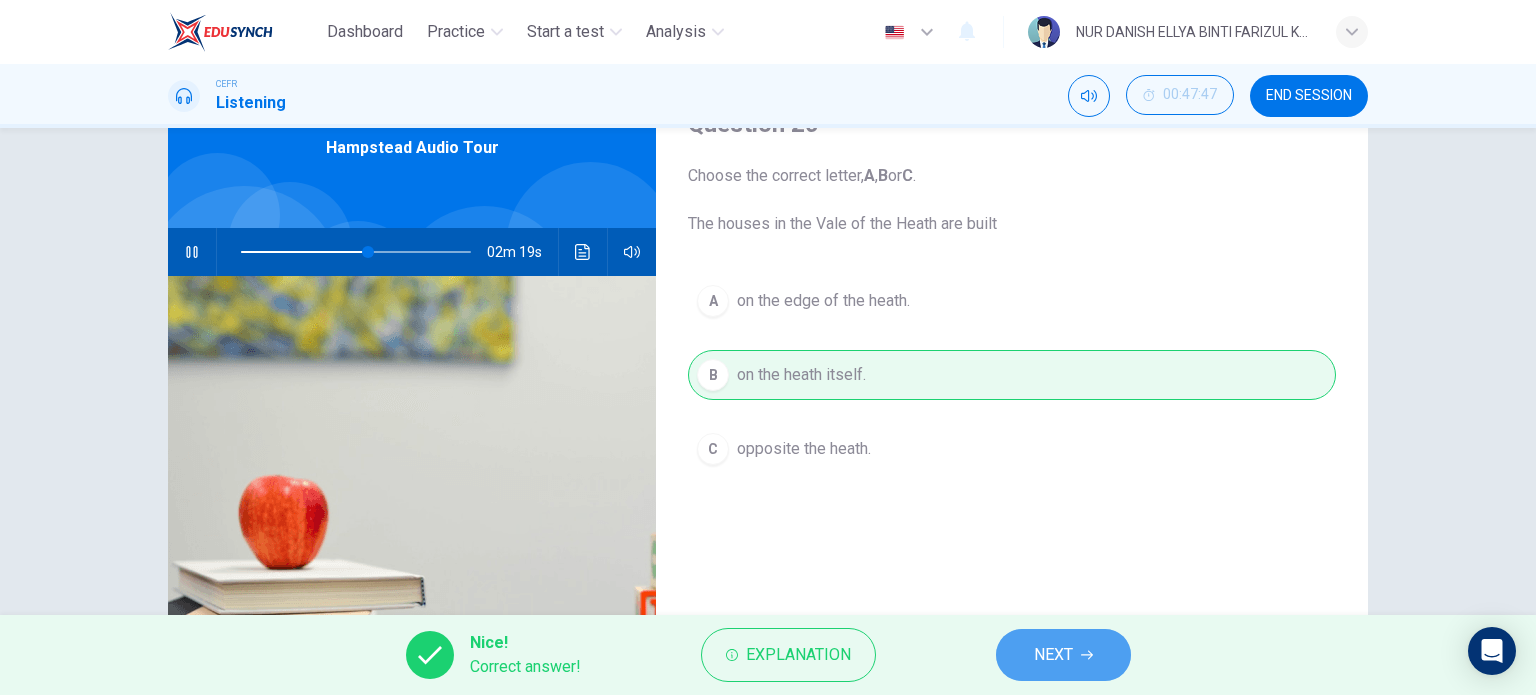 click on "NEXT" at bounding box center [1063, 655] 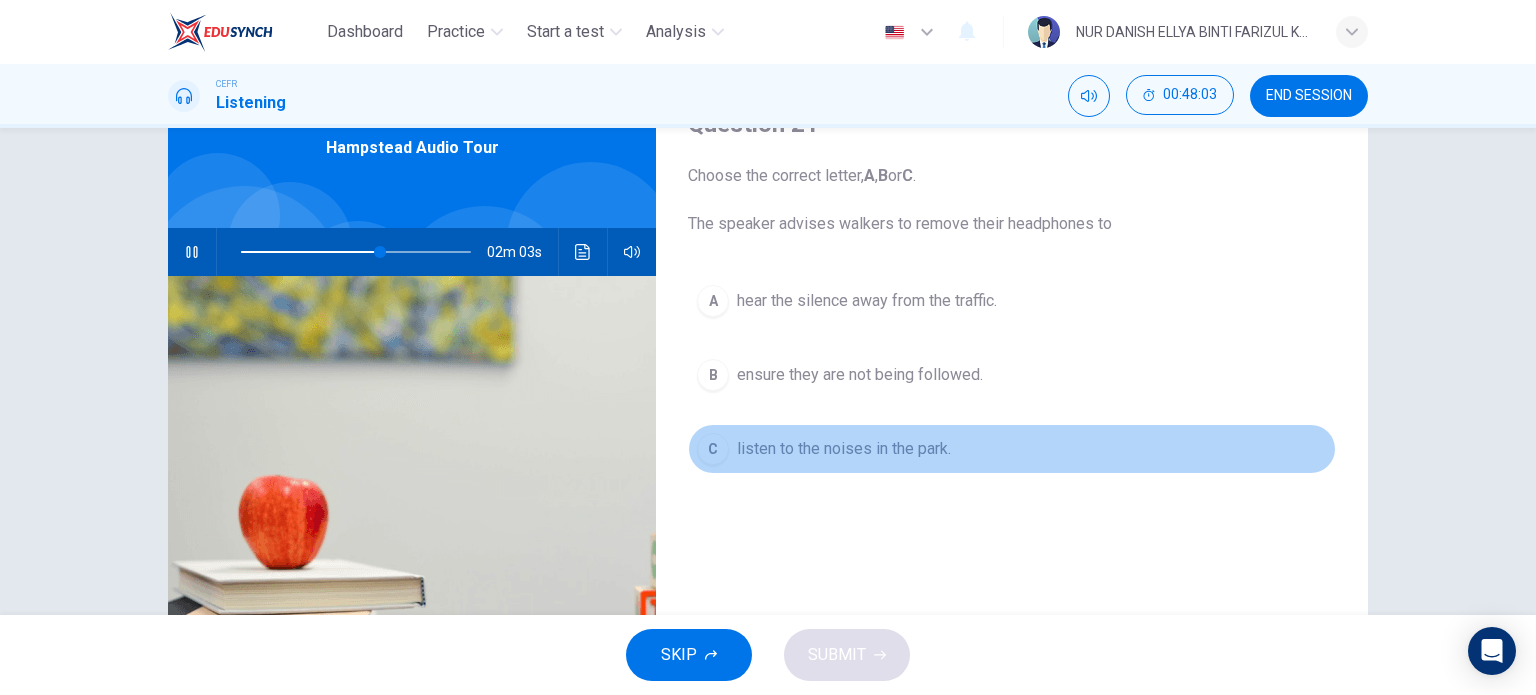 click on "C" at bounding box center (713, 301) 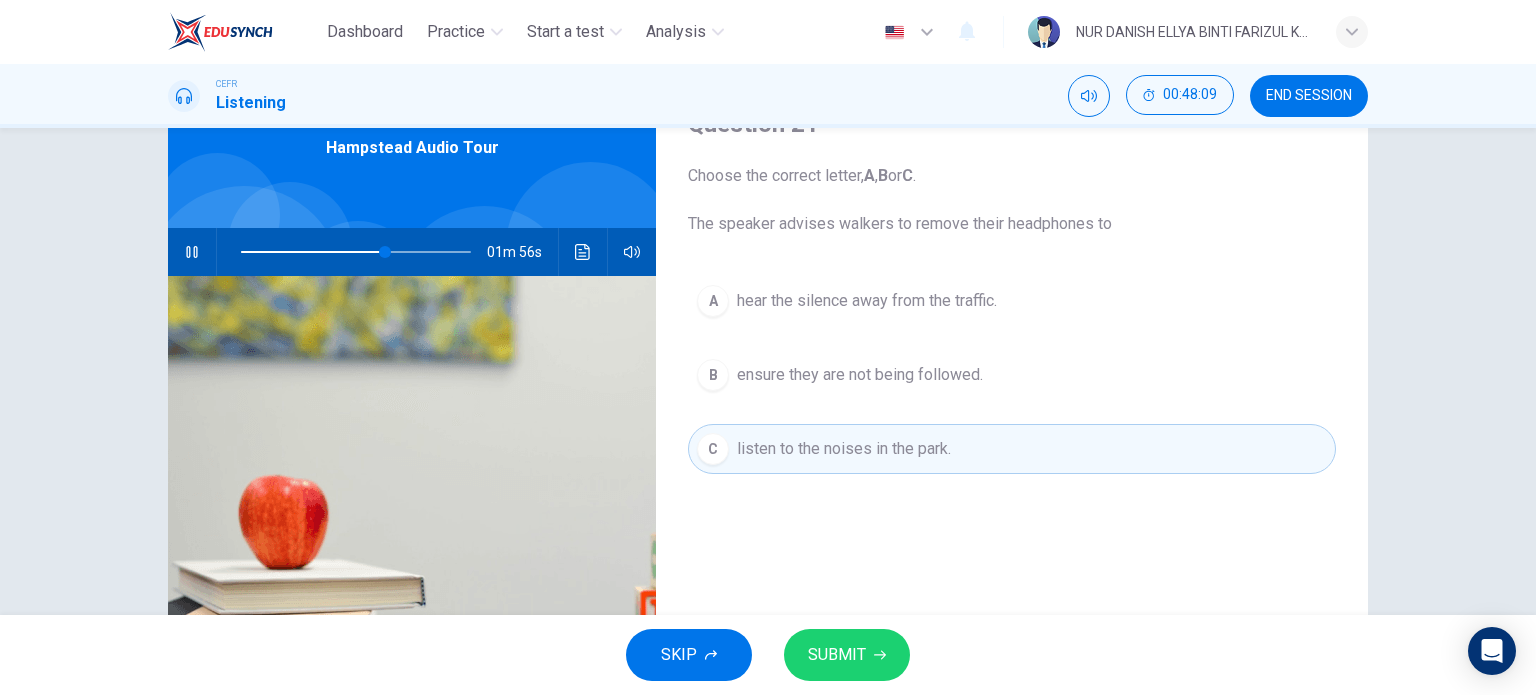 click on "SUBMIT" at bounding box center (837, 655) 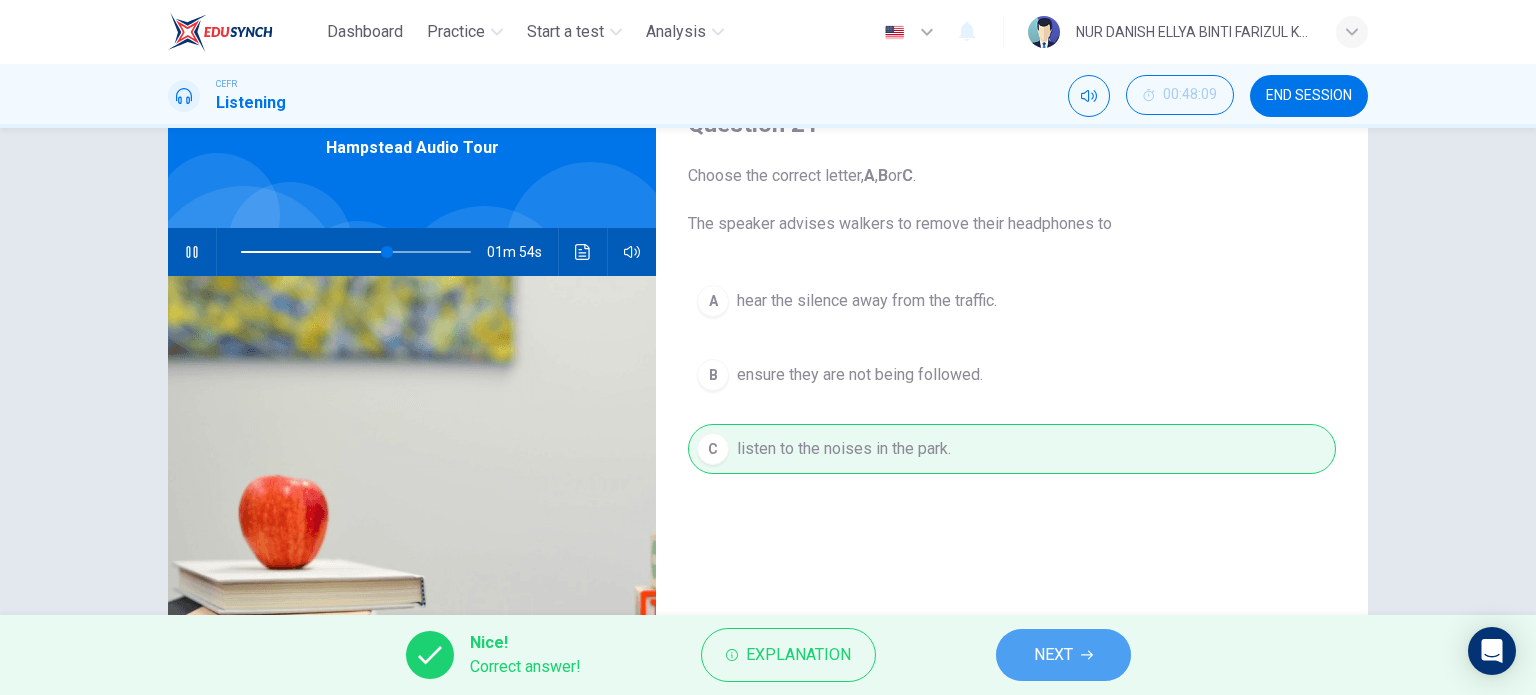 click on "NEXT" at bounding box center (1053, 655) 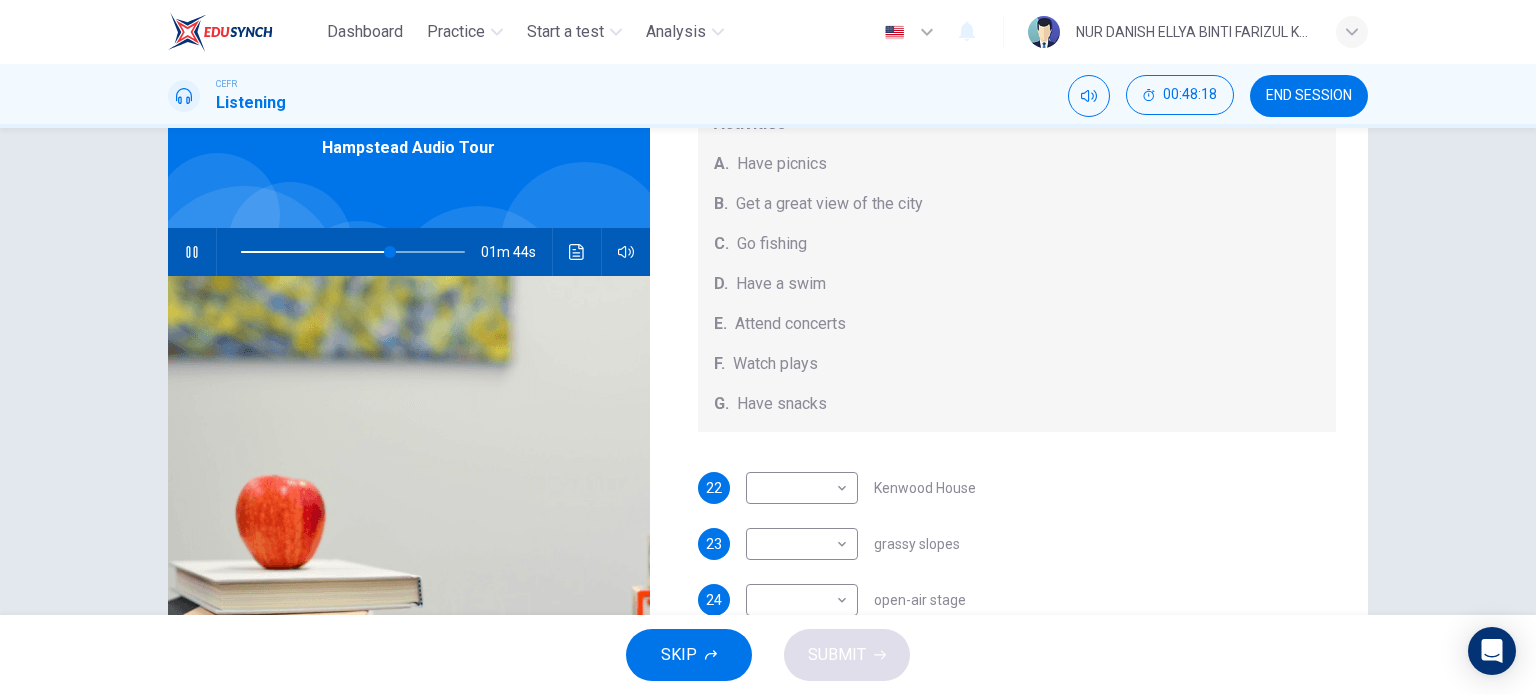 scroll, scrollTop: 184, scrollLeft: 0, axis: vertical 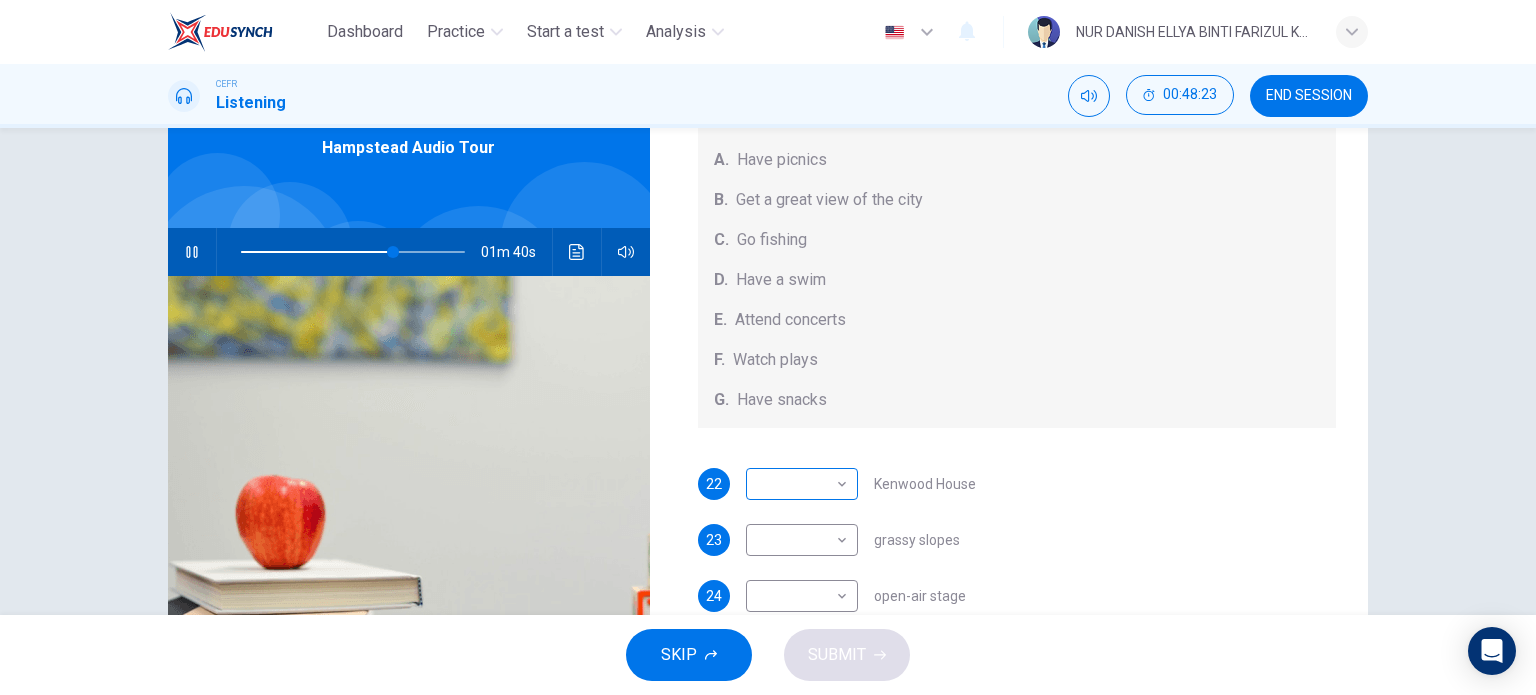 click on "Dashboard Practice Start a test Analysis English en ​ NUR DANISH ELLYA BINTI FARIZUL KARIMI CEFR Listening 00:48:23 END SESSION Questions 22 - 26 Which activity can be done at each of the following locations on the heath? Choose  FIVE  answers below and select the correct letter,  A-G , next to the questions. Activities A. Have picnics B. Get a great view of the city C. Go fishing D. Have a swim E. Attend concerts F. Watch plays G. Have snacks 22 ​ ​ Kenwood House 23 ​ ​ grassy slopes 24 ​ ​ open-air stage 25 ​ ​ ponds 26 ​ ​ Parliament Hill Hampstead Audio Tour 01m 40s SKIP SUBMIT EduSynch - Online Language Proficiency Testing
Dashboard Practice Start a test Analysis Notifications © Copyright  2025" at bounding box center [768, 347] 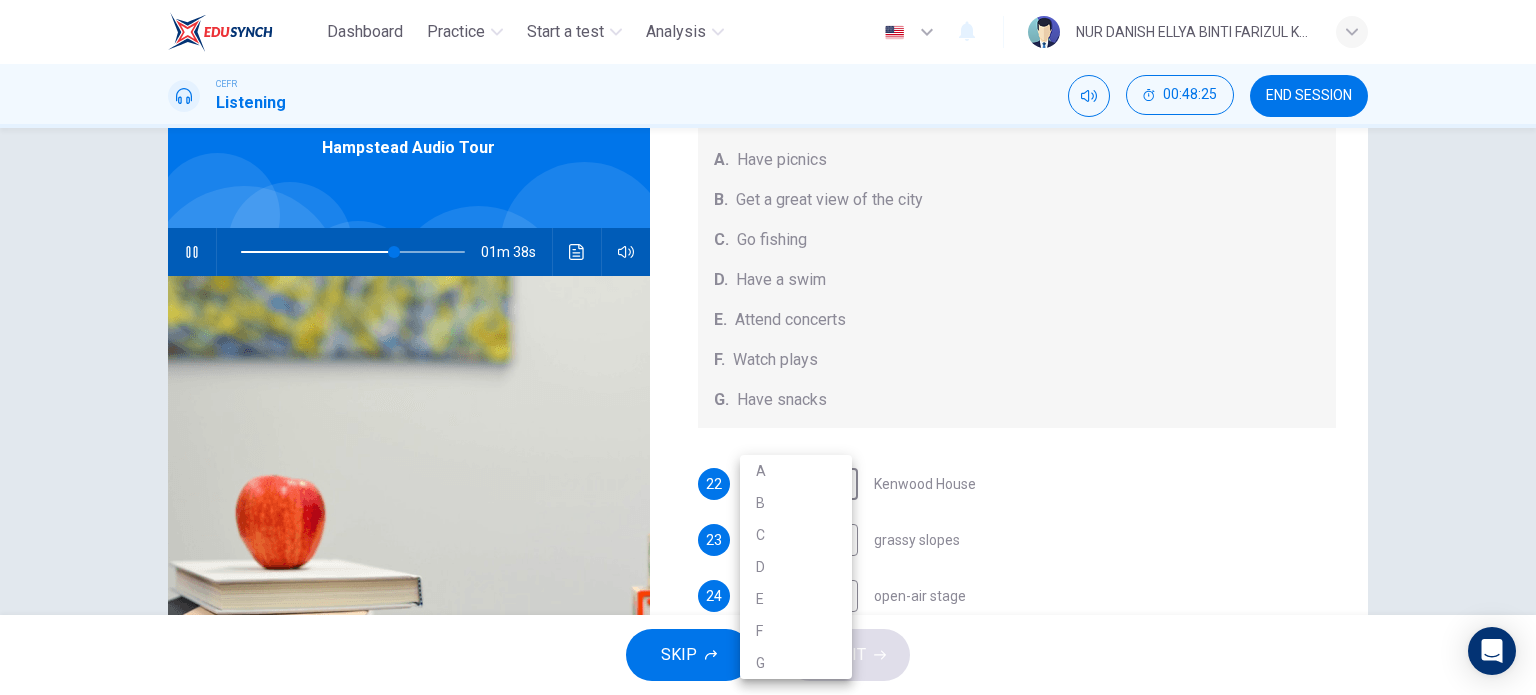 click at bounding box center [768, 347] 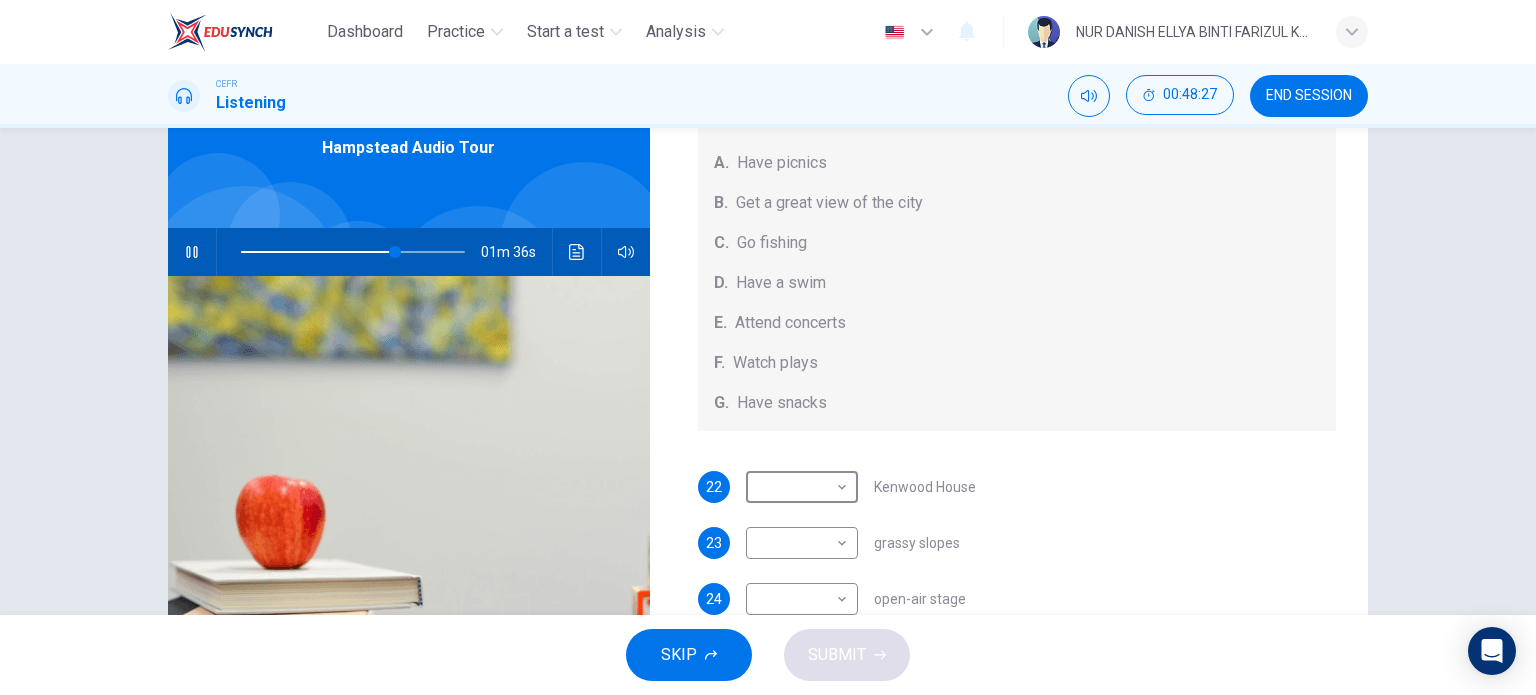 scroll, scrollTop: 184, scrollLeft: 0, axis: vertical 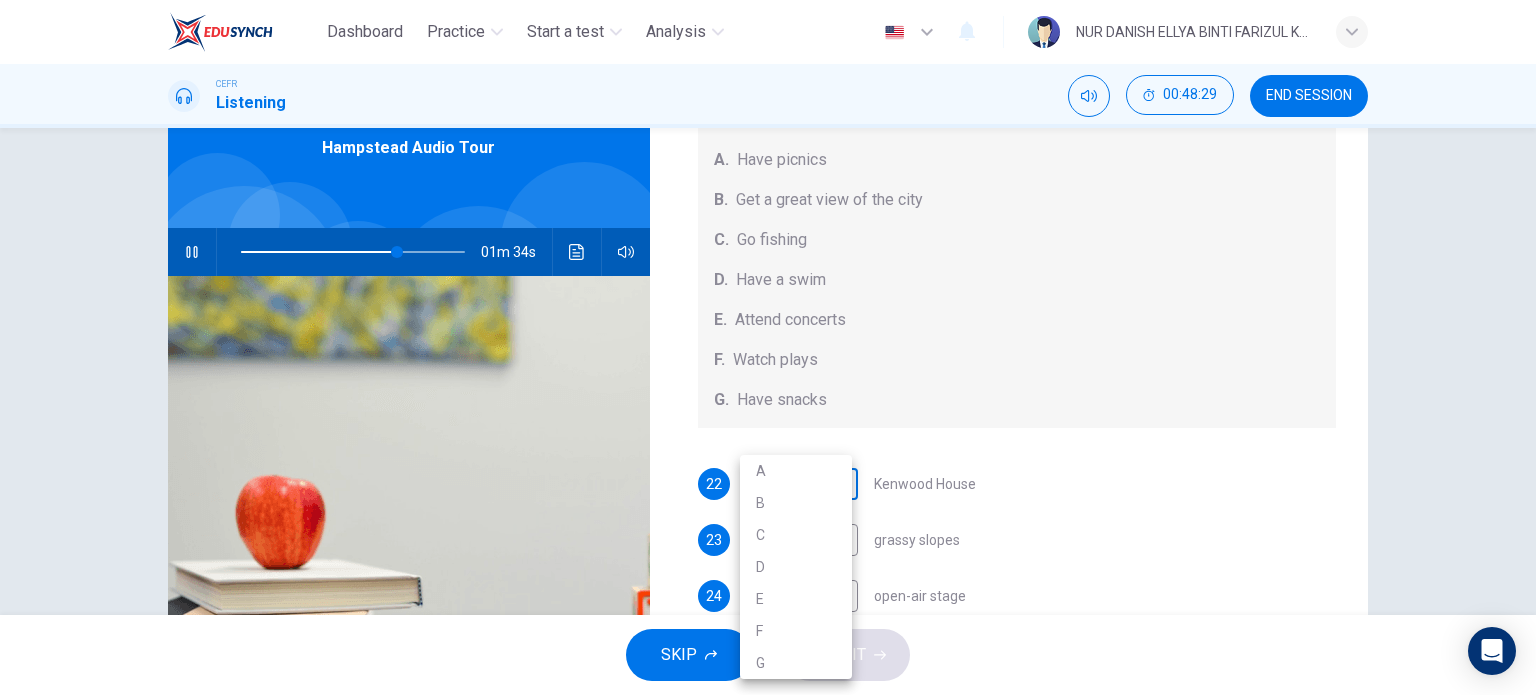 click on "Dashboard Practice Start a test Analysis English en ​ NUR DANISH ELLYA BINTI FARIZUL KARIMI CEFR Listening 00:48:29 END SESSION Questions 22 - 26 Which activity can be done at each of the following locations on the heath? Choose  FIVE  answers below and select the correct letter,  A-G , next to the questions. Activities A. Have picnics B. Get a great view of the city C. Go fishing D. Have a swim E. Attend concerts F. Watch plays G. Have snacks 22 ​ ​ Kenwood House 23 ​ ​ grassy slopes 24 ​ ​ open-air stage 25 ​ ​ ponds 26 ​ ​ Parliament Hill Hampstead Audio Tour 01m 34s SKIP SUBMIT EduSynch - Online Language Proficiency Testing
Dashboard Practice Start a test Analysis Notifications © Copyright  2025 A B C D E F G" at bounding box center (768, 347) 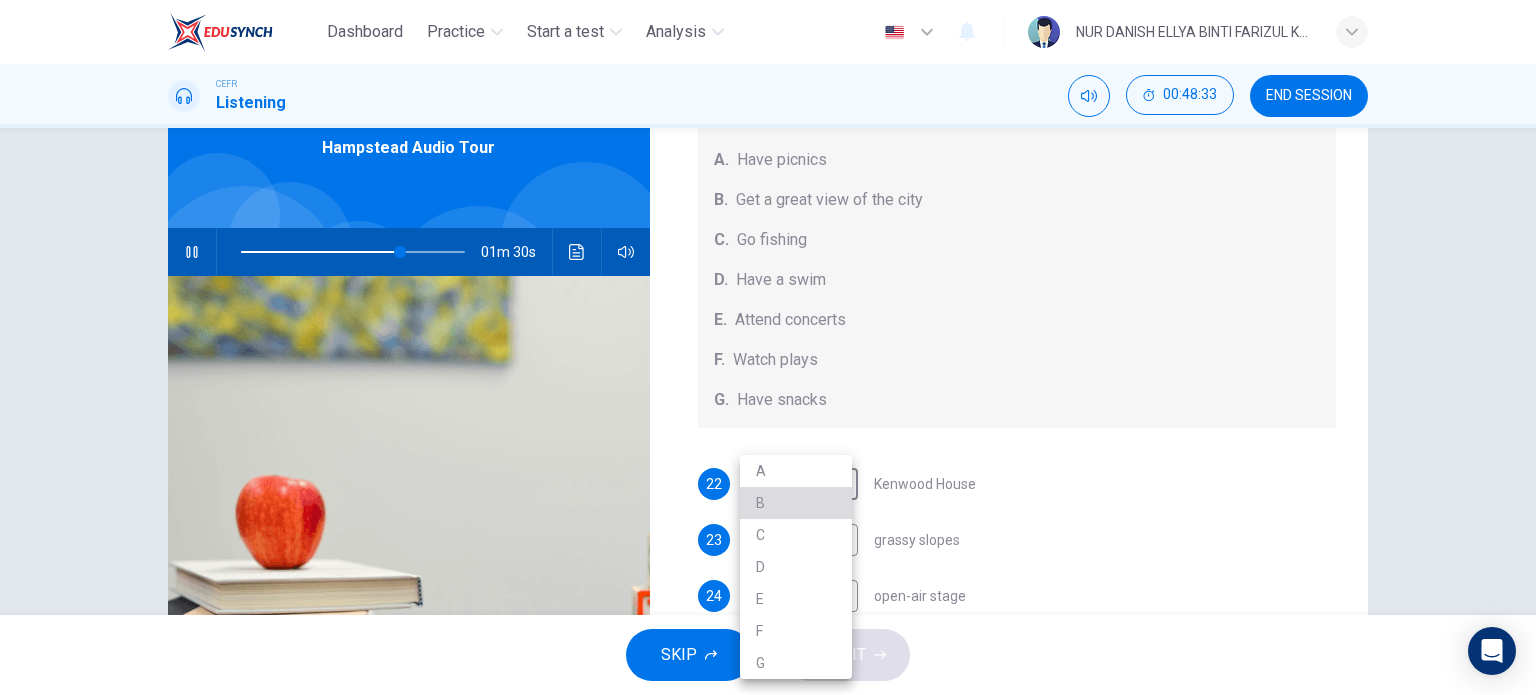click on "B" at bounding box center [796, 503] 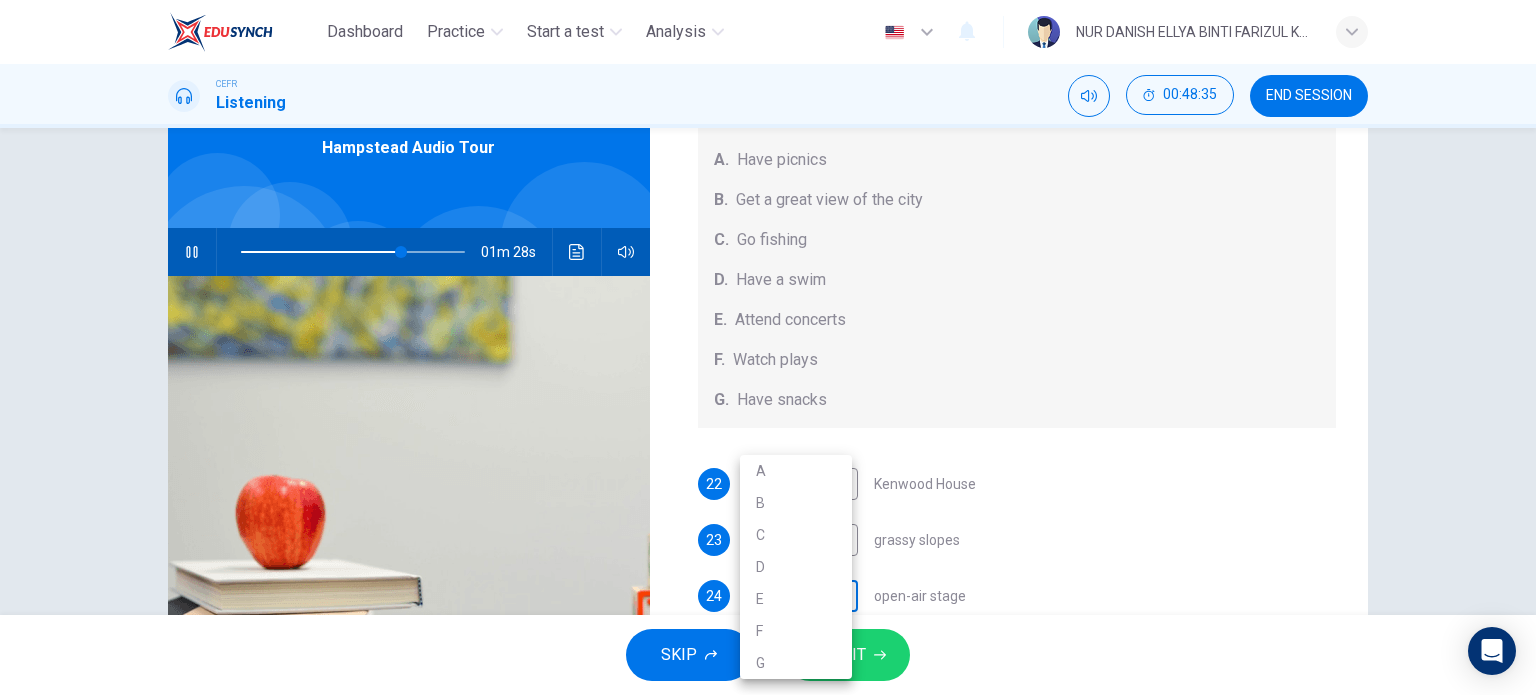 scroll, scrollTop: 108, scrollLeft: 0, axis: vertical 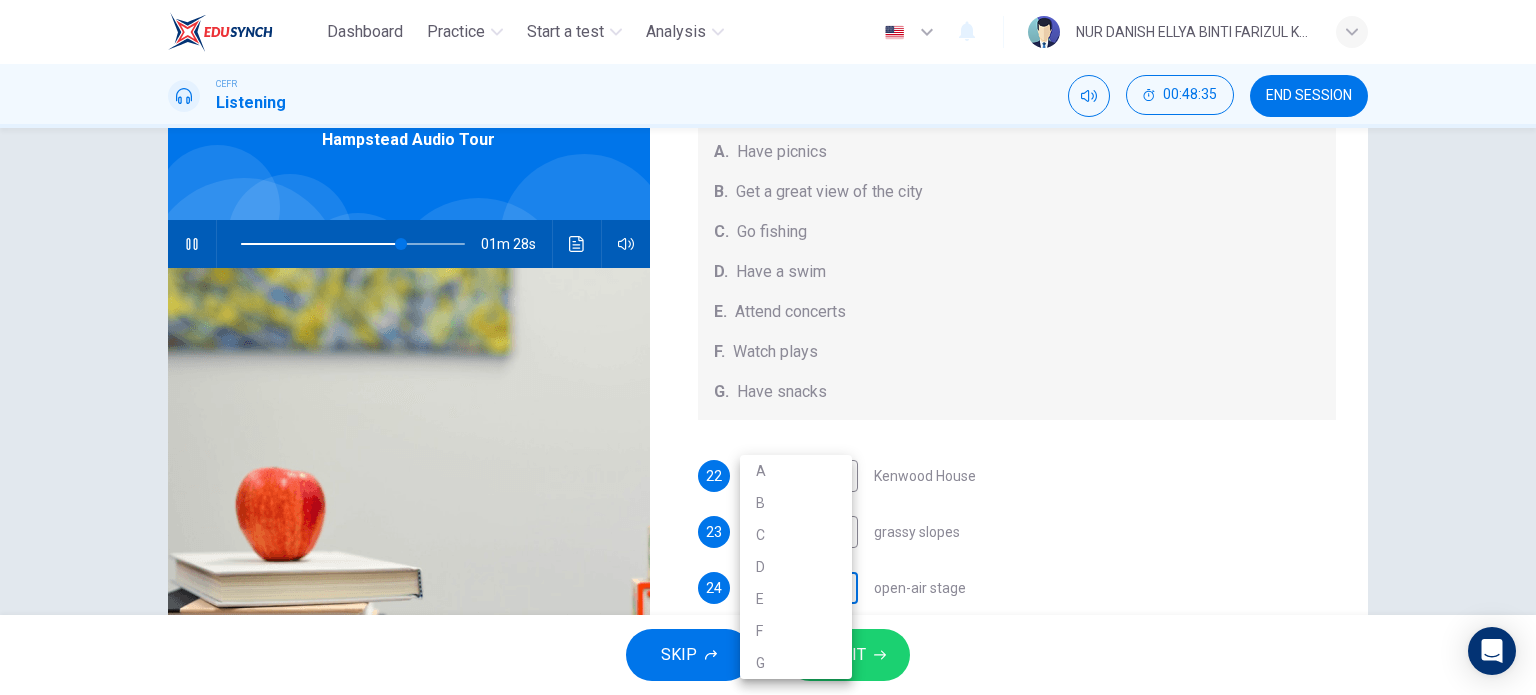 click on "Dashboard Practice Start a test Analysis English en ​ NUR DANISH ELLYA BINTI FARIZUL KARIMI CEFR Listening 00:48:35 END SESSION Questions 22 - 26 Which activity can be done at each of the following locations on the heath? Choose  FIVE  answers below and select the correct letter,  A-G , next to the questions. Activities A. Have picnics B. Get a great view of the city C. Go fishing D. Have a swim E. Attend concerts F. Watch plays G. Have snacks 22 B B ​ Kenwood House 23 ​ ​ grassy slopes 24 ​ ​ open-air stage 25 ​ ​ ponds 26 ​ ​ Parliament Hill Hampstead Audio Tour 01m 28s SKIP SUBMIT EduSynch - Online Language Proficiency Testing
Dashboard Practice Start a test Analysis Notifications © Copyright  2025 A B C D E F G" at bounding box center [768, 347] 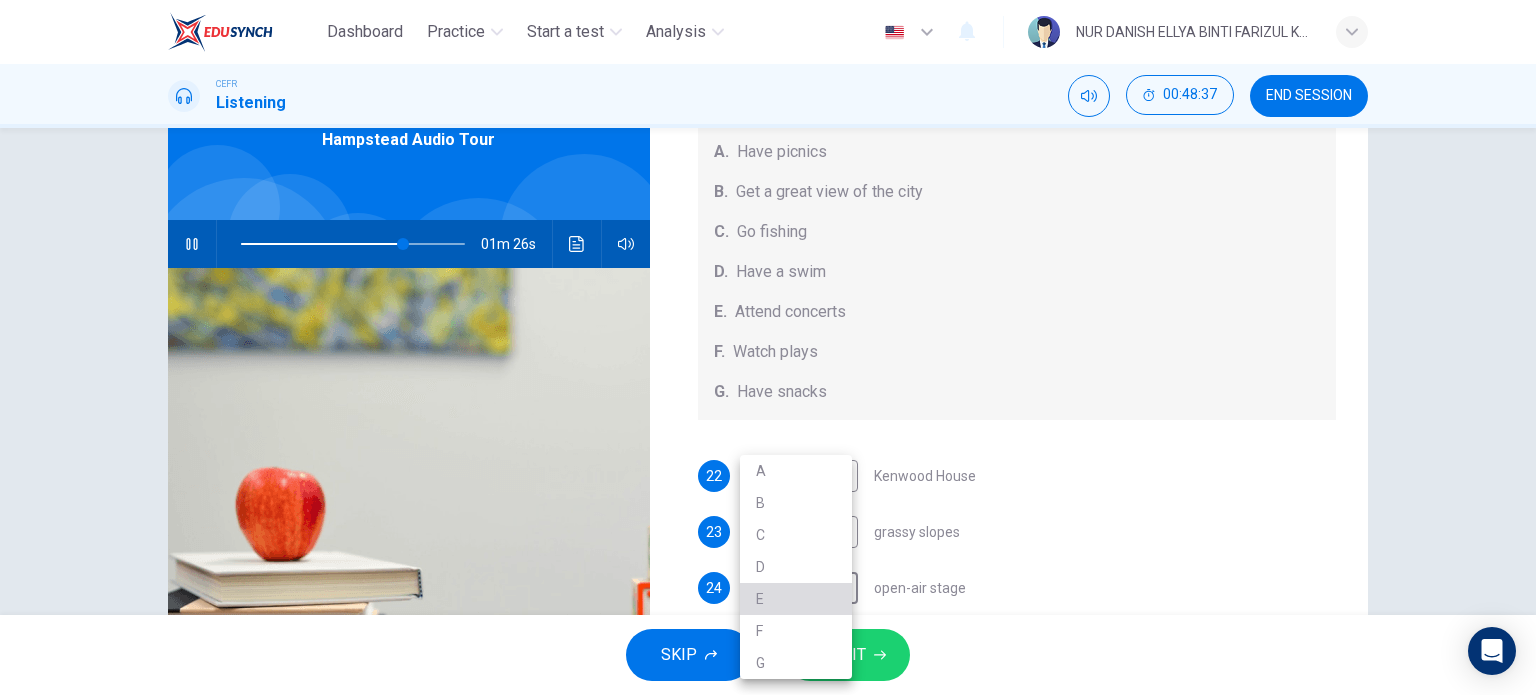 click on "E" at bounding box center (796, 599) 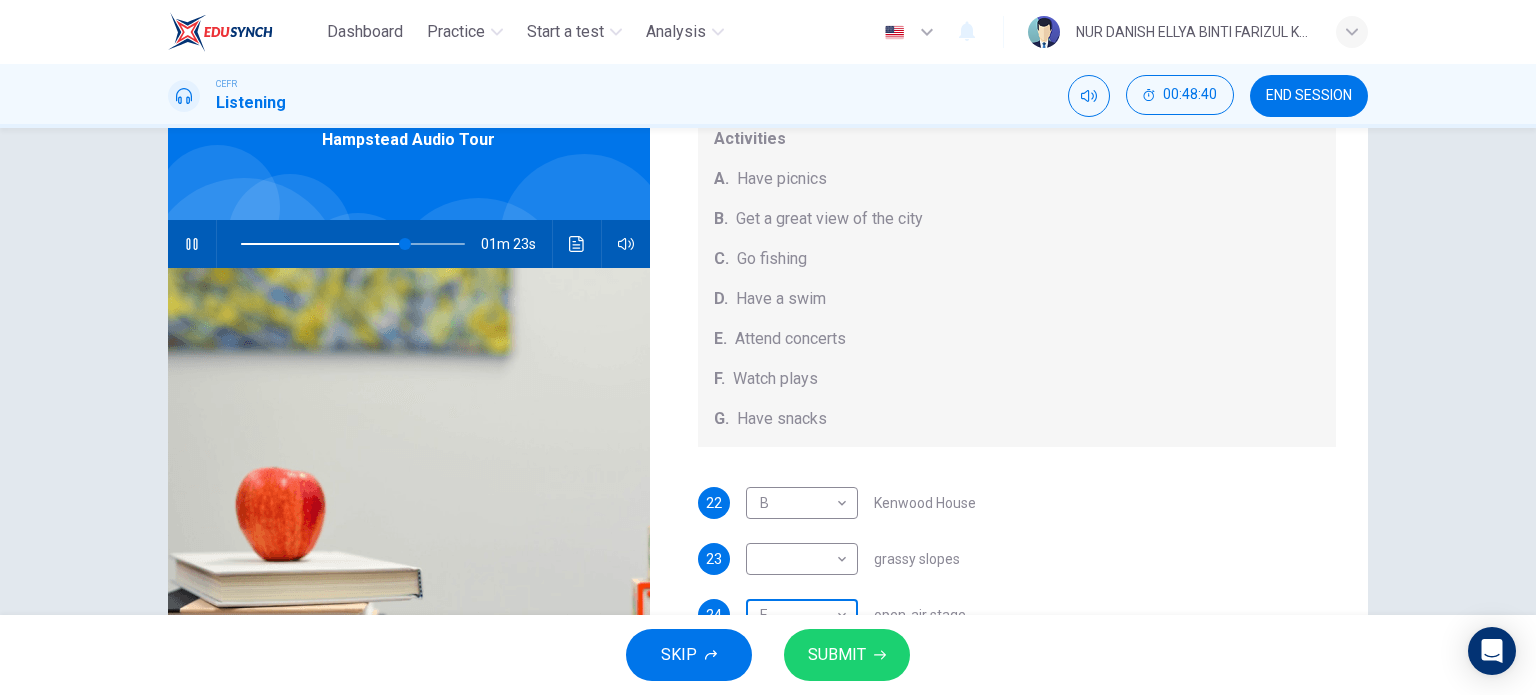scroll, scrollTop: 157, scrollLeft: 0, axis: vertical 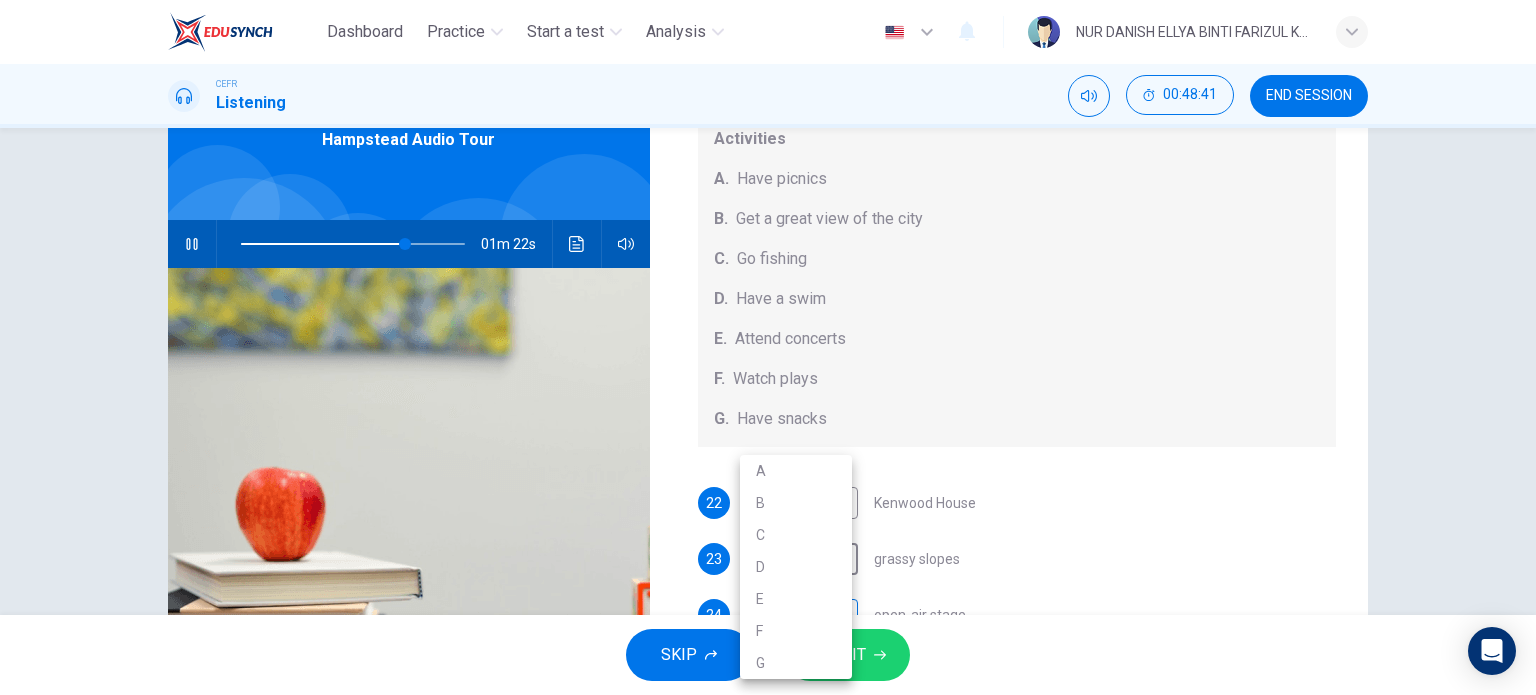 click on "Dashboard Practice Start a test Analysis English en ​ NUR DANISH ELLYA BINTI FARIZUL KARIMI CEFR Listening 00:48:41 END SESSION Questions 22 - 26 Which activity can be done at each of the following locations on the heath? Choose  FIVE  answers below and select the correct letter,  A-G , next to the questions. Activities A. Have picnics B. Get a great view of the city C. Go fishing D. Have a swim E. Attend concerts F. Watch plays G. Have snacks 22 B B ​ Kenwood House 23 ​ ​ grassy slopes 24 E E ​ open-air stage 25 ​ ​ ponds 26 ​ ​ Parliament Hill Hampstead Audio Tour 01m 22s SKIP SUBMIT EduSynch - Online Language Proficiency Testing
Dashboard Practice Start a test Analysis Notifications © Copyright  2025 A B C D E F G" at bounding box center [768, 347] 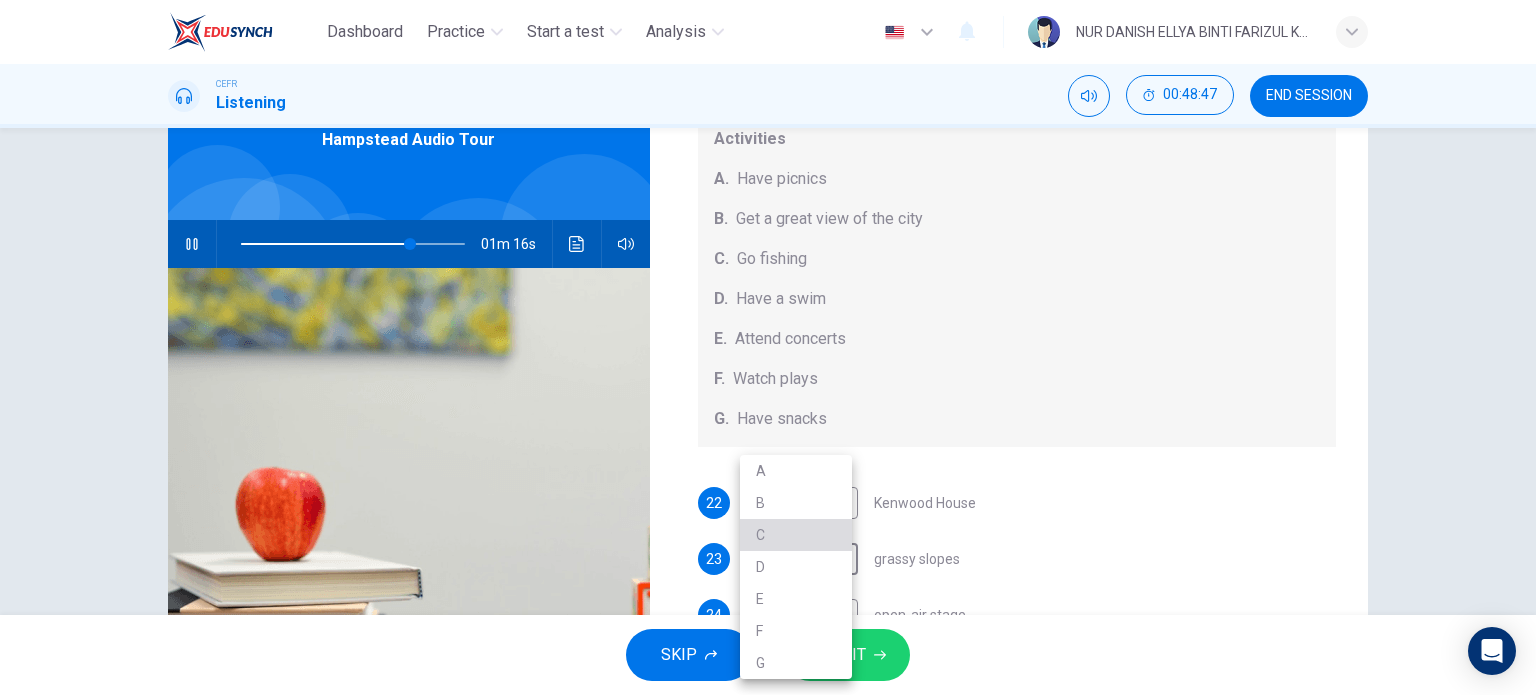 click on "C" at bounding box center [796, 535] 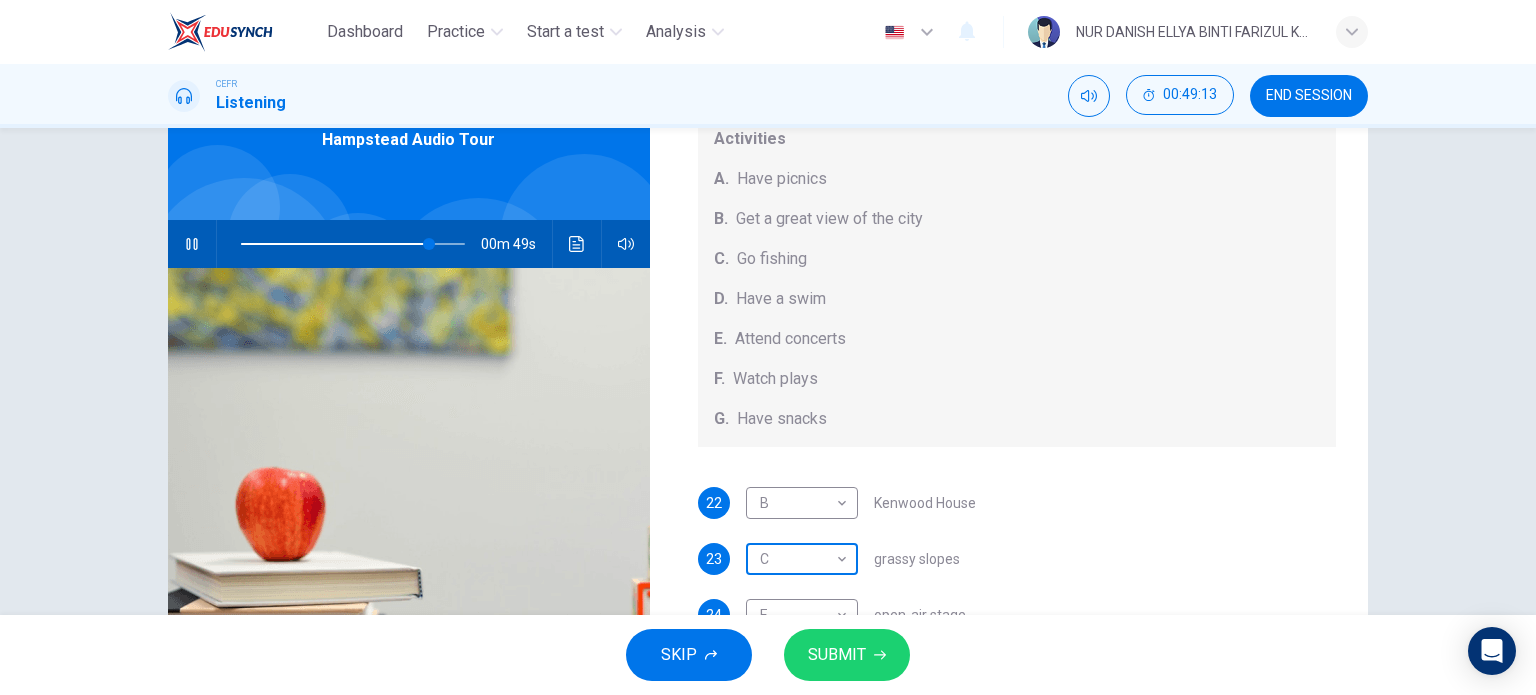 click on "Dashboard Practice Start a test Analysis English en ​ NUR DANISH ELLYA BINTI FARIZUL KARIMI CEFR Listening 00:49:13 END SESSION Questions 22 - 26 Which activity can be done at each of the following locations on the heath? Choose  FIVE  answers below and select the correct letter,  A-G , next to the questions. Activities A. Have picnics B. Get a great view of the city C. Go fishing D. Have a swim E. Attend concerts F. Watch plays G. Have snacks 22 B B ​ Kenwood House 23 C C ​ grassy slopes 24 E E ​ open-air stage 25 ​ ​ ponds 26 ​ ​ Parliament Hill Hampstead Audio Tour 00m 49s SKIP SUBMIT EduSynch - Online Language Proficiency Testing
Dashboard Practice Start a test Analysis Notifications © Copyright  2025" at bounding box center (768, 347) 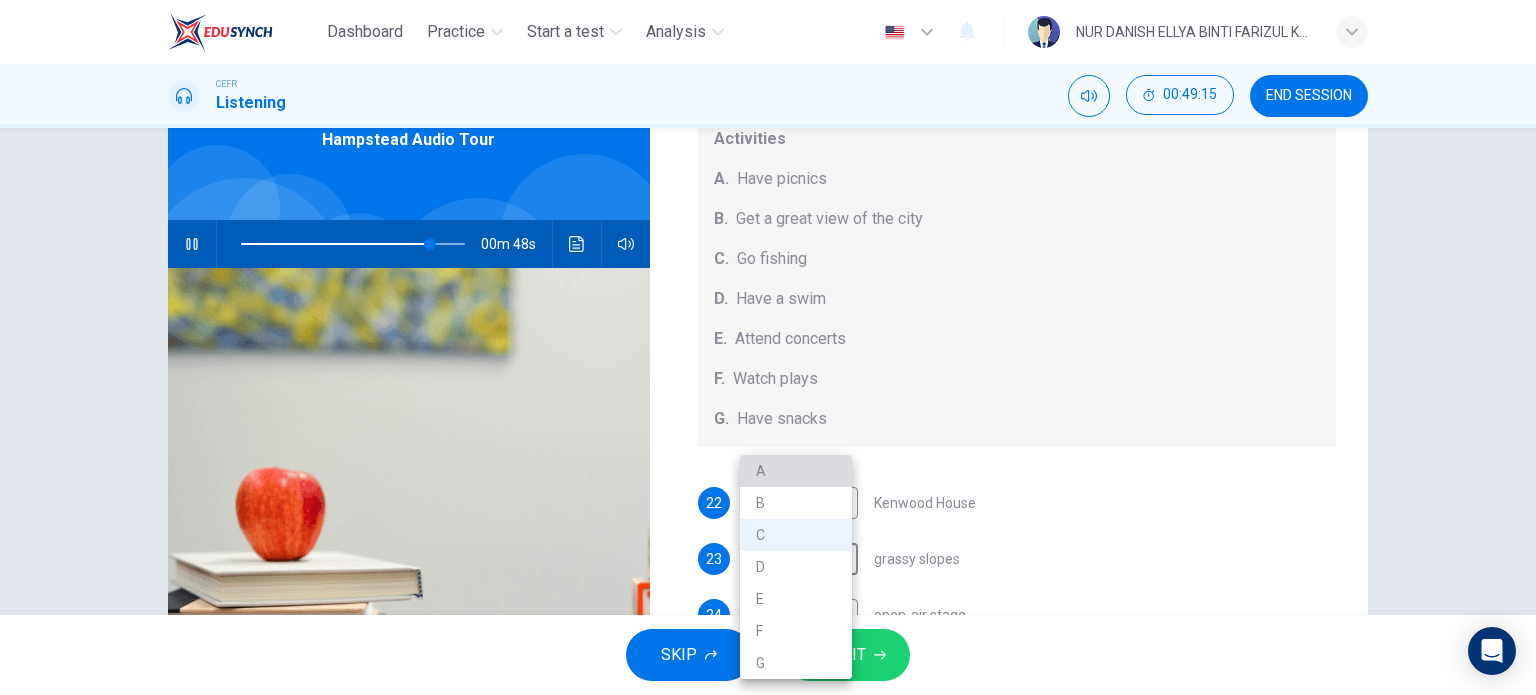 click on "A" at bounding box center [796, 471] 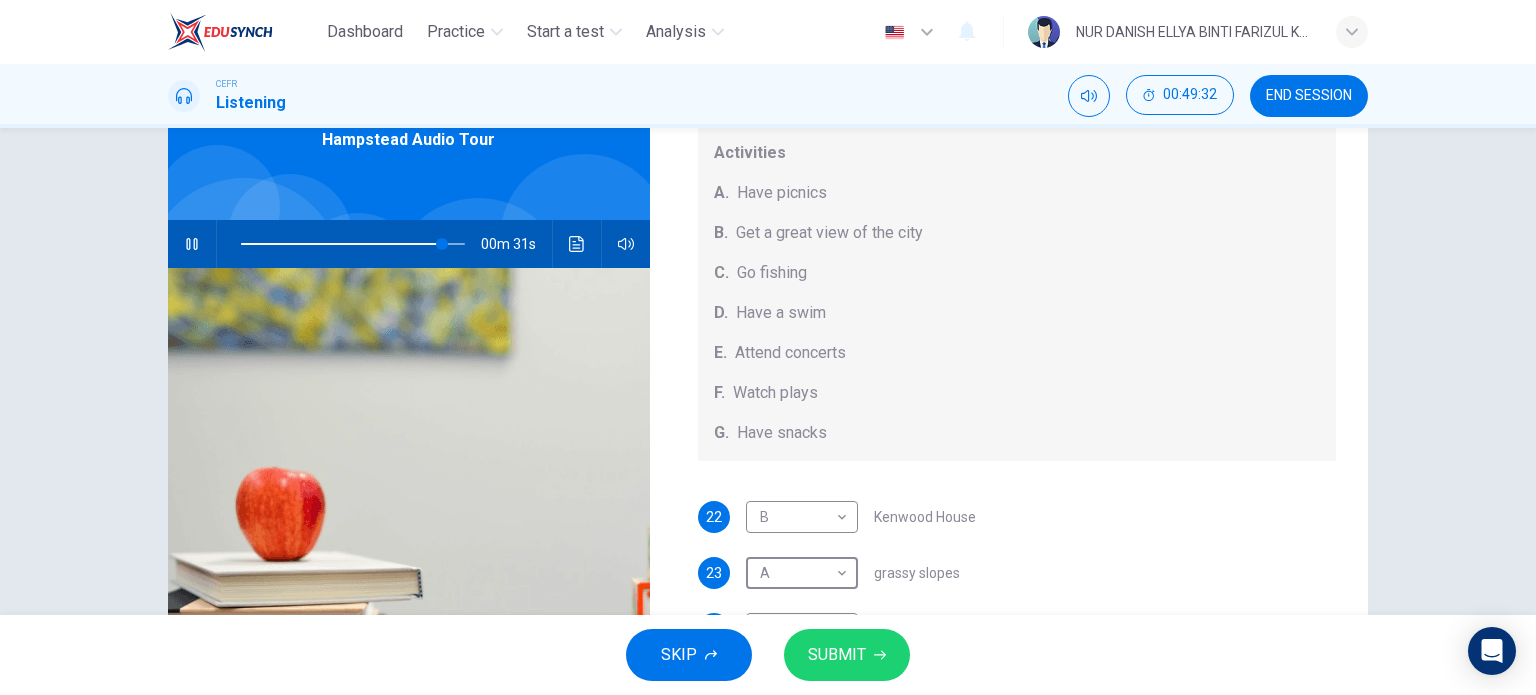 scroll, scrollTop: 139, scrollLeft: 0, axis: vertical 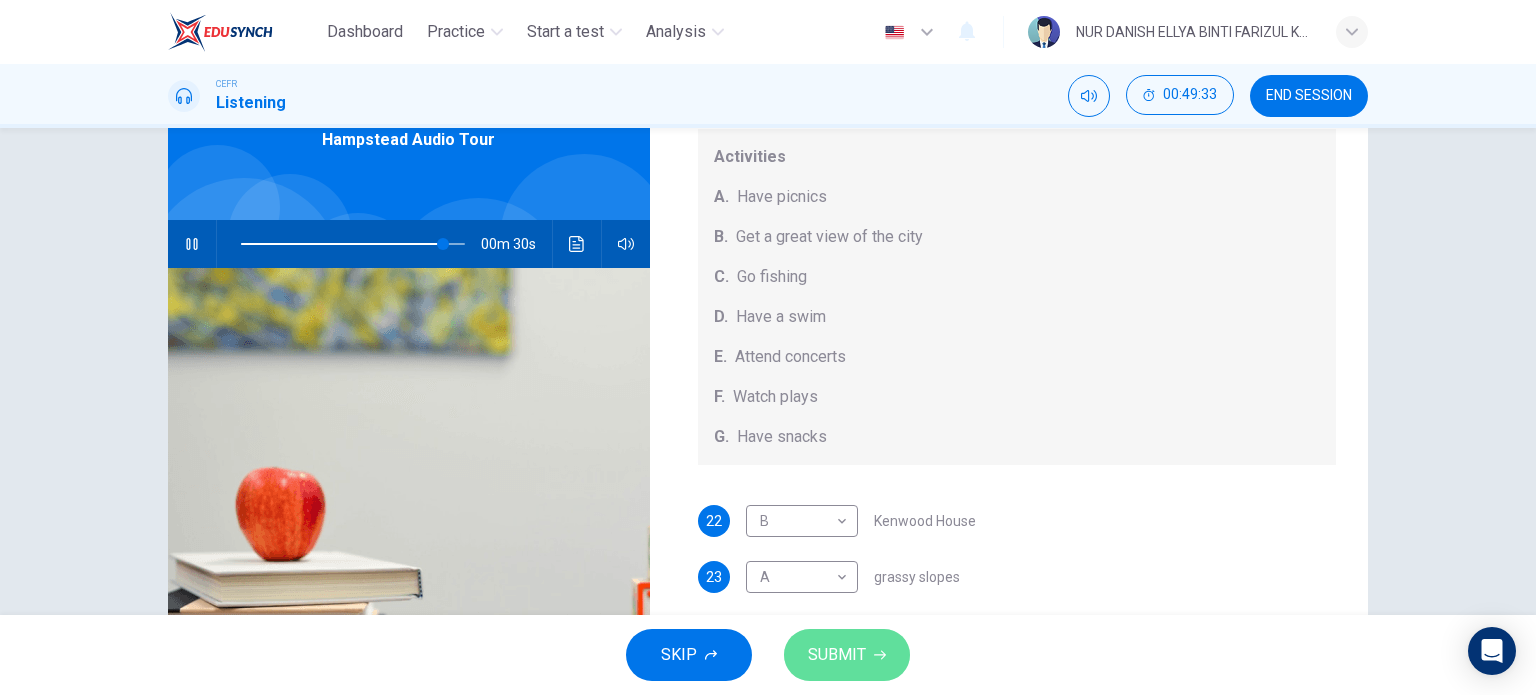 click on "SUBMIT" at bounding box center (837, 655) 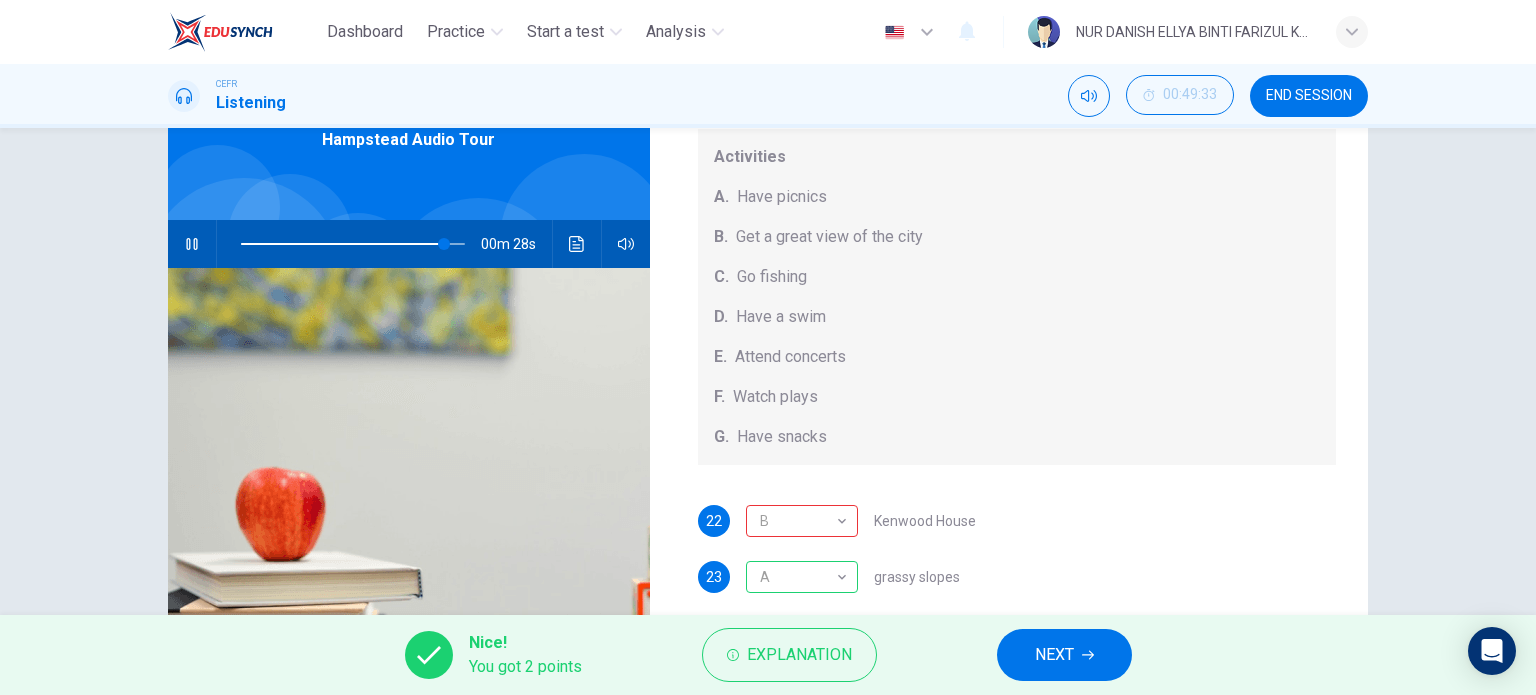 scroll, scrollTop: 184, scrollLeft: 0, axis: vertical 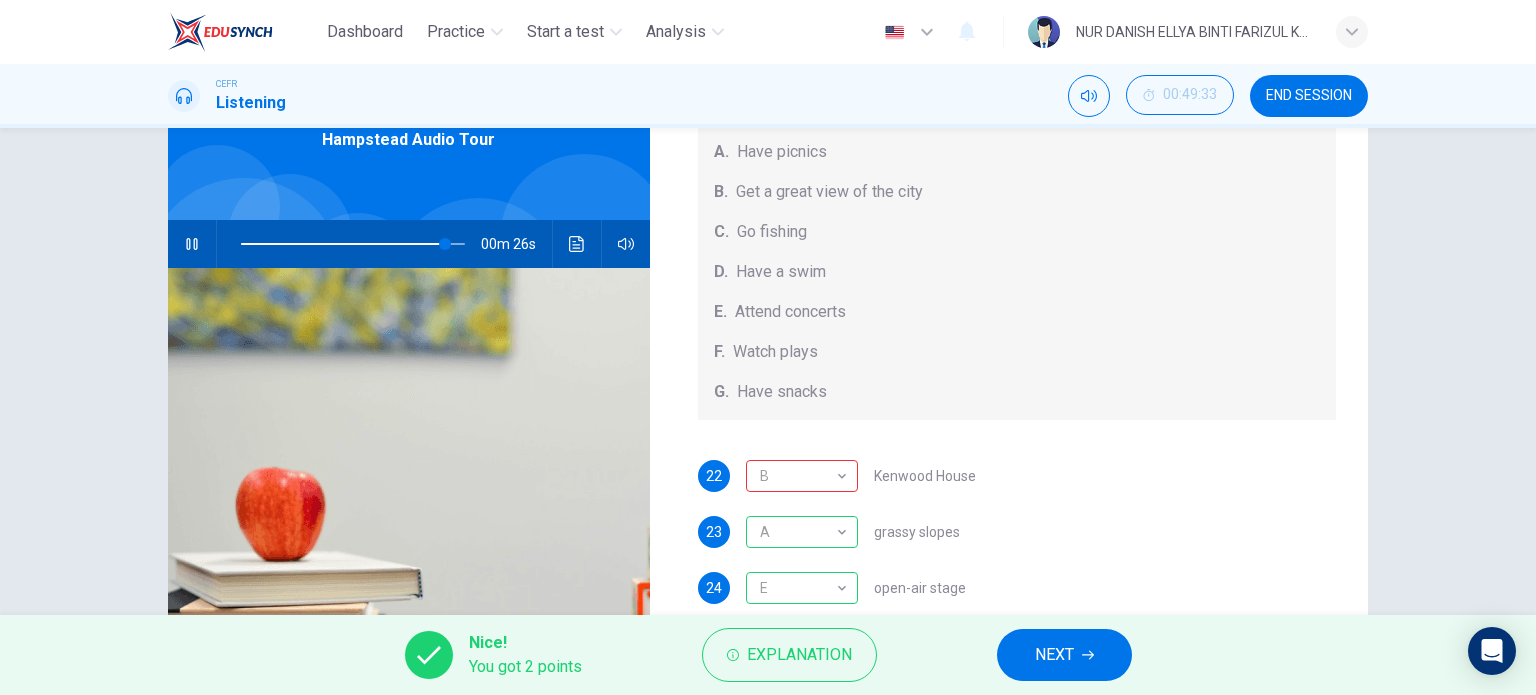 click on "22 B B ​ Kenwood House" at bounding box center (1017, 476) 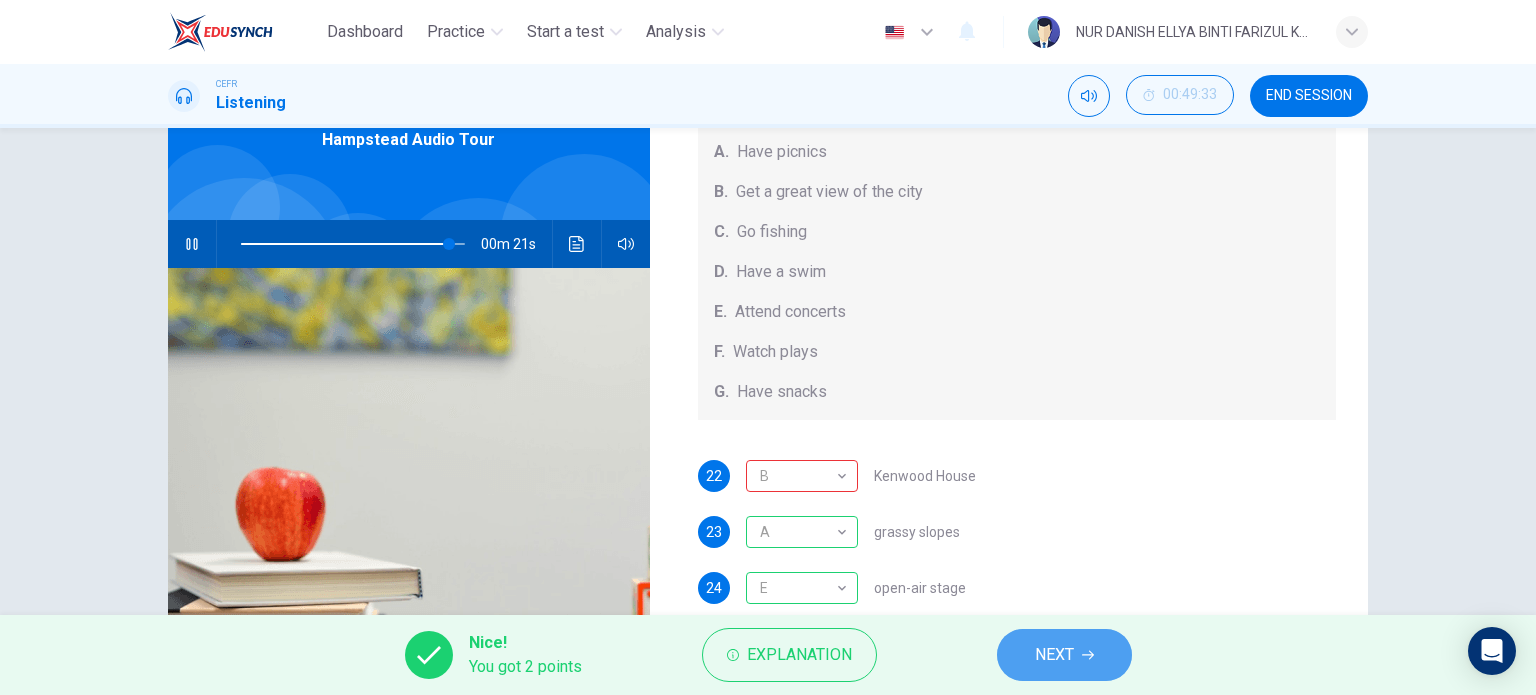click on "NEXT" at bounding box center [1054, 655] 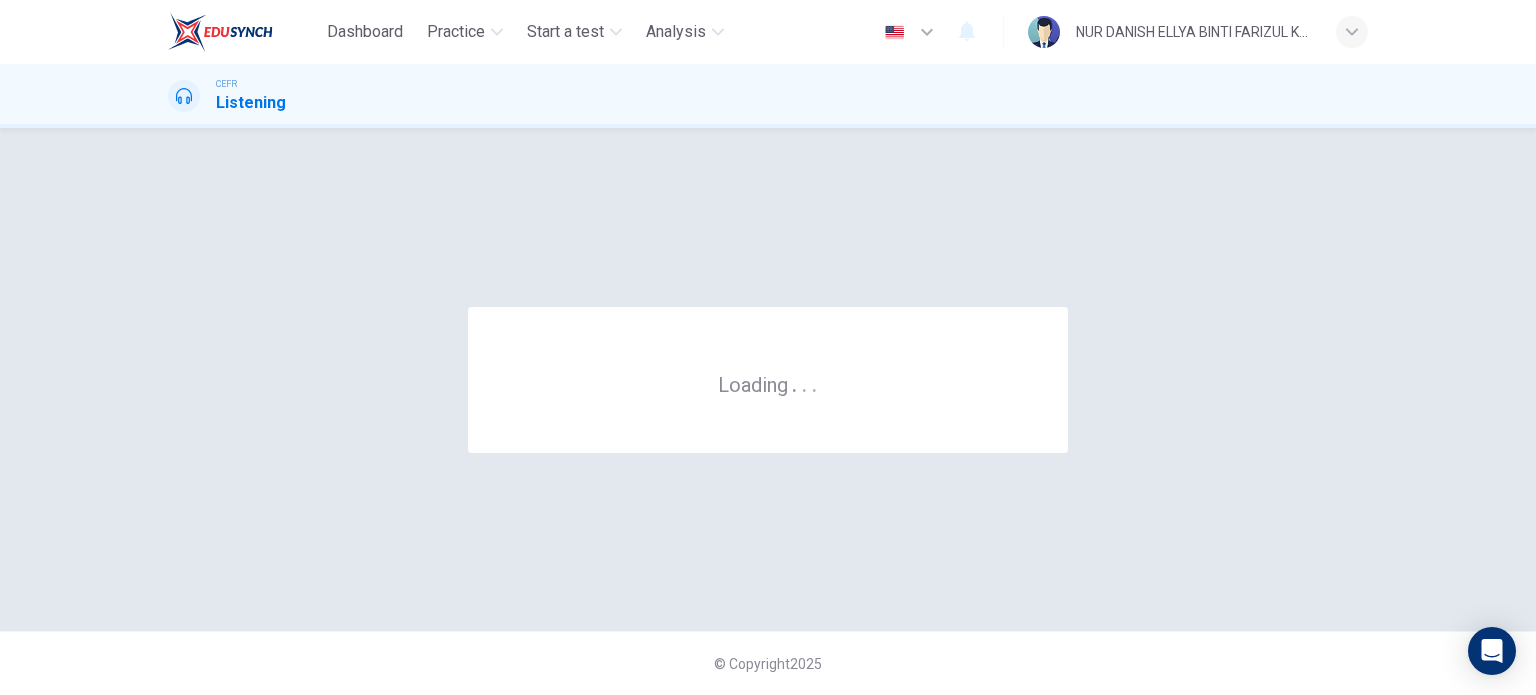 scroll, scrollTop: 0, scrollLeft: 0, axis: both 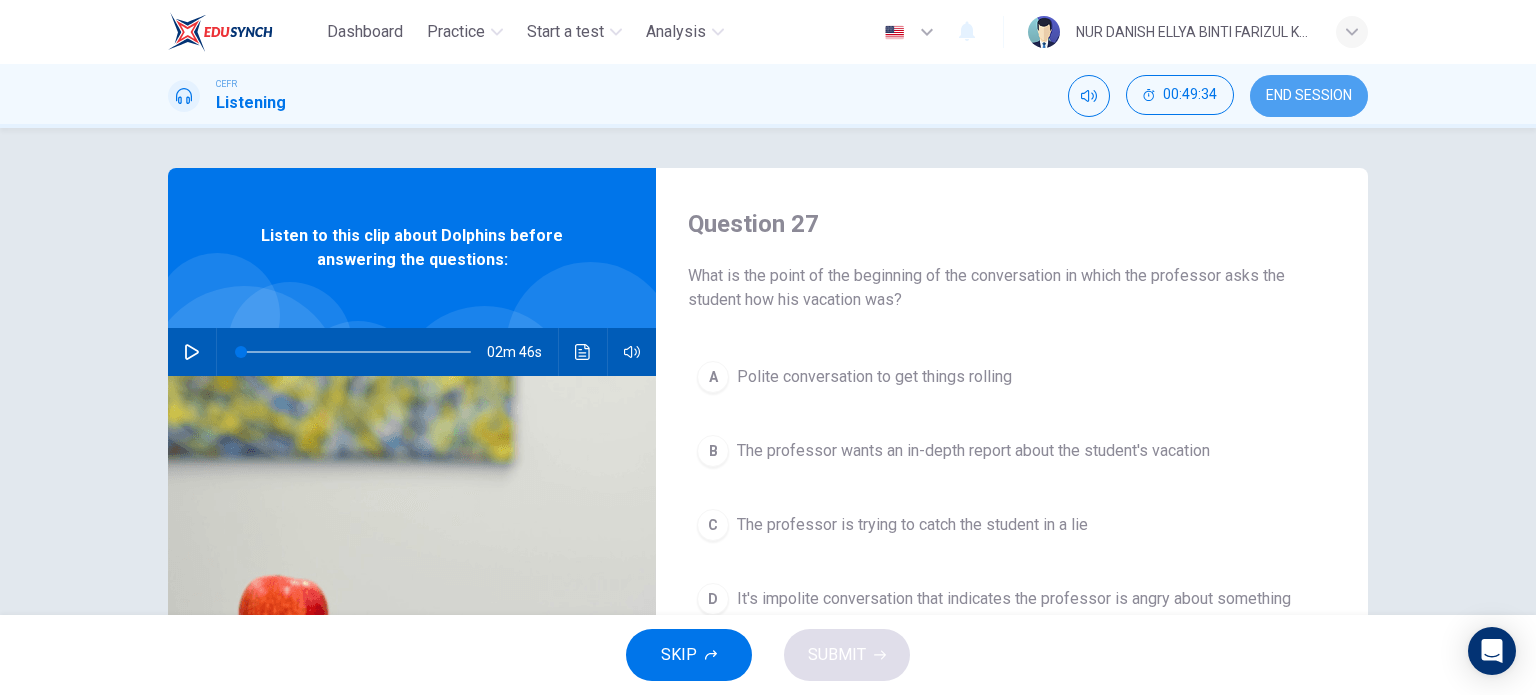 click on "END SESSION" at bounding box center [1309, 96] 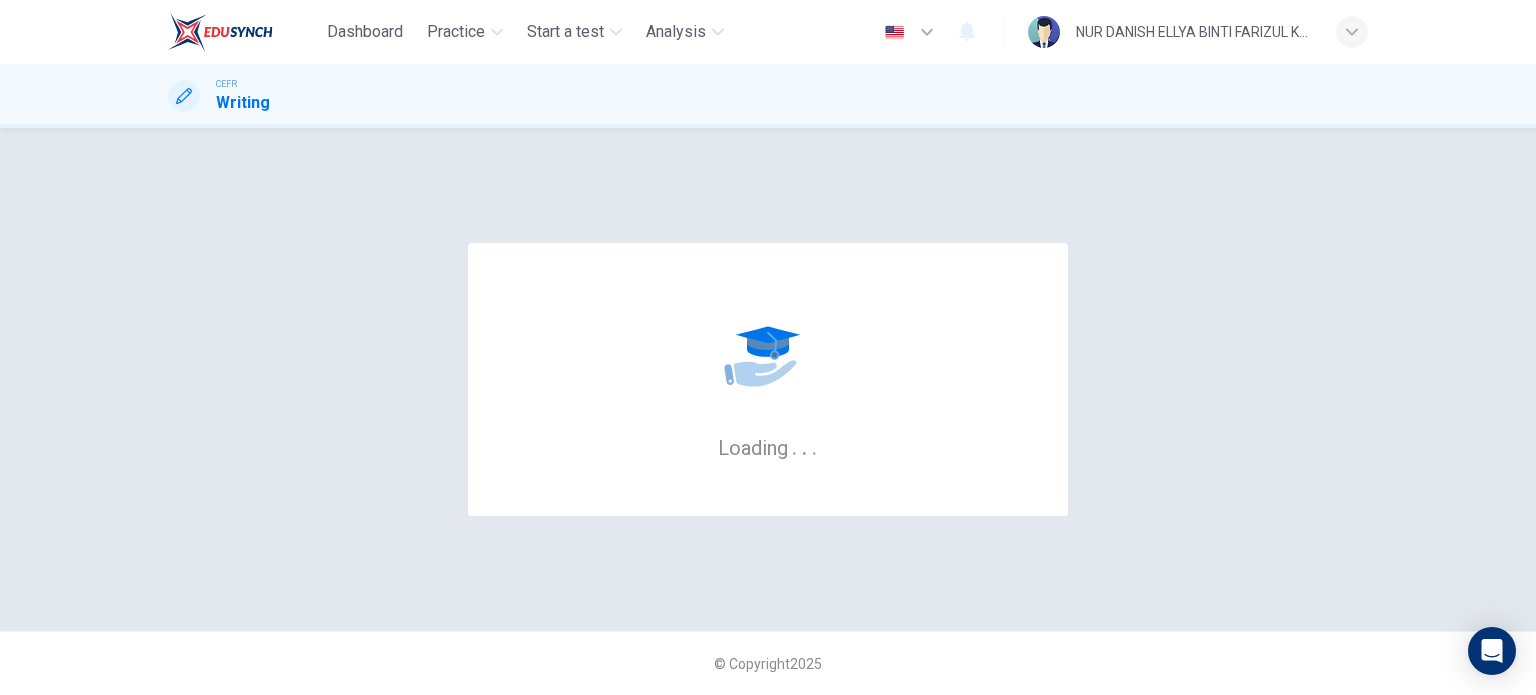 scroll, scrollTop: 0, scrollLeft: 0, axis: both 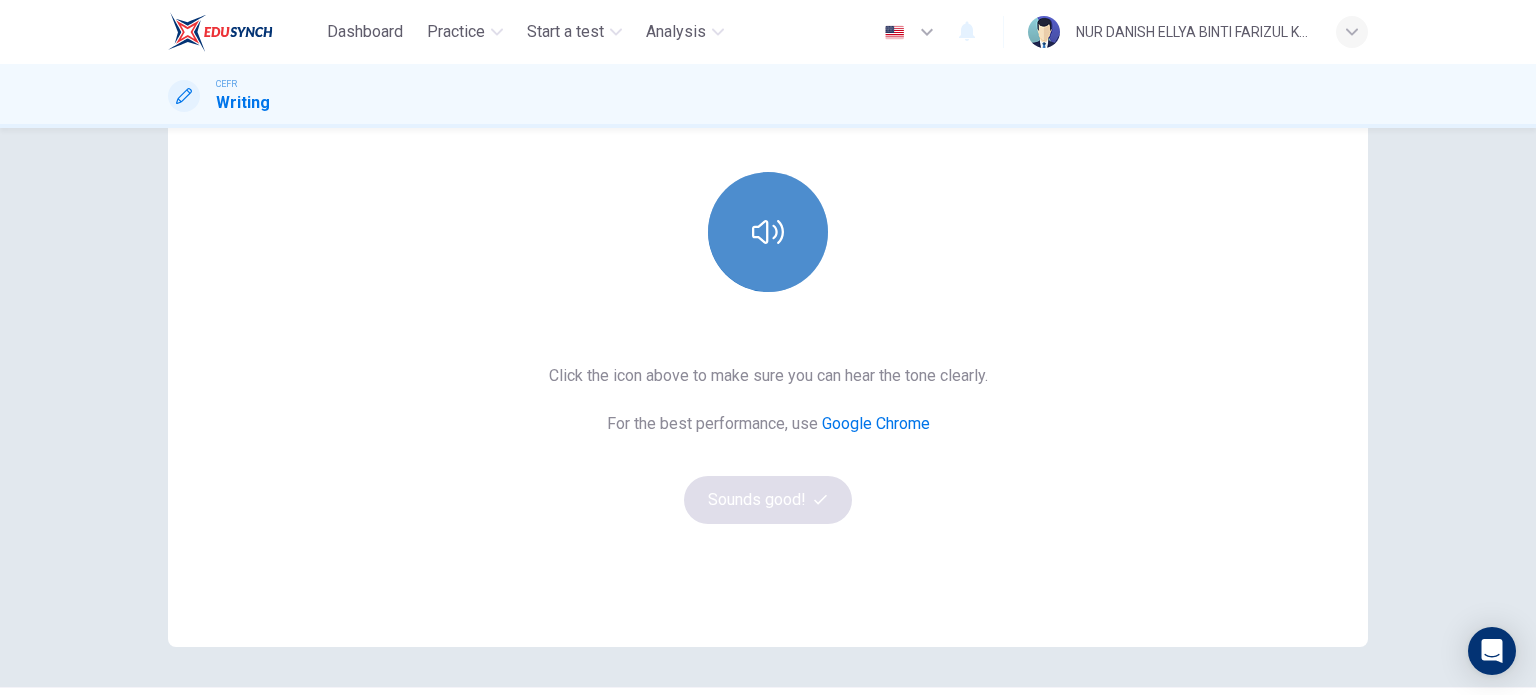 click at bounding box center (768, 232) 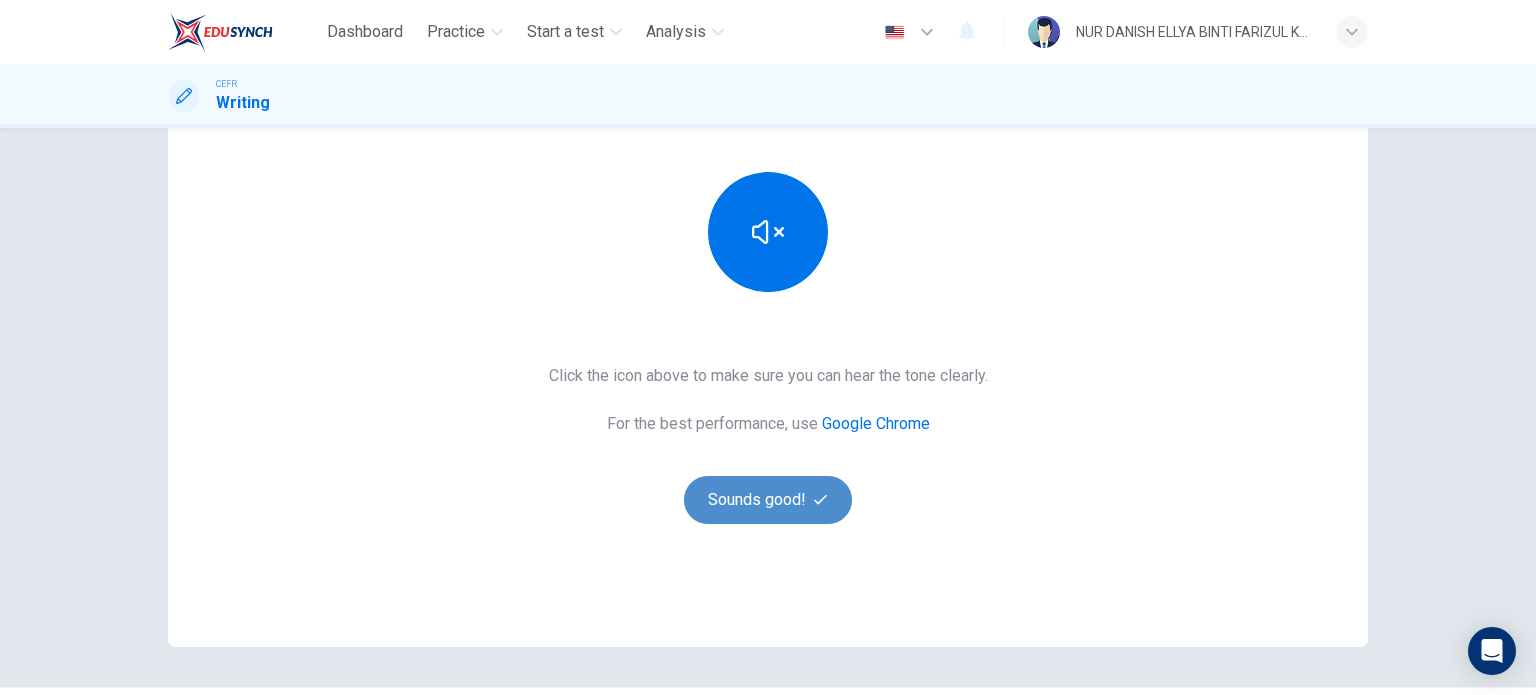 click on "Sounds good!" at bounding box center (768, 500) 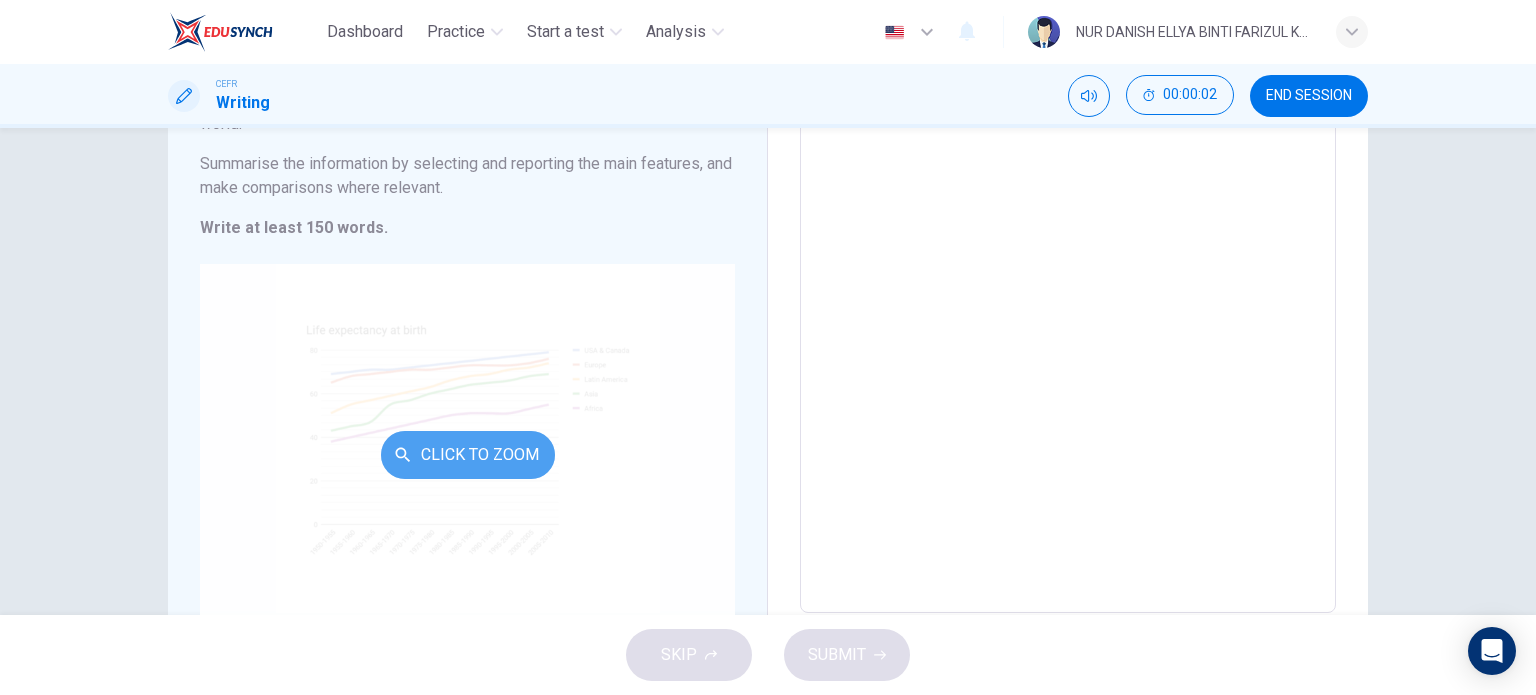 click on "Click to Zoom" at bounding box center (468, 455) 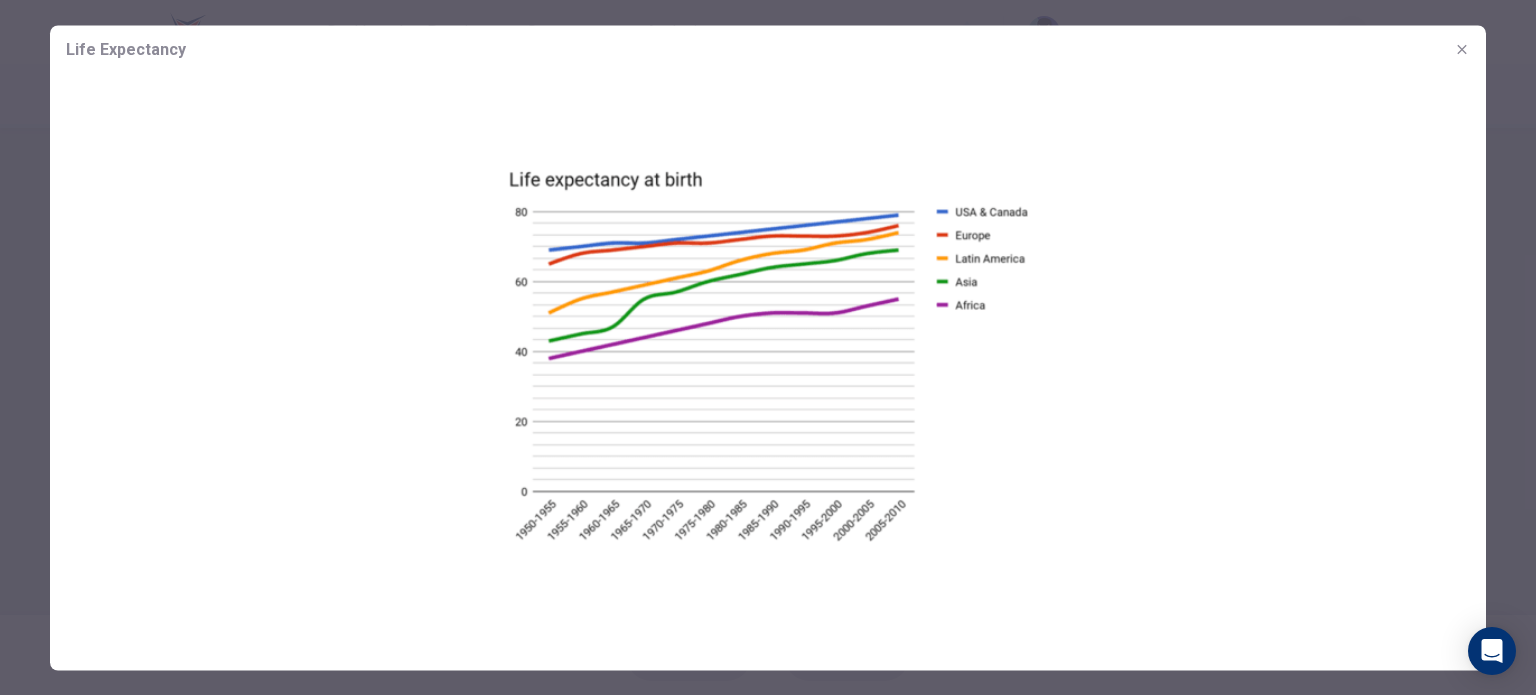 type 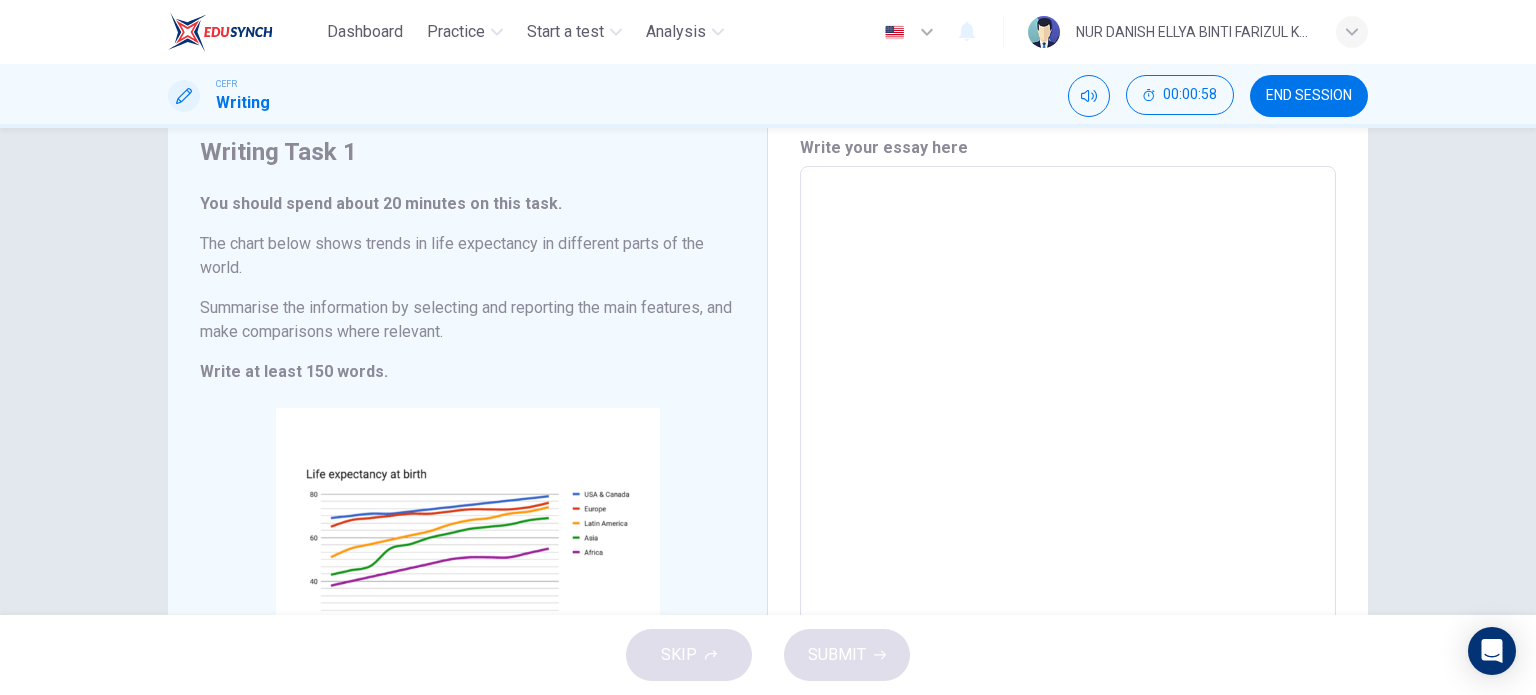scroll, scrollTop: 72, scrollLeft: 0, axis: vertical 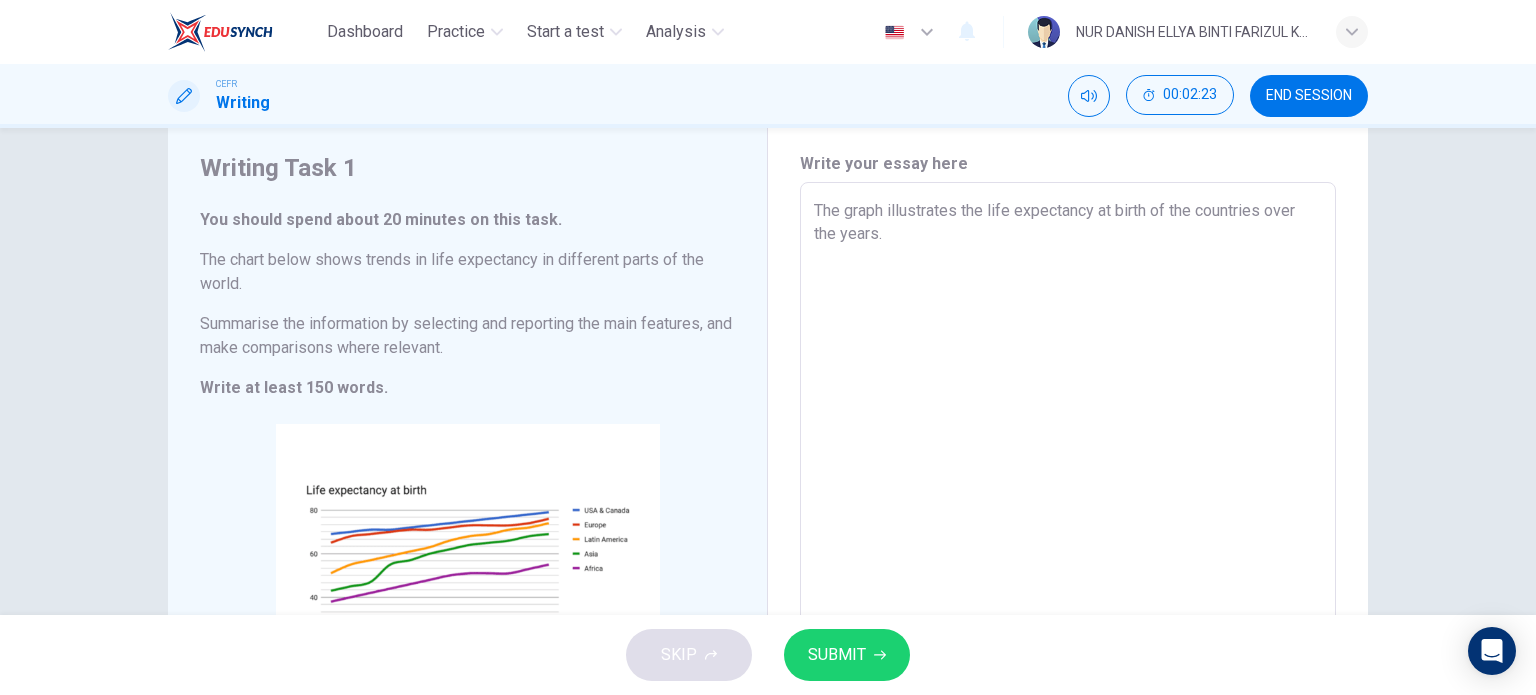 drag, startPoint x: 1261, startPoint y: 209, endPoint x: 1149, endPoint y: 207, distance: 112.01785 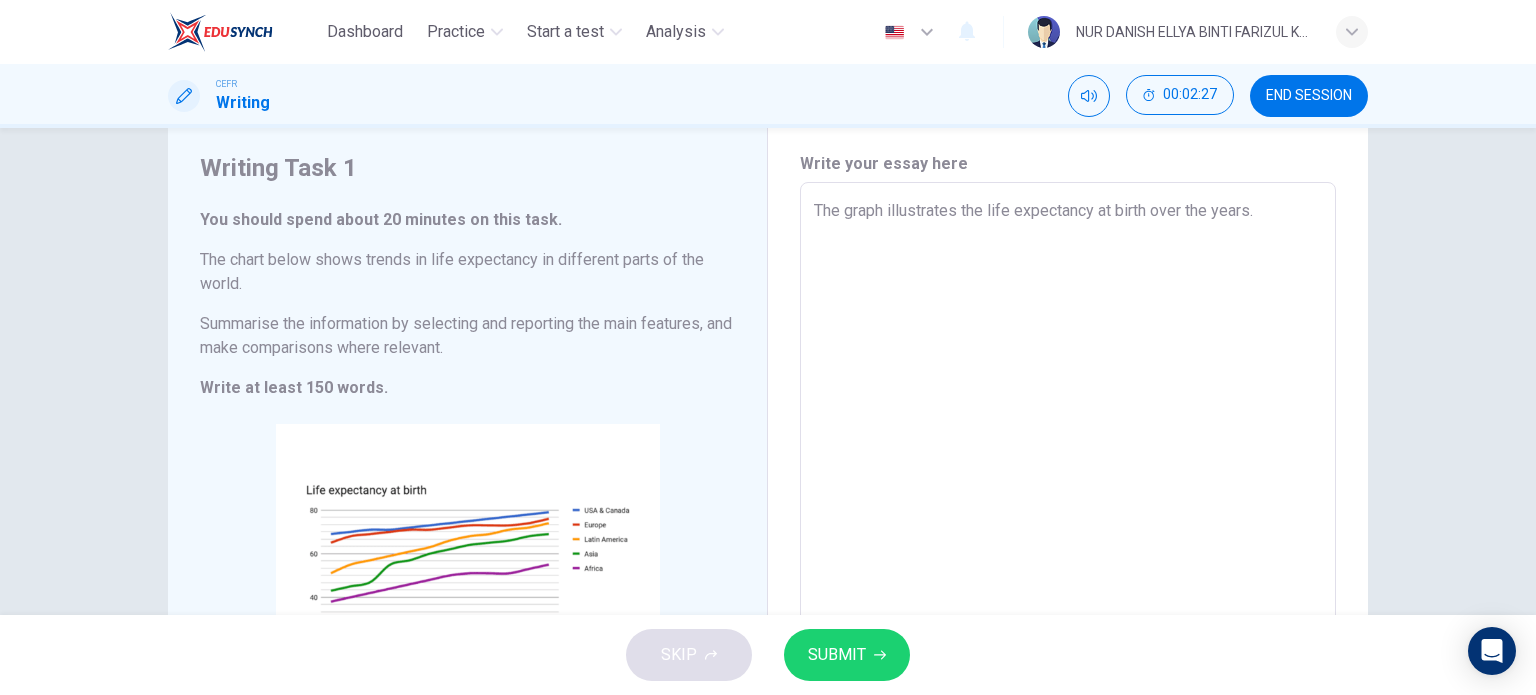 click on "The graph illustrates the life expectancy at birth over the years." at bounding box center [1068, 478] 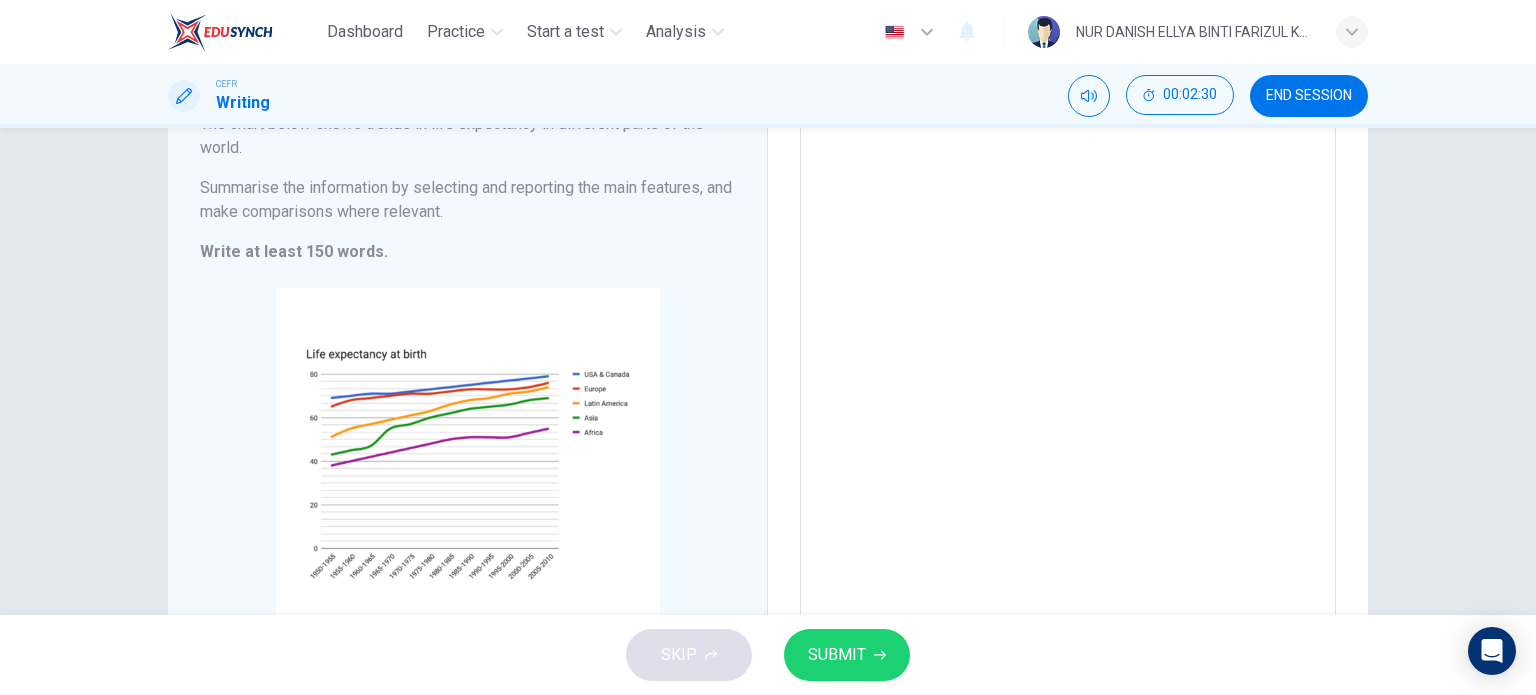 scroll, scrollTop: 0, scrollLeft: 0, axis: both 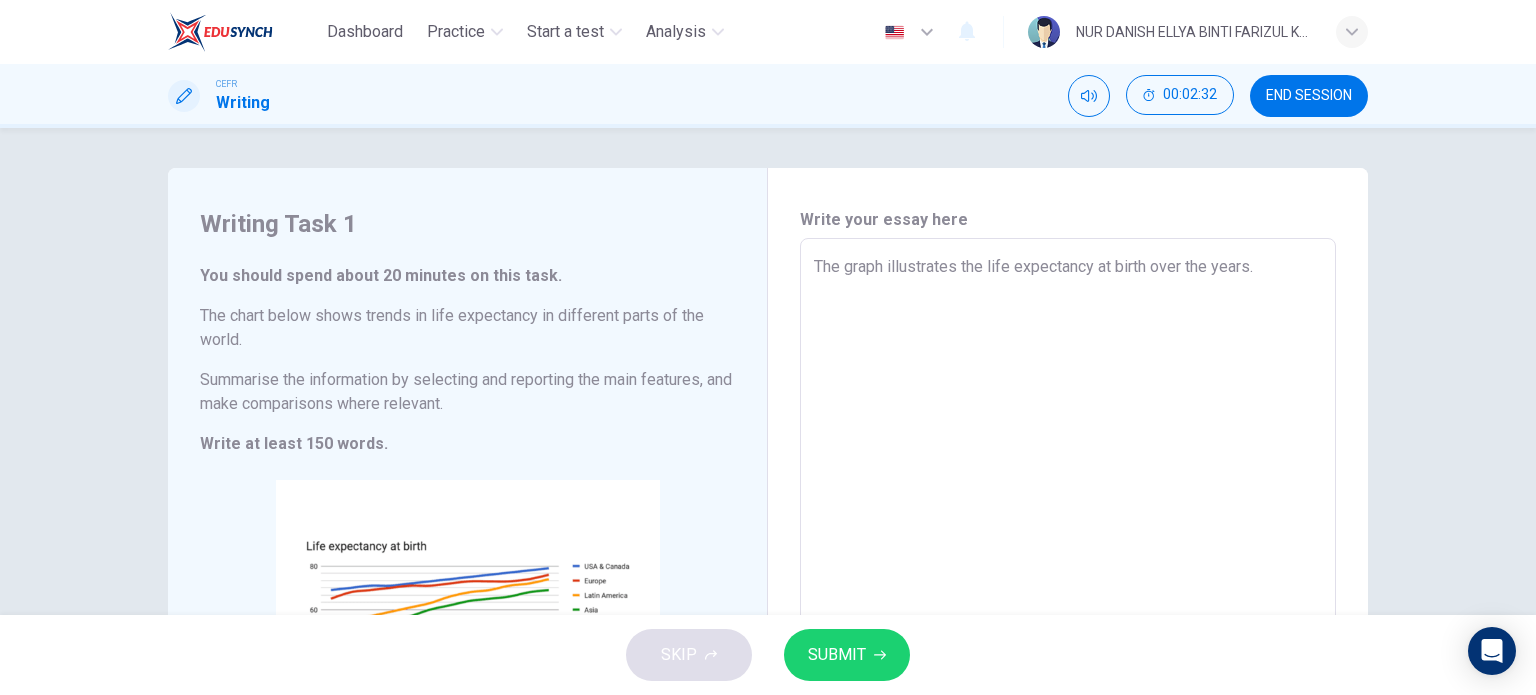 click on "The graph illustrates the life expectancy at birth over the years." at bounding box center [1068, 534] 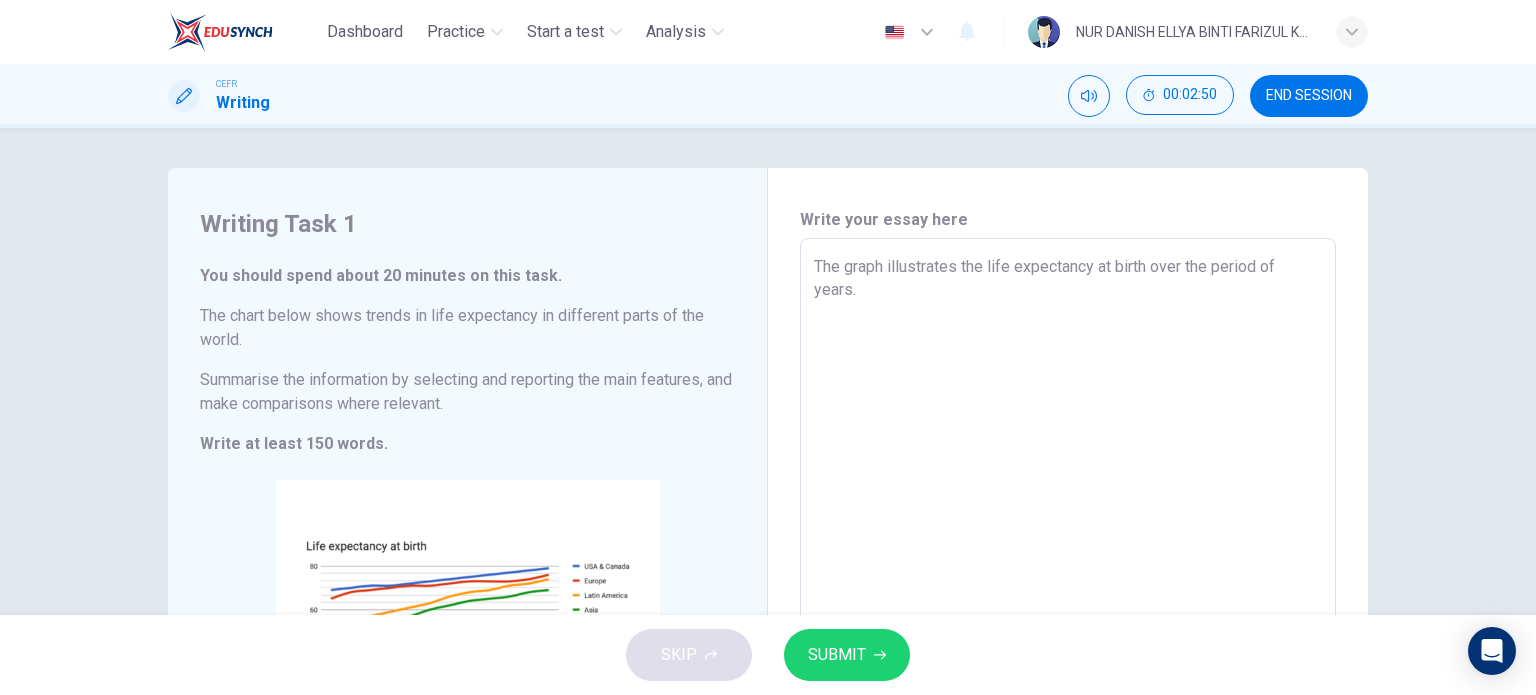 click on "The graph illustrates the life expectancy at birth over the period of years." at bounding box center [1068, 534] 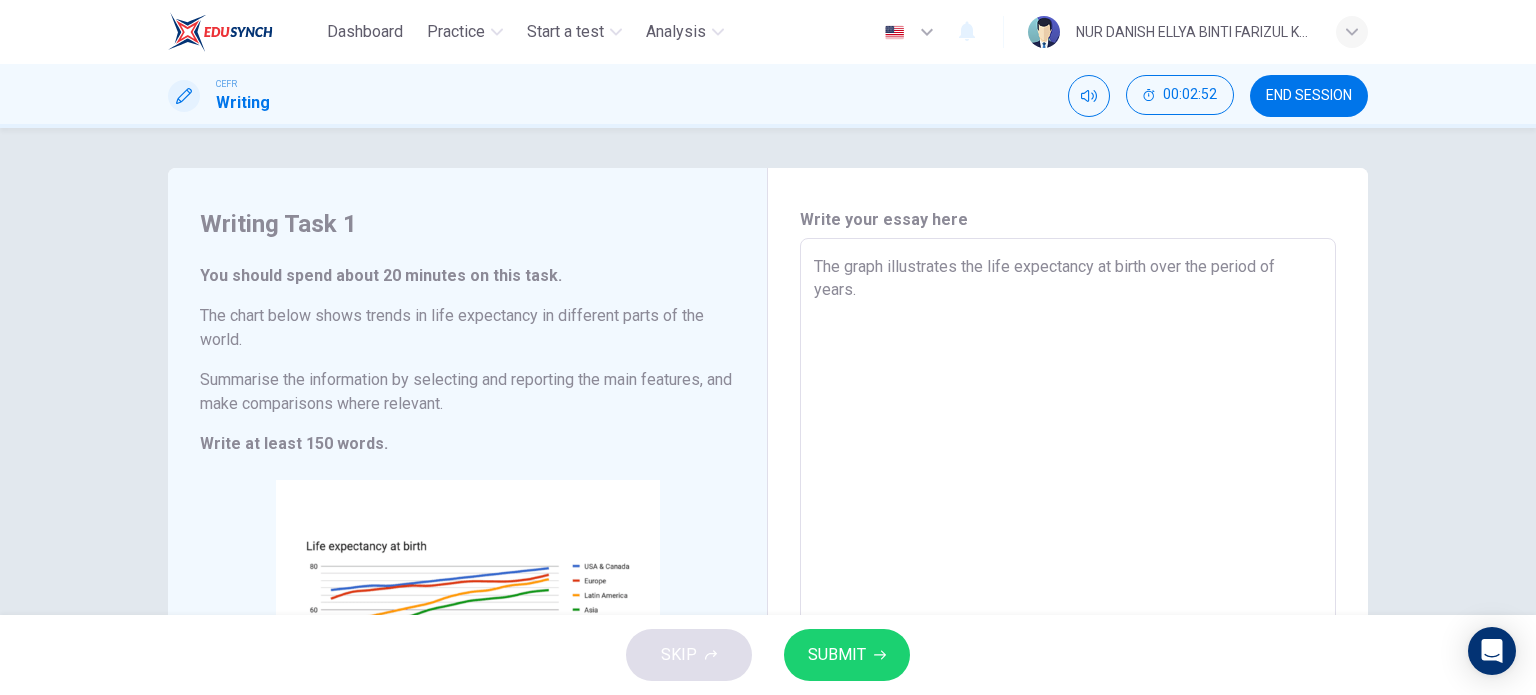 scroll, scrollTop: 50, scrollLeft: 0, axis: vertical 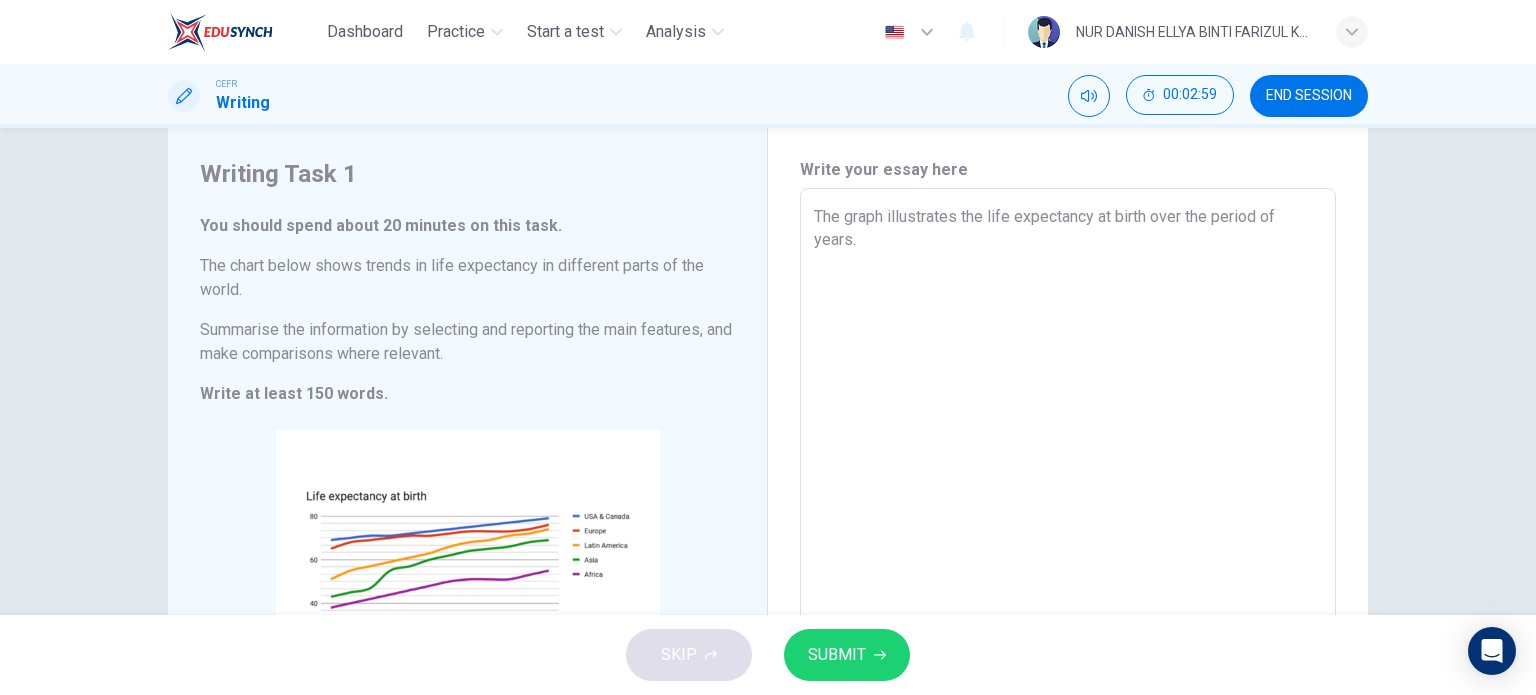 click on "The graph illustrates the life expectancy at birth over the period of years." at bounding box center [1068, 484] 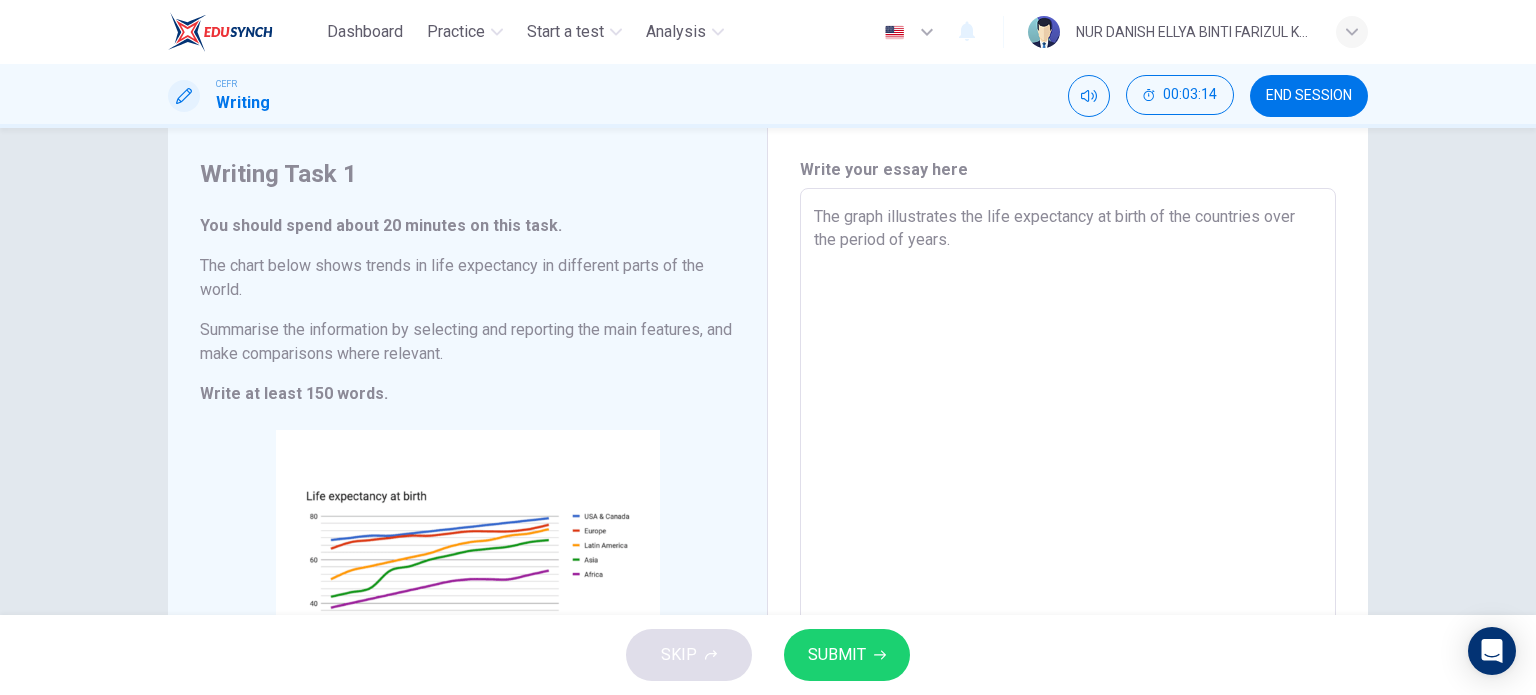 click on "The graph illustrates the life expectancy at birth of the countries over the period of years." at bounding box center [1068, 484] 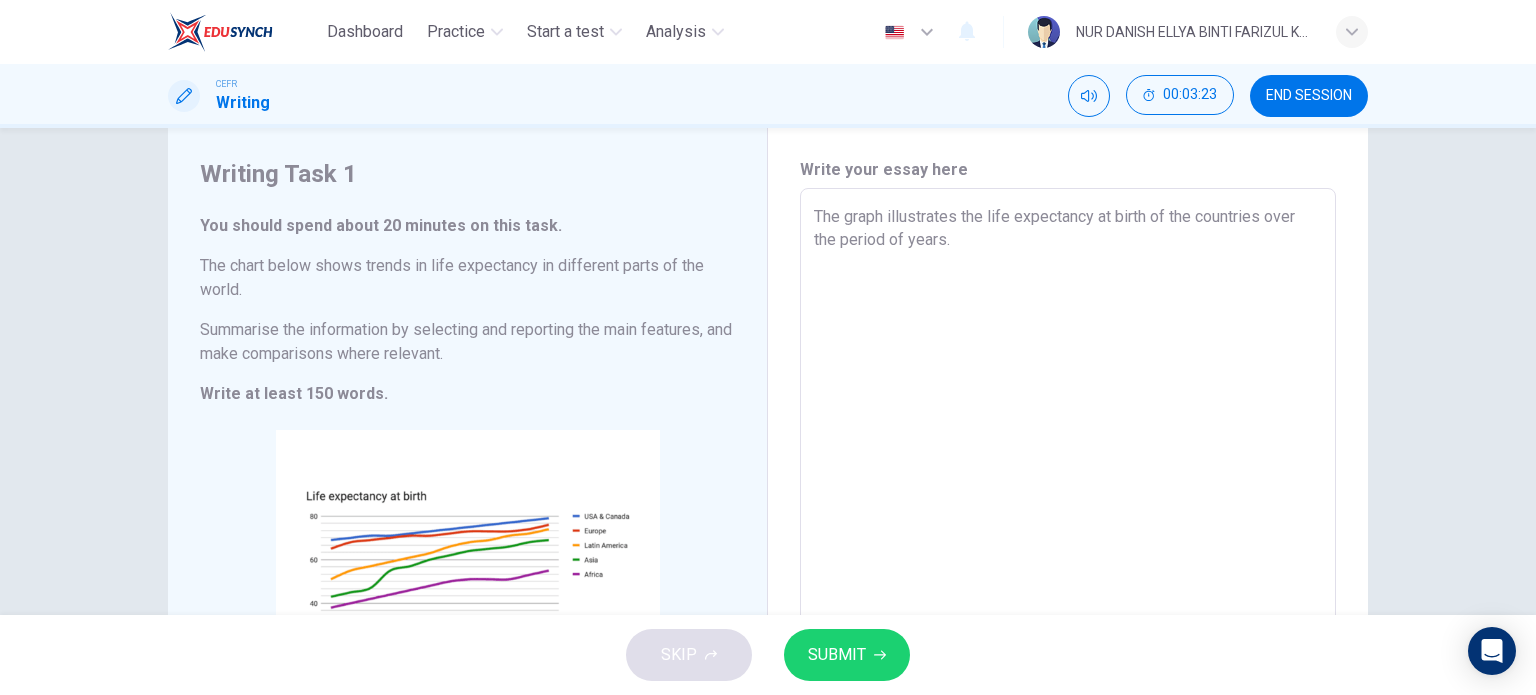 click on "The graph illustrates the life expectancy at birth of the countries over the period of years." at bounding box center (1068, 484) 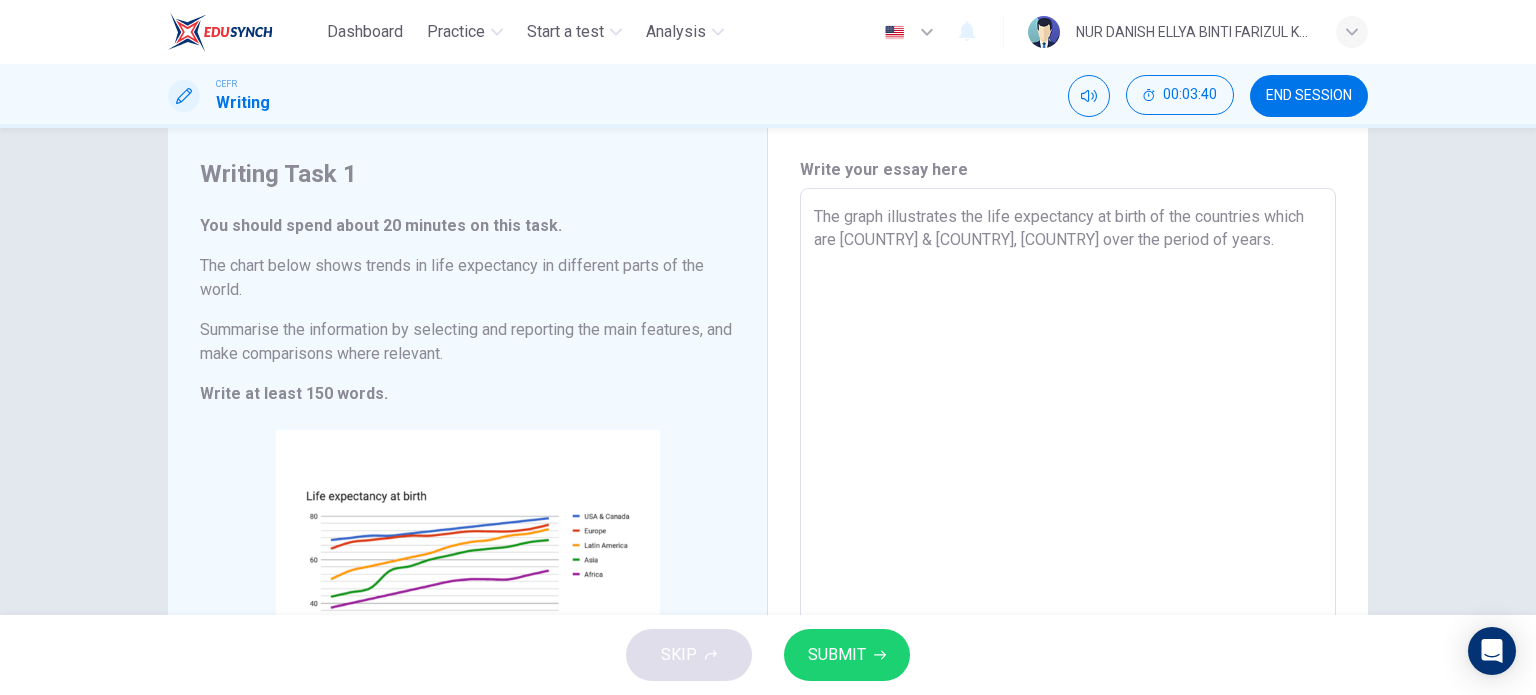 click on "The graph illustrates the life expectancy at birth of the countries which are [COUNTRY] & [COUNTRY], [COUNTRY] over the period of years." at bounding box center [1068, 484] 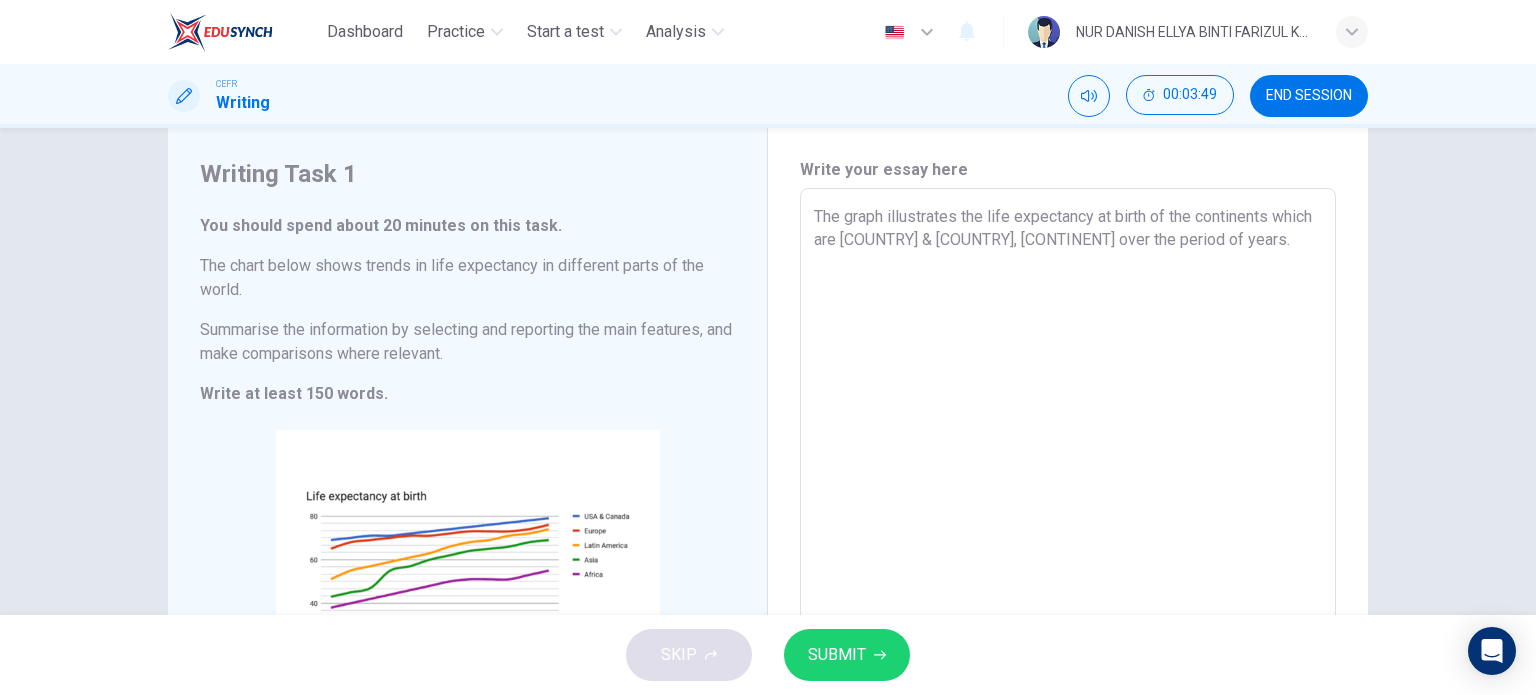 click on "The graph illustrates the life expectancy at birth of the continents which are [COUNTRY] & [COUNTRY], [CONTINENT] over the period of years." at bounding box center [1068, 484] 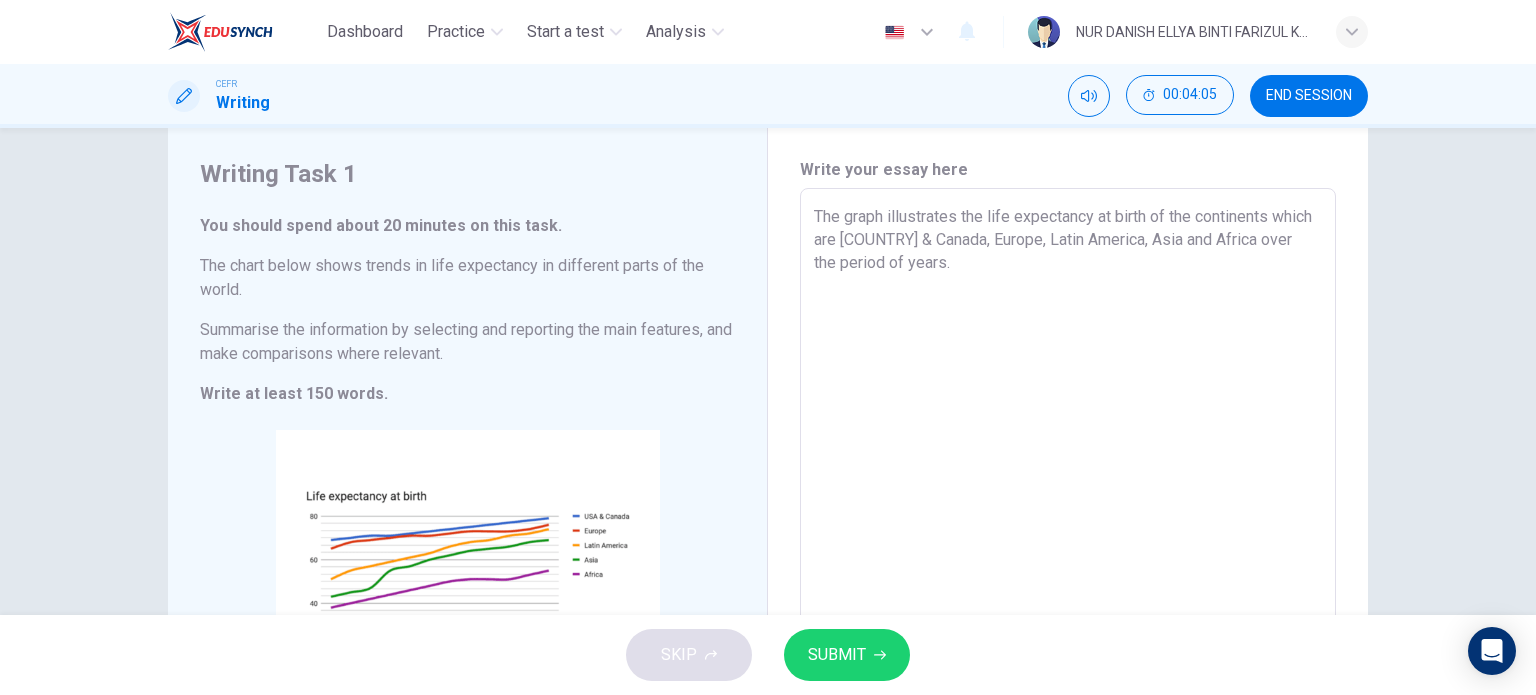 click on "The graph illustrates the life expectancy at birth of the continents which are [COUNTRY] & Canada, Europe, Latin America, Asia and Africa over the period of years." at bounding box center (1068, 484) 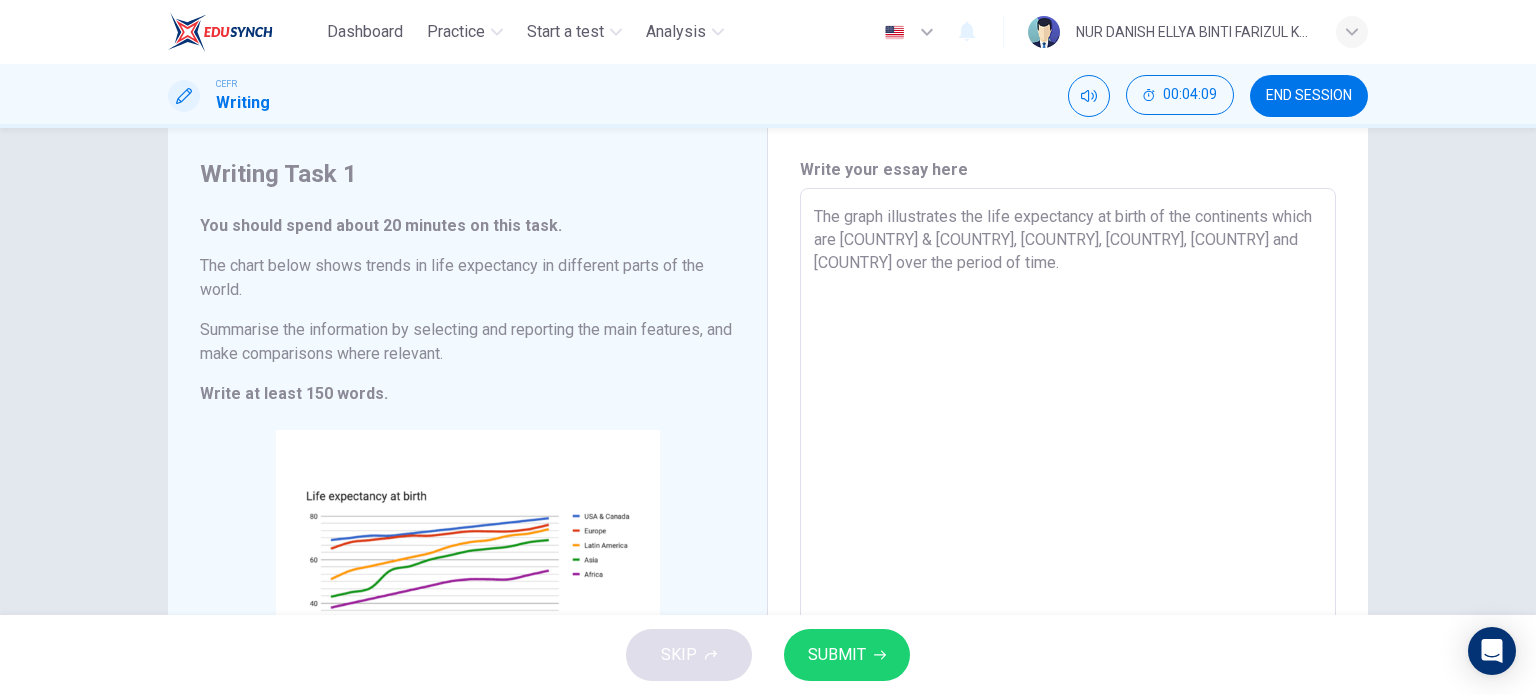 click on "The graph illustrates the life expectancy at birth of the continents which are [COUNTRY] & [COUNTRY], [COUNTRY], [COUNTRY], [COUNTRY] and [COUNTRY] over the period of time." at bounding box center [1068, 484] 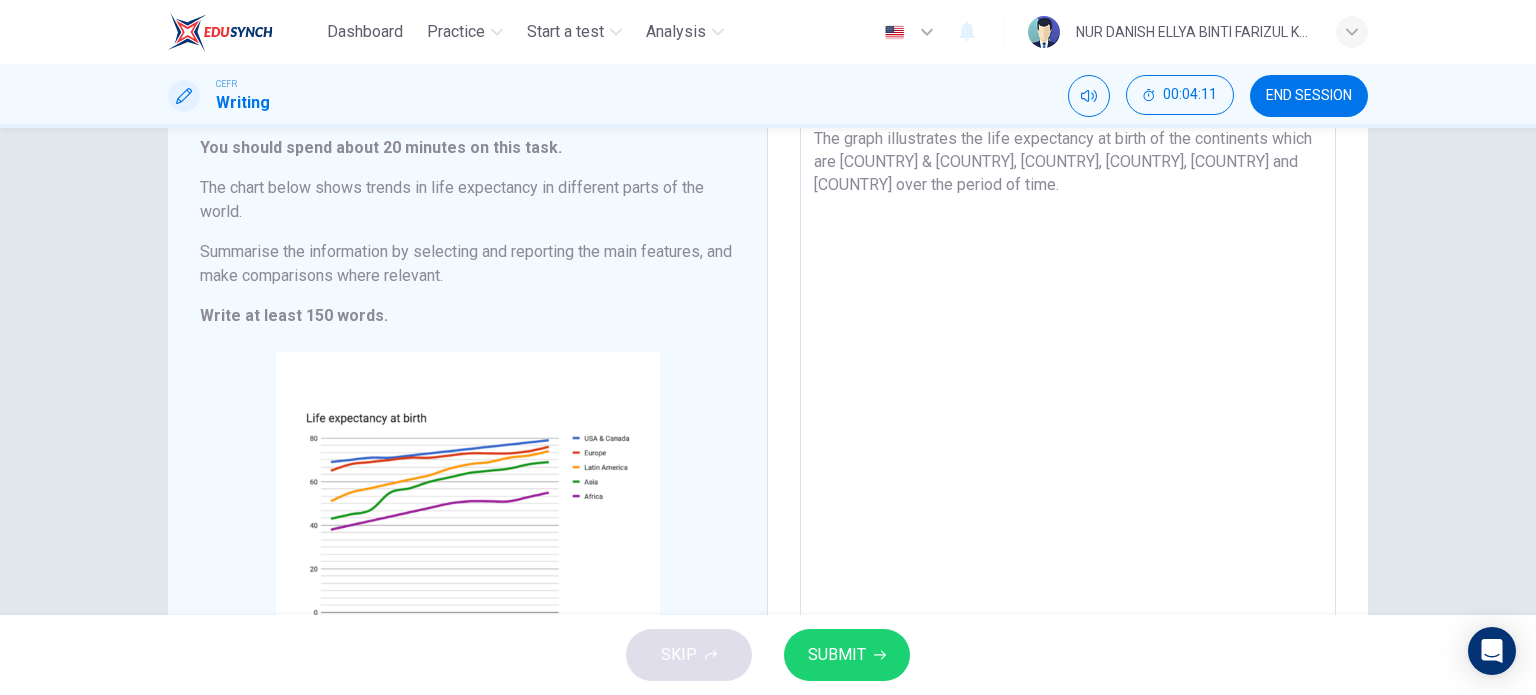 scroll, scrollTop: 128, scrollLeft: 0, axis: vertical 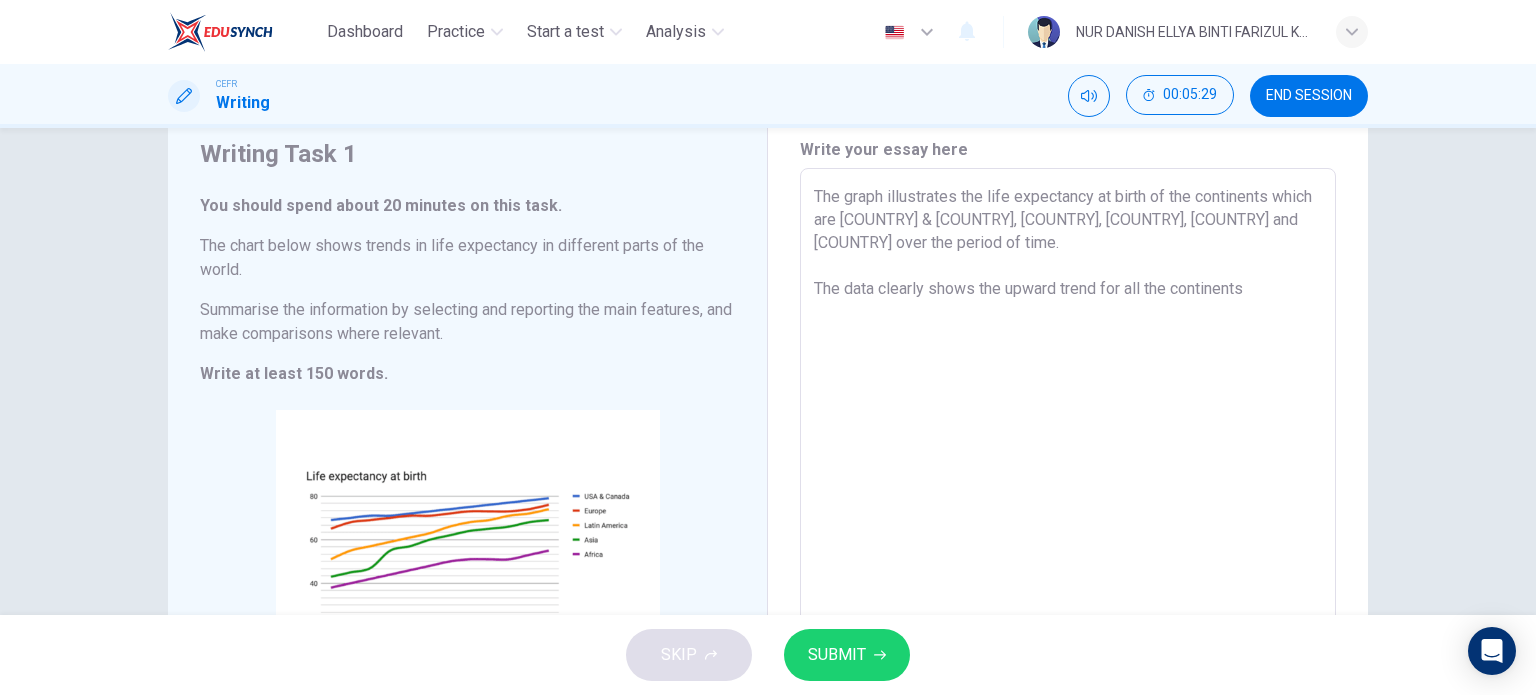 click on "The graph illustrates the life expectancy at birth of the continents which are [COUNTRY] & [COUNTRY], [COUNTRY], [COUNTRY], [COUNTRY] and [COUNTRY] over the period of time.
The data clearly shows the upward trend for all the continents" at bounding box center [1068, 464] 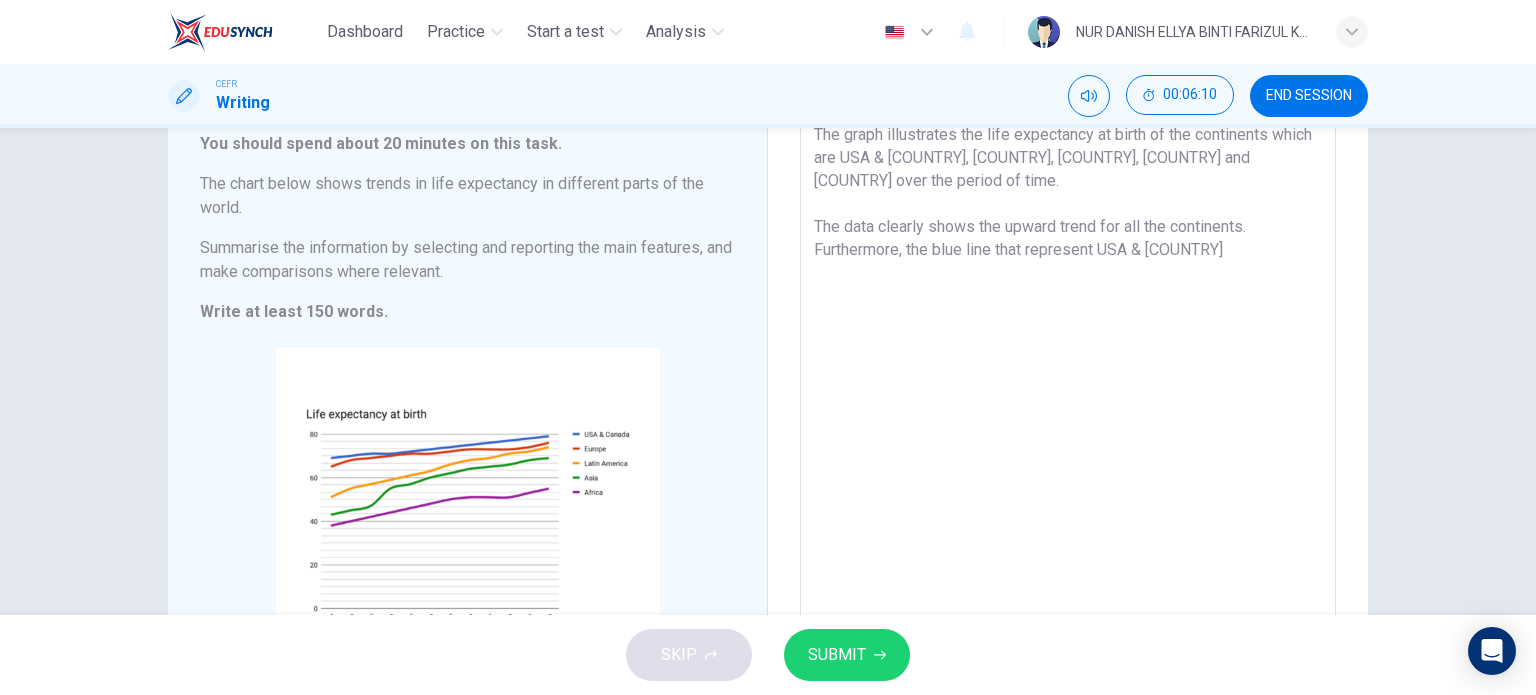scroll, scrollTop: 120, scrollLeft: 0, axis: vertical 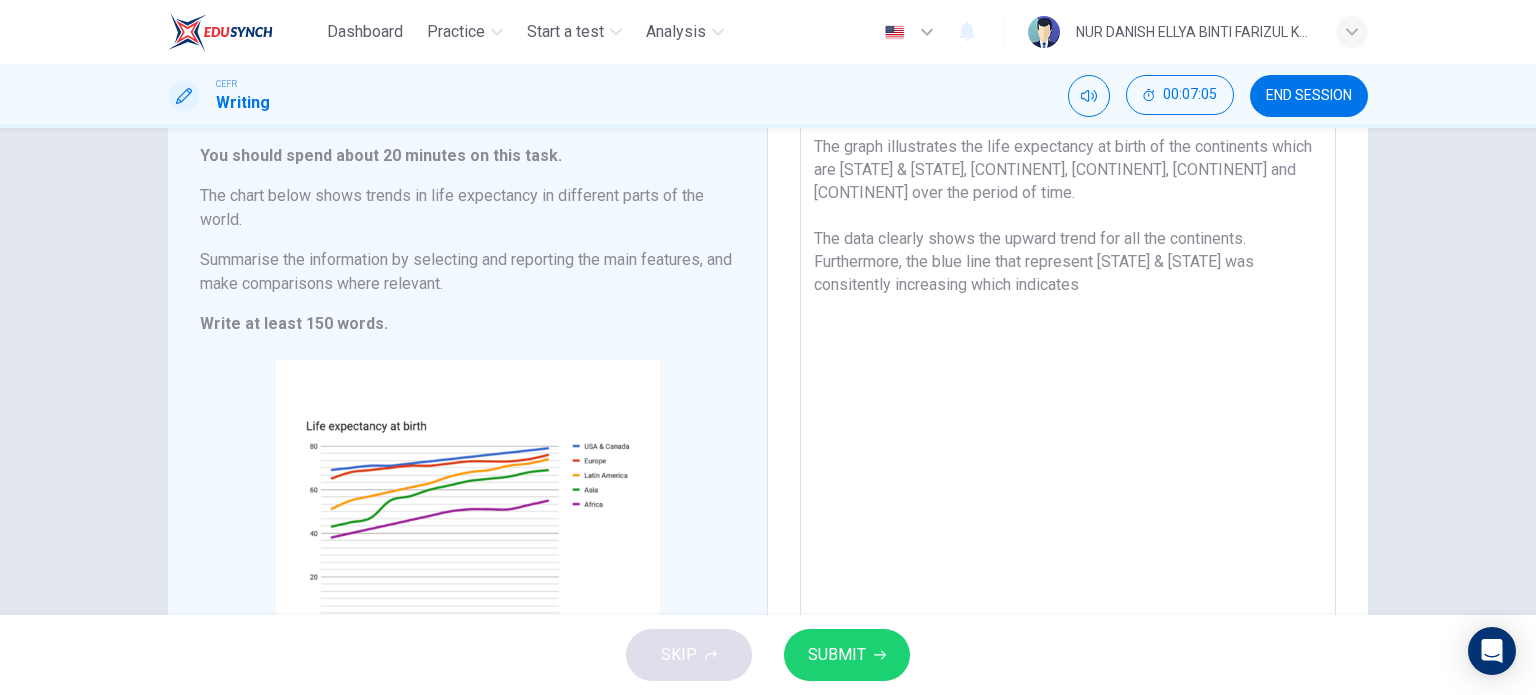 click on "The graph illustrates the life expectancy at birth of the continents which are [STATE] & [STATE], [CONTINENT], [CONTINENT], [CONTINENT] and [CONTINENT] over the period of time.
The data clearly shows the upward trend for all the continents. Furthermore, the blue line that represent [STATE] & [STATE] was consitently increasing which indicates" at bounding box center (1068, 414) 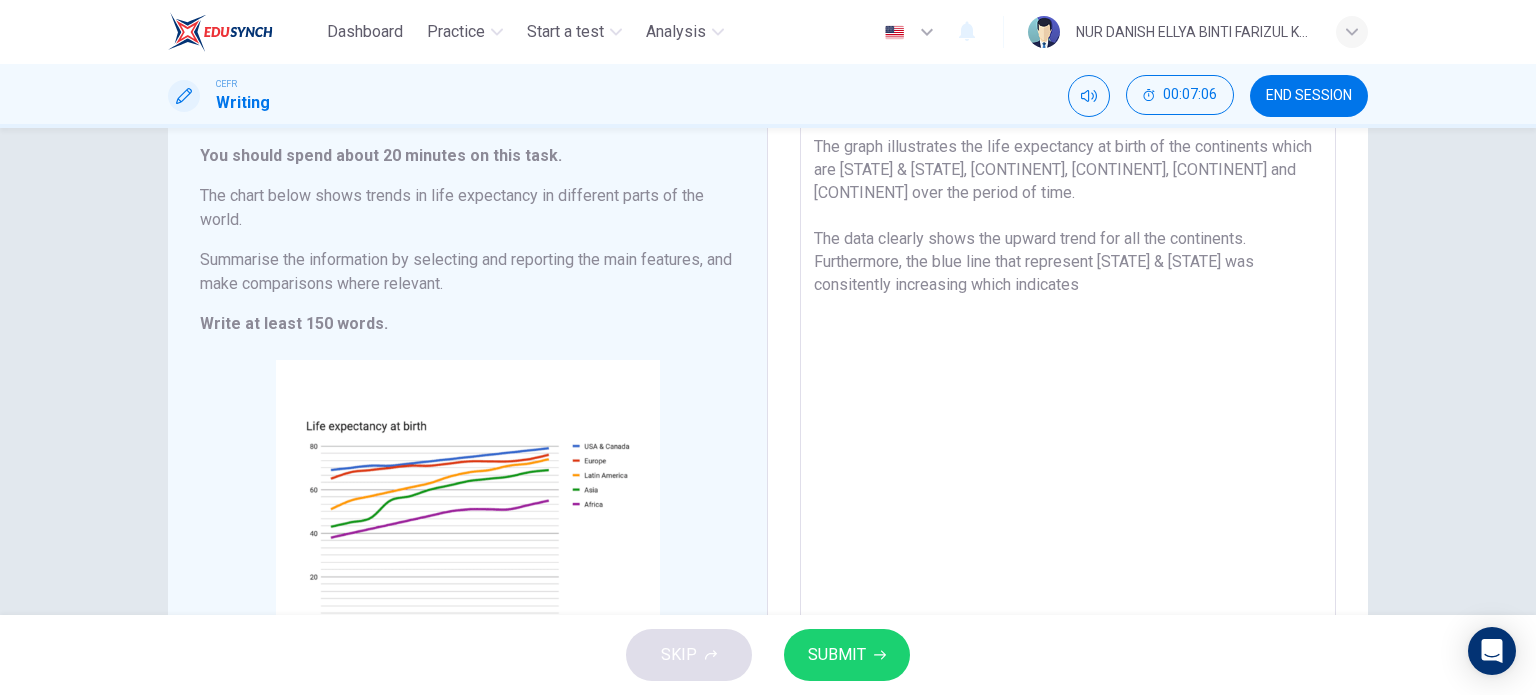 click on "The graph illustrates the life expectancy at birth of the continents which are [STATE] & [STATE], [CONTINENT], [CONTINENT], [CONTINENT] and [CONTINENT] over the period of time.
The data clearly shows the upward trend for all the continents. Furthermore, the blue line that represent [STATE] & [STATE] was consitently increasing which indicates" at bounding box center [1068, 414] 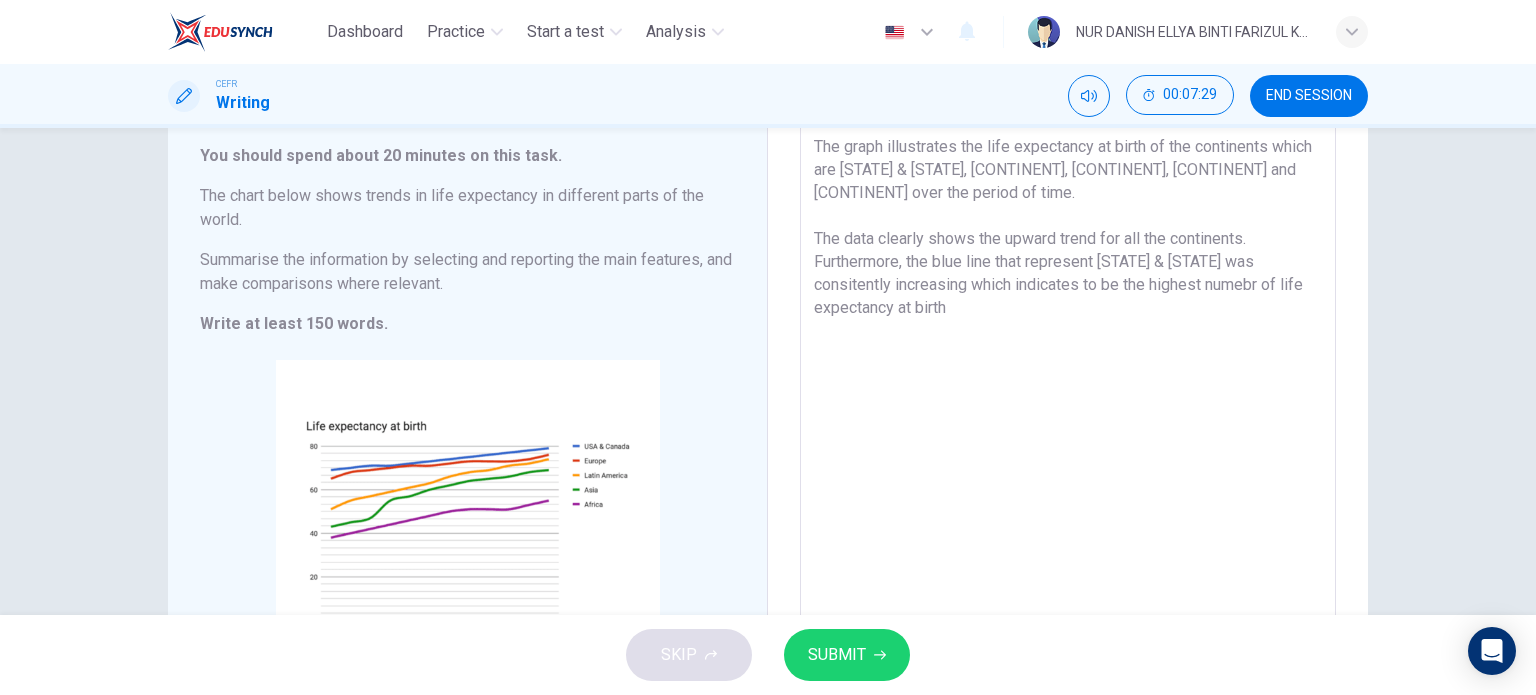 click on "The graph illustrates the life expectancy at birth of the continents which are [STATE] & [STATE], [CONTINENT], [CONTINENT], [CONTINENT] and [CONTINENT] over the period of time.
The data clearly shows the upward trend for all the continents. Furthermore, the blue line that represent [STATE] & [STATE] was consitently increasing which indicates to be the highest numebr of life expectancy at birth" at bounding box center (1068, 414) 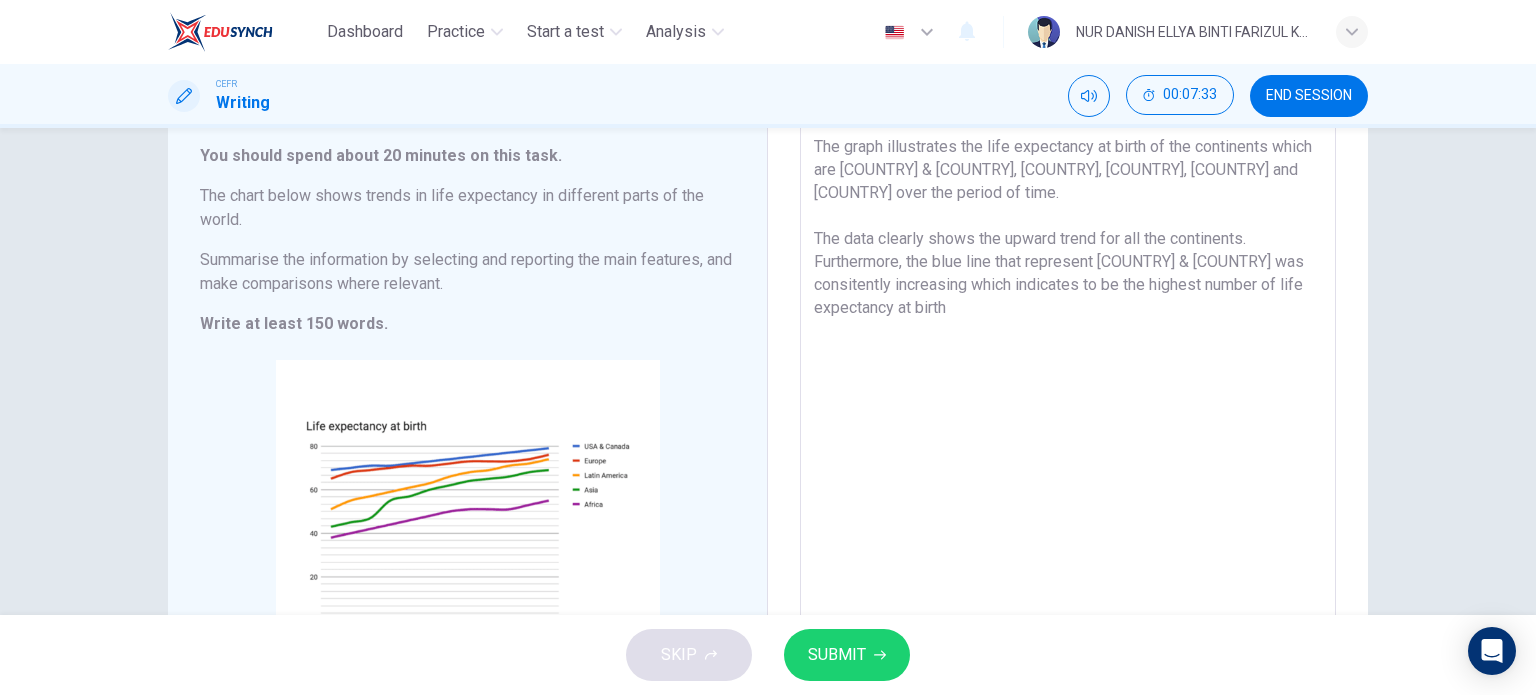 click on "The graph illustrates the life expectancy at birth of the continents which are [COUNTRY] & [COUNTRY], [COUNTRY], [COUNTRY], [COUNTRY] and [COUNTRY] over the period of time.
The data clearly shows the upward trend for all the continents. Furthermore, the blue line that represent [COUNTRY] & [COUNTRY] was consitently increasing which indicates to be the highest number of life expectancy at birth" at bounding box center (1068, 414) 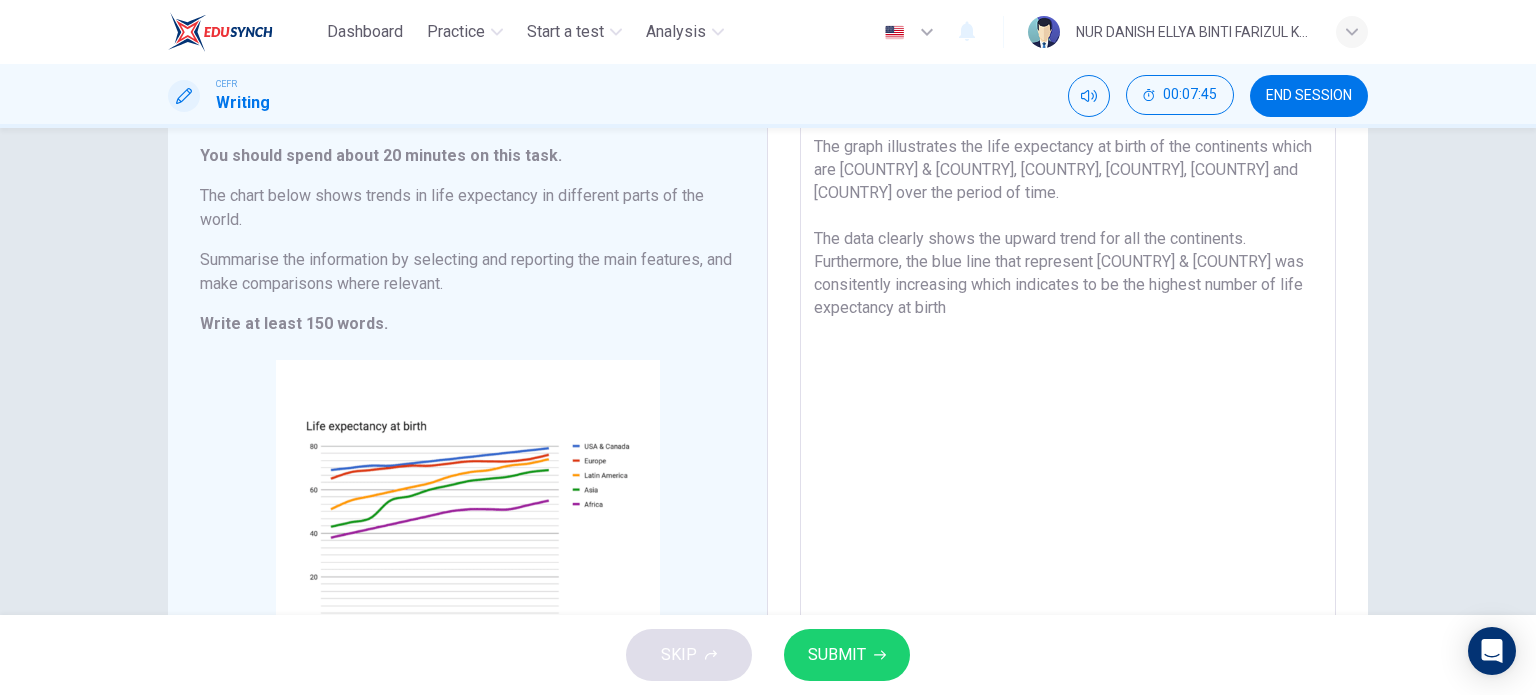 click on "The graph illustrates the life expectancy at birth of the continents which are [COUNTRY] & [COUNTRY], [COUNTRY], [COUNTRY], [COUNTRY] and [COUNTRY] over the period of time.
The data clearly shows the upward trend for all the continents. Furthermore, the blue line that represent [COUNTRY] & [COUNTRY] was consitently increasing which indicates to be the highest number of life expectancy at birth" at bounding box center [1068, 414] 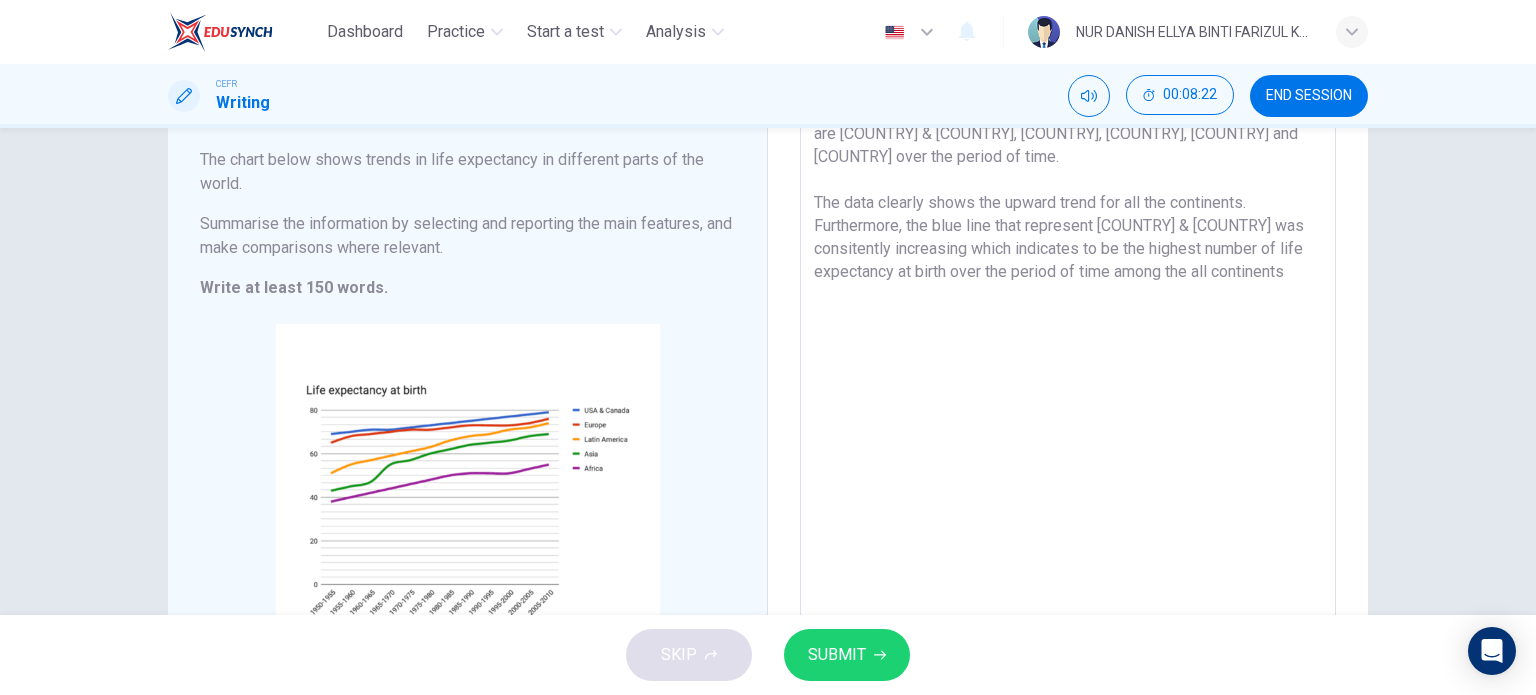 scroll, scrollTop: 156, scrollLeft: 0, axis: vertical 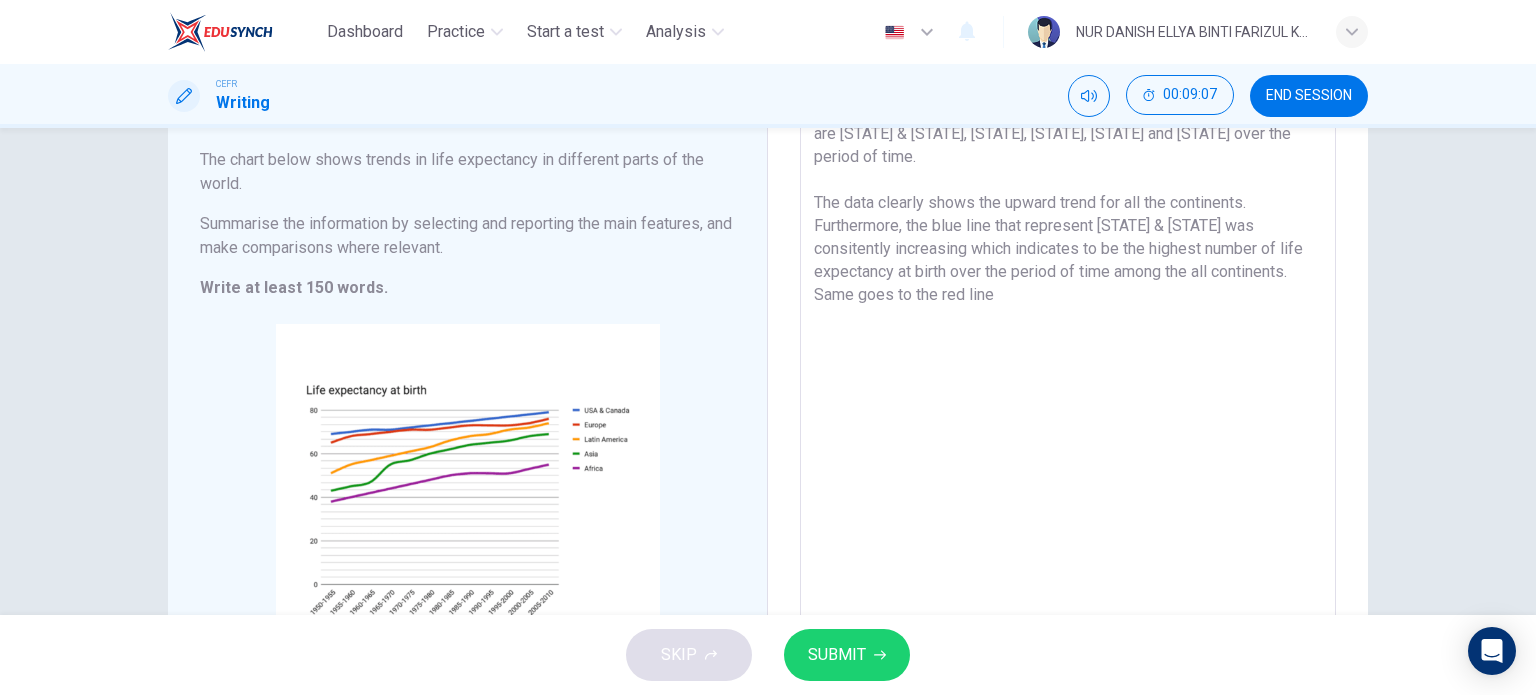drag, startPoint x: 1007, startPoint y: 298, endPoint x: 939, endPoint y: 299, distance: 68.007355 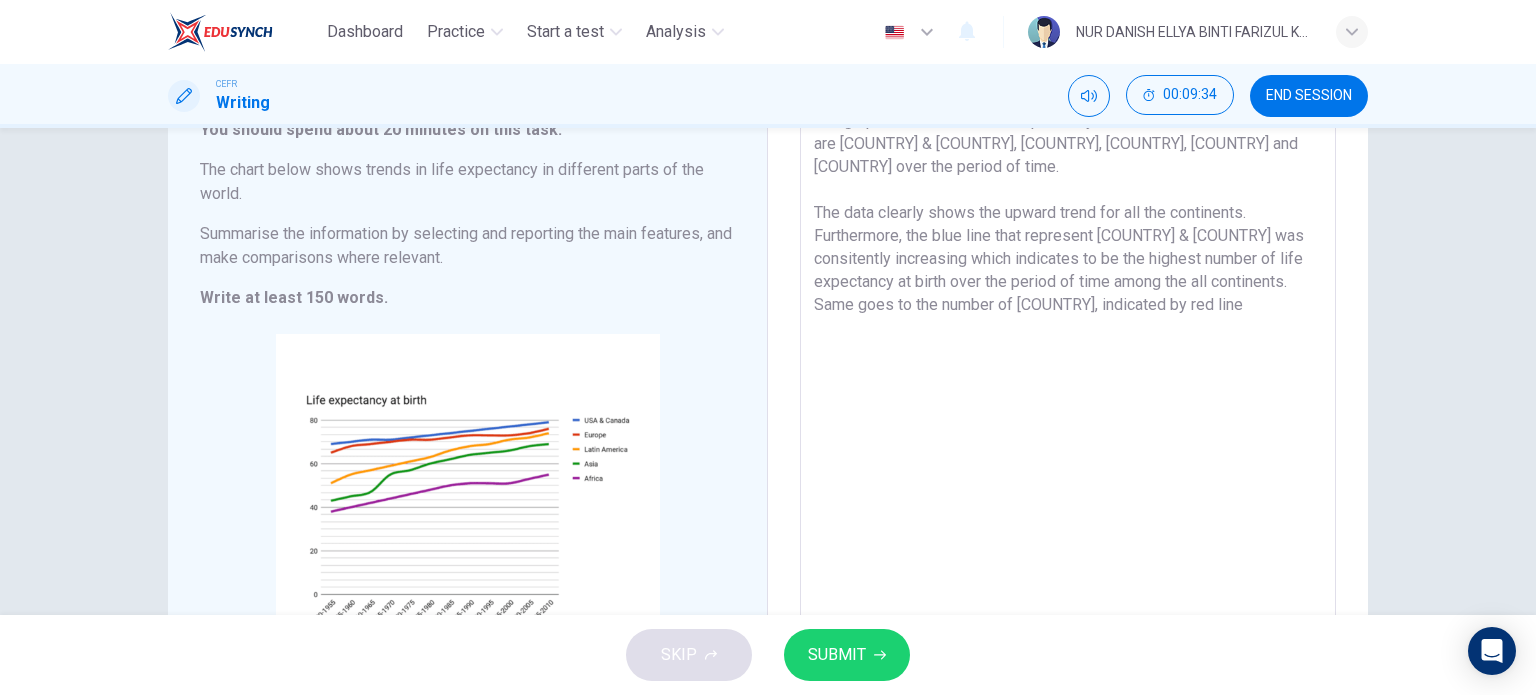 scroll, scrollTop: 156, scrollLeft: 0, axis: vertical 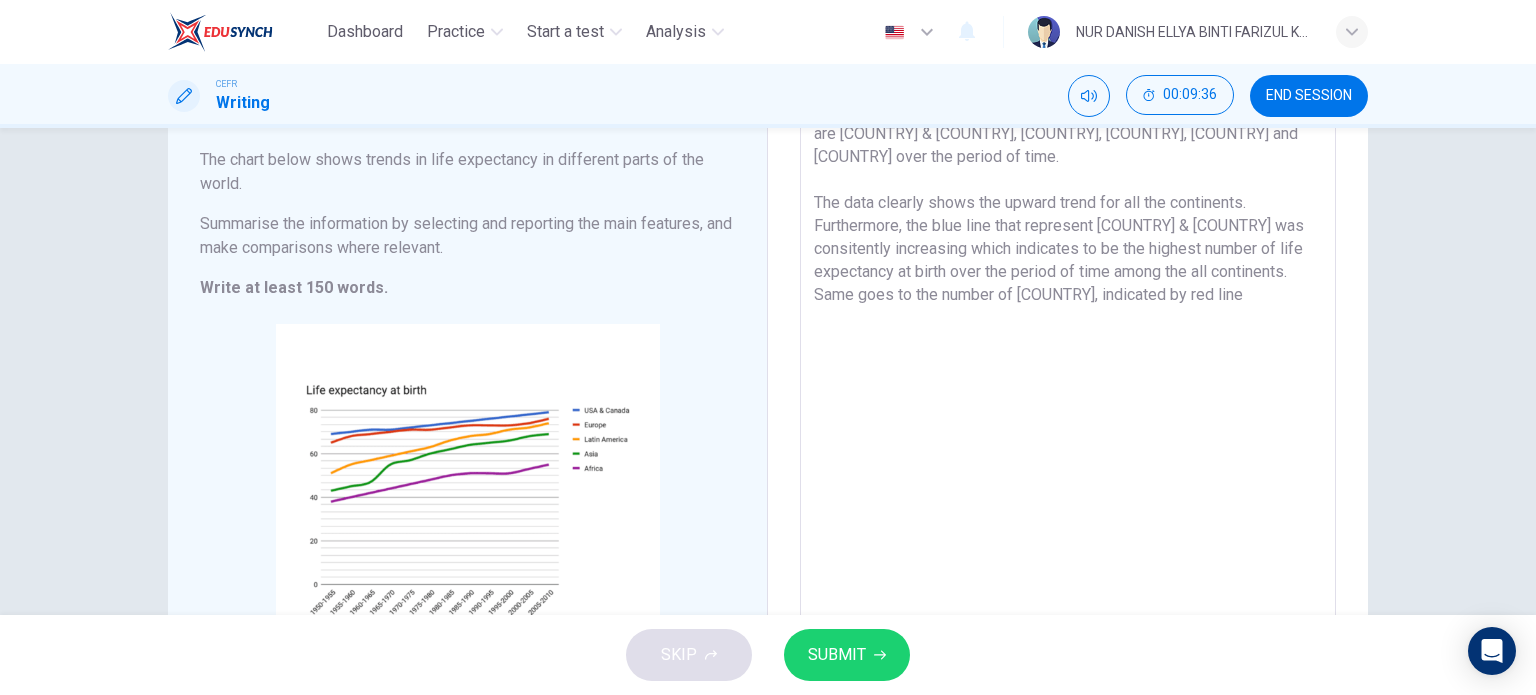 click on "The graph illustrates the life expectancy at birth of the continents which are [COUNTRY] & [COUNTRY], [COUNTRY], [COUNTRY], [COUNTRY] and [COUNTRY] over the period of time.
The data clearly shows the upward trend for all the continents. Furthermore, the blue line that represent [COUNTRY] & [COUNTRY] was consitently increasing which indicates to be the highest number of life expectancy at birth over the period of time among the all continents. Same goes to the number of [COUNTRY], indicated by red line" at bounding box center [1068, 378] 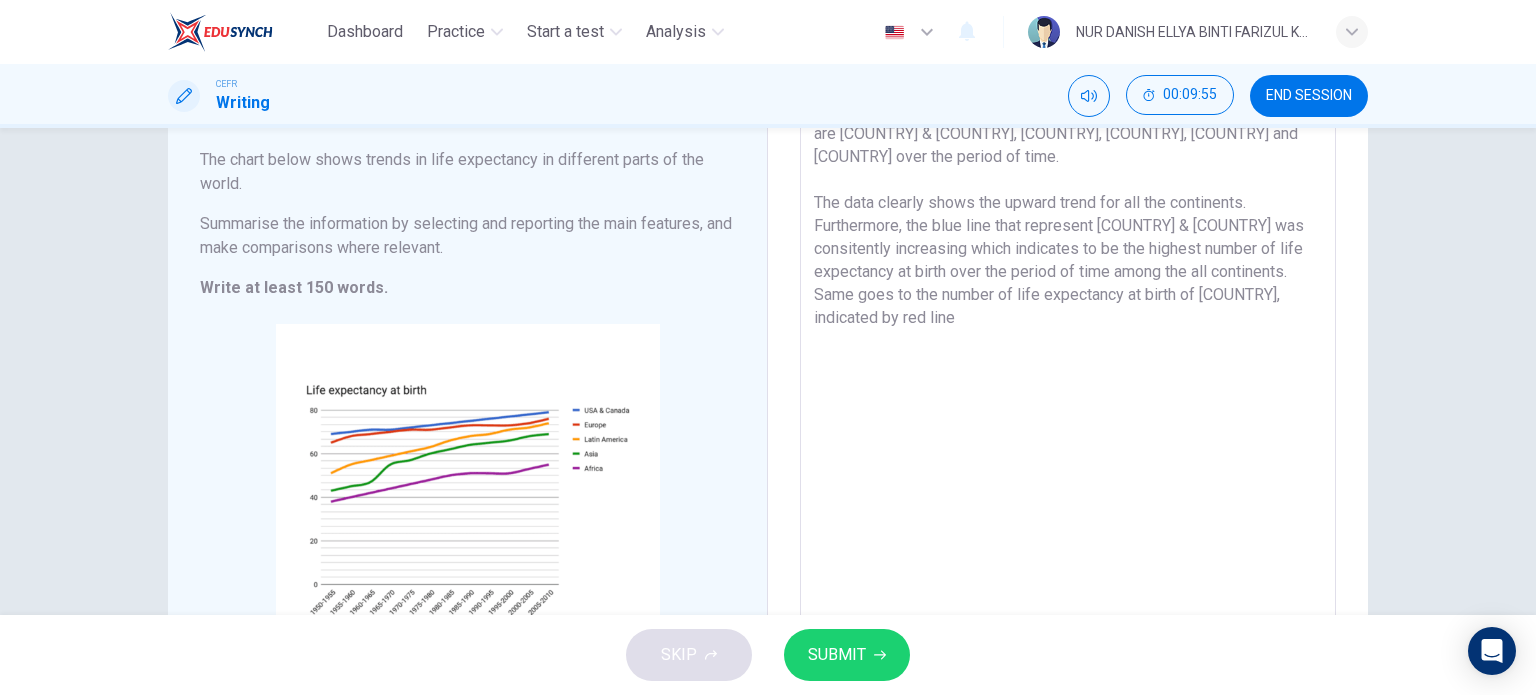 click on "The graph illustrates the life expectancy at birth of the continents which are [COUNTRY] & [COUNTRY], [COUNTRY], [COUNTRY], [COUNTRY] and [COUNTRY] over the period of time.
The data clearly shows the upward trend for all the continents. Furthermore, the blue line that represent [COUNTRY] & [COUNTRY] was consitently increasing which indicates to be the highest number of life expectancy at birth over the period of time among the all continents. Same goes to the number of life expectancy at birth of [COUNTRY], indicated by red line" at bounding box center (1068, 378) 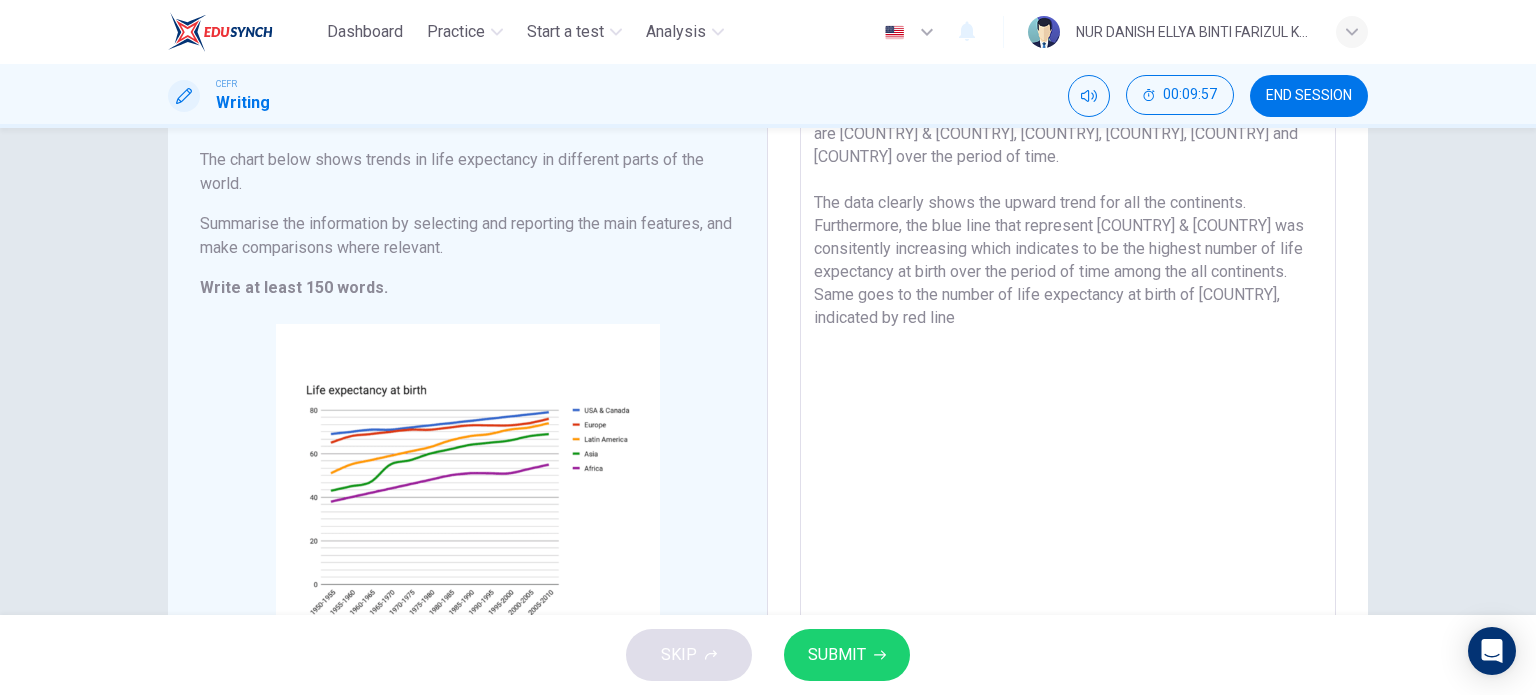 click on "The graph illustrates the life expectancy at birth of the continents which are [COUNTRY] & [COUNTRY], [COUNTRY], [COUNTRY], [COUNTRY] and [COUNTRY] over the period of time.
The data clearly shows the upward trend for all the continents. Furthermore, the blue line that represent [COUNTRY] & [COUNTRY] was consitently increasing which indicates to be the highest number of life expectancy at birth over the period of time among the all continents. Same goes to the number of life expectancy at birth of [COUNTRY], indicated by red line x ​" at bounding box center (1068, 377) 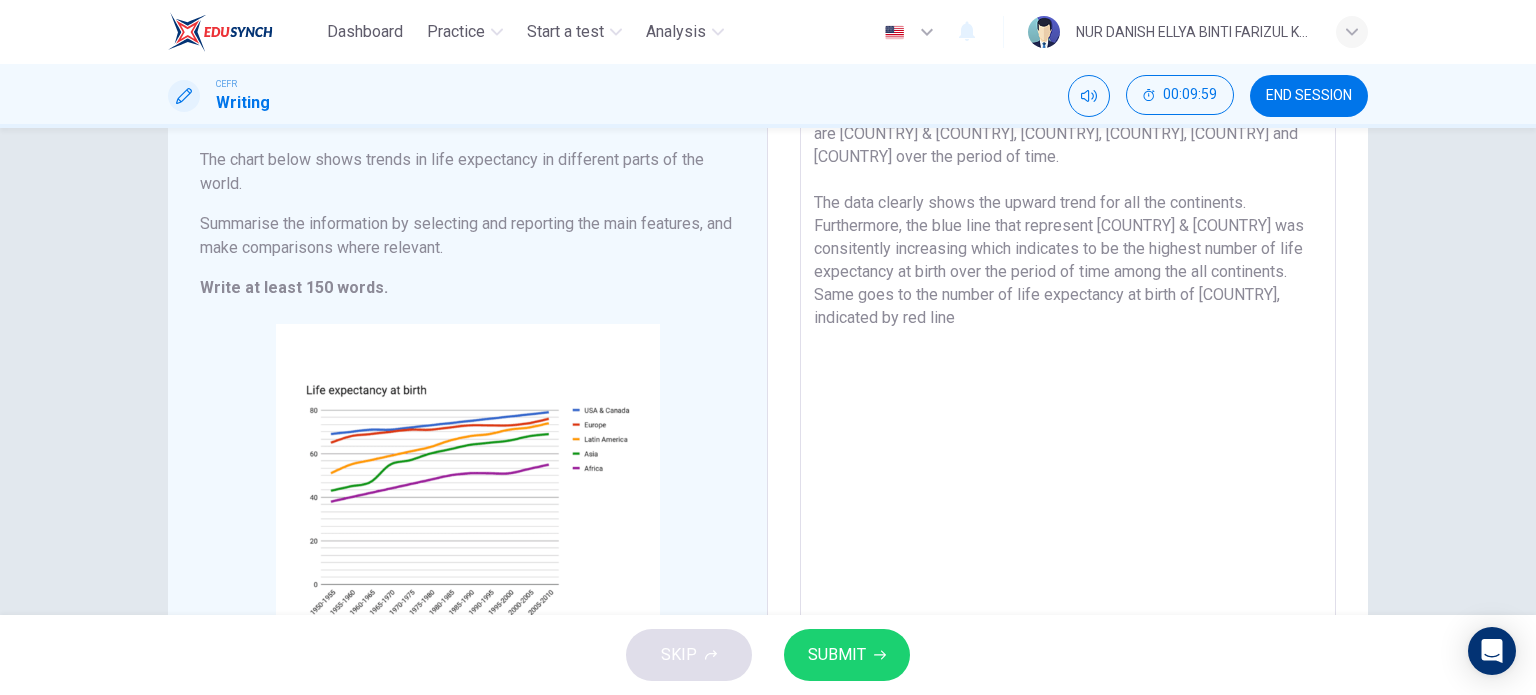 click on "The graph illustrates the life expectancy at birth of the continents which are [COUNTRY] & [COUNTRY], [COUNTRY], [COUNTRY], [COUNTRY] and [COUNTRY] over the period of time.
The data clearly shows the upward trend for all the continents. Furthermore, the blue line that represent [COUNTRY] & [COUNTRY] was consitently increasing which indicates to be the highest number of life expectancy at birth over the period of time among the all continents. Same goes to the number of life expectancy at birth of [COUNTRY], indicated by red line x ​" at bounding box center (1068, 377) 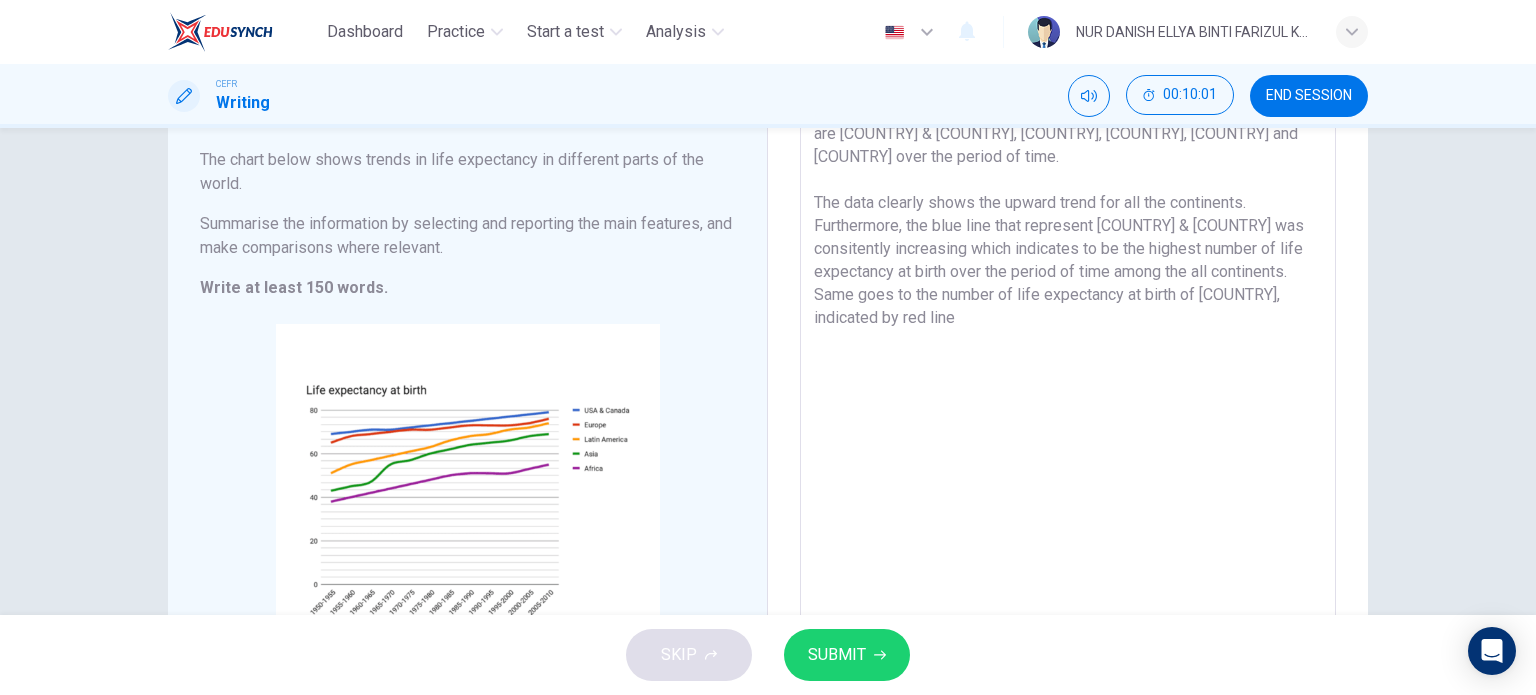 click on "The graph illustrates the life expectancy at birth of the continents which are [COUNTRY] & [COUNTRY], [COUNTRY], [COUNTRY], [COUNTRY] and [COUNTRY] over the period of time.
The data clearly shows the upward trend for all the continents. Furthermore, the blue line that represent [COUNTRY] & [COUNTRY] was consitently increasing which indicates to be the highest number of life expectancy at birth over the period of time among the all continents. Same goes to the number of life expectancy at birth of [COUNTRY], indicated by red line" at bounding box center [1068, 378] 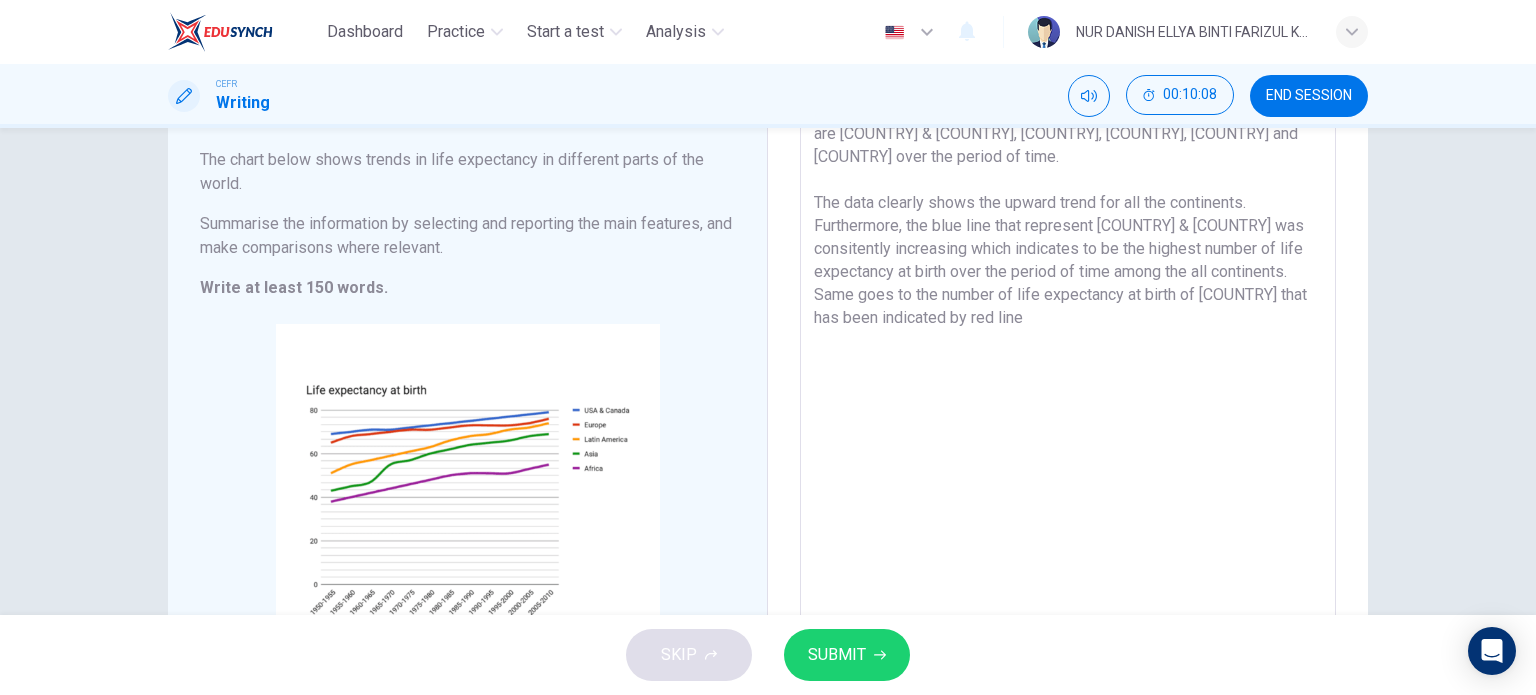 click on "The graph illustrates the life expectancy at birth of the continents which are [COUNTRY] & [COUNTRY], [COUNTRY], [COUNTRY], [COUNTRY] and [COUNTRY] over the period of time.
The data clearly shows the upward trend for all the continents. Furthermore, the blue line that represent [COUNTRY] & [COUNTRY] was consitently increasing which indicates to be the highest number of life expectancy at birth over the period of time among the all continents. Same goes to the number of life expectancy at birth of [COUNTRY] that has been indicated by red line" at bounding box center [1068, 378] 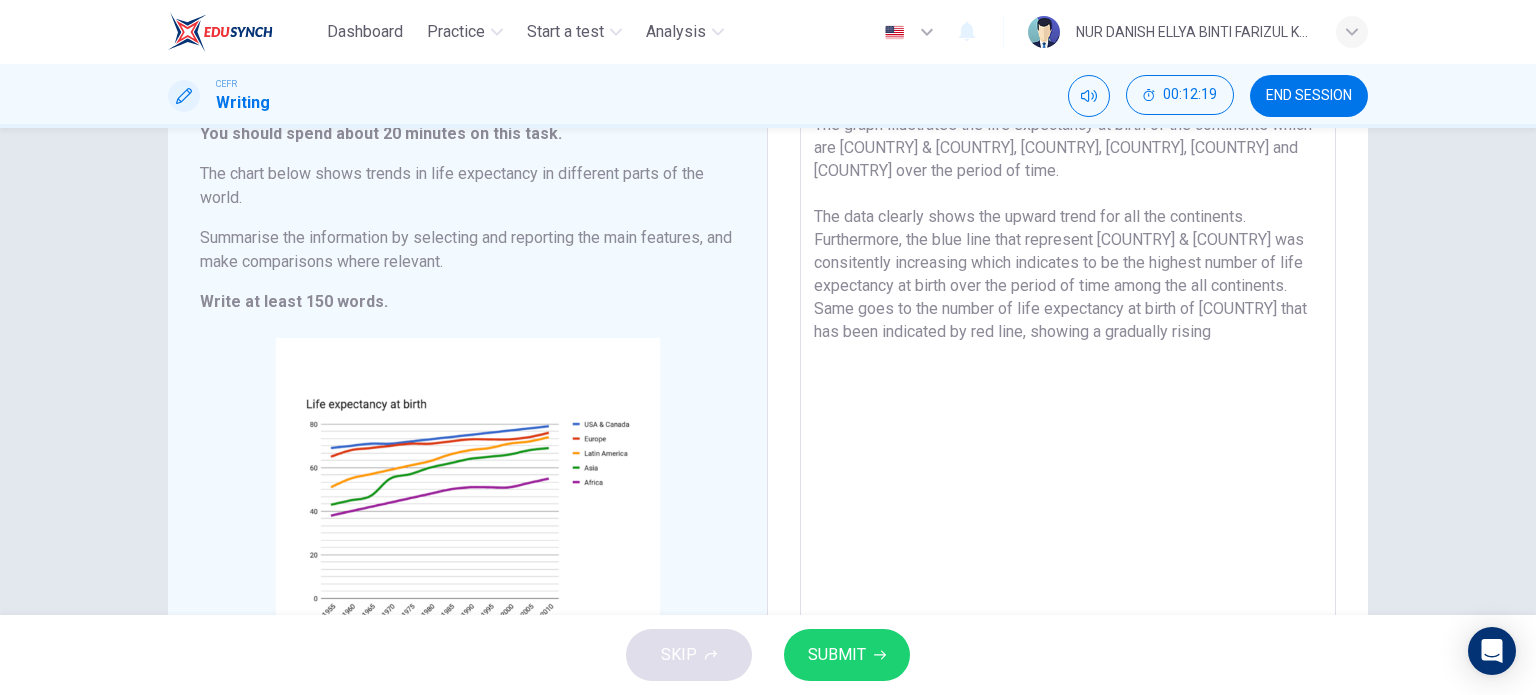 scroll, scrollTop: 138, scrollLeft: 0, axis: vertical 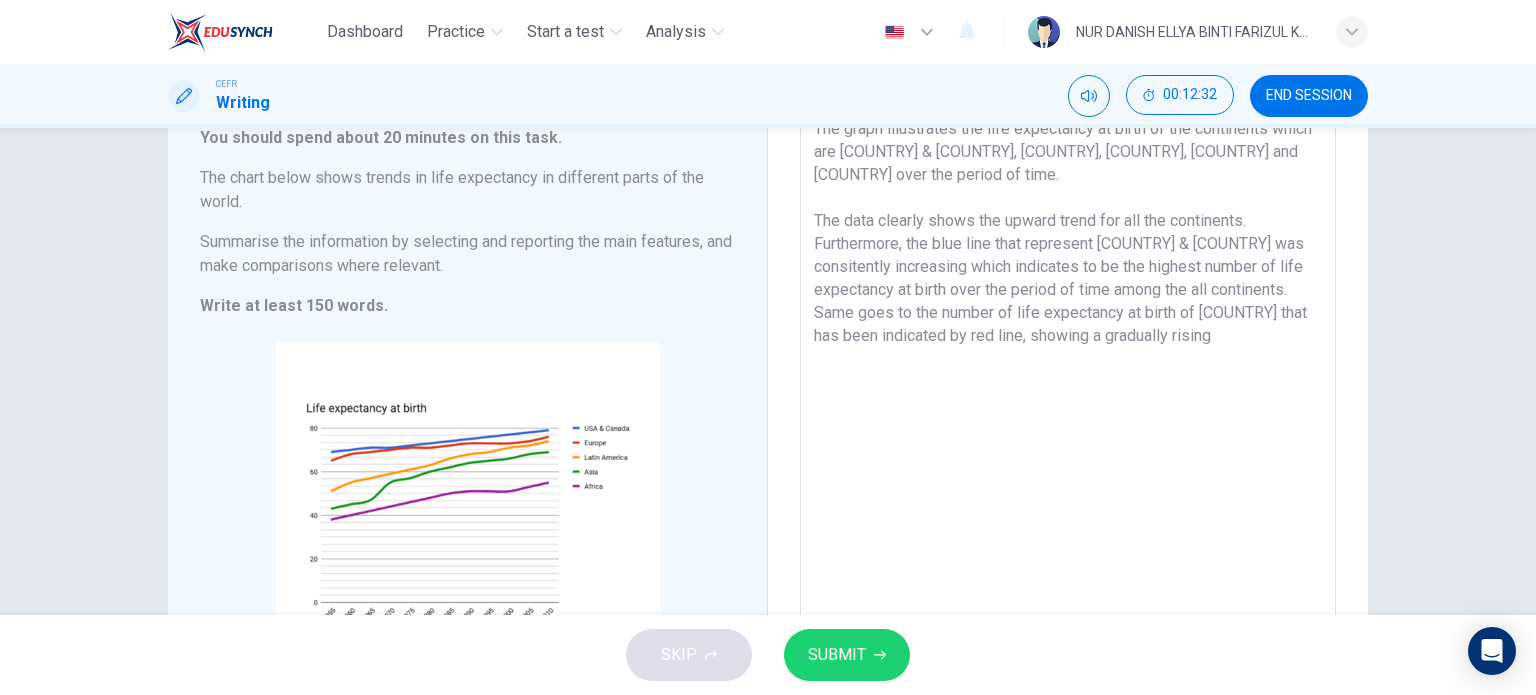 click on "The graph illustrates the life expectancy at birth of the continents which are [COUNTRY] & [COUNTRY], [COUNTRY], [COUNTRY], [COUNTRY] and [COUNTRY] over the period of time.
The data clearly shows the upward trend for all the continents. Furthermore, the blue line that represent [COUNTRY] & [COUNTRY] was consitently increasing which indicates to be the highest number of life expectancy at birth over the period of time among the all continents. Same goes to the number of life expectancy at birth of [COUNTRY] that has been indicated by red line, showing a gradually rising" at bounding box center (1068, 396) 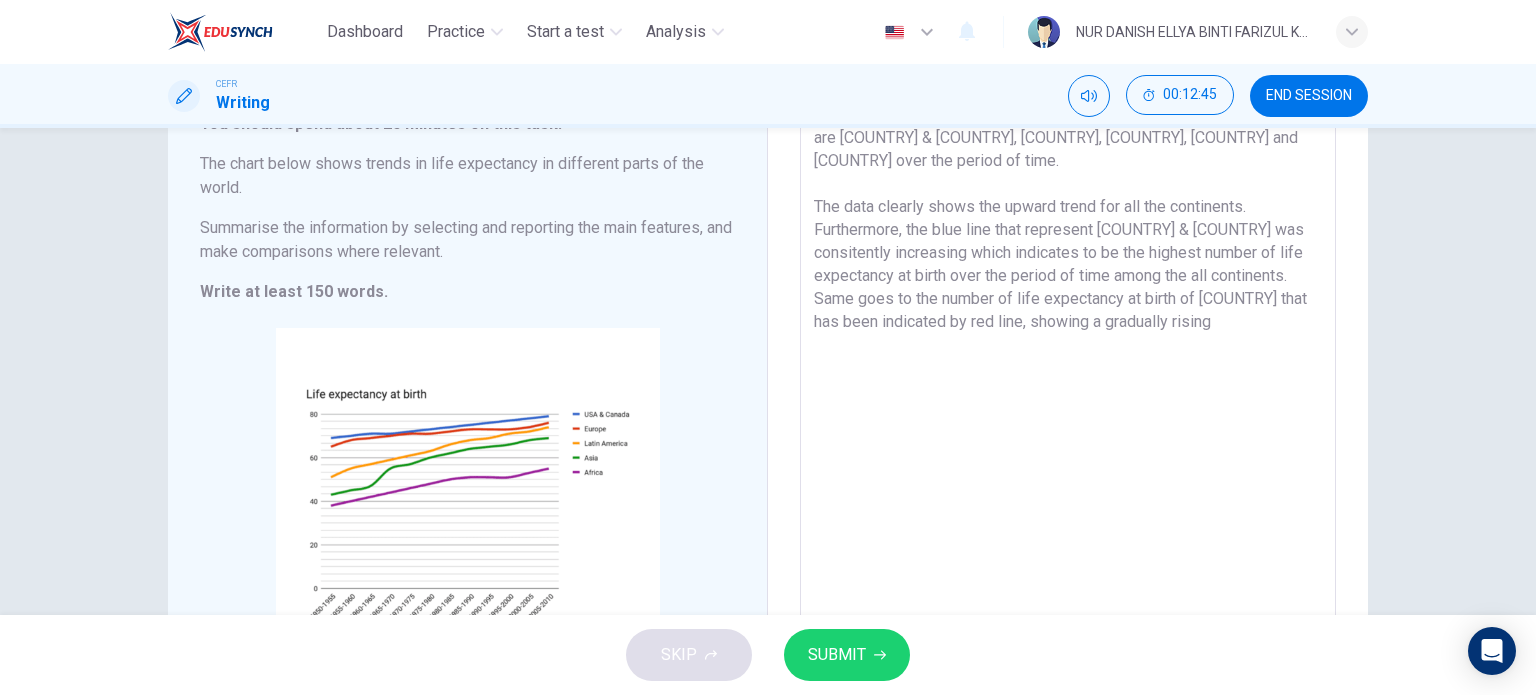 scroll, scrollTop: 154, scrollLeft: 0, axis: vertical 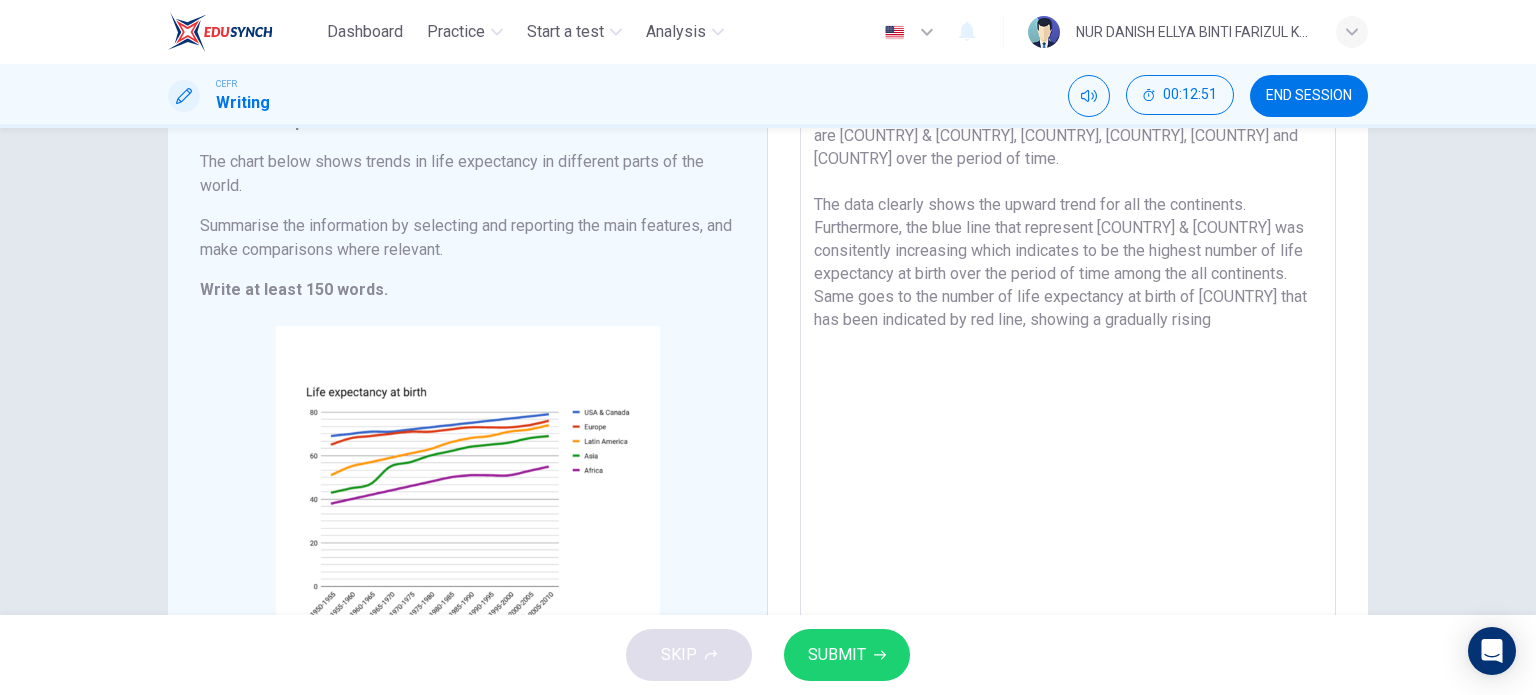 click on "The graph illustrates the life expectancy at birth of the continents which are [COUNTRY] & [COUNTRY], [COUNTRY], [COUNTRY], [COUNTRY] and [COUNTRY] over the period of time.
The data clearly shows the upward trend for all the continents. Furthermore, the blue line that represent [COUNTRY] & [COUNTRY] was consitently increasing which indicates to be the highest number of life expectancy at birth over the period of time among the all continents. Same goes to the number of life expectancy at birth of [COUNTRY] that has been indicated by red line, showing a gradually rising" at bounding box center [1068, 380] 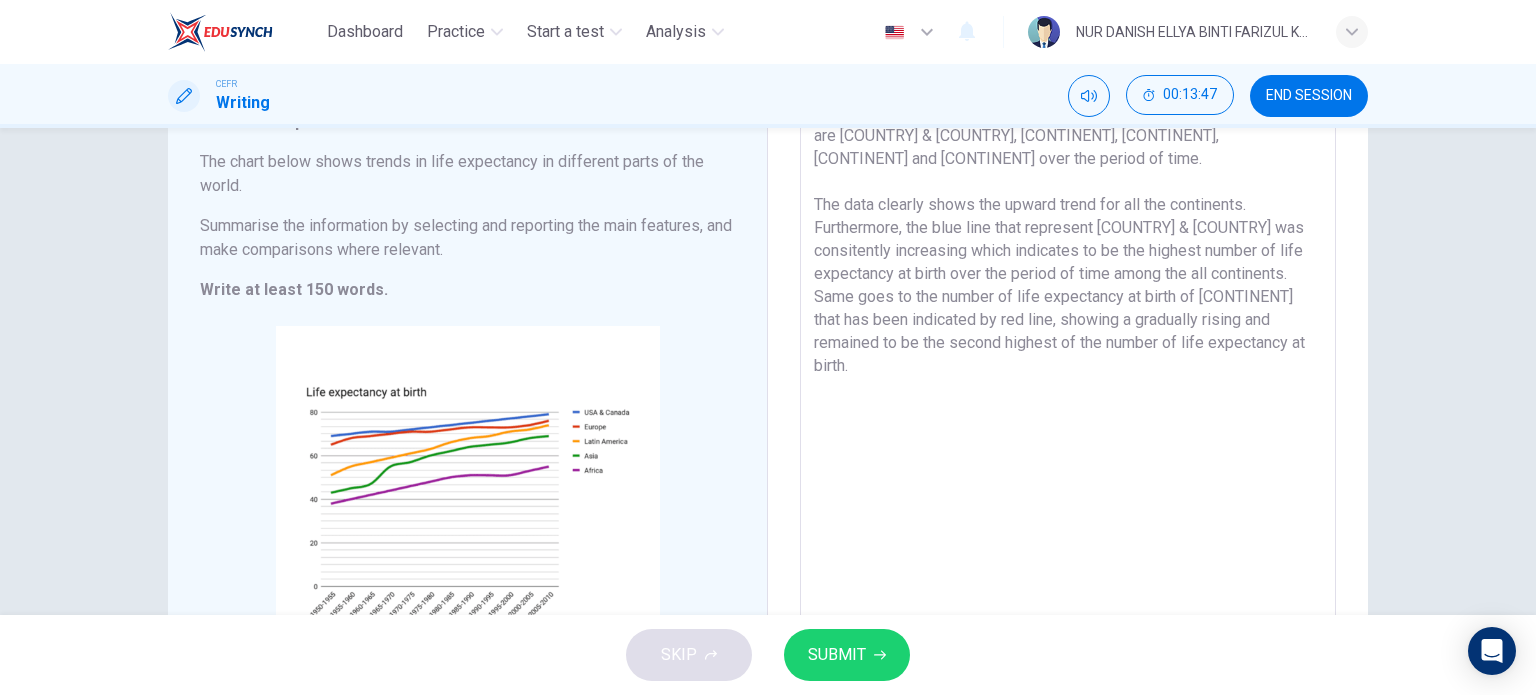 click on "The graph illustrates the life expectancy at birth of the continents which are [COUNTRY] & [COUNTRY], [CONTINENT], [CONTINENT], [CONTINENT] and [CONTINENT] over the period of time.
The data clearly shows the upward trend for all the continents. Furthermore, the blue line that represent [COUNTRY] & [COUNTRY] was consitently increasing which indicates to be the highest number of life expectancy at birth over the period of time among the all continents. Same goes to the number of life expectancy at birth of [CONTINENT] that has been indicated by red line, showing a gradually rising and remained to be the second highest of the number of life expectancy at birth." at bounding box center [1068, 380] 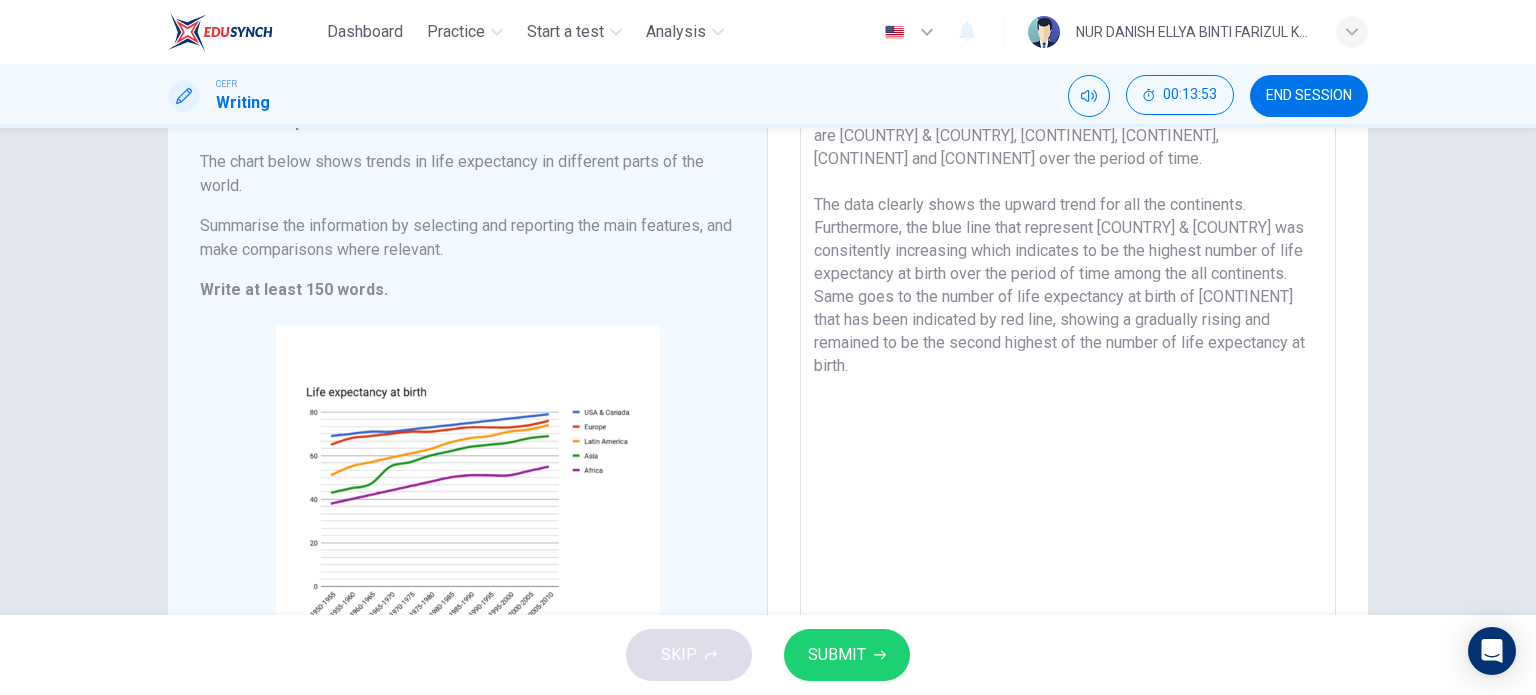 click on "The graph illustrates the life expectancy at birth of the continents which are [COUNTRY] & [COUNTRY], [CONTINENT], [CONTINENT], [CONTINENT] and [CONTINENT] over the period of time.
The data clearly shows the upward trend for all the continents. Furthermore, the blue line that represent [COUNTRY] & [COUNTRY] was consitently increasing which indicates to be the highest number of life expectancy at birth over the period of time among the all continents. Same goes to the number of life expectancy at birth of [CONTINENT] that has been indicated by red line, showing a gradually rising and remained to be the second highest of the number of life expectancy at birth." at bounding box center (1068, 380) 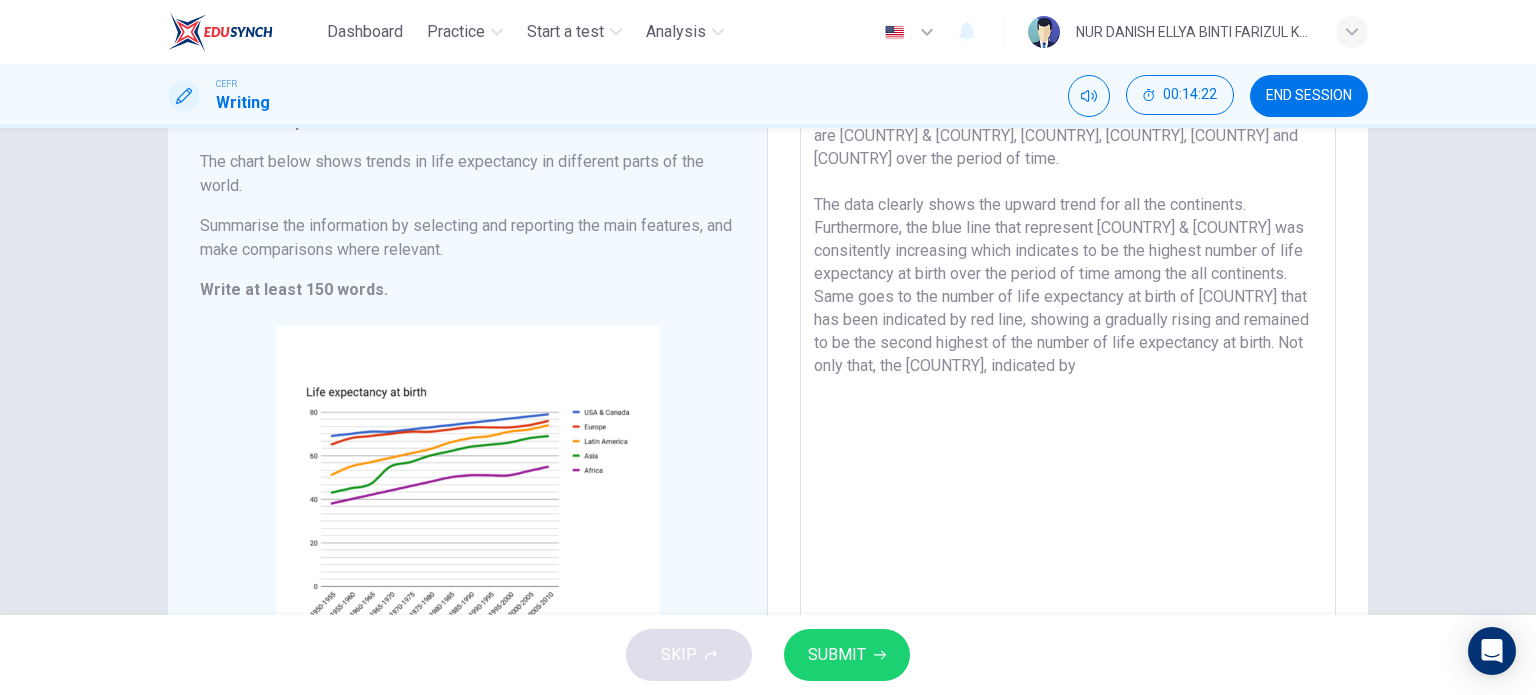 drag, startPoint x: 1152, startPoint y: 369, endPoint x: 1080, endPoint y: 376, distance: 72.33948 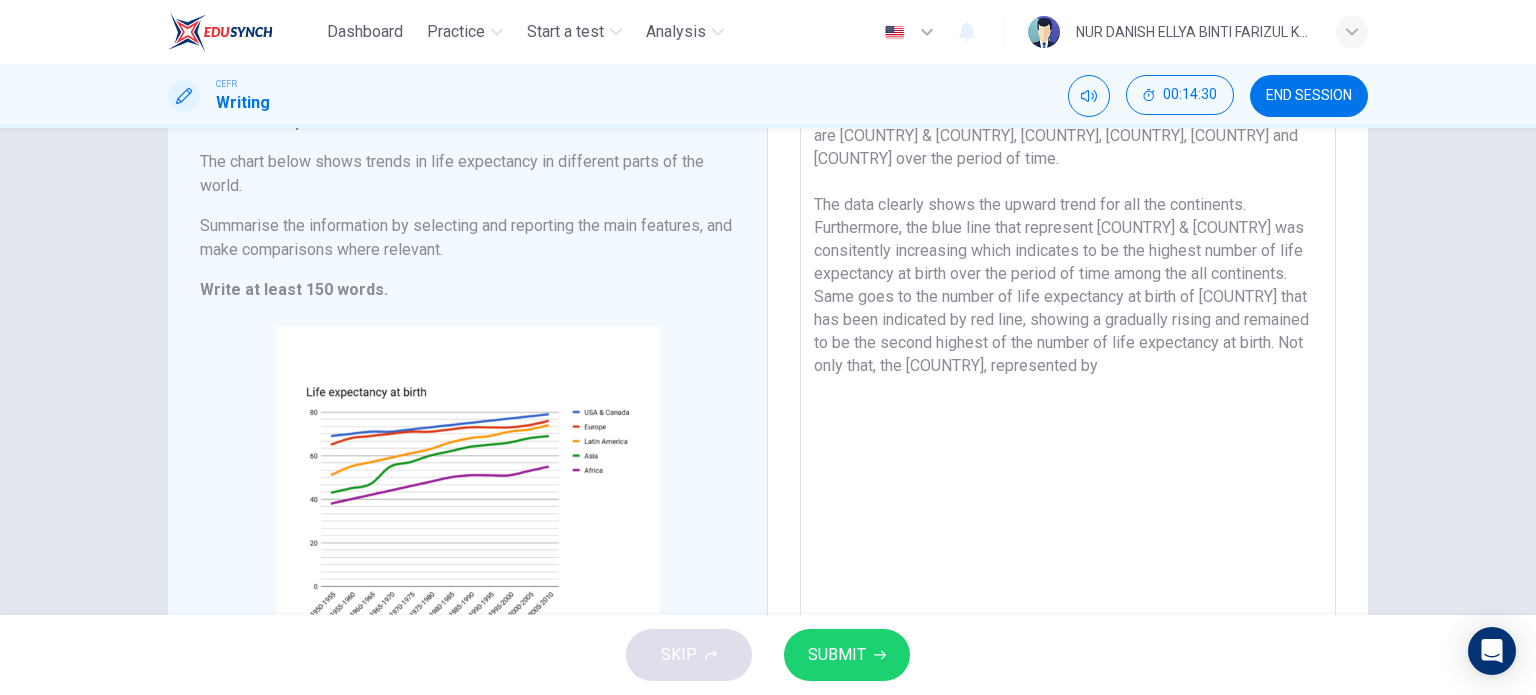 click on "The graph illustrates the life expectancy at birth of the continents which are [COUNTRY] & [COUNTRY], [COUNTRY], [COUNTRY], [COUNTRY] and [COUNTRY] over the period of time.
The data clearly shows the upward trend for all the continents. Furthermore, the blue line that represent [COUNTRY] & [COUNTRY] was consitently increasing which indicates to be the highest number of life expectancy at birth over the period of time among the all continents. Same goes to the number of life expectancy at birth of [COUNTRY] that has been indicated by red line, showing a gradually rising and remained to be the second highest of the number of life expectancy at birth. Not only that, the [COUNTRY], represented by" at bounding box center [1068, 380] 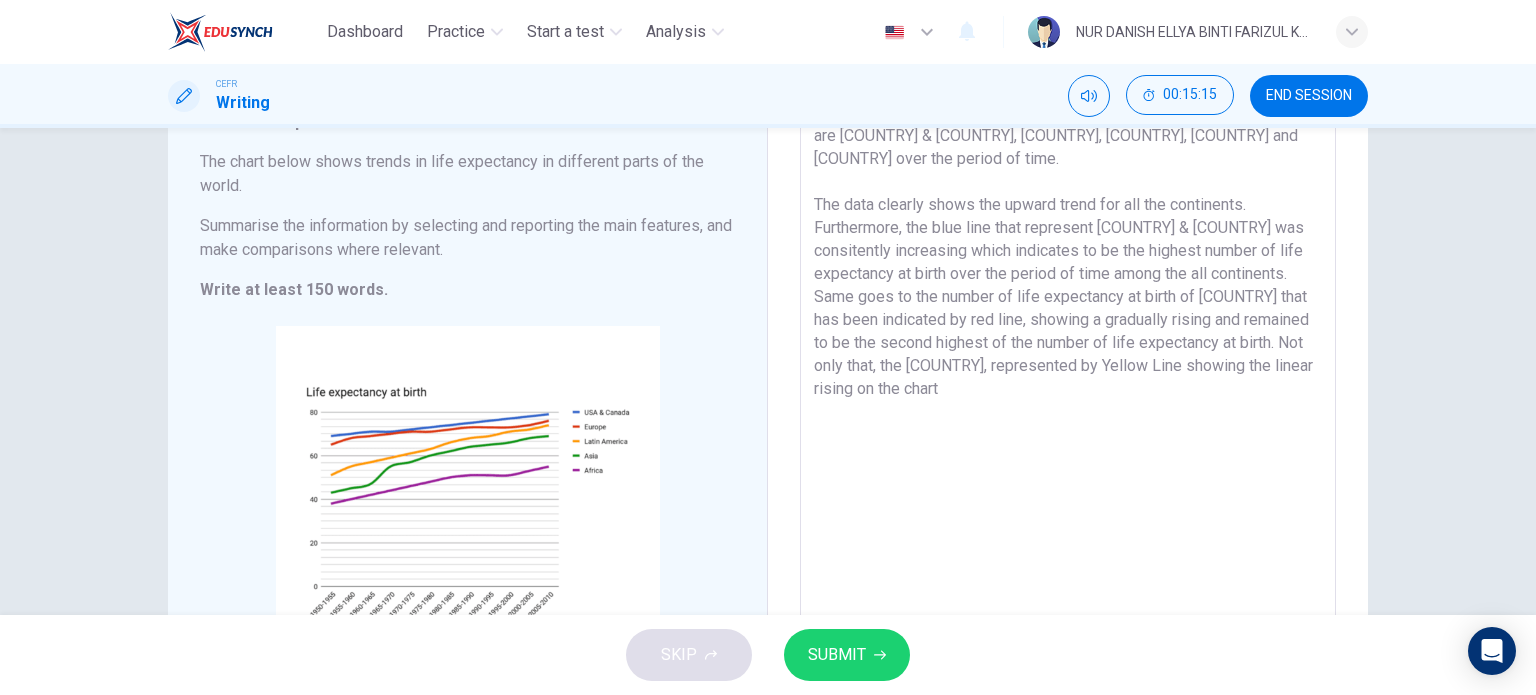 click on "The graph illustrates the life expectancy at birth of the continents which are [COUNTRY] & [COUNTRY], [COUNTRY], [COUNTRY], [COUNTRY] and [COUNTRY] over the period of time.
The data clearly shows the upward trend for all the continents. Furthermore, the blue line that represent [COUNTRY] & [COUNTRY] was consitently increasing which indicates to be the highest number of life expectancy at birth over the period of time among the all continents. Same goes to the number of life expectancy at birth of [COUNTRY] that has been indicated by red line, showing a gradually rising and remained to be the second highest of the number of life expectancy at birth. Not only that, the [COUNTRY], represented by Yellow Line showing the linear rising on the chart" at bounding box center (1068, 380) 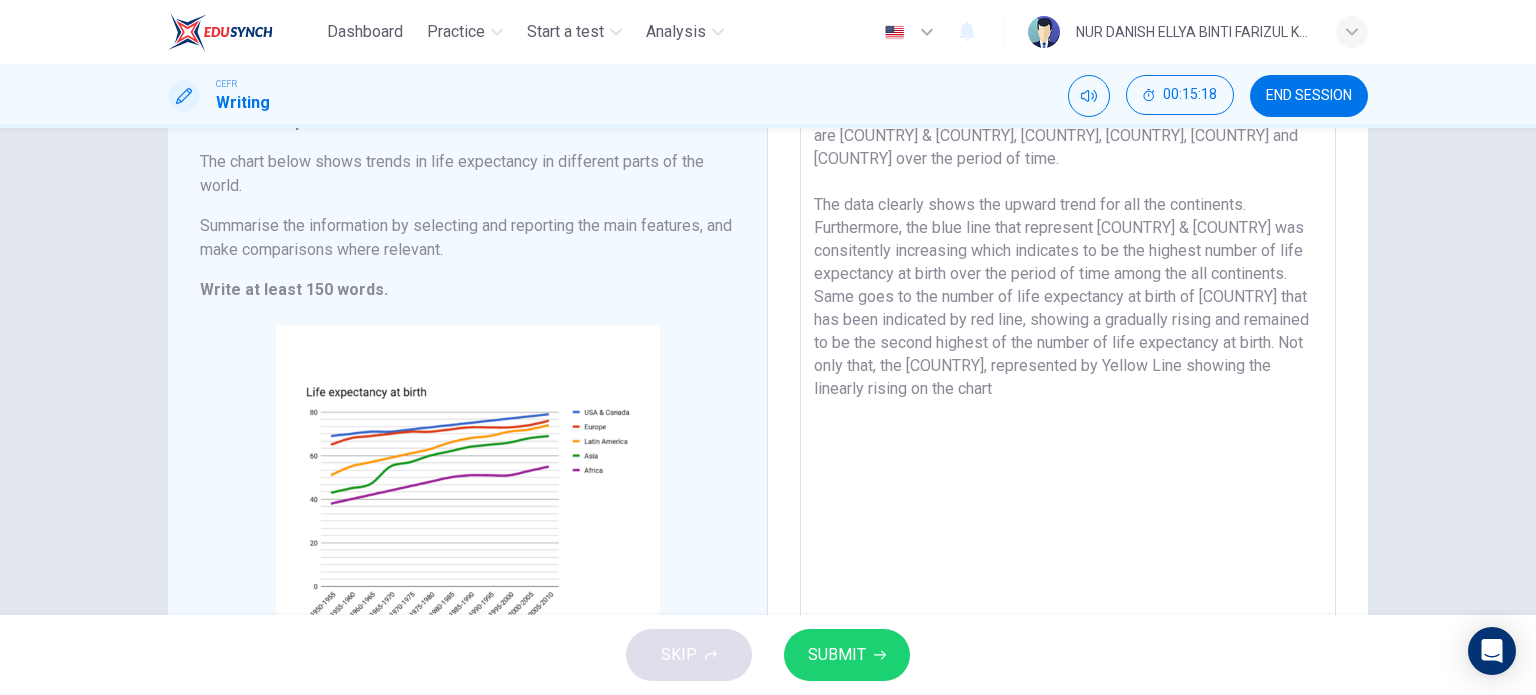 click on "The graph illustrates the life expectancy at birth of the continents which are [COUNTRY] & [COUNTRY], [COUNTRY], [COUNTRY], [COUNTRY] and [COUNTRY] over the period of time.
The data clearly shows the upward trend for all the continents. Furthermore, the blue line that represent [COUNTRY] & [COUNTRY] was consitently increasing which indicates to be the highest number of life expectancy at birth over the period of time among the all continents. Same goes to the number of life expectancy at birth of [COUNTRY] that has been indicated by red line, showing a gradually rising and remained to be the second highest of the number of life expectancy at birth. Not only that, the [COUNTRY], represented by Yellow Line showing the linearly rising on the chart" at bounding box center [1068, 380] 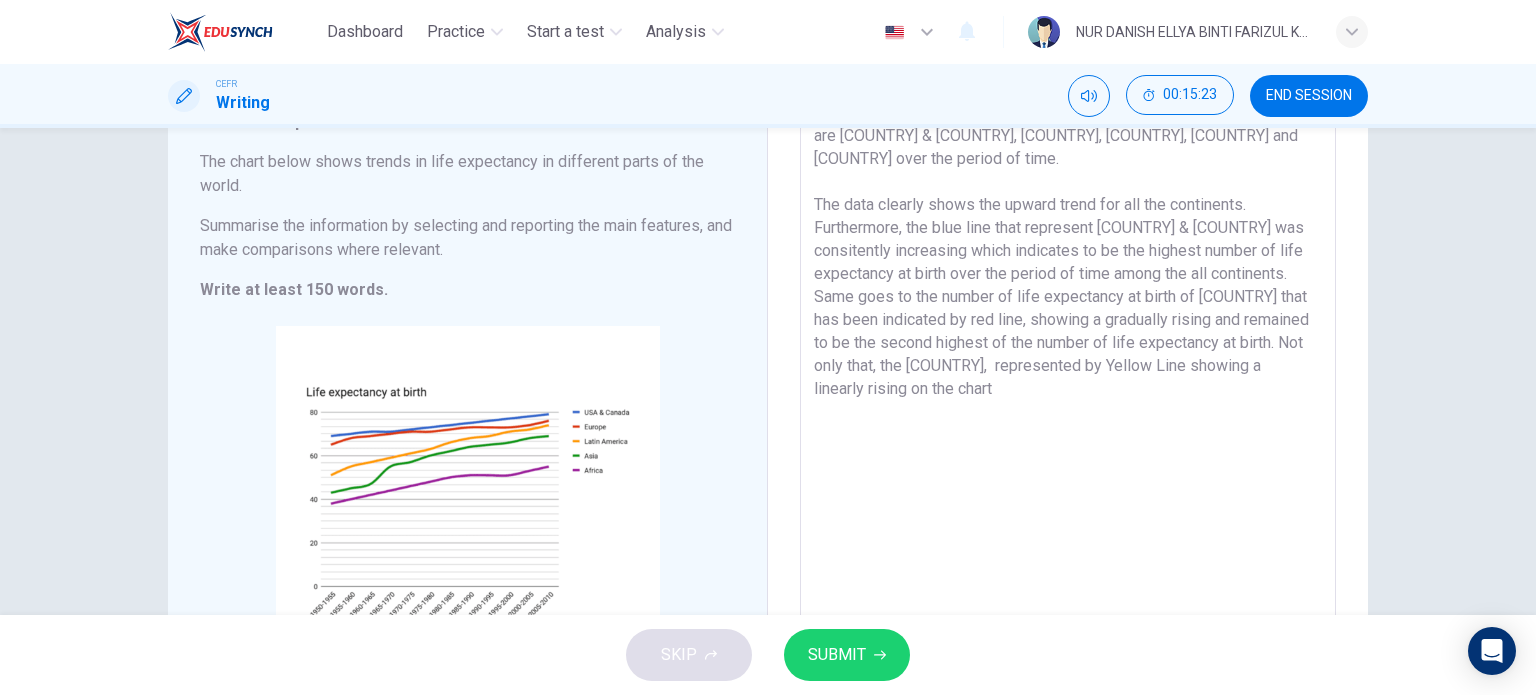 click on "The graph illustrates the life expectancy at birth of the continents which are [COUNTRY] & [COUNTRY], [COUNTRY], [COUNTRY], [COUNTRY] and [COUNTRY] over the period of time.
The data clearly shows the upward trend for all the continents. Furthermore, the blue line that represent [COUNTRY] & [COUNTRY] was consitently increasing which indicates to be the highest number of life expectancy at birth over the period of time among the all continents. Same goes to the number of life expectancy at birth of [COUNTRY] that has been indicated by red line, showing a gradually rising and remained to be the second highest of the number of life expectancy at birth. Not only that, the [COUNTRY],  represented by Yellow Line showing a linearly rising on the chart" at bounding box center [1068, 380] 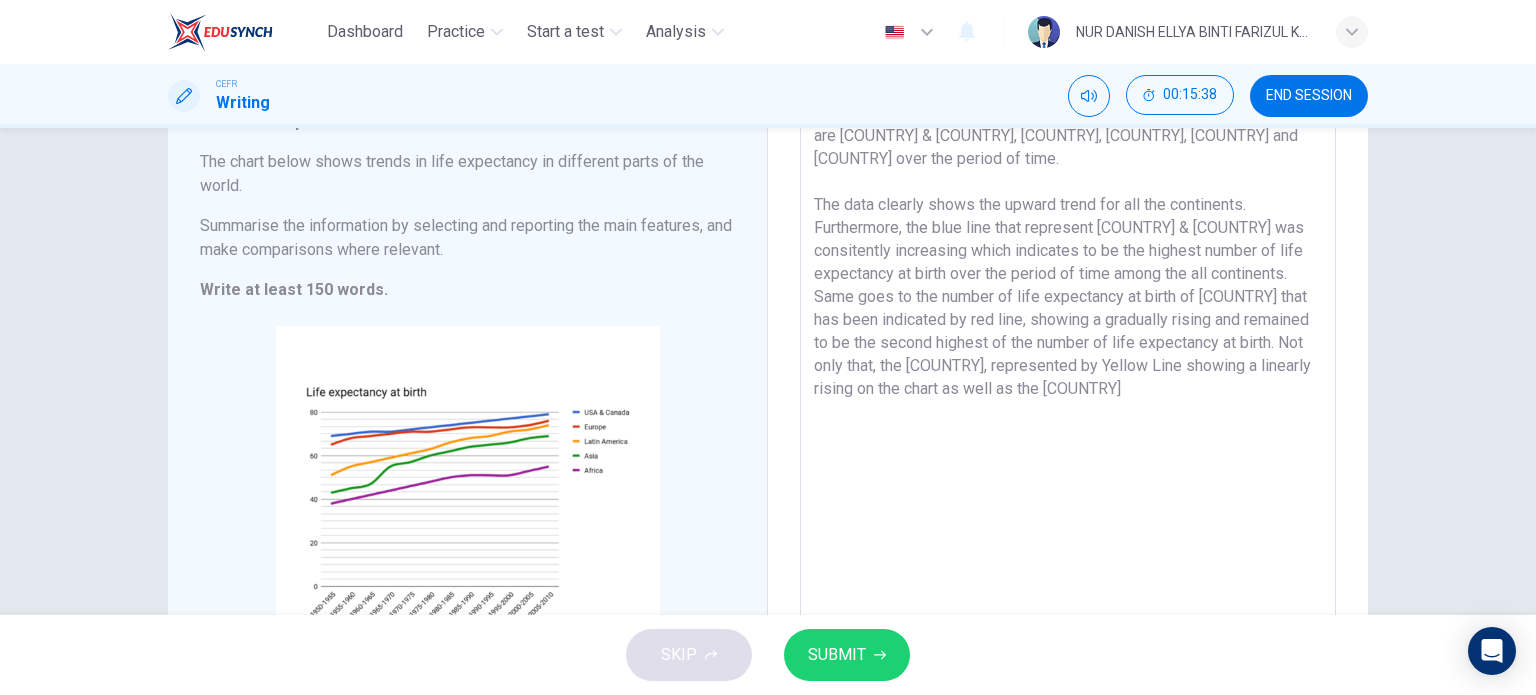 click on "The graph illustrates the life expectancy at birth of the continents which are [COUNTRY] & [COUNTRY], [COUNTRY], [COUNTRY], [COUNTRY] and [COUNTRY] over the period of time.
The data clearly shows the upward trend for all the continents. Furthermore, the blue line that represent [COUNTRY] & [COUNTRY] was consitently increasing which indicates to be the highest number of life expectancy at birth over the period of time among the all continents. Same goes to the number of life expectancy at birth of [COUNTRY] that has been indicated by red line, showing a gradually rising and remained to be the second highest of the number of life expectancy at birth. Not only that, the [COUNTRY], represented by Yellow Line showing a linearly rising on the chart as well as the [COUNTRY]" at bounding box center (1068, 380) 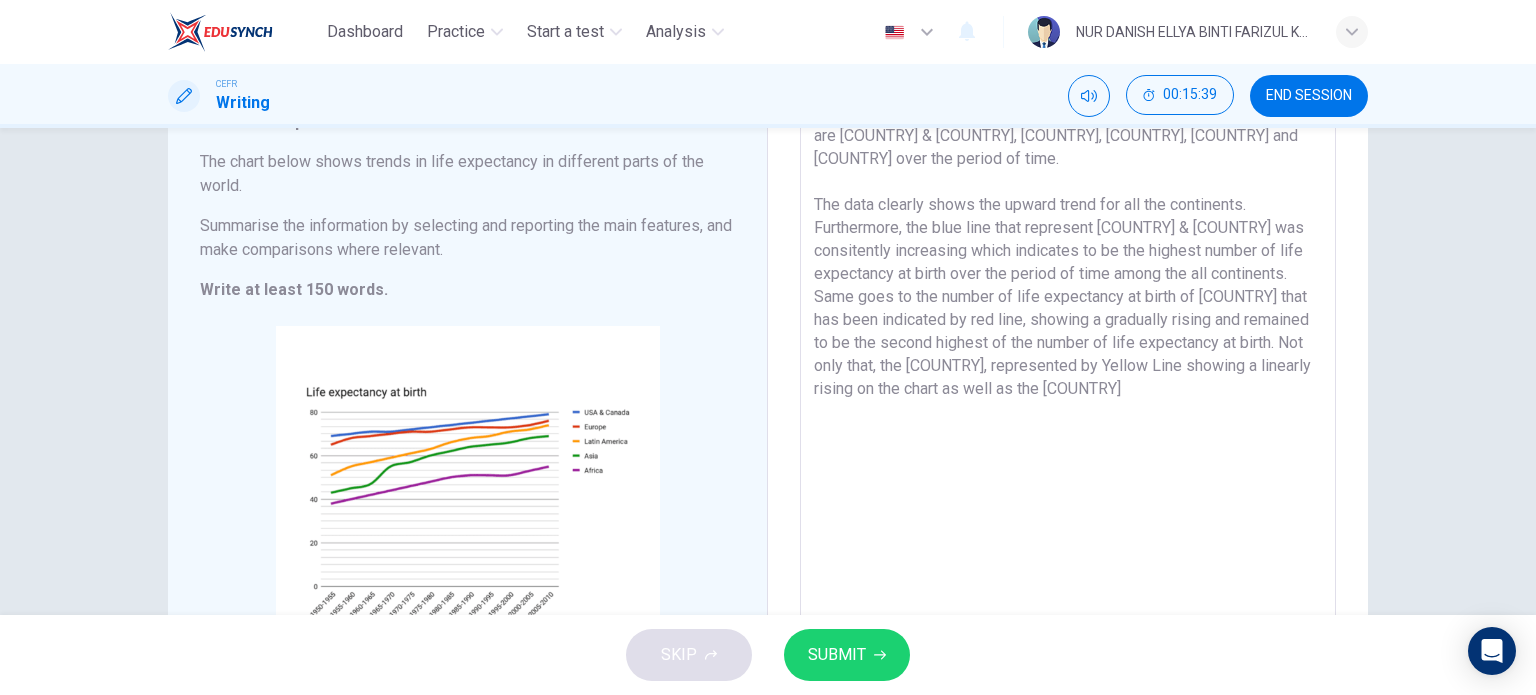 click on "The graph illustrates the life expectancy at birth of the continents which are [COUNTRY] & [COUNTRY], [COUNTRY], [COUNTRY], [COUNTRY] and [COUNTRY] over the period of time.
The data clearly shows the upward trend for all the continents. Furthermore, the blue line that represent [COUNTRY] & [COUNTRY] was consitently increasing which indicates to be the highest number of life expectancy at birth over the period of time among the all continents. Same goes to the number of life expectancy at birth of [COUNTRY] that has been indicated by red line, showing a gradually rising and remained to be the second highest of the number of life expectancy at birth. Not only that, the [COUNTRY], represented by Yellow Line showing a linearly rising on the chart as well as the [COUNTRY]" at bounding box center [1068, 380] 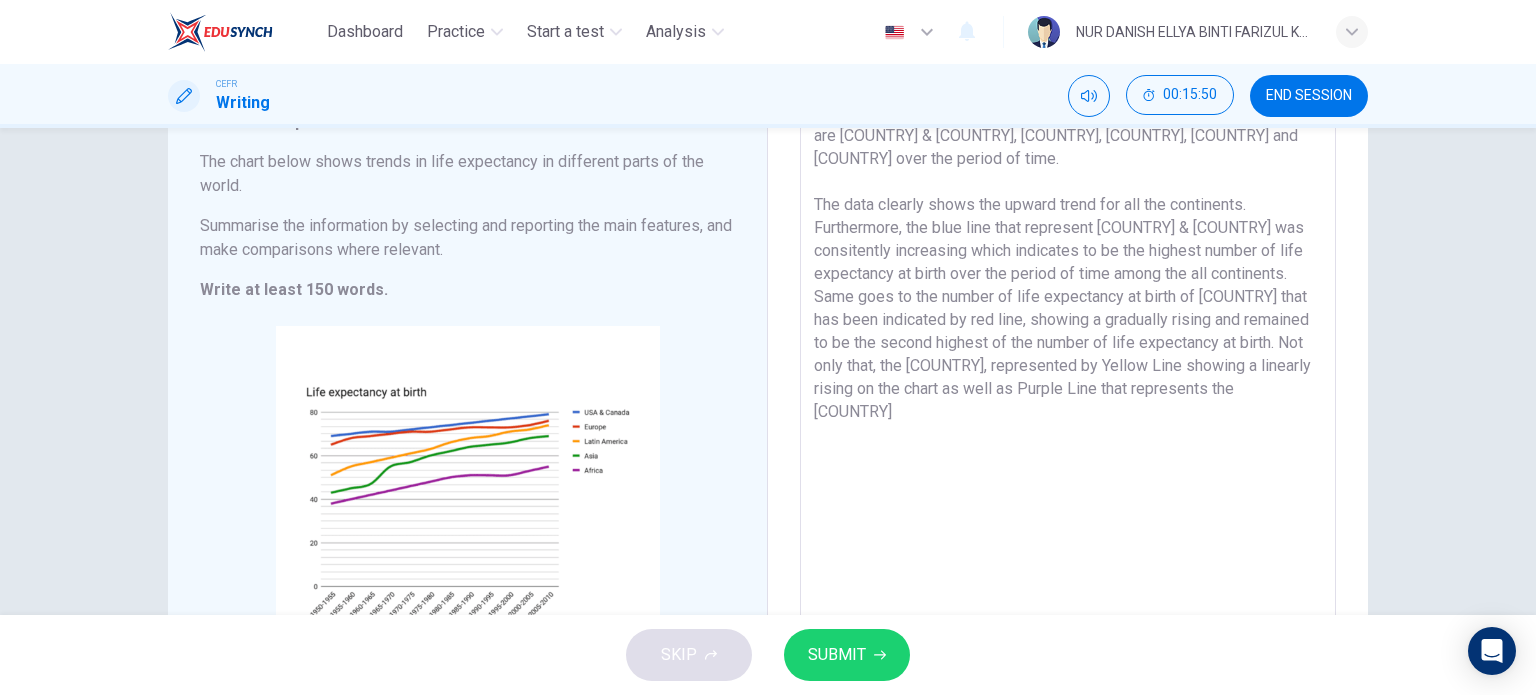 click on "The graph illustrates the life expectancy at birth of the continents which are [COUNTRY] & [COUNTRY], [COUNTRY], [COUNTRY], [COUNTRY] and [COUNTRY] over the period of time.
The data clearly shows the upward trend for all the continents. Furthermore, the blue line that represent [COUNTRY] & [COUNTRY] was consitently increasing which indicates to be the highest number of life expectancy at birth over the period of time among the all continents. Same goes to the number of life expectancy at birth of [COUNTRY] that has been indicated by red line, showing a gradually rising and remained to be the second highest of the number of life expectancy at birth. Not only that, the [COUNTRY], represented by Yellow Line showing a linearly rising on the chart as well as Purple Line that represents the [COUNTRY]" at bounding box center [1068, 380] 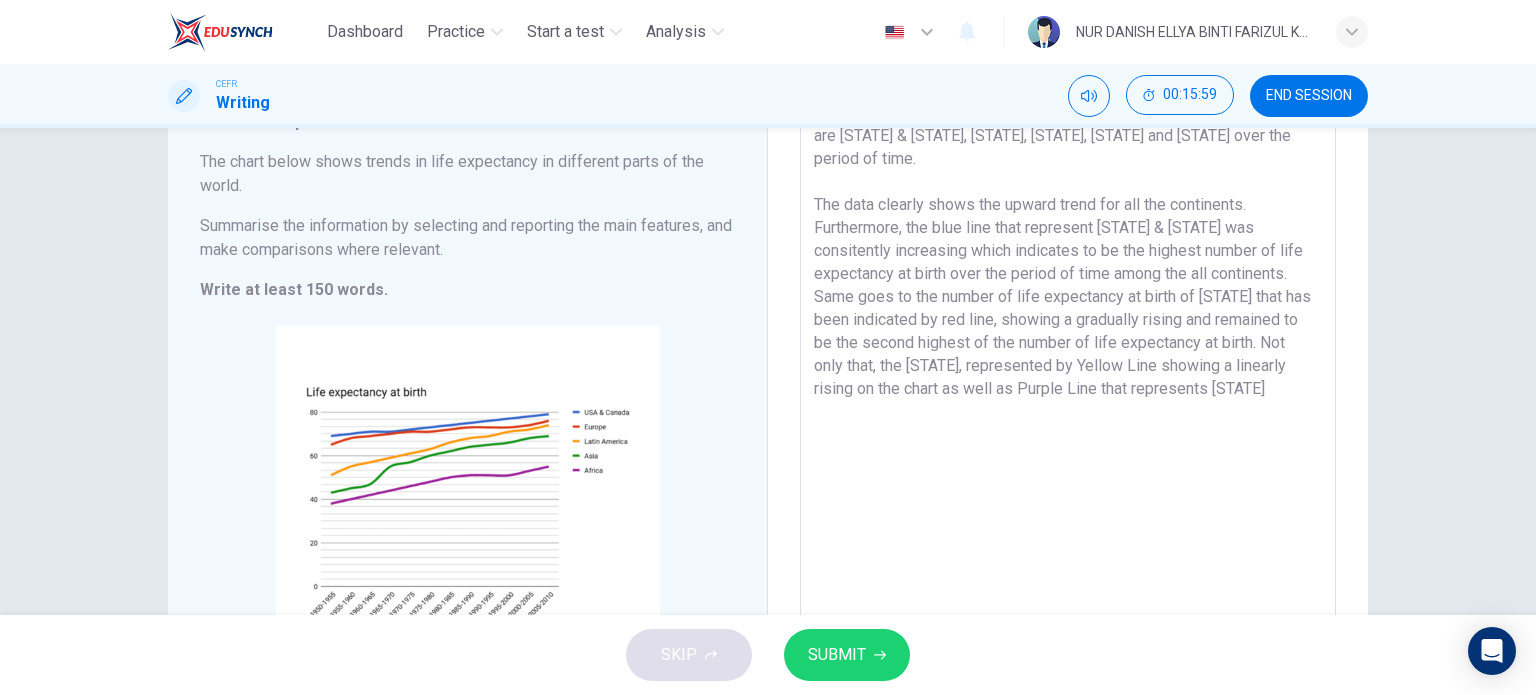 click on "The graph illustrates the life expectancy at birth of the continents which are [STATE] & [STATE], [STATE], [STATE], [STATE] and [STATE] over the period of time.
The data clearly shows the upward trend for all the continents. Furthermore, the blue line that represent [STATE] & [STATE] was consitently increasing which indicates to be the highest number of life expectancy at birth over the period of time among the all continents. Same goes to the number of life expectancy at birth of [STATE] that has been indicated by red line, showing a gradually rising and remained to be the second highest of the number of life expectancy at birth. Not only that, the [STATE], represented by Yellow Line showing a linearly rising on the chart as well as Purple Line that represents [STATE]" at bounding box center (1068, 380) 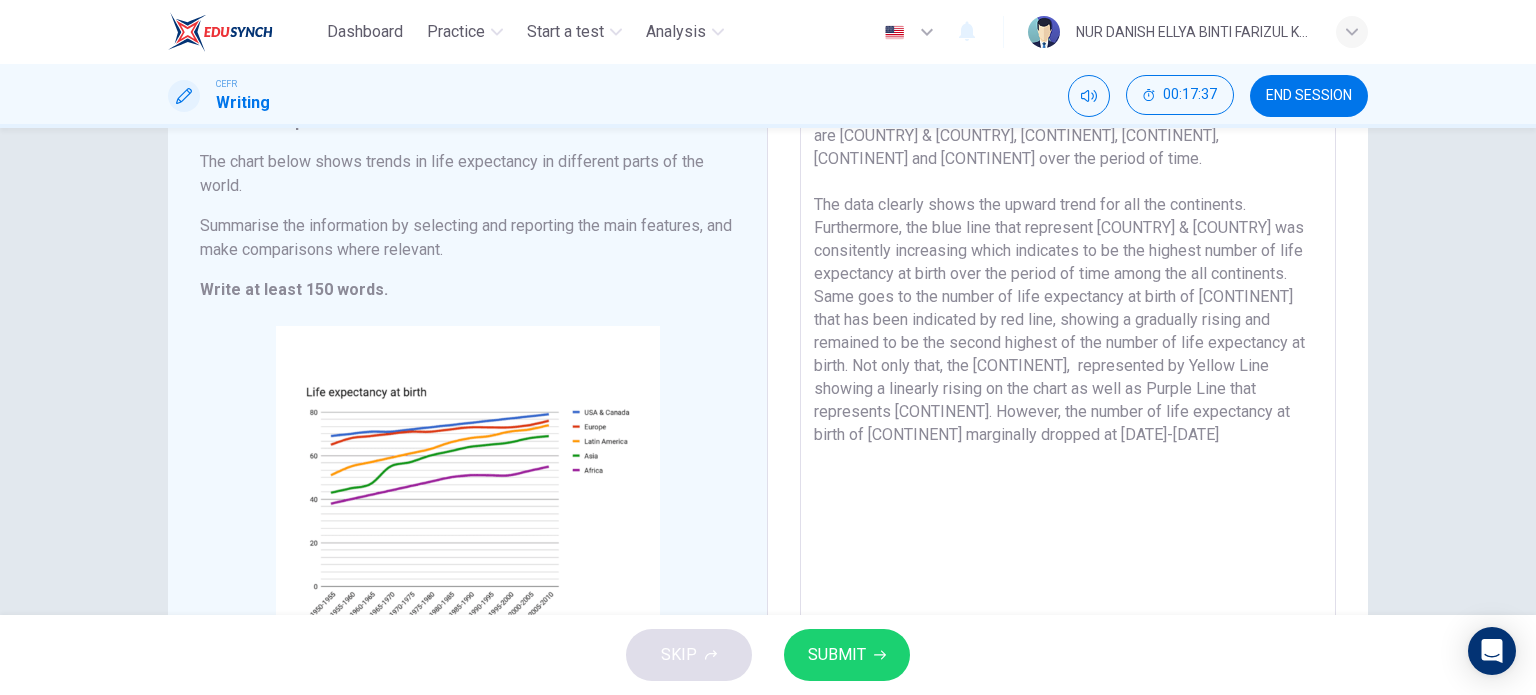 click on "The graph illustrates the life expectancy at birth of the continents which are [COUNTRY] & [COUNTRY], [CONTINENT], [CONTINENT], [CONTINENT] and [CONTINENT] over the period of time.
The data clearly shows the upward trend for all the continents. Furthermore, the blue line that represent [COUNTRY] & [COUNTRY] was consitently increasing which indicates to be the highest number of life expectancy at birth over the period of time among the all continents. Same goes to the number of life expectancy at birth of [CONTINENT] that has been indicated by red line, showing a gradually rising and remained to be the second highest of the number of life expectancy at birth. Not only that, the [CONTINENT],  represented by Yellow Line showing a linearly rising on the chart as well as Purple Line that represents [CONTINENT]. However, the number of life expectancy at birth of [CONTINENT] marginally dropped at [DATE]-[DATE]" at bounding box center [1068, 380] 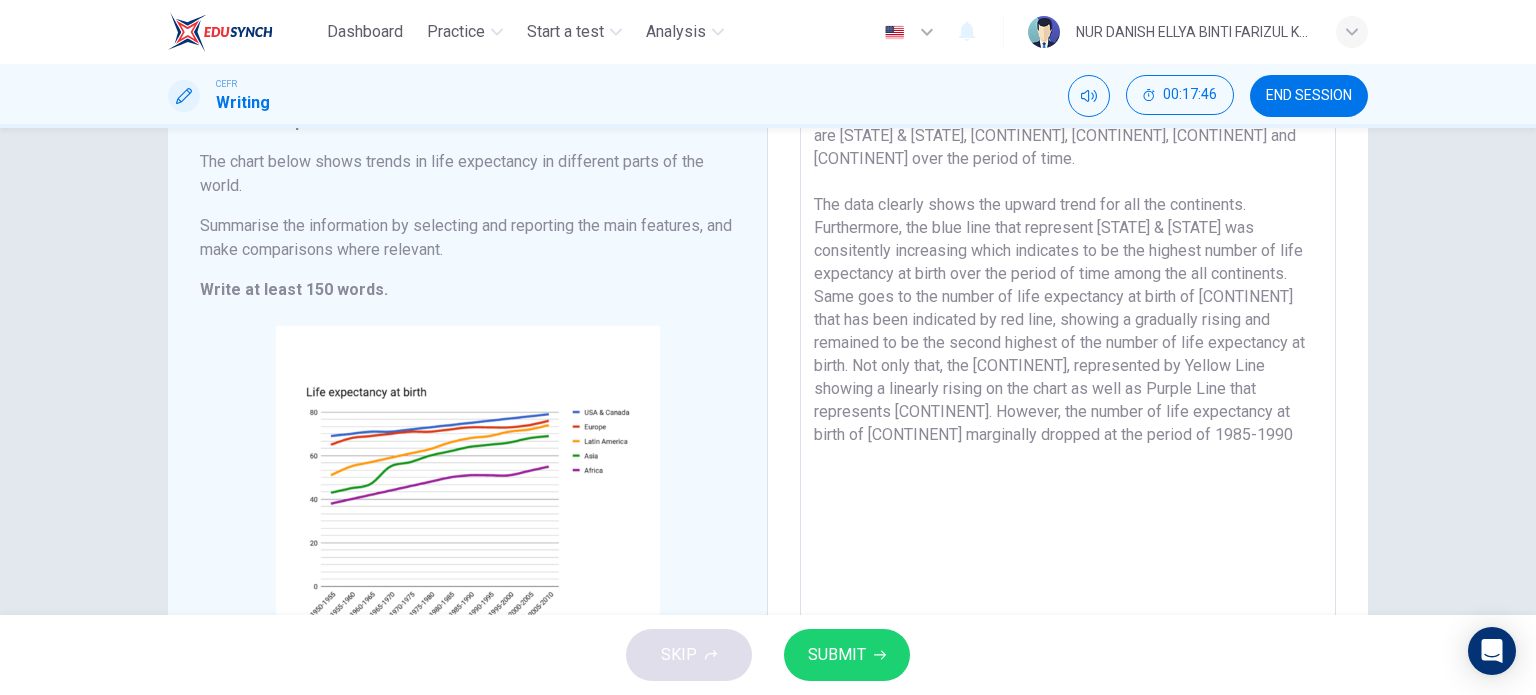 click on "The graph illustrates the life expectancy at birth of the continents which are [STATE] & [STATE], [CONTINENT], [CONTINENT], [CONTINENT] and [CONTINENT] over the period of time.
The data clearly shows the upward trend for all the continents. Furthermore, the blue line that represent [STATE] & [STATE] was consitently increasing which indicates to be the highest number of life expectancy at birth over the period of time among the all continents. Same goes to the number of life expectancy at birth of [CONTINENT] that has been indicated by red line, showing a gradually rising and remained to be the second highest of the number of life expectancy at birth. Not only that, the [CONTINENT], represented by Yellow Line showing a linearly rising on the chart as well as Purple Line that represents [CONTINENT]. However, the number of life expectancy at birth of [CONTINENT] marginally dropped at the period of 1985-1990" at bounding box center [1068, 380] 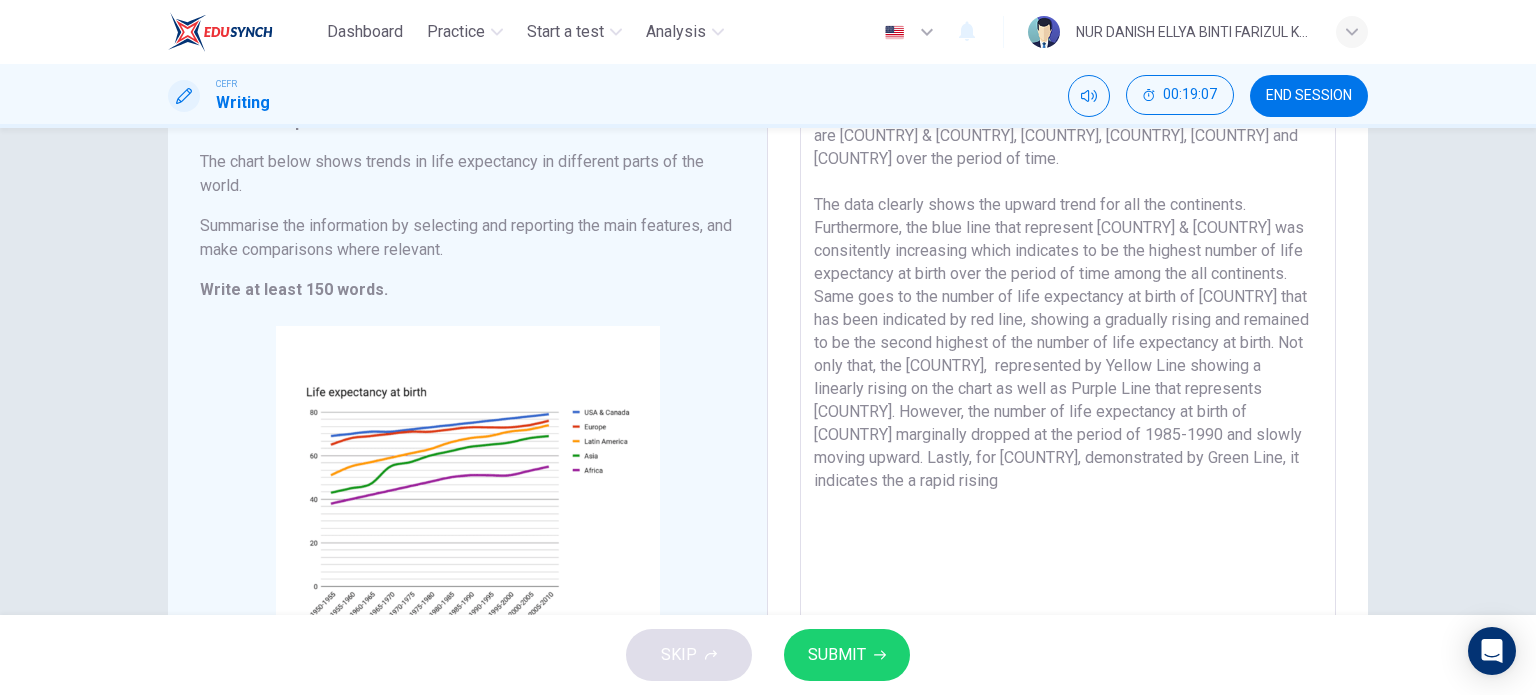 click on "The graph illustrates the life expectancy at birth of the continents which are [COUNTRY] & [COUNTRY], [COUNTRY], [COUNTRY], [COUNTRY] and [COUNTRY] over the period of time.
The data clearly shows the upward trend for all the continents. Furthermore, the blue line that represent [COUNTRY] & [COUNTRY] was consitently increasing which indicates to be the highest number of life expectancy at birth over the period of time among the all continents. Same goes to the number of life expectancy at birth of [COUNTRY] that has been indicated by red line, showing a gradually rising and remained to be the second highest of the number of life expectancy at birth. Not only that, the [COUNTRY],  represented by Yellow Line showing a linearly rising on the chart as well as Purple Line that represents [COUNTRY]. However, the number of life expectancy at birth of [COUNTRY] marginally dropped at the period of 1985-1990 and slowly moving upward. Lastly, for [COUNTRY], demonstrated by Green Line, it indicates the a rapid rising" at bounding box center (1068, 380) 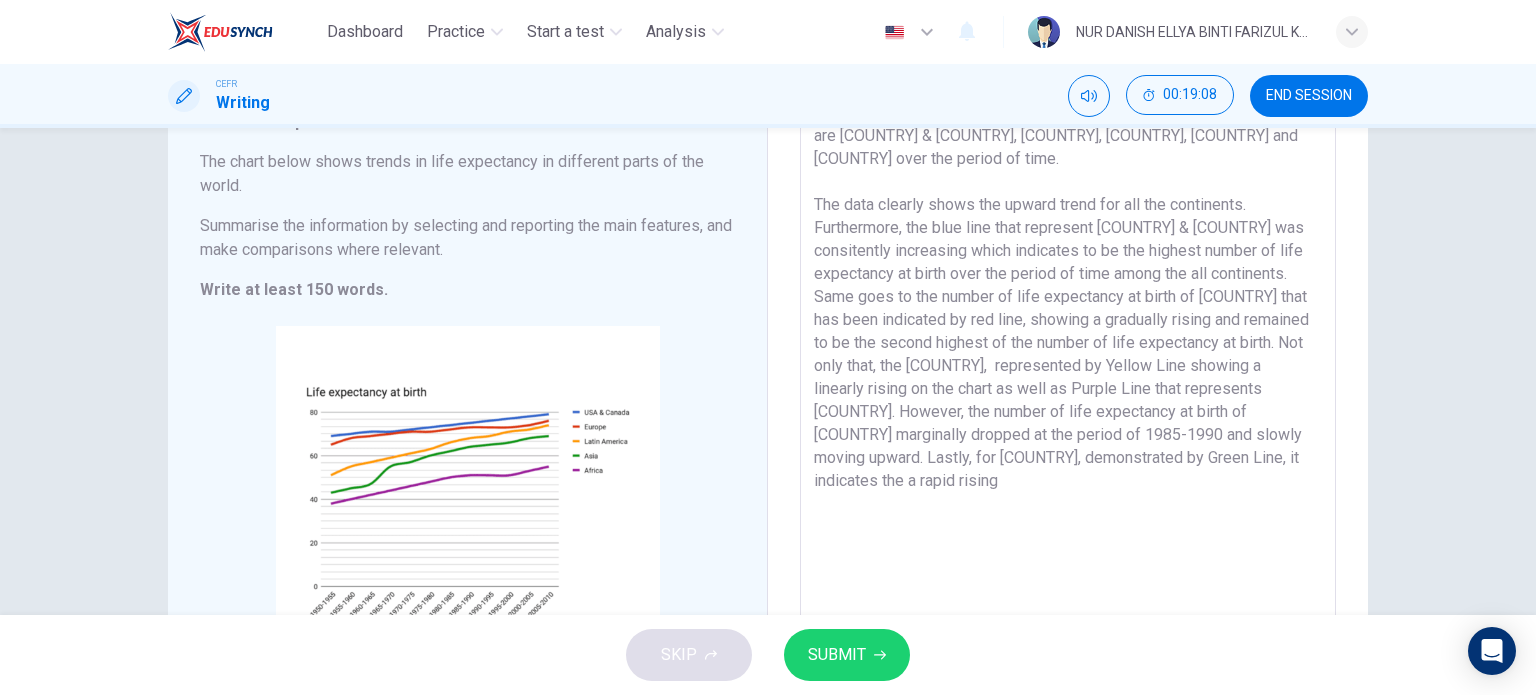 click on "The graph illustrates the life expectancy at birth of the continents which are [COUNTRY] & [COUNTRY], [COUNTRY], [COUNTRY], [COUNTRY] and [COUNTRY] over the period of time.
The data clearly shows the upward trend for all the continents. Furthermore, the blue line that represent [COUNTRY] & [COUNTRY] was consitently increasing which indicates to be the highest number of life expectancy at birth over the period of time among the all continents. Same goes to the number of life expectancy at birth of [COUNTRY] that has been indicated by red line, showing a gradually rising and remained to be the second highest of the number of life expectancy at birth. Not only that, the [COUNTRY],  represented by Yellow Line showing a linearly rising on the chart as well as Purple Line that represents [COUNTRY]. However, the number of life expectancy at birth of [COUNTRY] marginally dropped at the period of 1985-1990 and slowly moving upward. Lastly, for [COUNTRY], demonstrated by Green Line, it indicates the a rapid rising" at bounding box center [1068, 380] 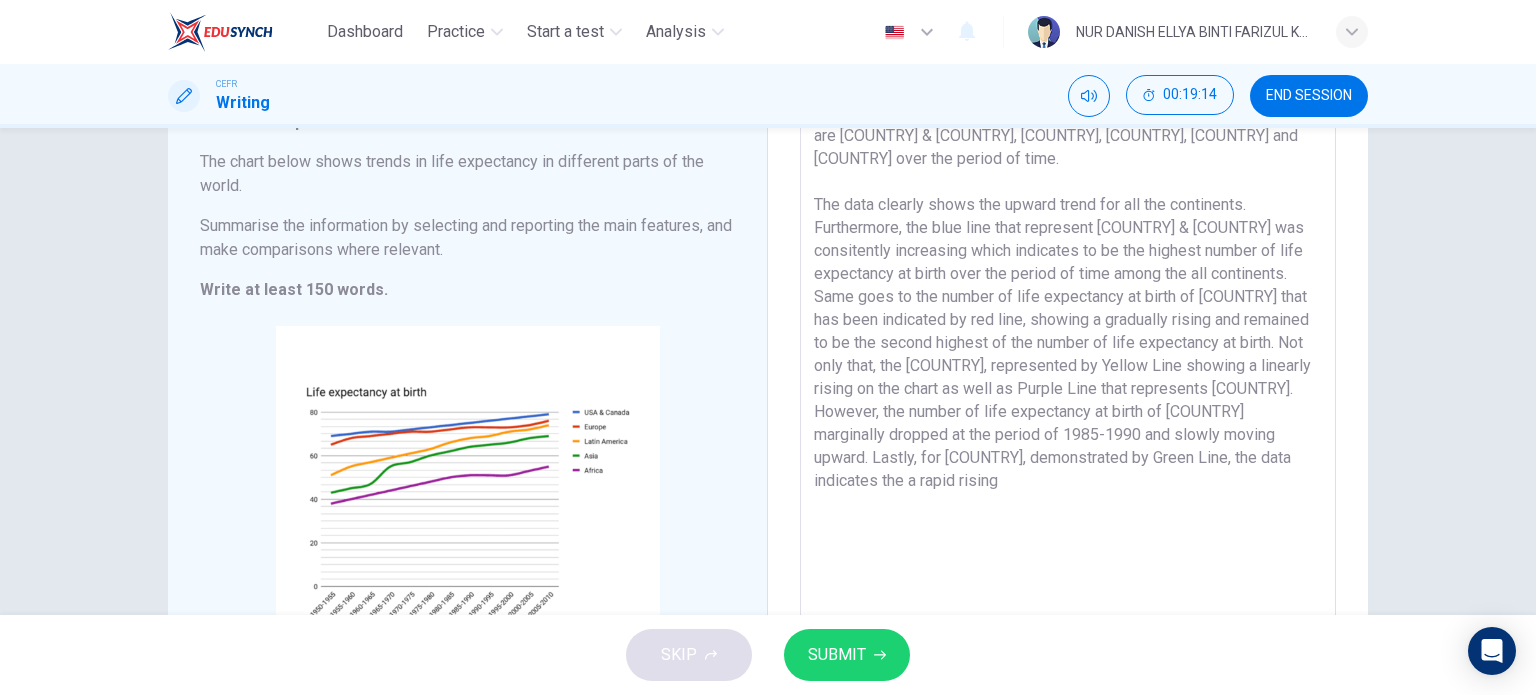 click on "The graph illustrates the life expectancy at birth of the continents which are [COUNTRY] & [COUNTRY], [COUNTRY], [COUNTRY], [COUNTRY] and [COUNTRY] over the period of time.
The data clearly shows the upward trend for all the continents. Furthermore, the blue line that represent [COUNTRY] & [COUNTRY] was consitently increasing which indicates to be the highest number of life expectancy at birth over the period of time among the all continents. Same goes to the number of life expectancy at birth of [COUNTRY] that has been indicated by red line, showing a gradually rising and remained to be the second highest of the number of life expectancy at birth. Not only that, the [COUNTRY], represented by Yellow Line showing a linearly rising on the chart as well as Purple Line that represents [COUNTRY]. However, the number of life expectancy at birth of [COUNTRY] marginally dropped at the period of 1985-1990 and slowly moving upward. Lastly, for [COUNTRY], demonstrated by Green Line, the data indicates the a rapid rising" at bounding box center (1068, 380) 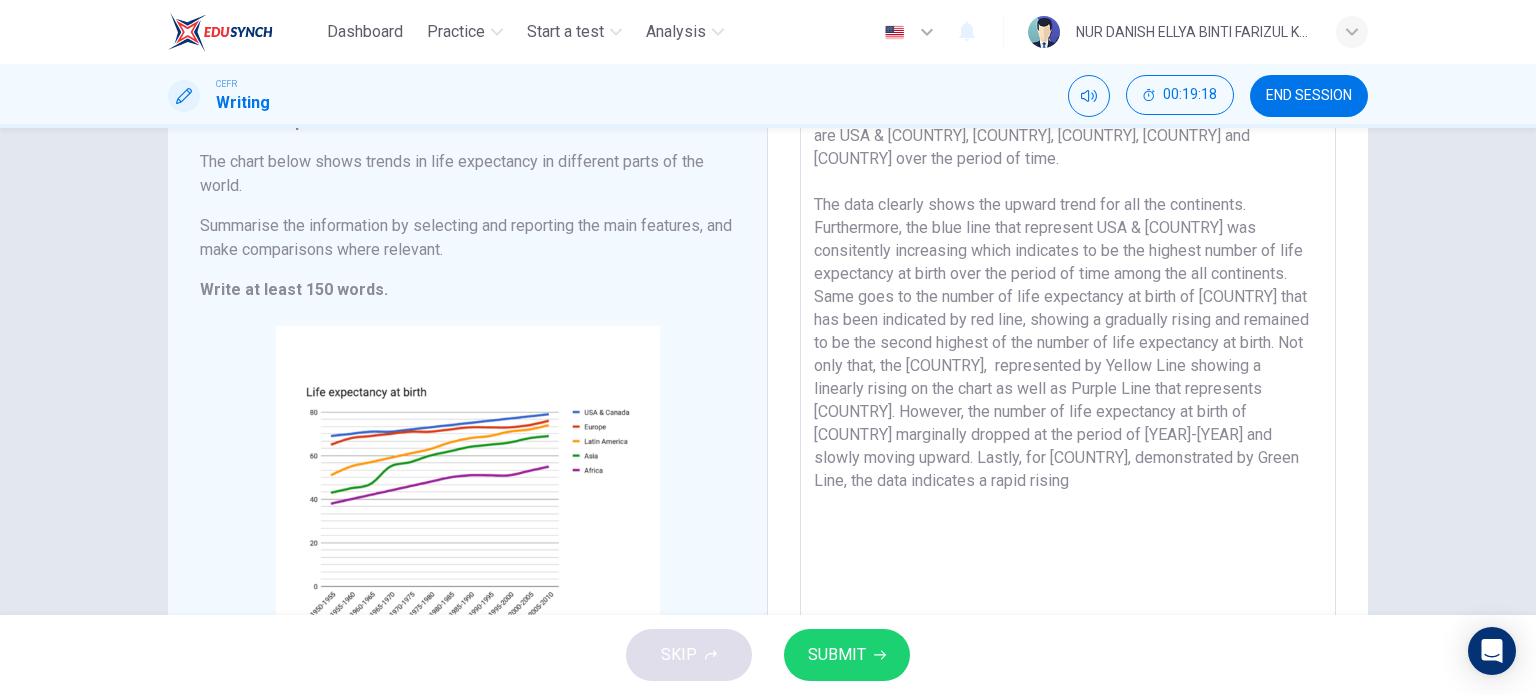click on "The graph illustrates the life expectancy at birth of the continents which are USA & [COUNTRY], [COUNTRY], [COUNTRY], [COUNTRY] and [COUNTRY] over the period of time.
The data clearly shows the upward trend for all the continents. Furthermore, the blue line that represent USA & [COUNTRY] was consitently increasing which indicates to be the highest number of life expectancy at birth over the period of time among the all continents. Same goes to the number of life expectancy at birth of [COUNTRY] that has been indicated by red line, showing a gradually rising and remained to be the second highest of the number of life expectancy at birth. Not only that, the [COUNTRY],  represented by Yellow Line showing a linearly rising on the chart as well as Purple Line that represents [COUNTRY]. However, the number of life expectancy at birth of [COUNTRY] marginally dropped at the period of [YEAR]-[YEAR] and slowly moving upward. Lastly, for [COUNTRY], demonstrated by Green Line, the data indicates a rapid rising" at bounding box center (1068, 380) 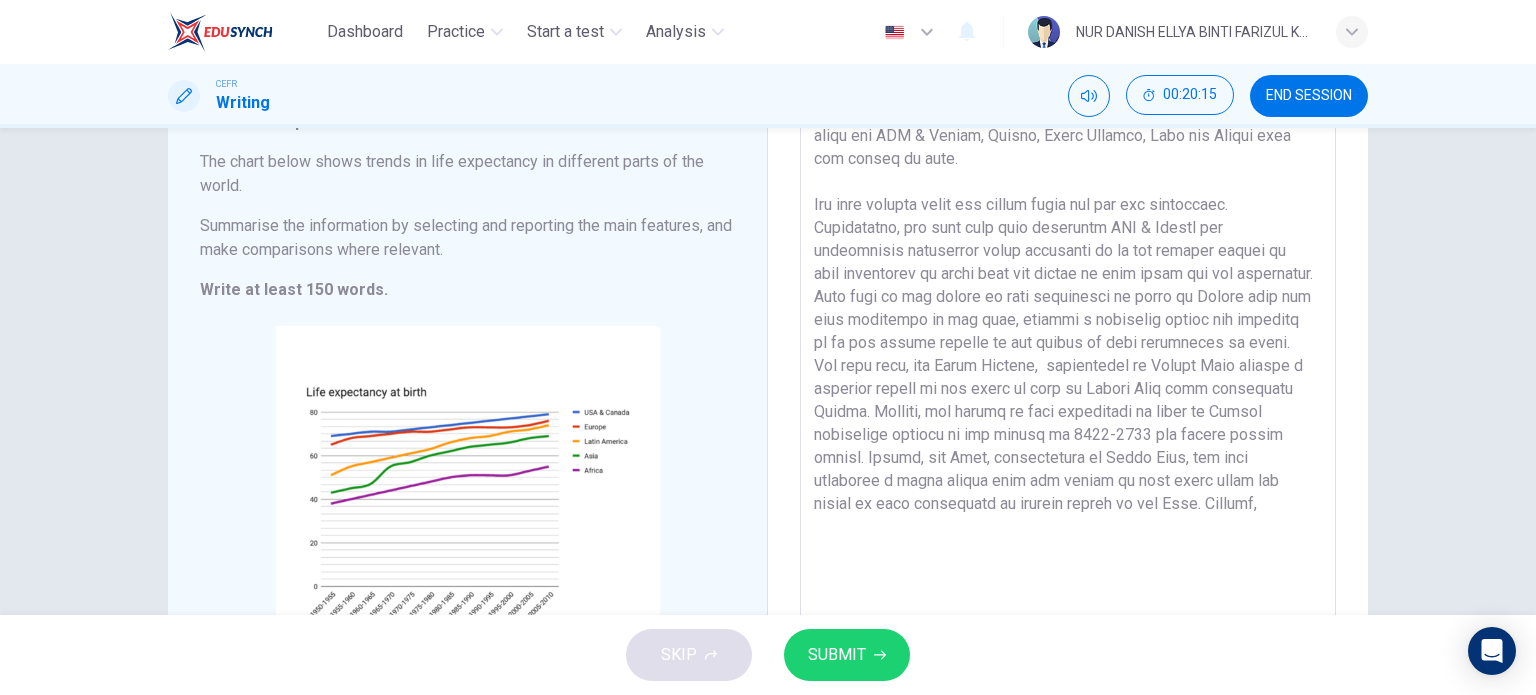 drag, startPoint x: 1276, startPoint y: 196, endPoint x: 812, endPoint y: 209, distance: 464.18207 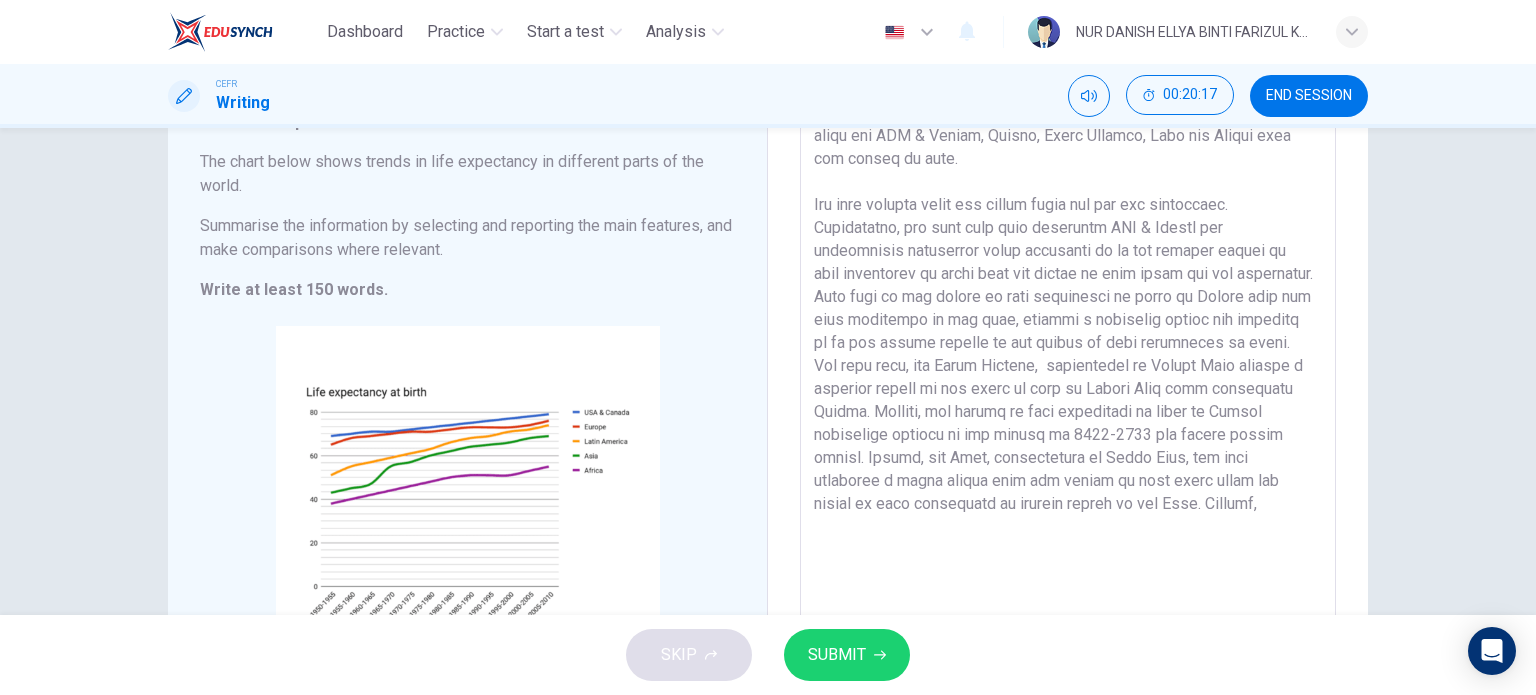 click at bounding box center (1068, 380) 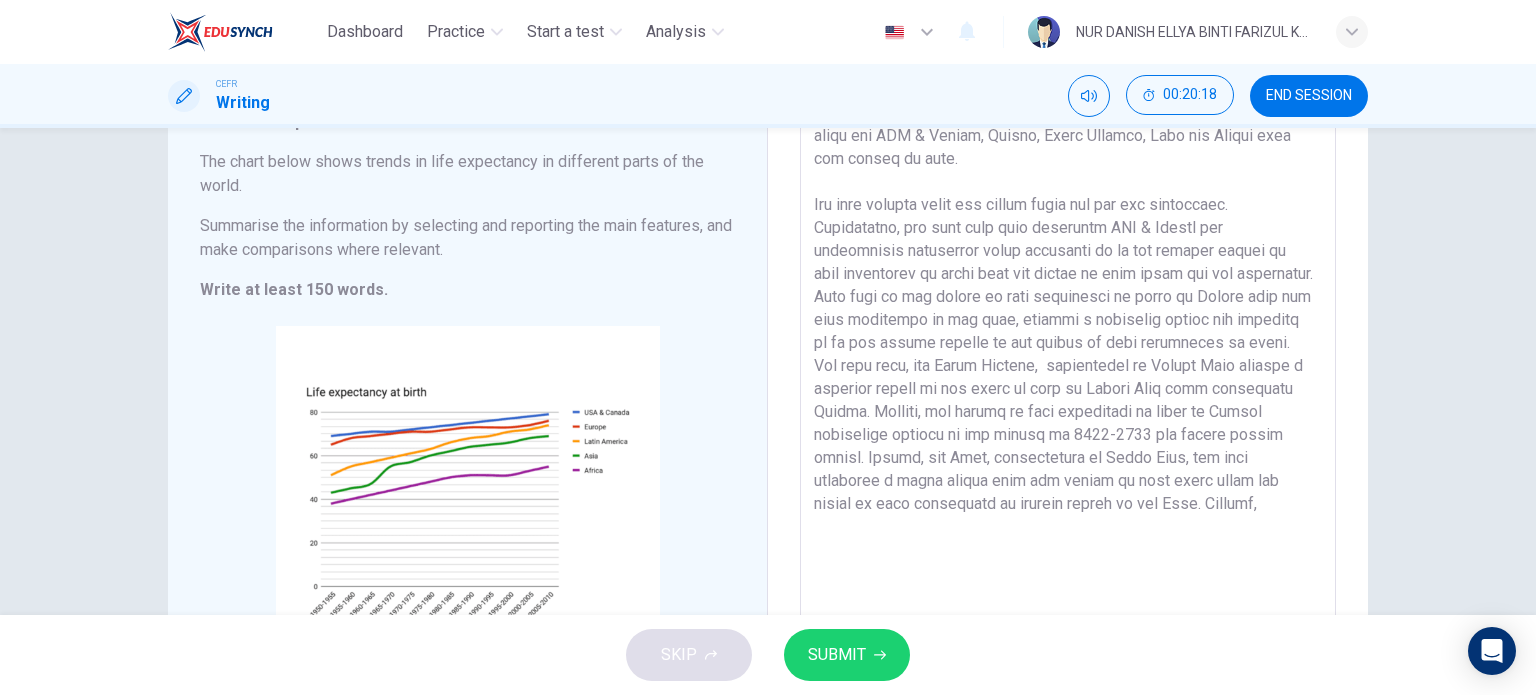 paste on "t" 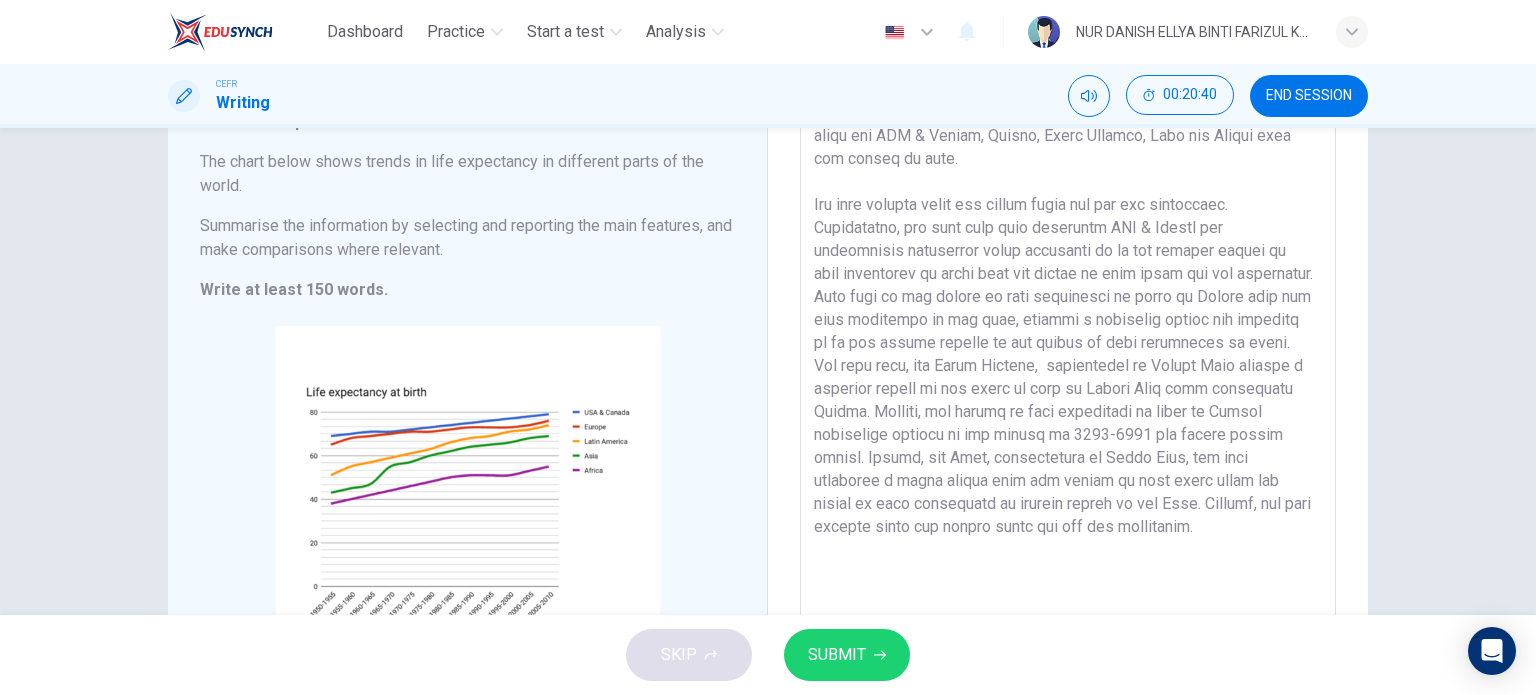 drag, startPoint x: 1304, startPoint y: 197, endPoint x: 821, endPoint y: 207, distance: 483.10352 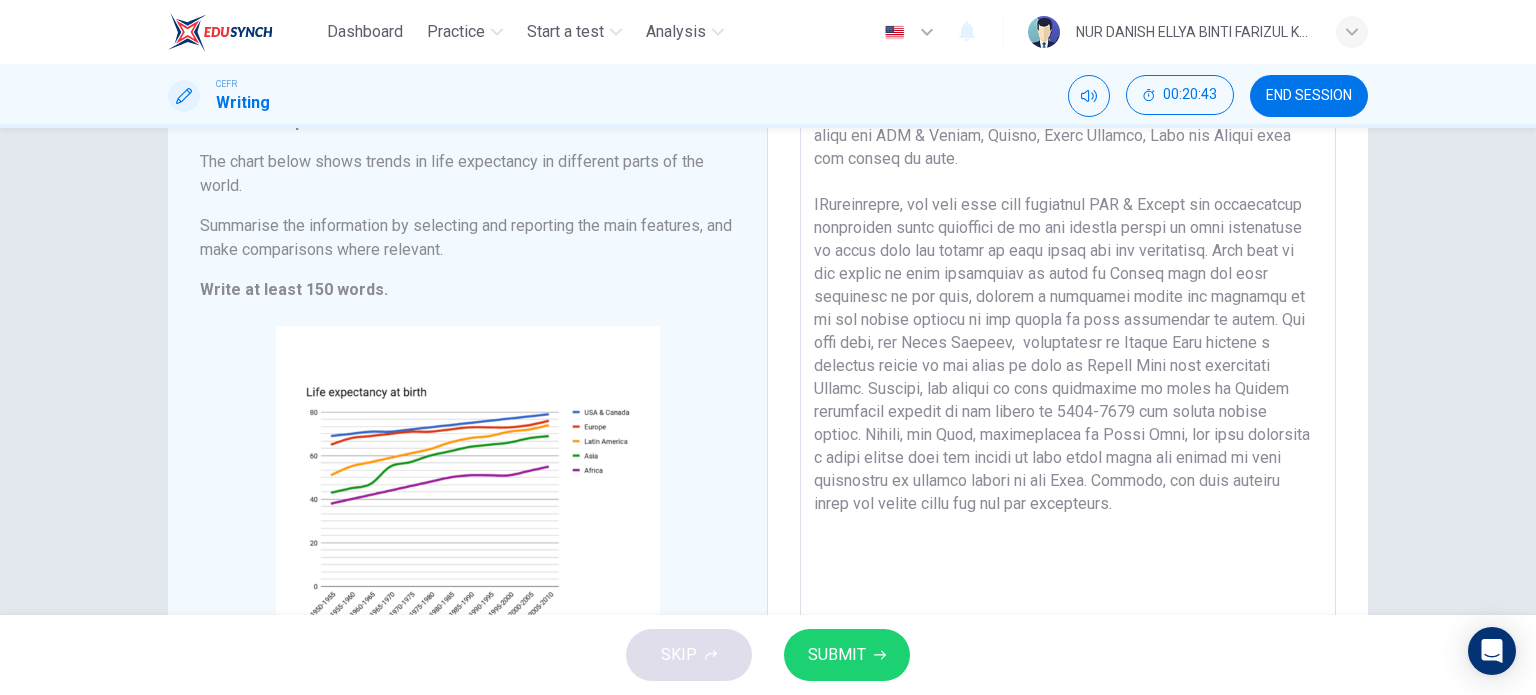 drag, startPoint x: 910, startPoint y: 203, endPoint x: 804, endPoint y: 203, distance: 106 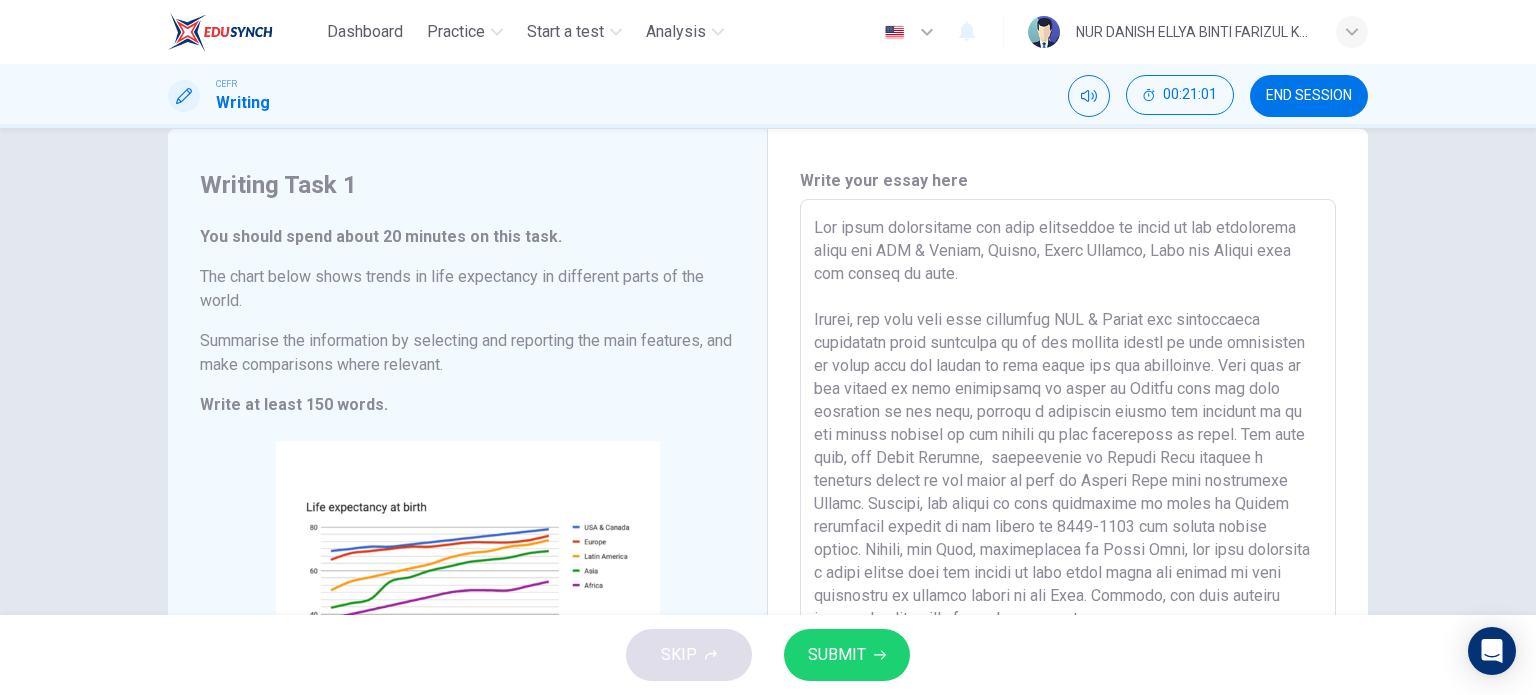 scroll, scrollTop: 36, scrollLeft: 0, axis: vertical 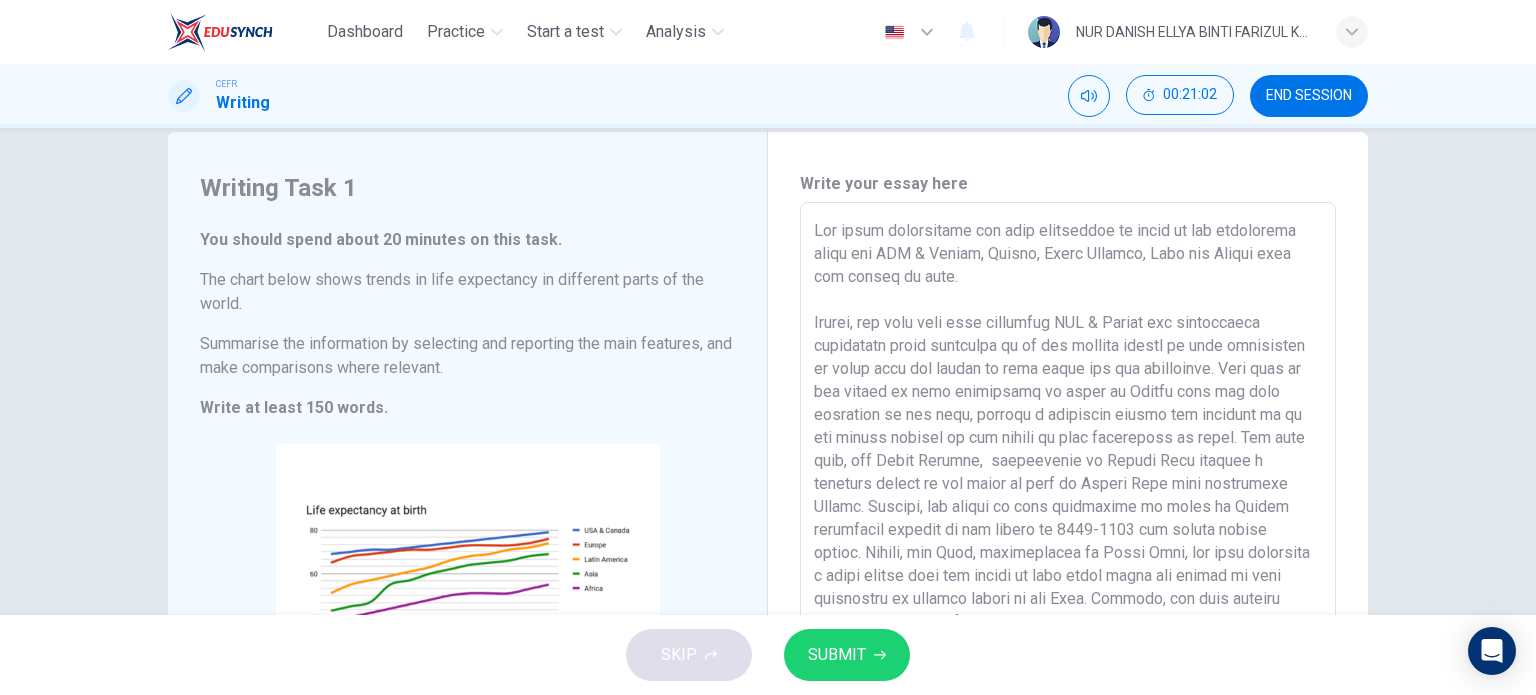 type on "The graph illustrates the life expectancy at birth of the continents which are [COUNTRY] & [COUNTRY], [CONTINENT], [CONTINENT], [CONTINENT] and [CONTINENT] over the period of time.
Firsly, the blue line that represent [COUNTRY] & [COUNTRY] was consitently increasing which indicates to be the highest number of life expectancy at birth over the period of time among the all continents. Same goes to the number of life expectancy at birth of [CONTINENT] that has been indicated by red line, showing a gradually rising and remained to be the second highest of the number of life expectancy at birth. Not only that, the [CONTINENT], represented by Yellow Line showing a linearly rising on the chart as well as Purple Line that represents [CONTINENT]. However, the number of life expectancy at birth of [CONTINENT] marginally dropped at the period of [YEAR]-[YEAR] and slowly moving upward. Lastly, for [CONTINENT], demonstrated by Green Line, the data indicates a rapid rising over the period of time which means the number of life expectancy is growing faster in the [CONTINENT]. Overa..." 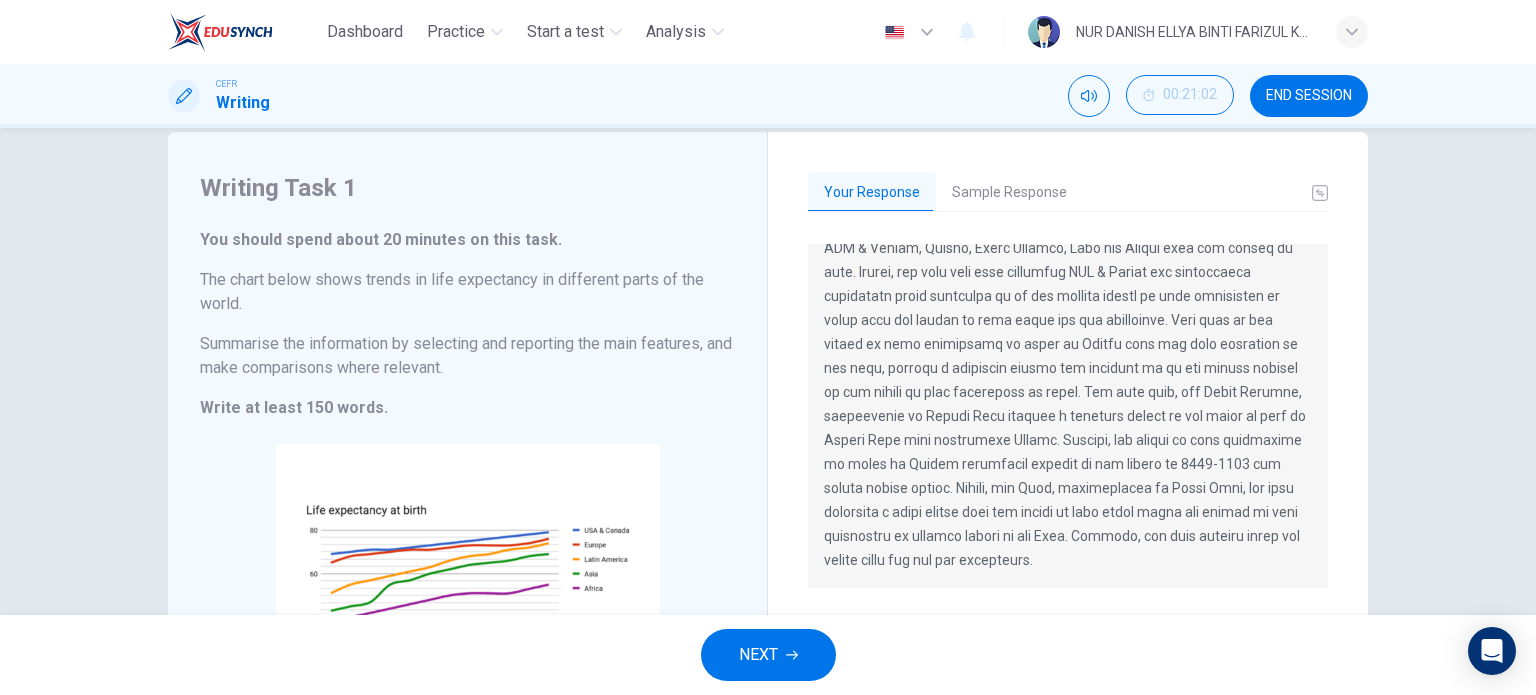 scroll, scrollTop: 0, scrollLeft: 0, axis: both 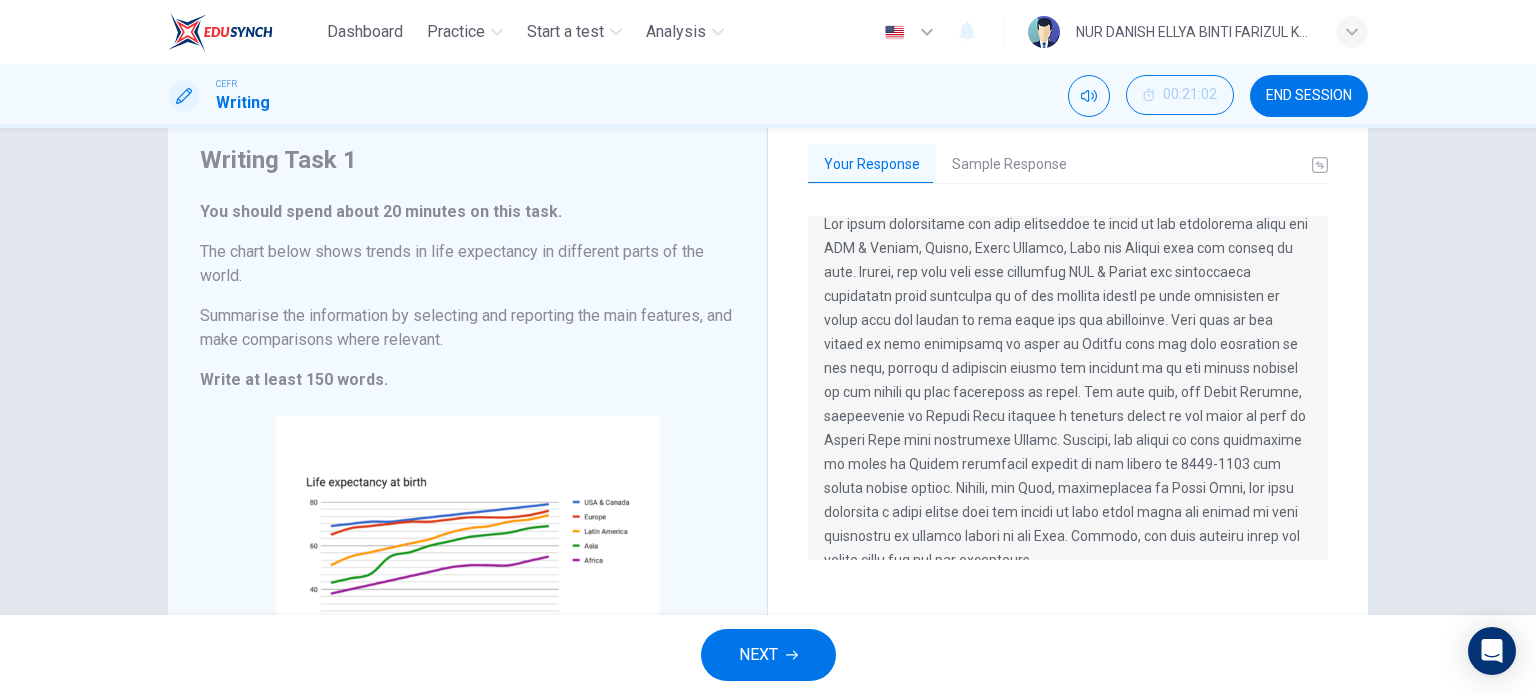 click on "Sample Response" at bounding box center (1009, 165) 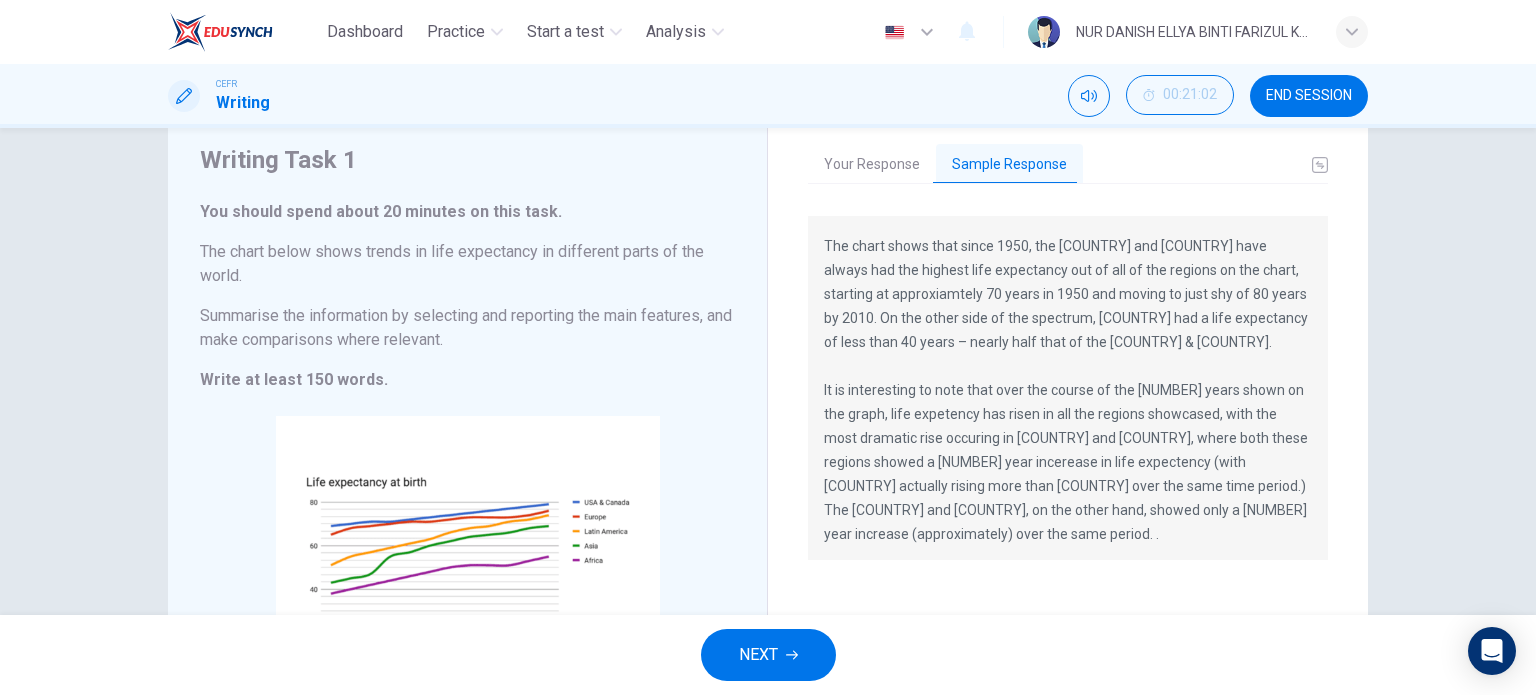 scroll, scrollTop: 68, scrollLeft: 0, axis: vertical 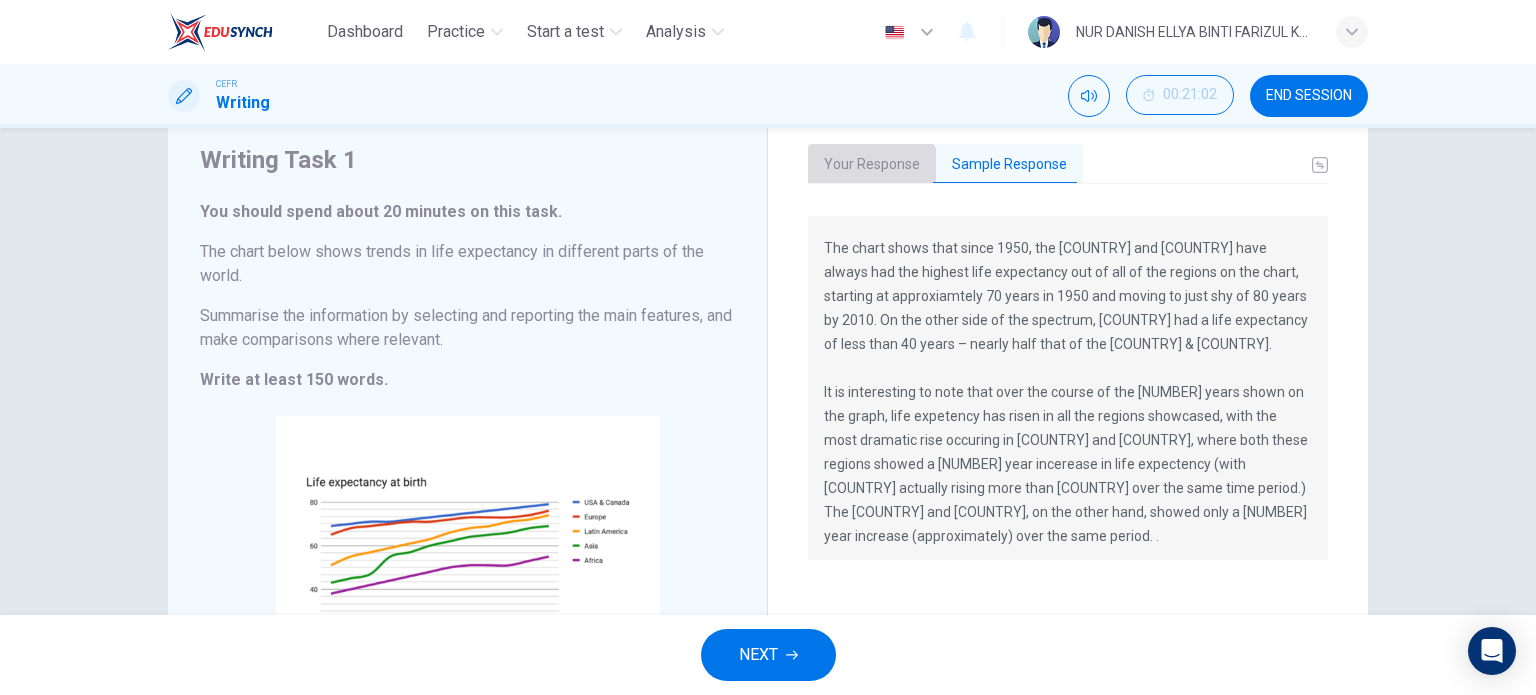 click on "Your Response" at bounding box center [872, 165] 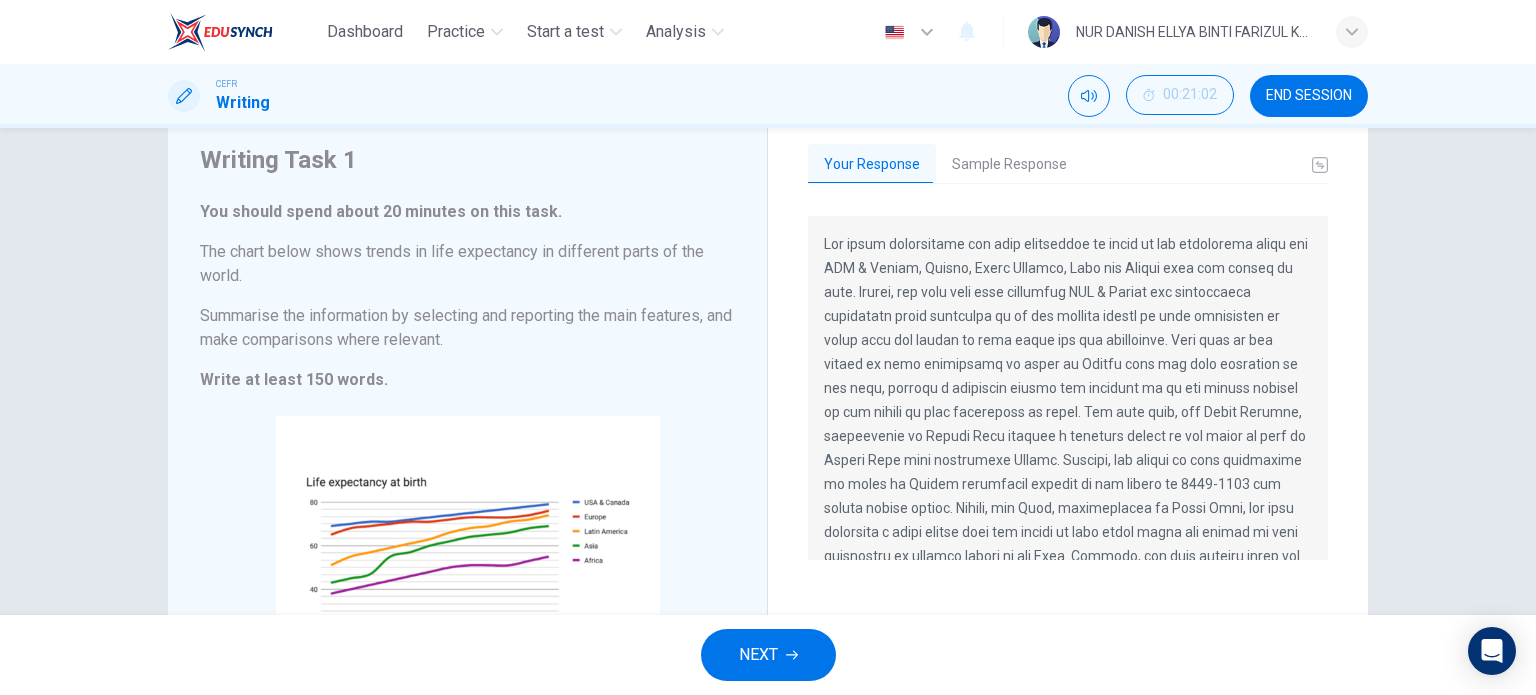 scroll, scrollTop: 0, scrollLeft: 0, axis: both 